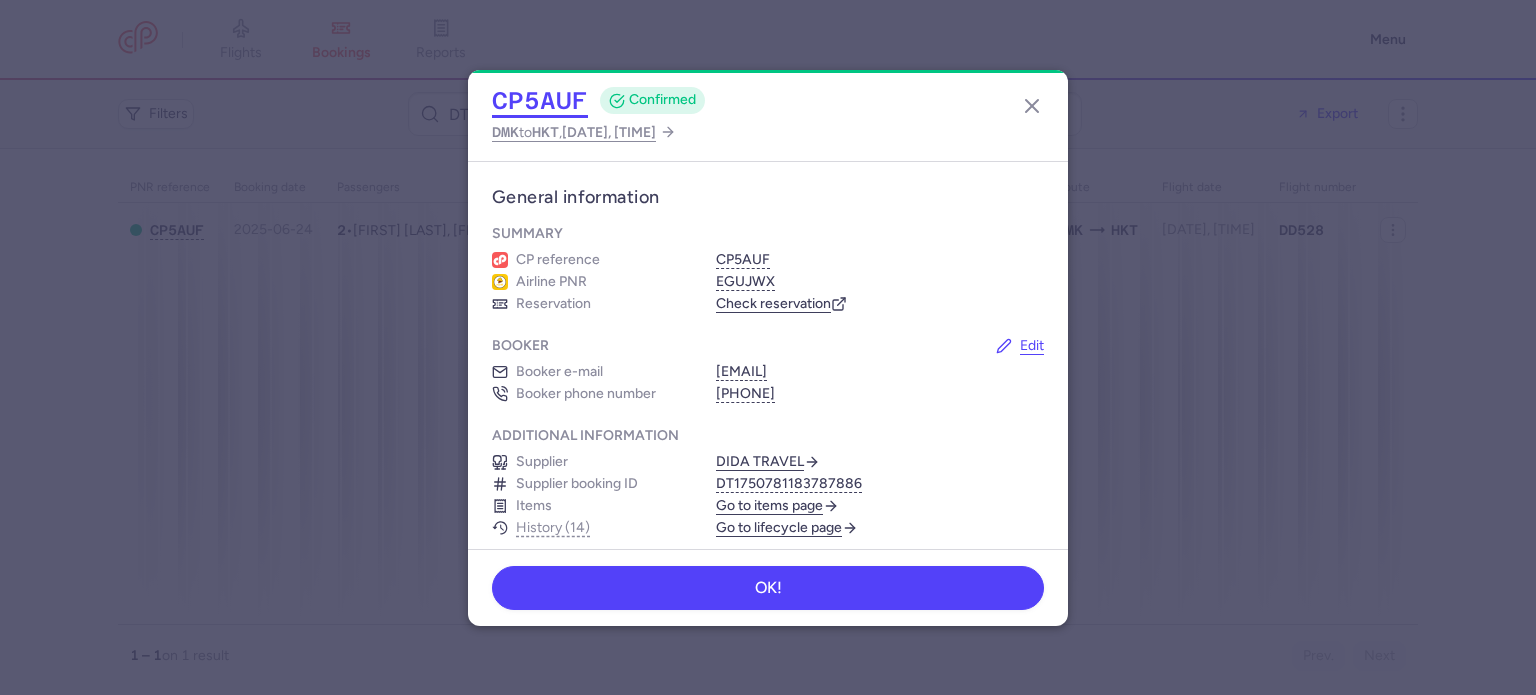 scroll, scrollTop: 0, scrollLeft: 0, axis: both 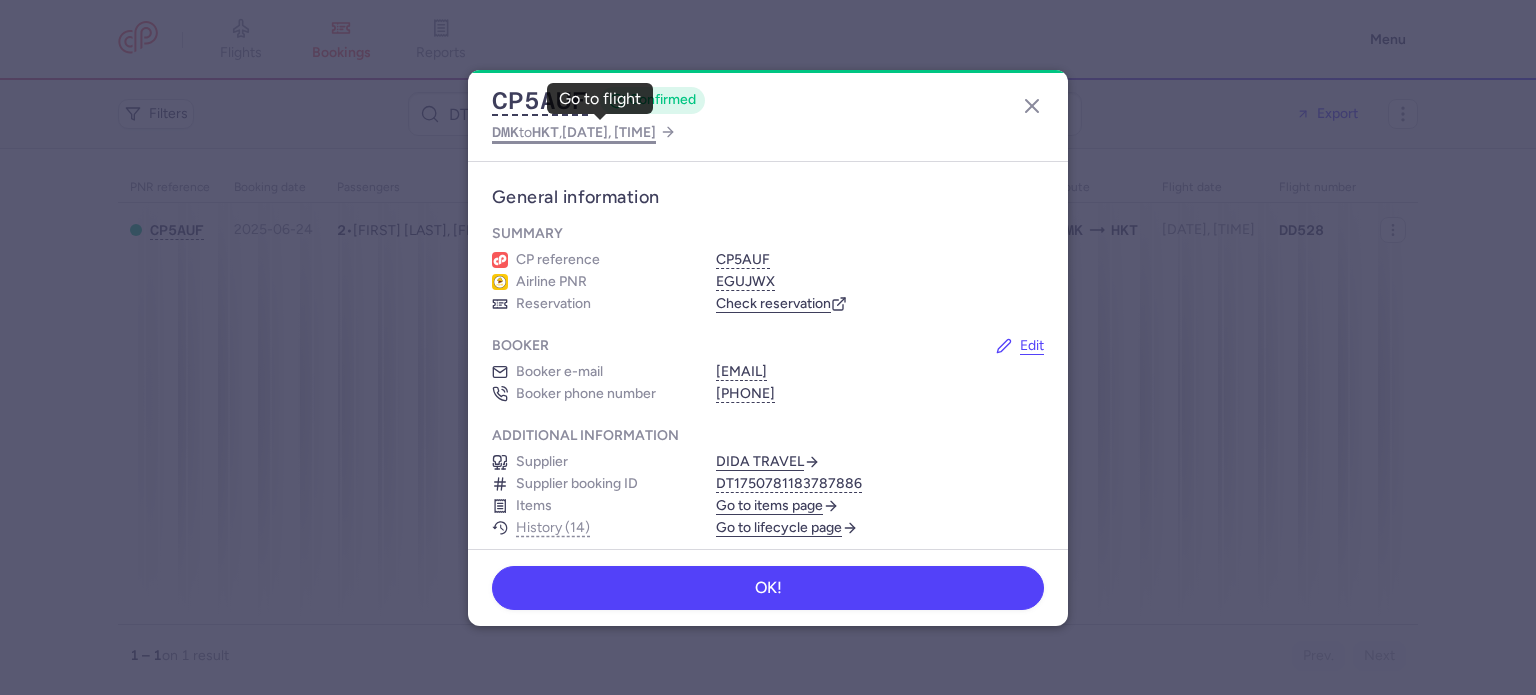 click on "DMK  to  HKT ,  2025 Aug 5, 16:45" at bounding box center (574, 132) 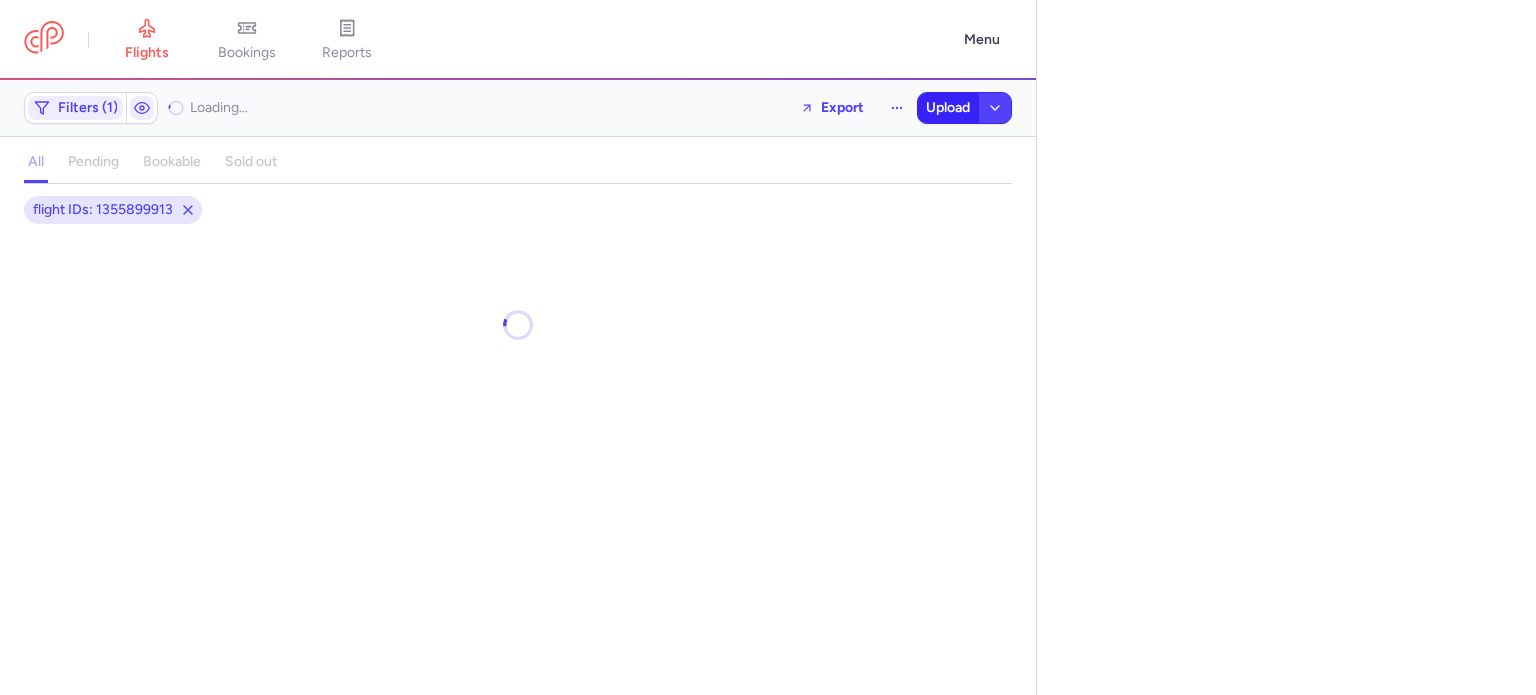 select on "days" 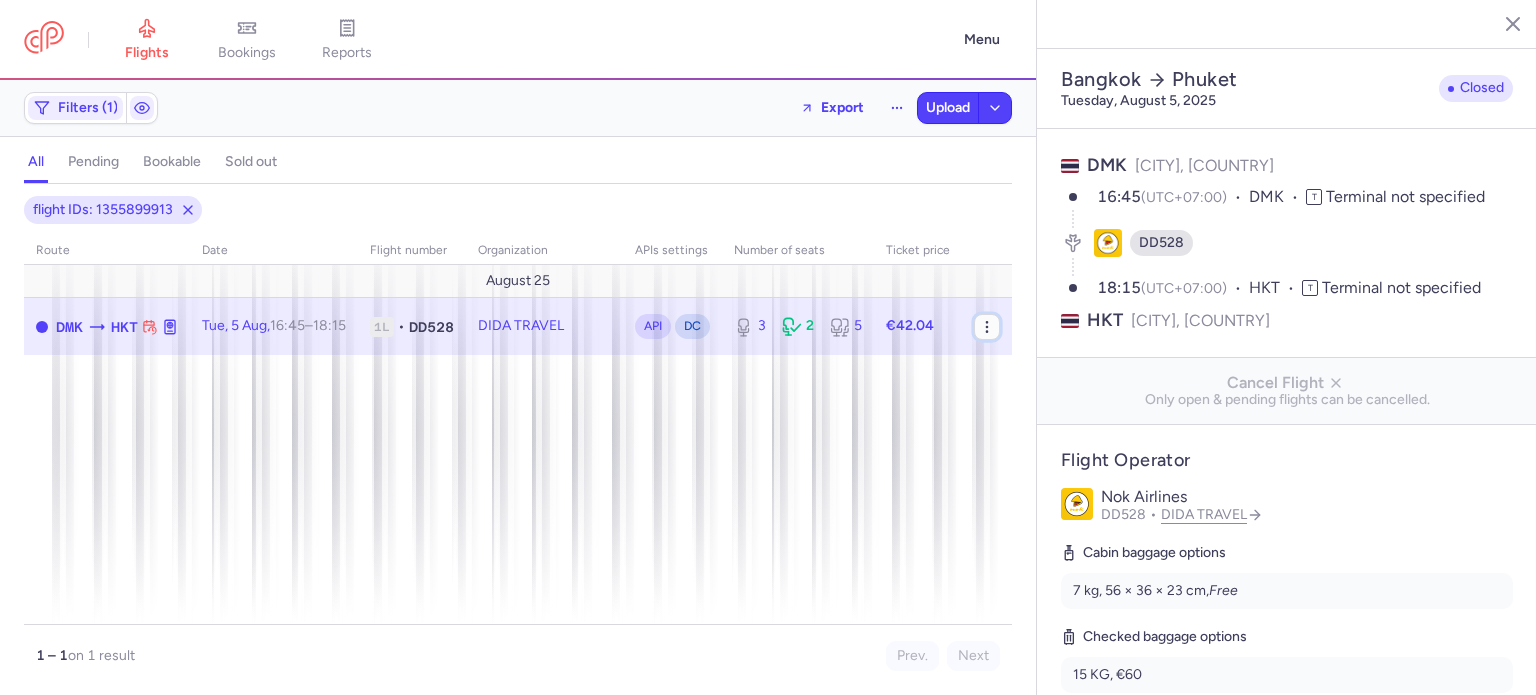 click 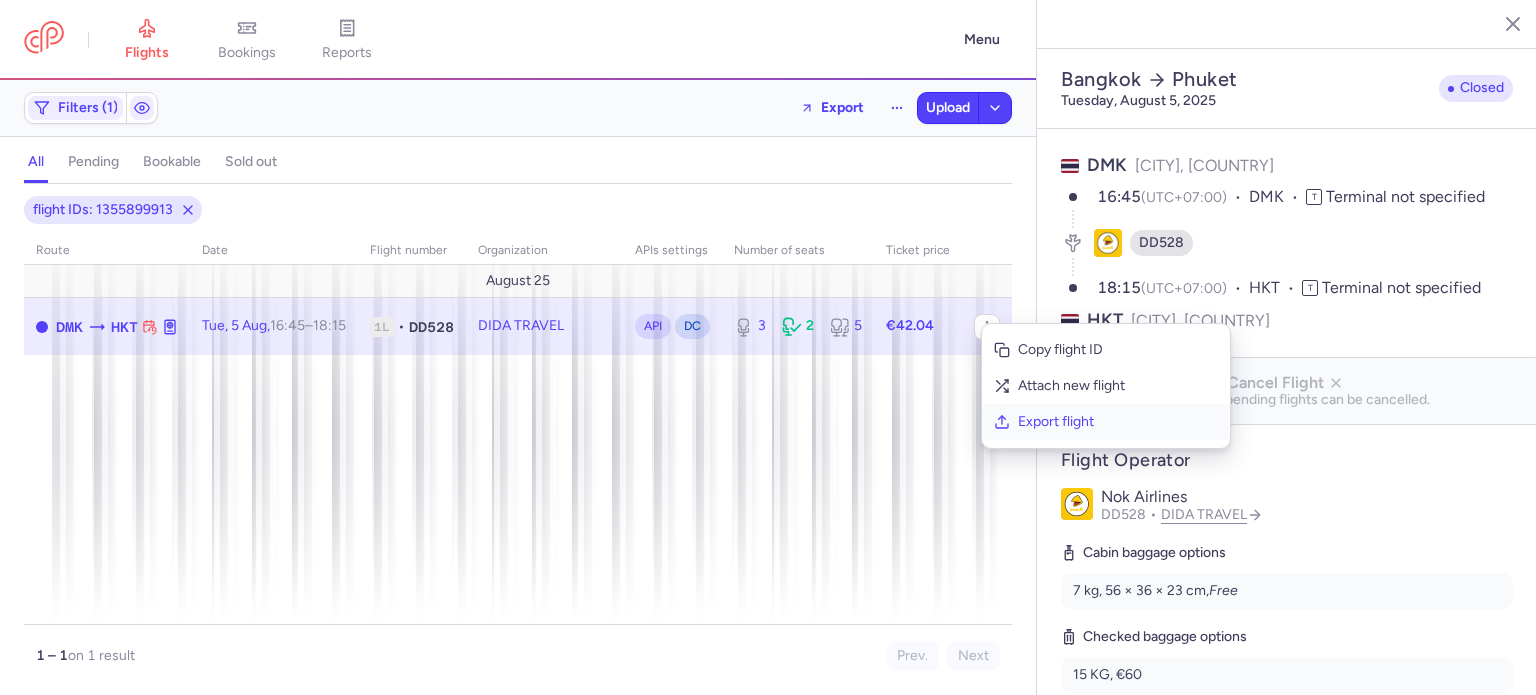click on "Export flight" at bounding box center (1118, 422) 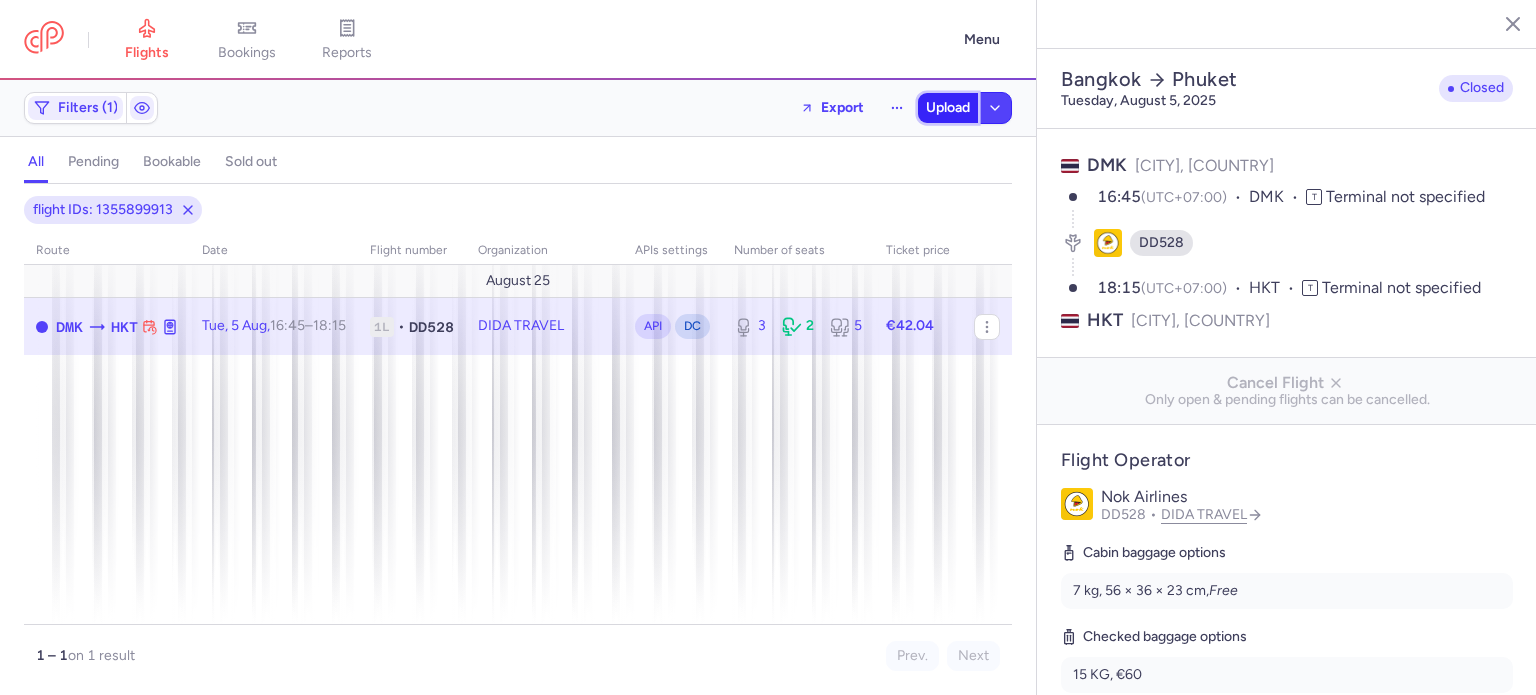 click on "Upload" at bounding box center (948, 108) 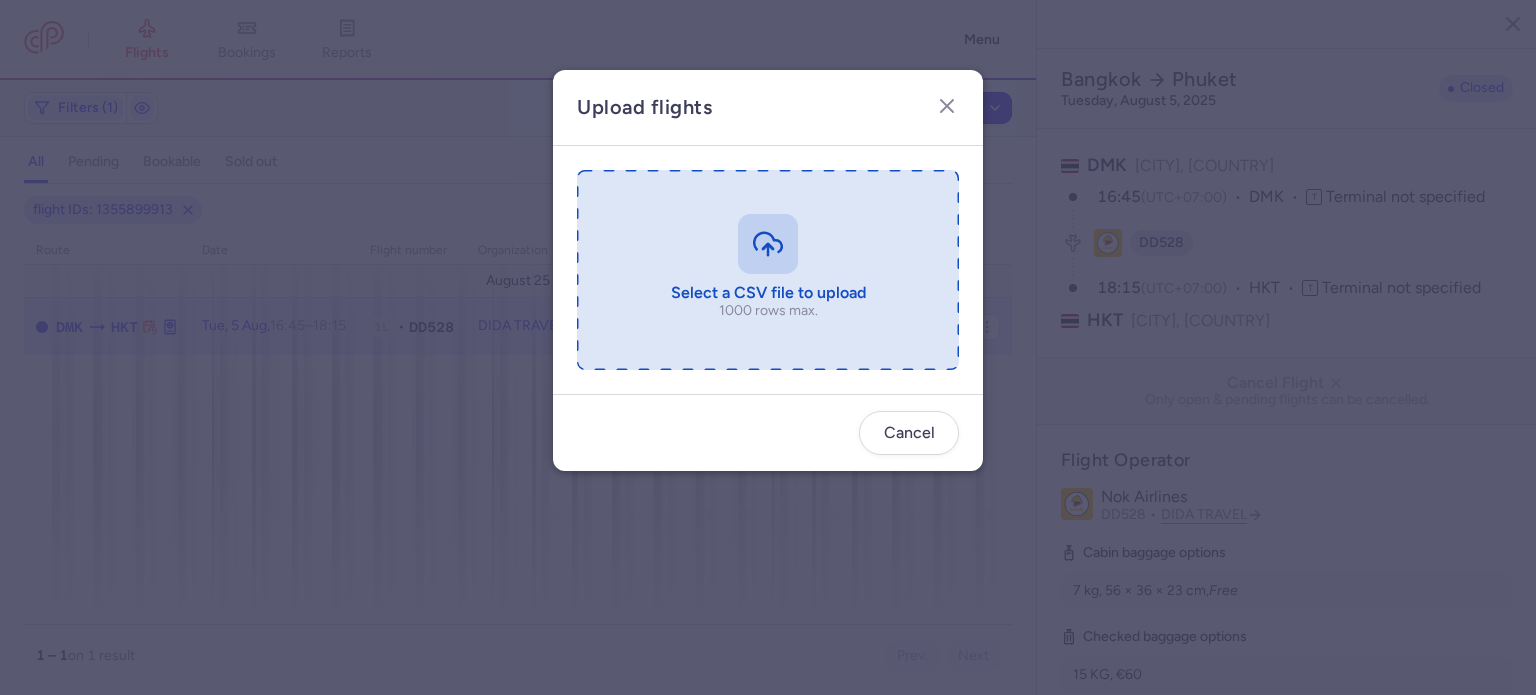 click at bounding box center [768, 270] 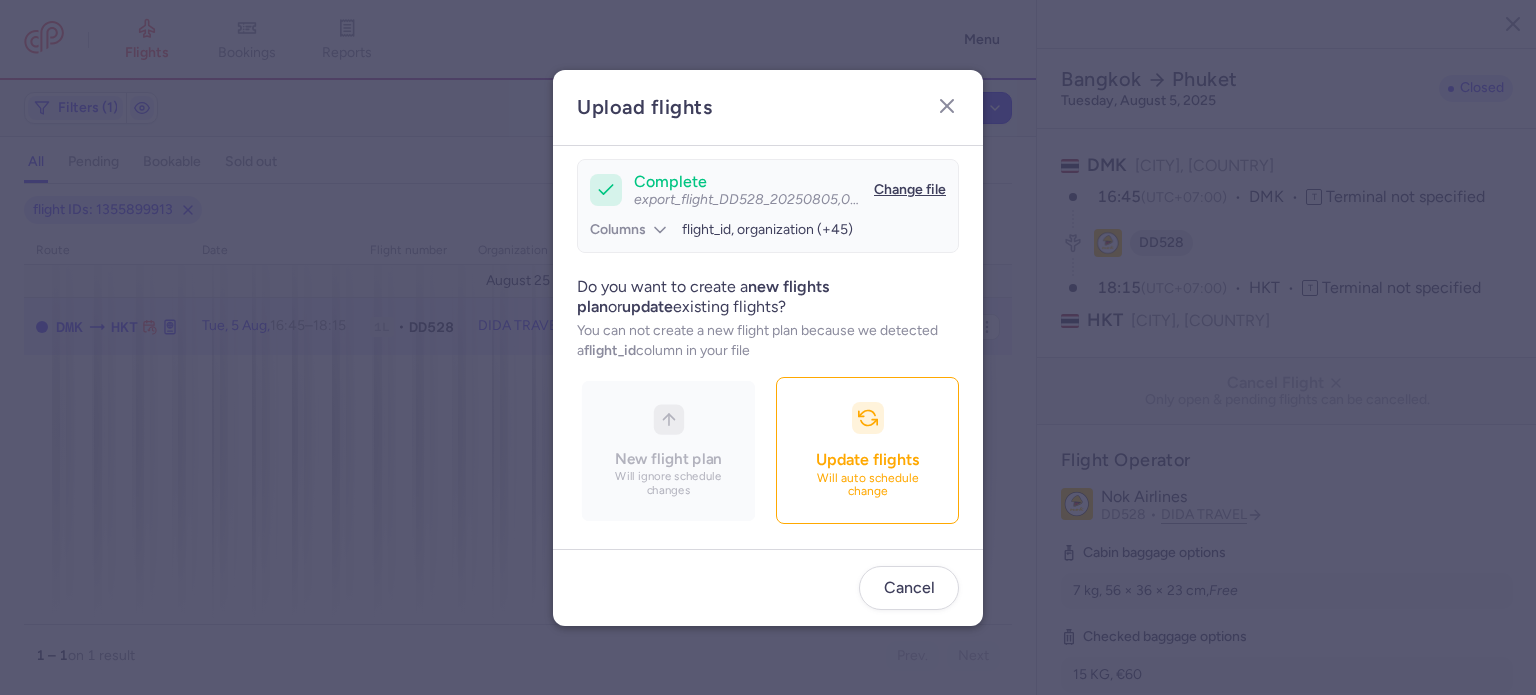 scroll, scrollTop: 172, scrollLeft: 0, axis: vertical 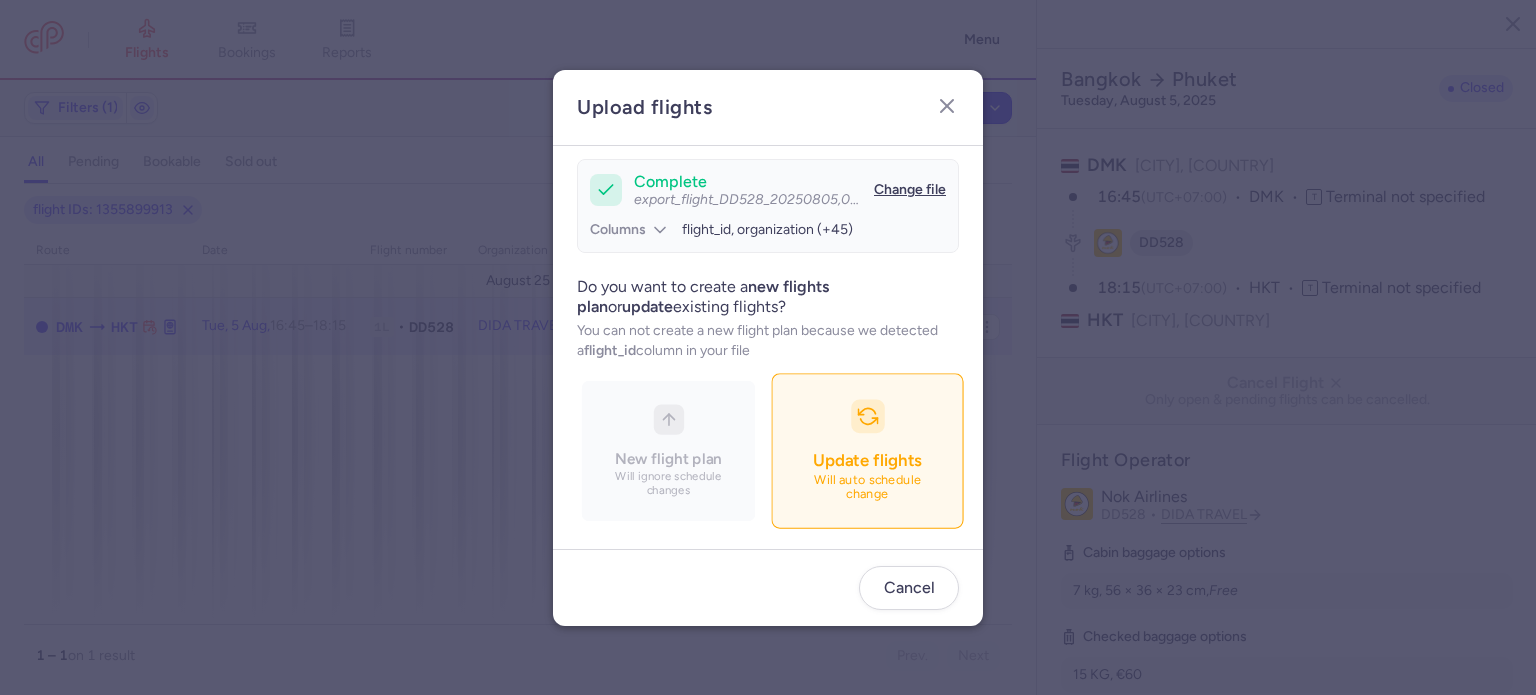 click on "Update flights Will auto schedule change" at bounding box center [867, 450] 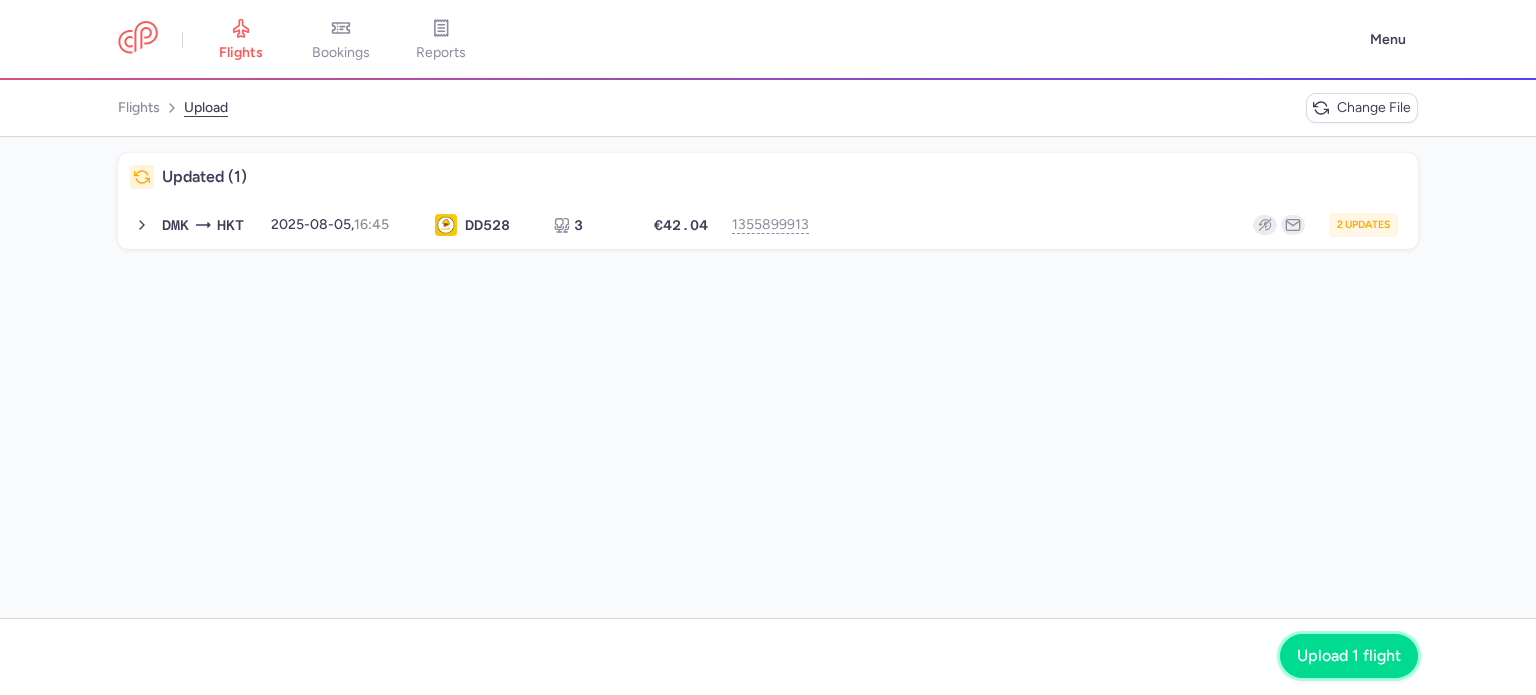 click on "Upload 1 flight" at bounding box center [1349, 656] 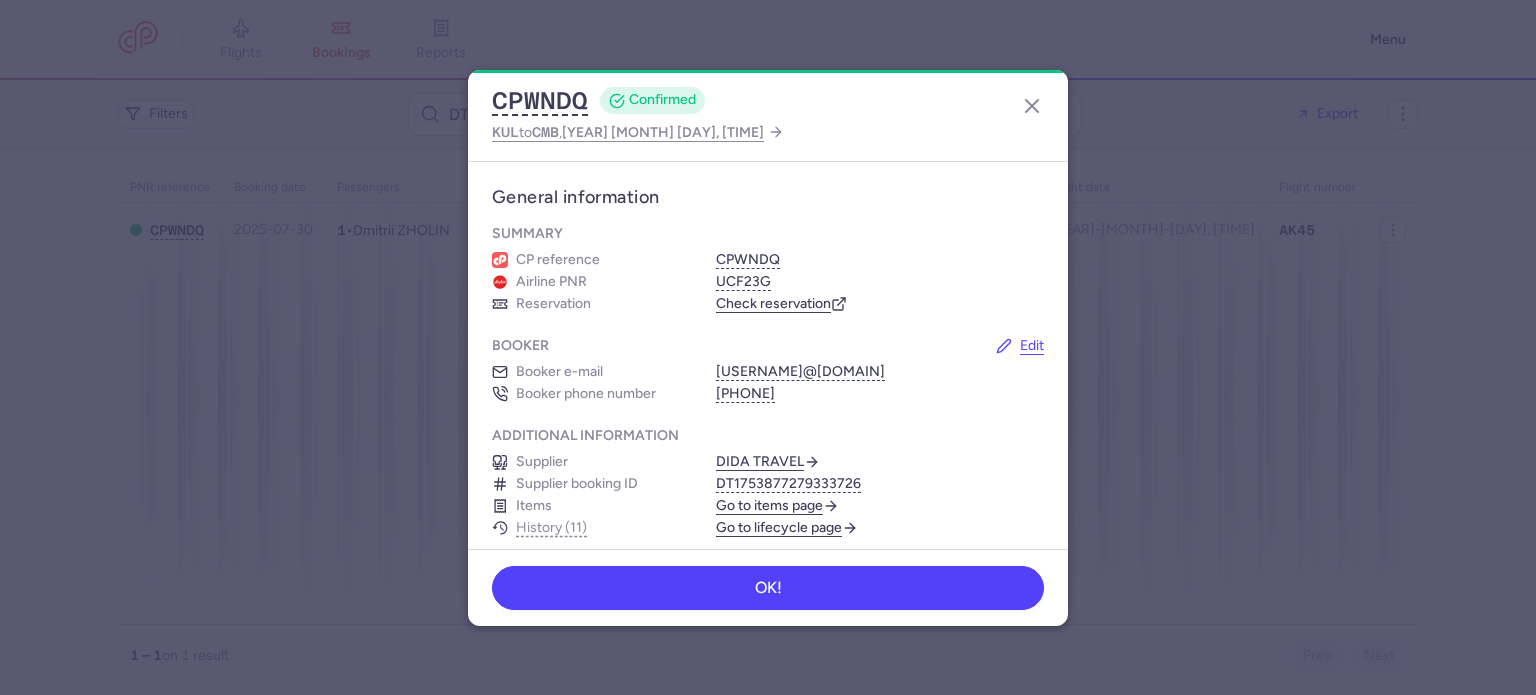 scroll, scrollTop: 0, scrollLeft: 0, axis: both 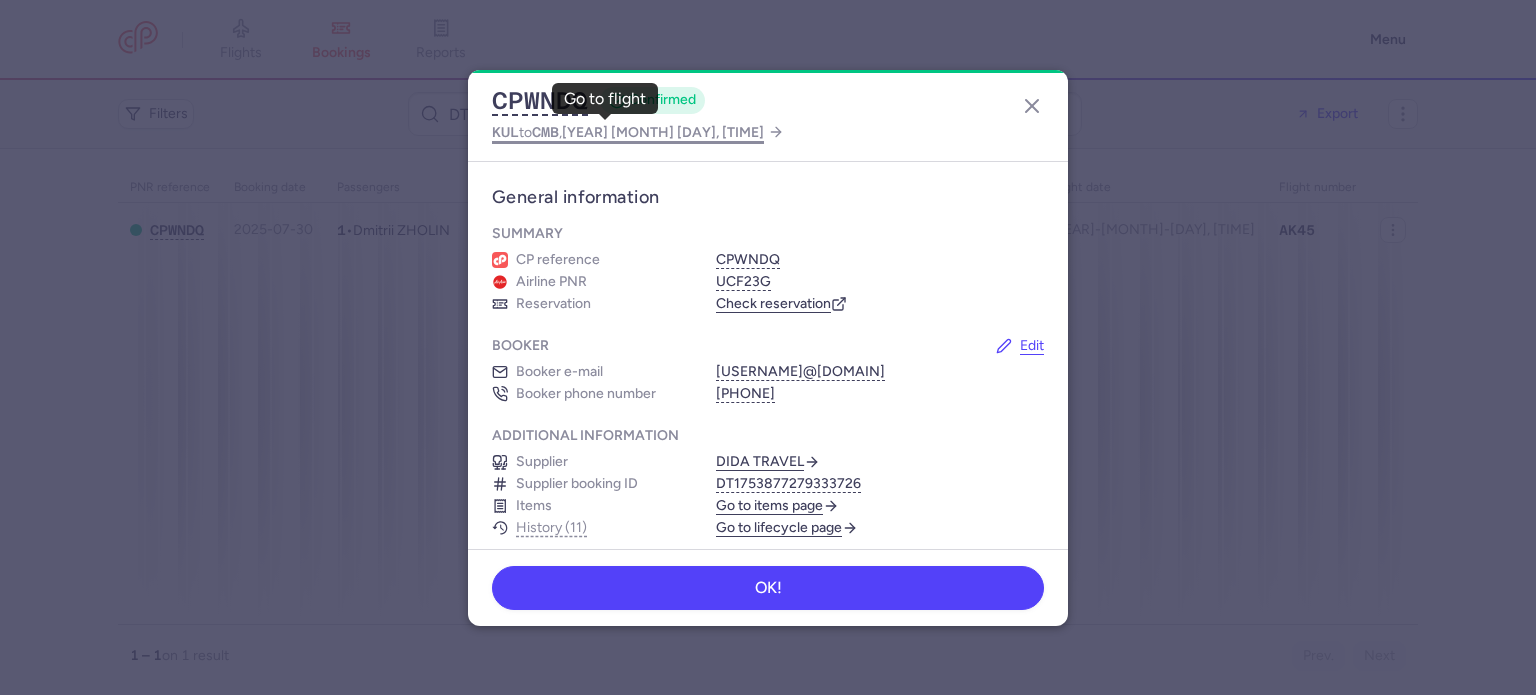 click on "2025 Sep 16, 08:40" at bounding box center (663, 132) 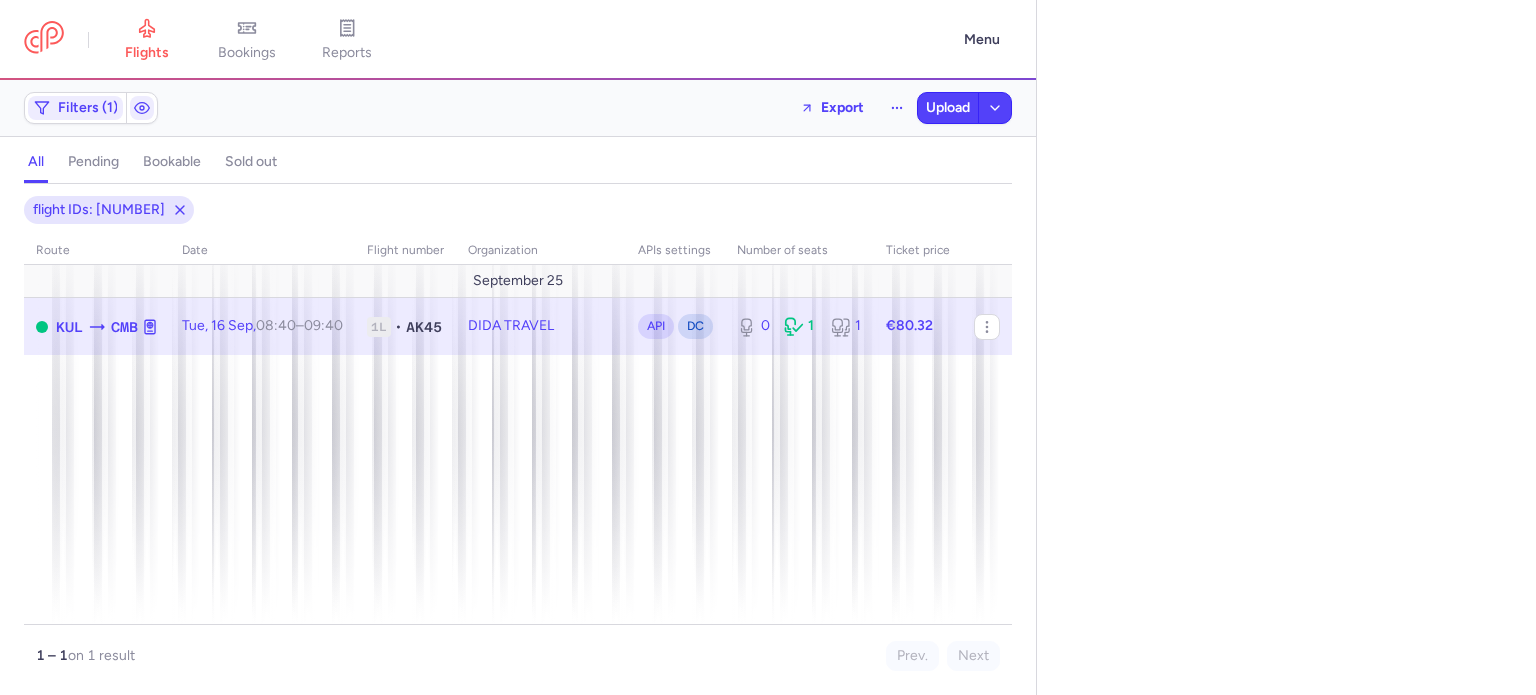 select on "days" 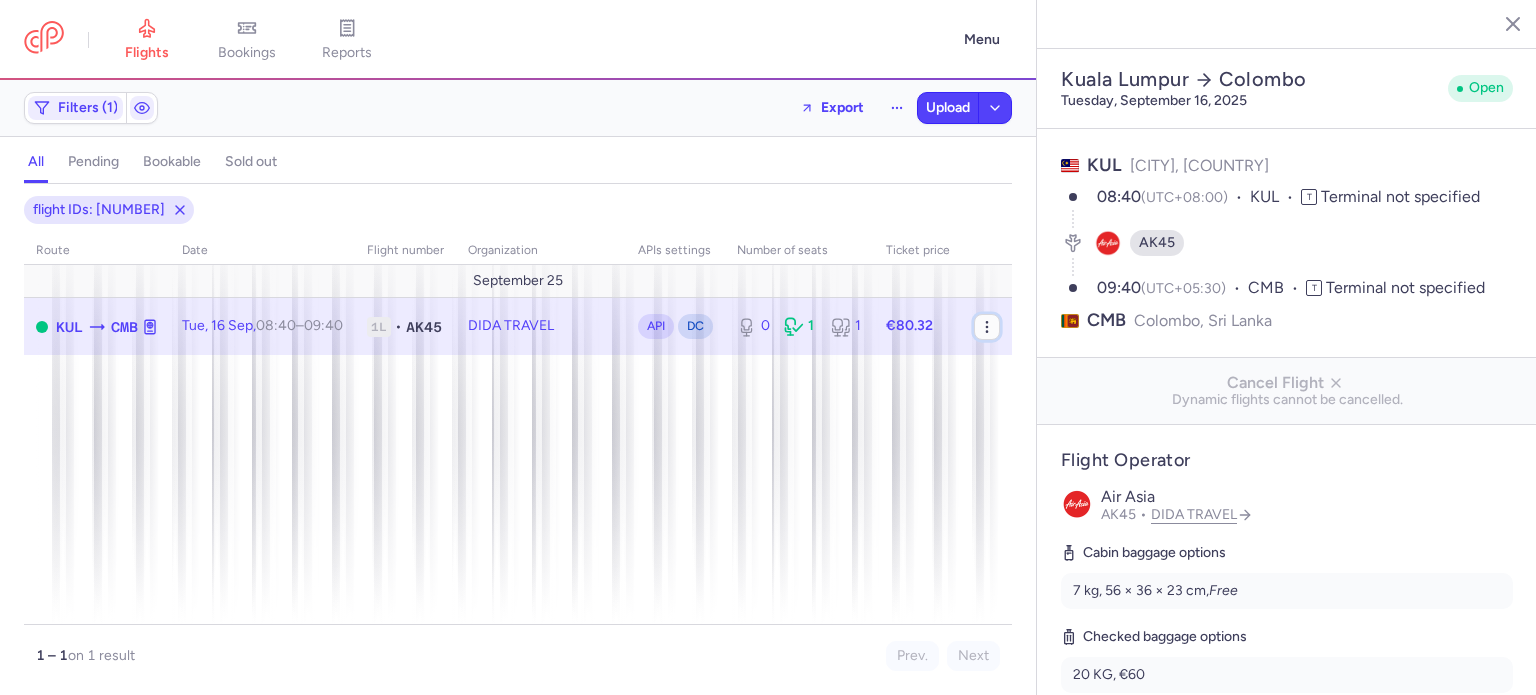 click 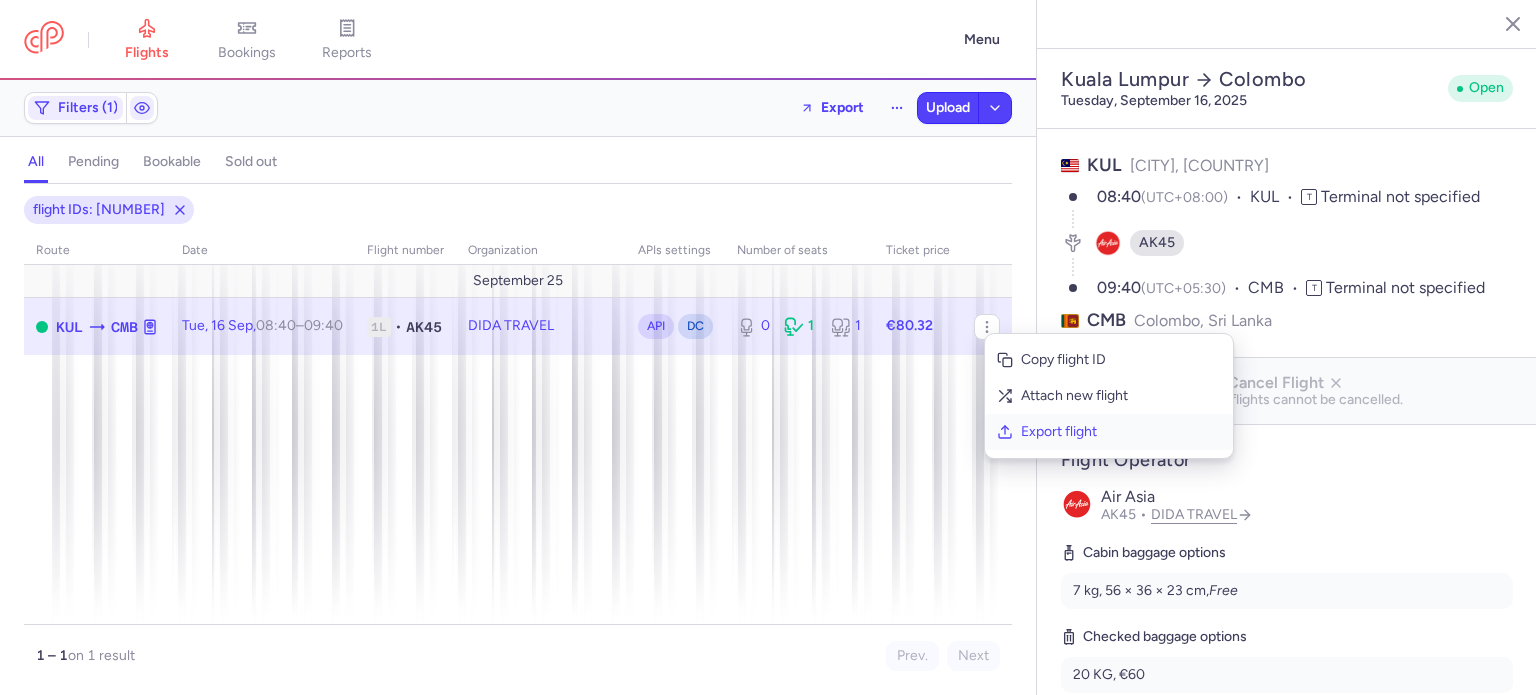 click on "Export flight" 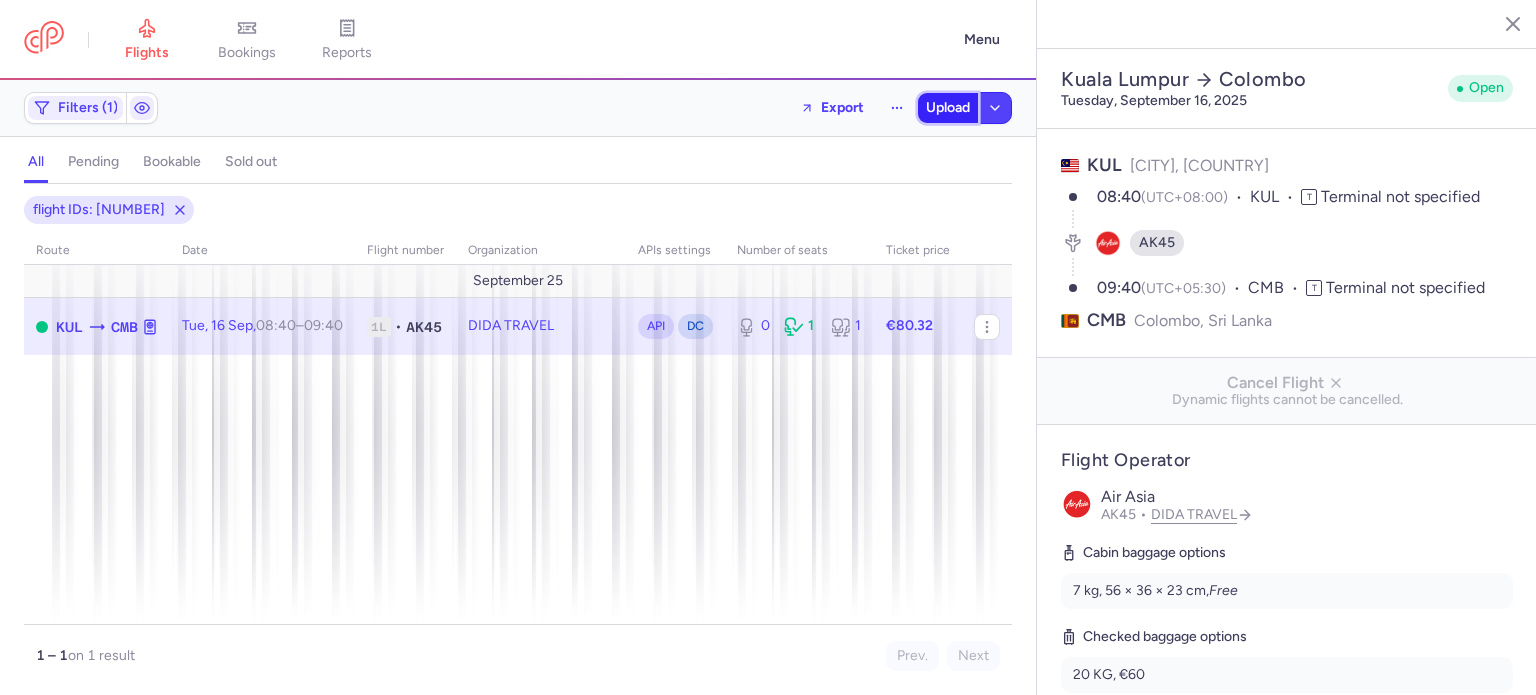 click on "Upload" at bounding box center (948, 108) 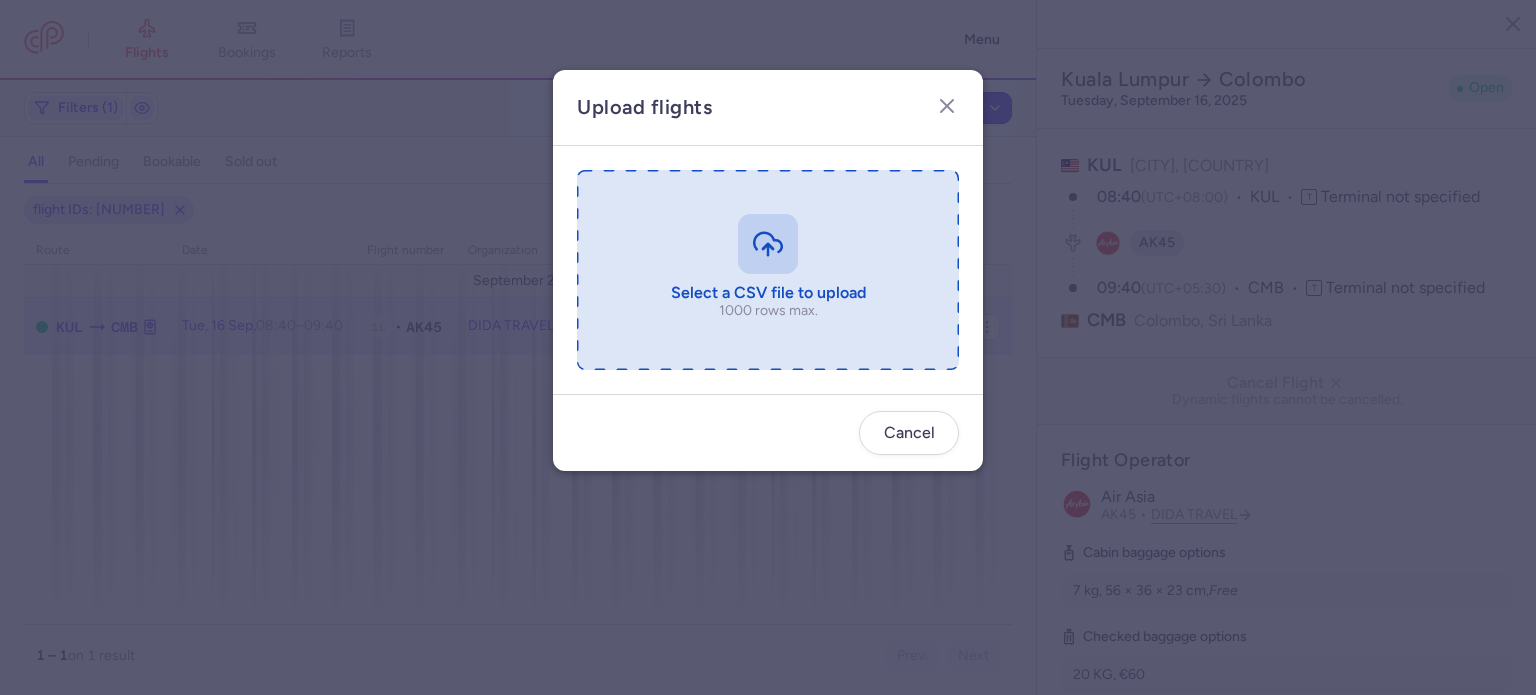 click at bounding box center [768, 270] 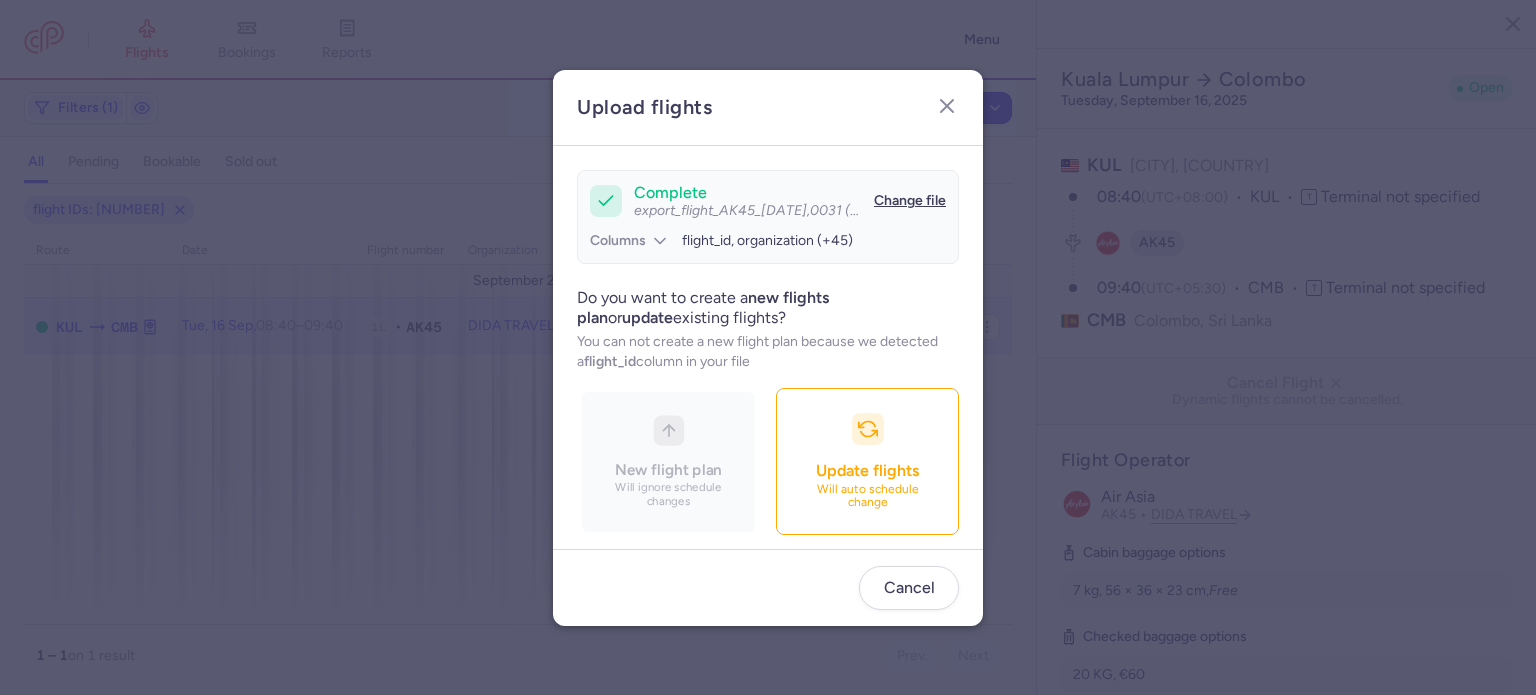 scroll, scrollTop: 172, scrollLeft: 0, axis: vertical 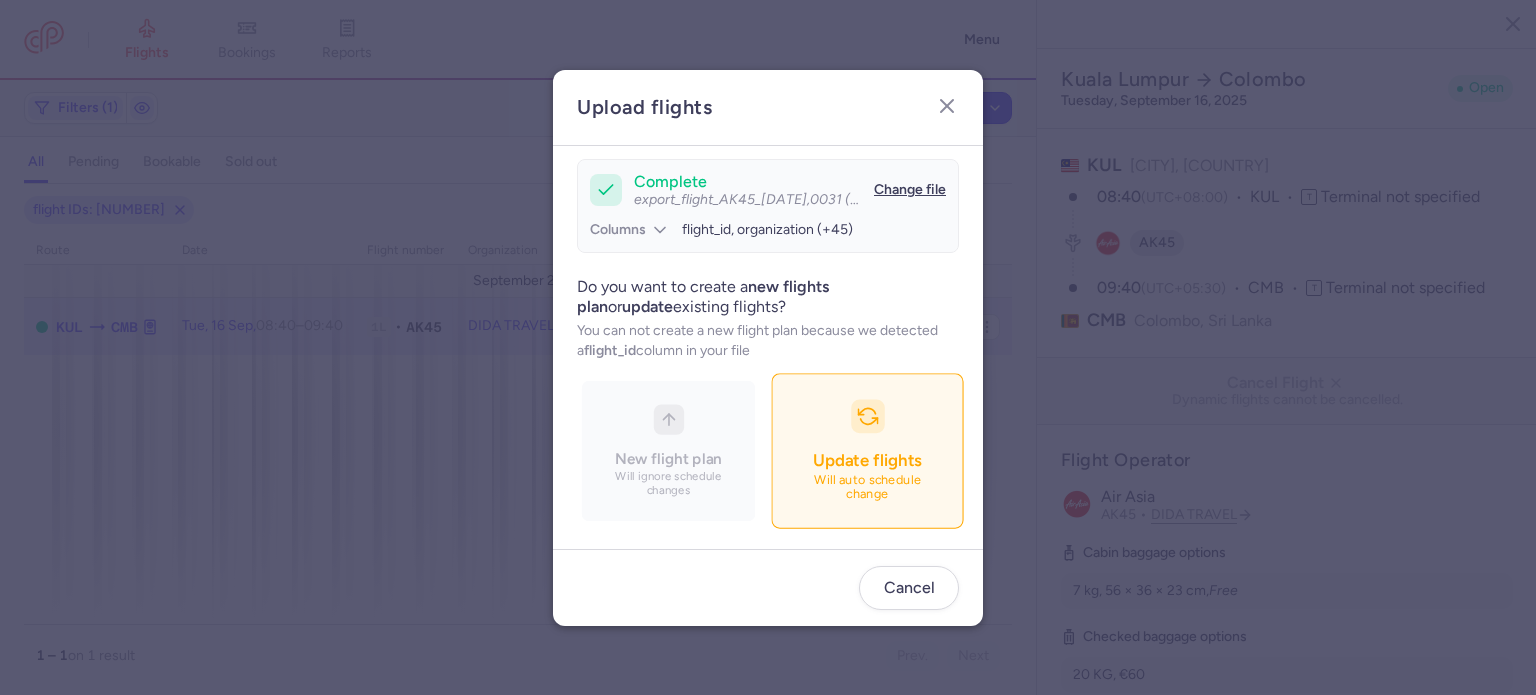 click on "Update flights Will auto schedule change" at bounding box center [867, 450] 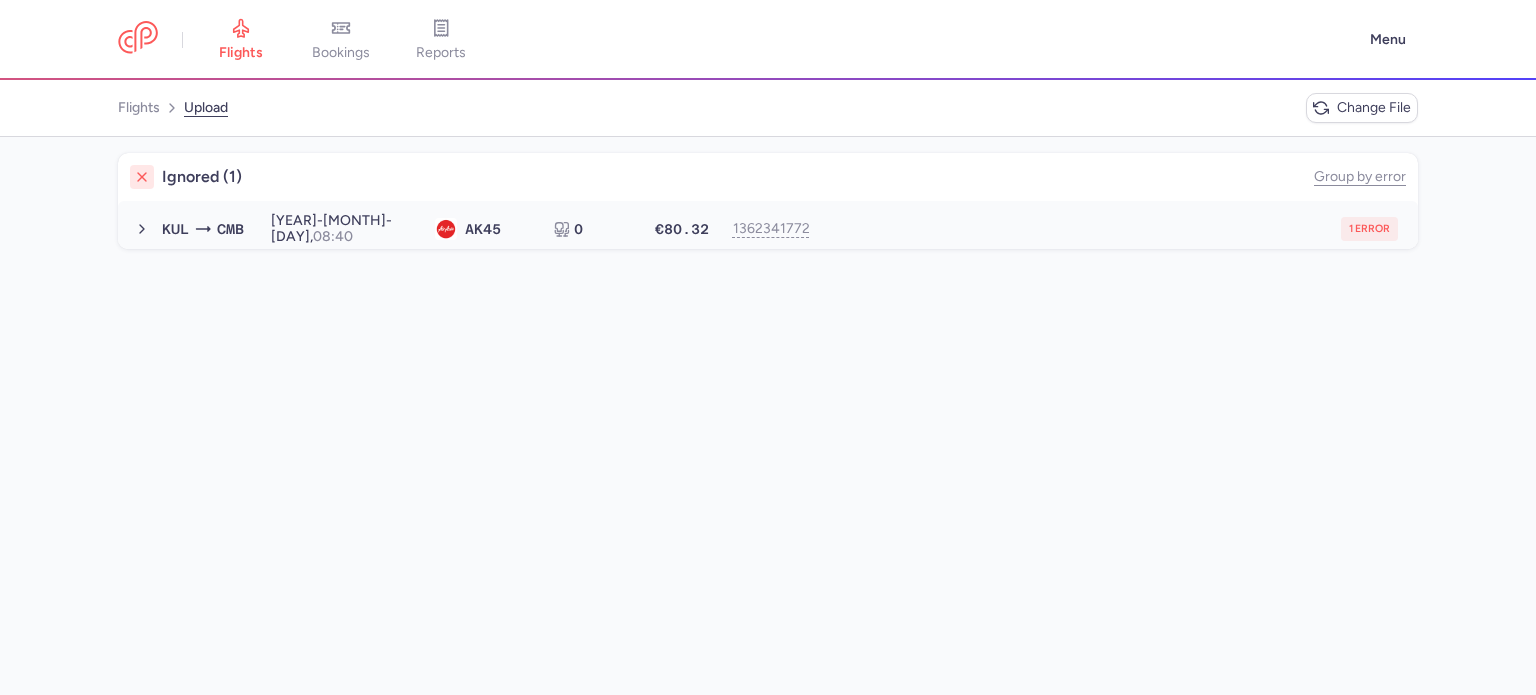 click on "KUL  CMB 2025-09-16,  08:40 AK  45 0 €80.32 1362341772 1 error 2025-09-16, 08:40 AK45 0 seats €80.32" at bounding box center [768, 229] 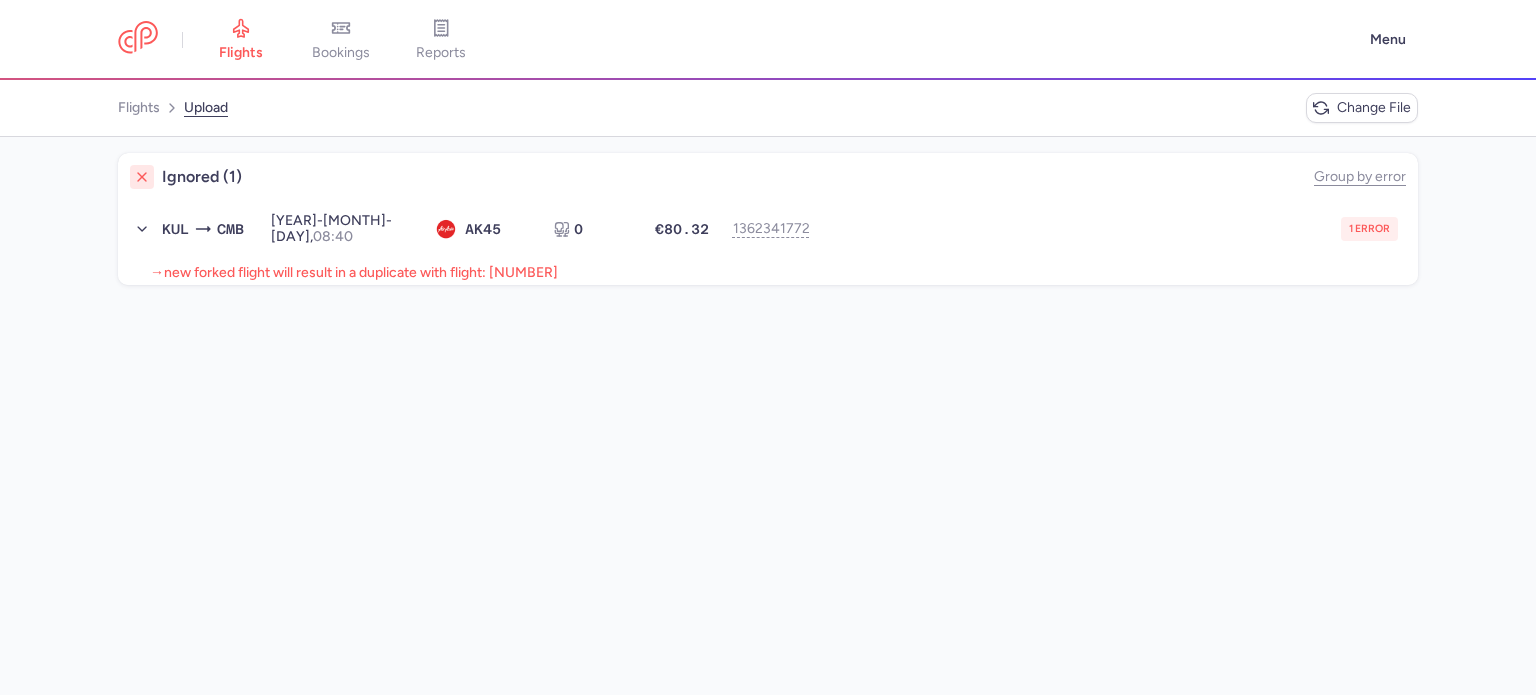 click on "new forked flight will result in a duplicate with flight: 1414740502" at bounding box center [361, 272] 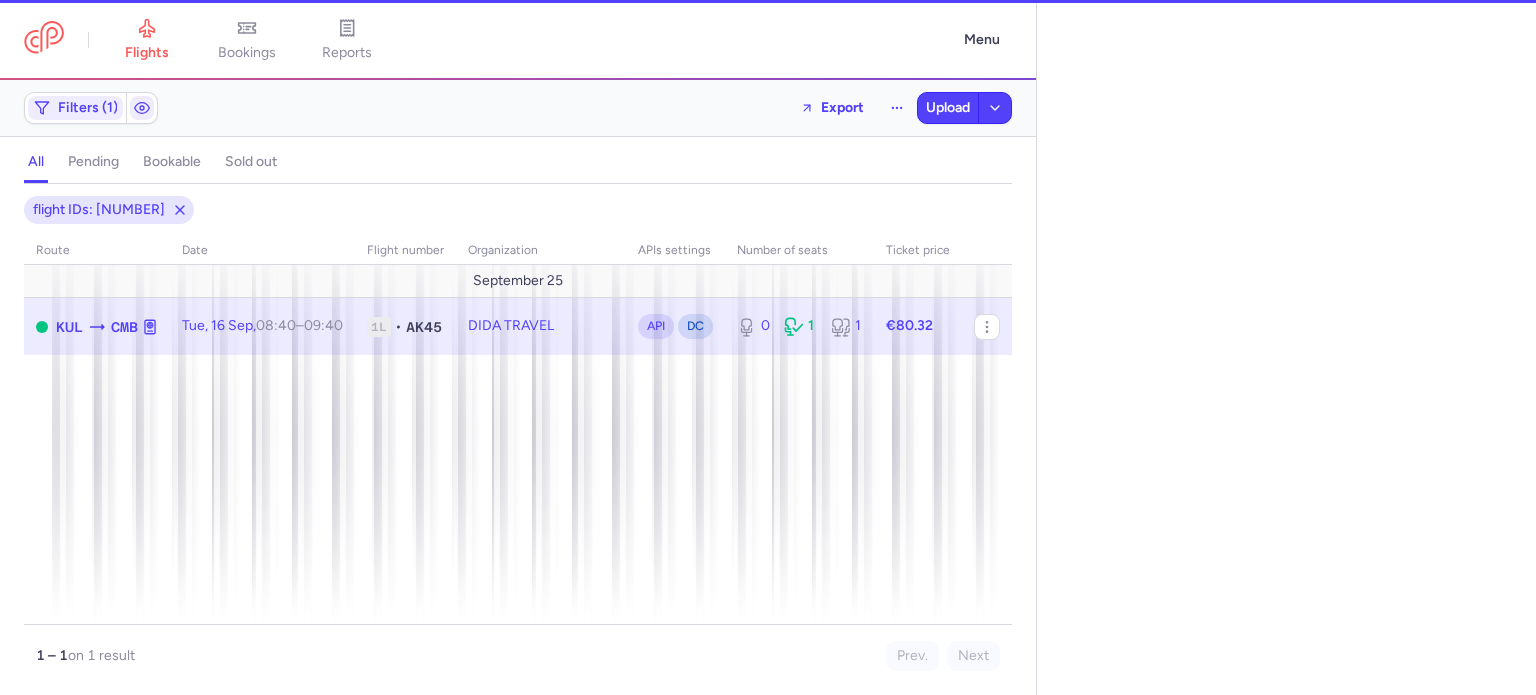 select on "days" 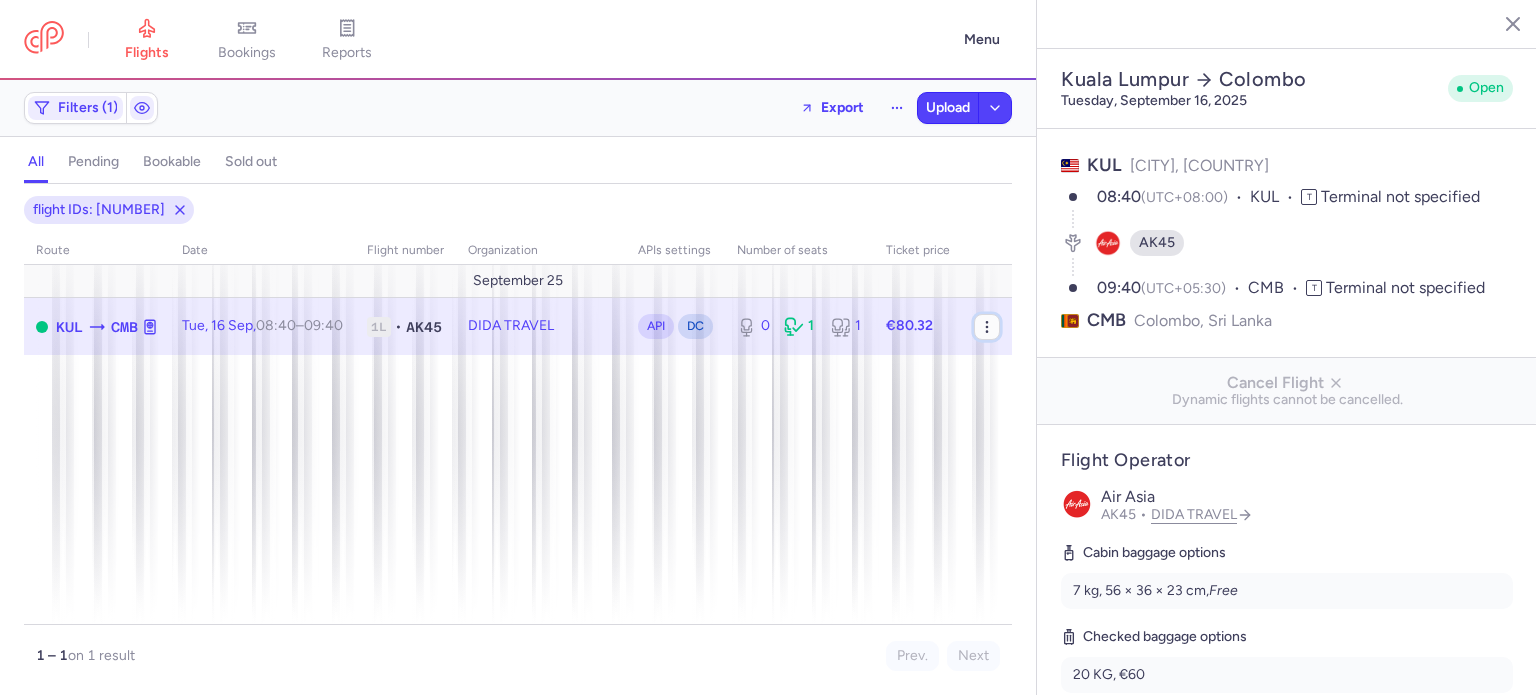 click 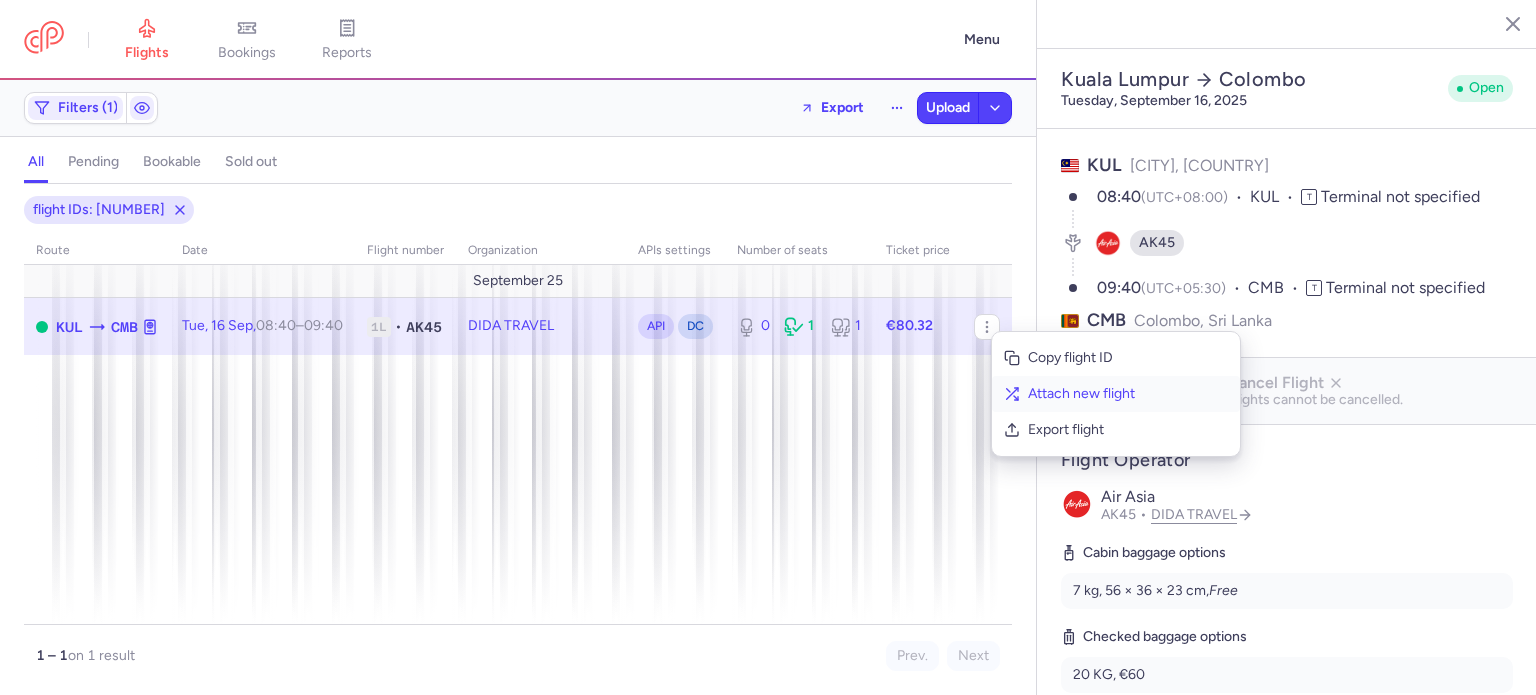 click on "Attach new flight" 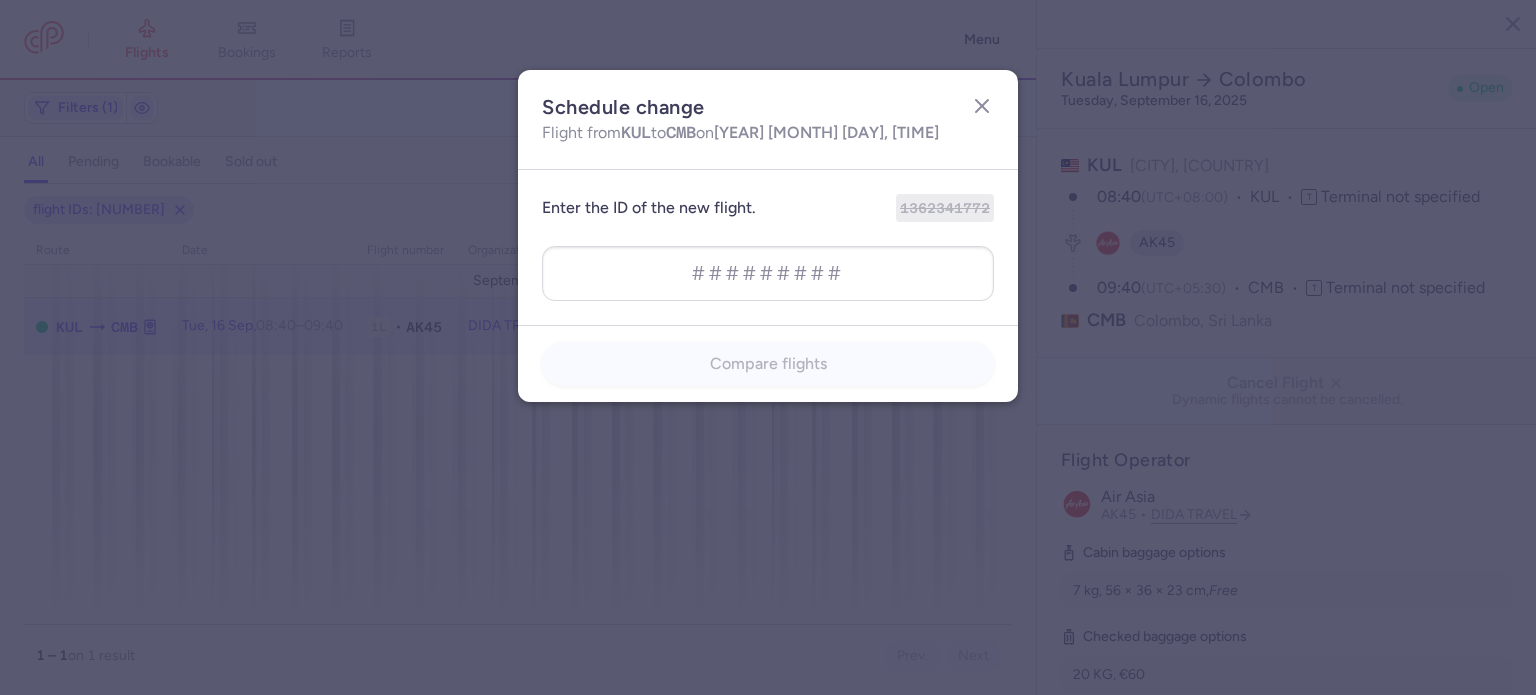type on "1414740502" 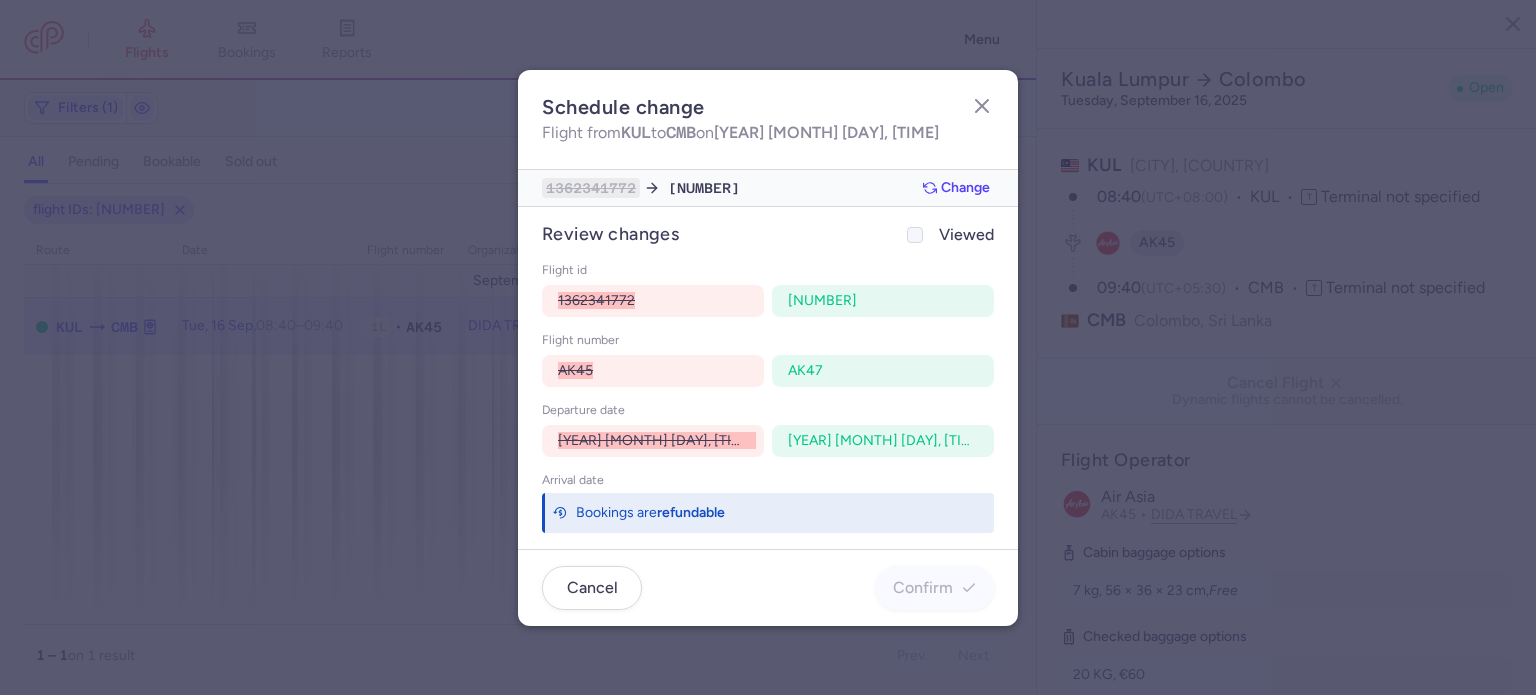 click 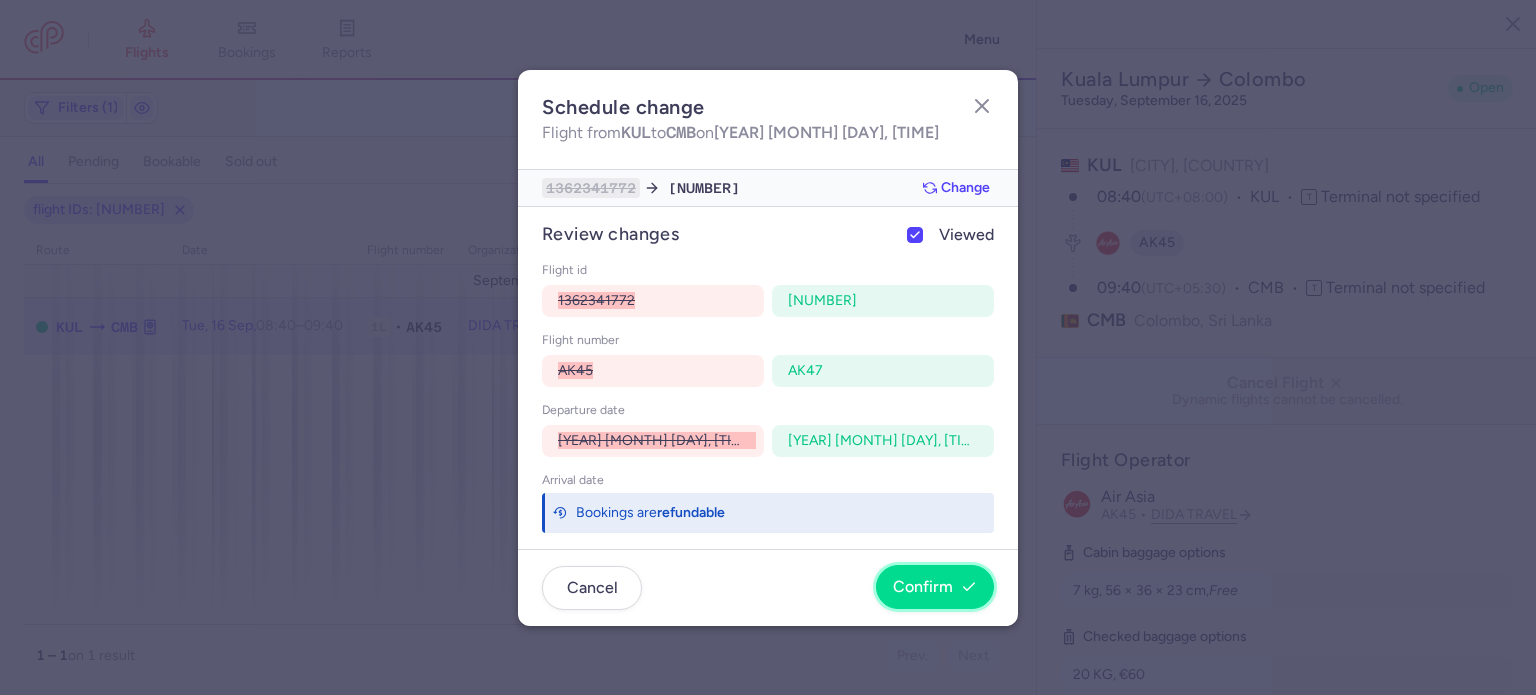 click on "Confirm" at bounding box center (935, 587) 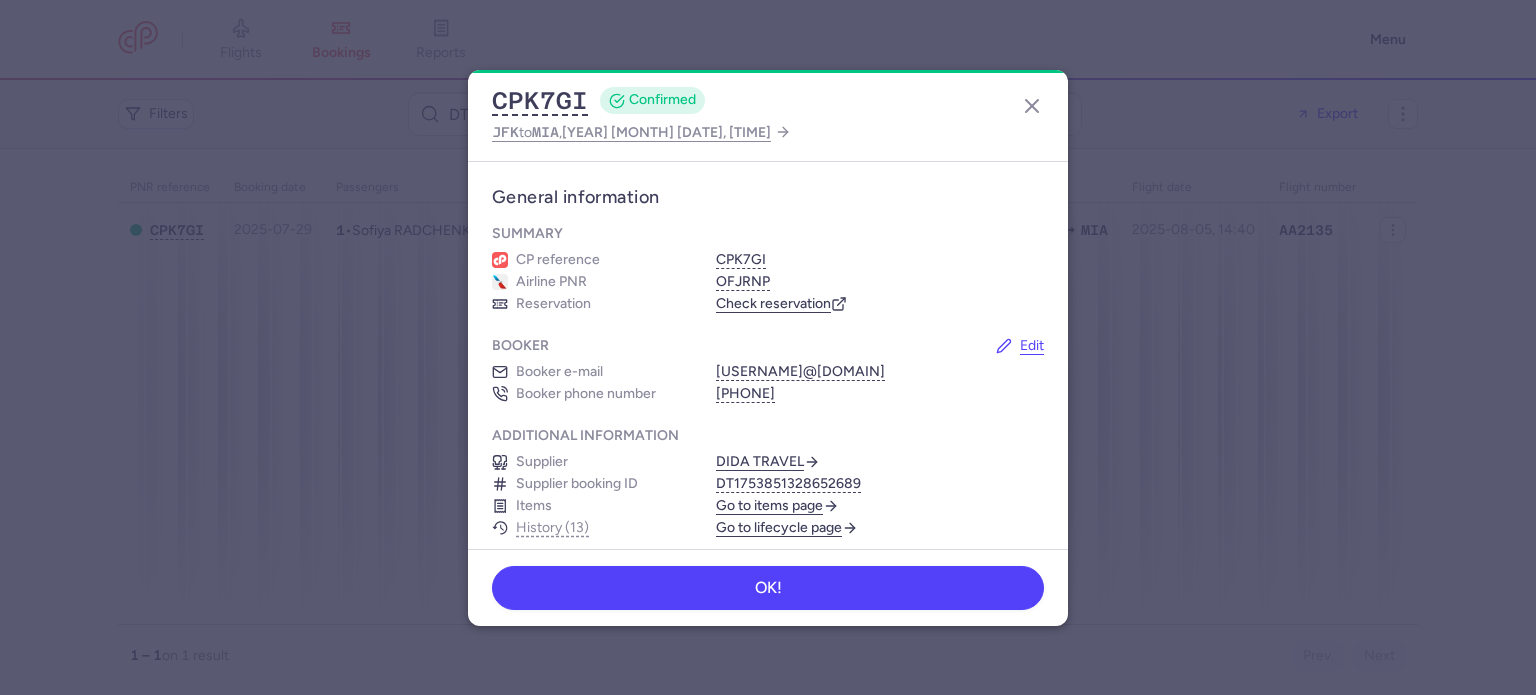 scroll, scrollTop: 0, scrollLeft: 0, axis: both 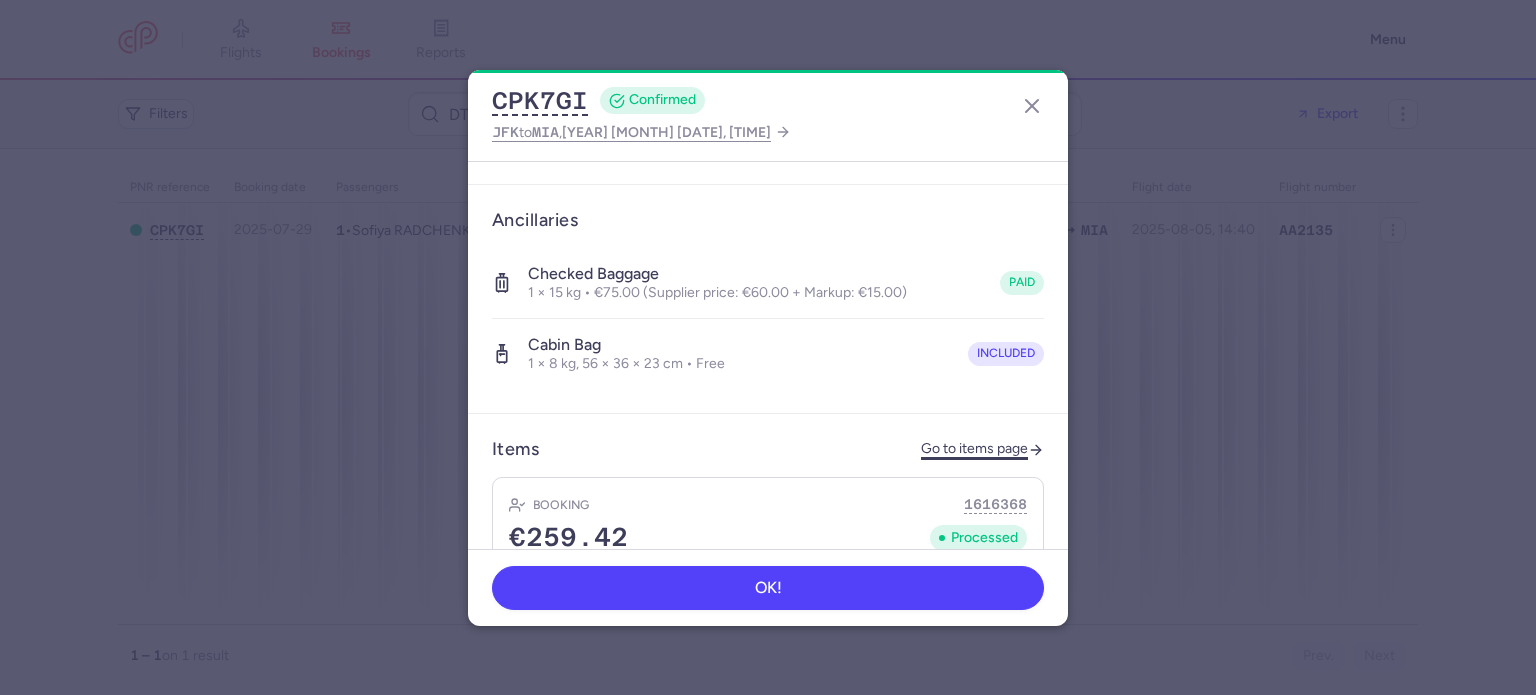 click on "Go to items page" 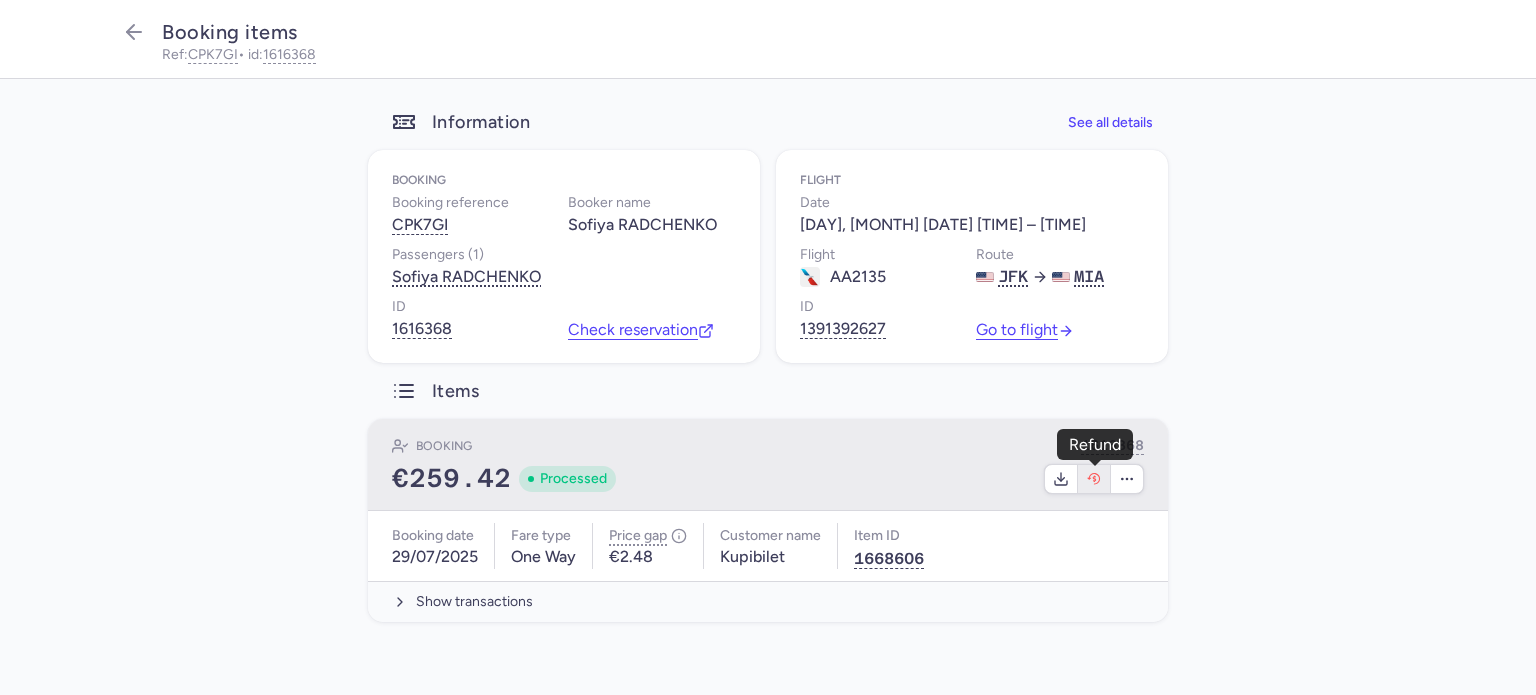 click 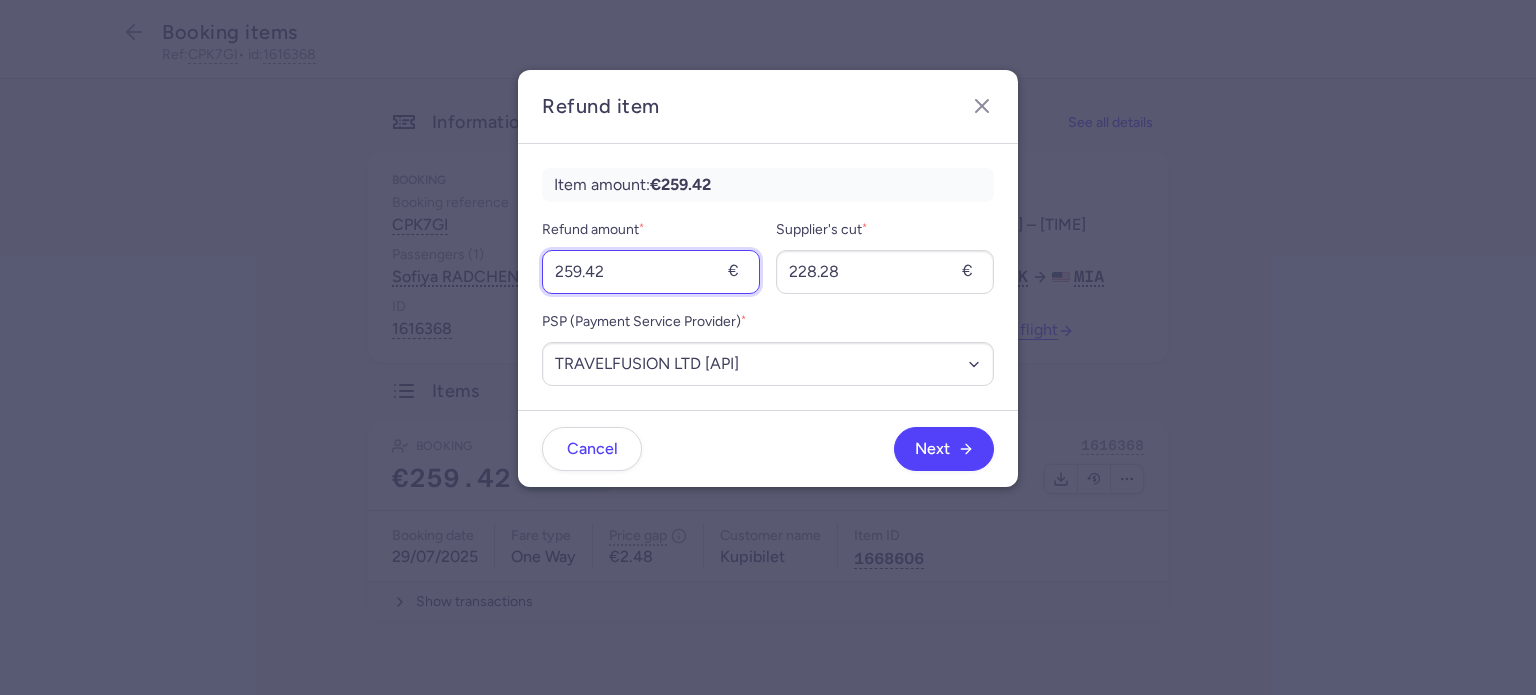 click on "259.42" at bounding box center [651, 272] 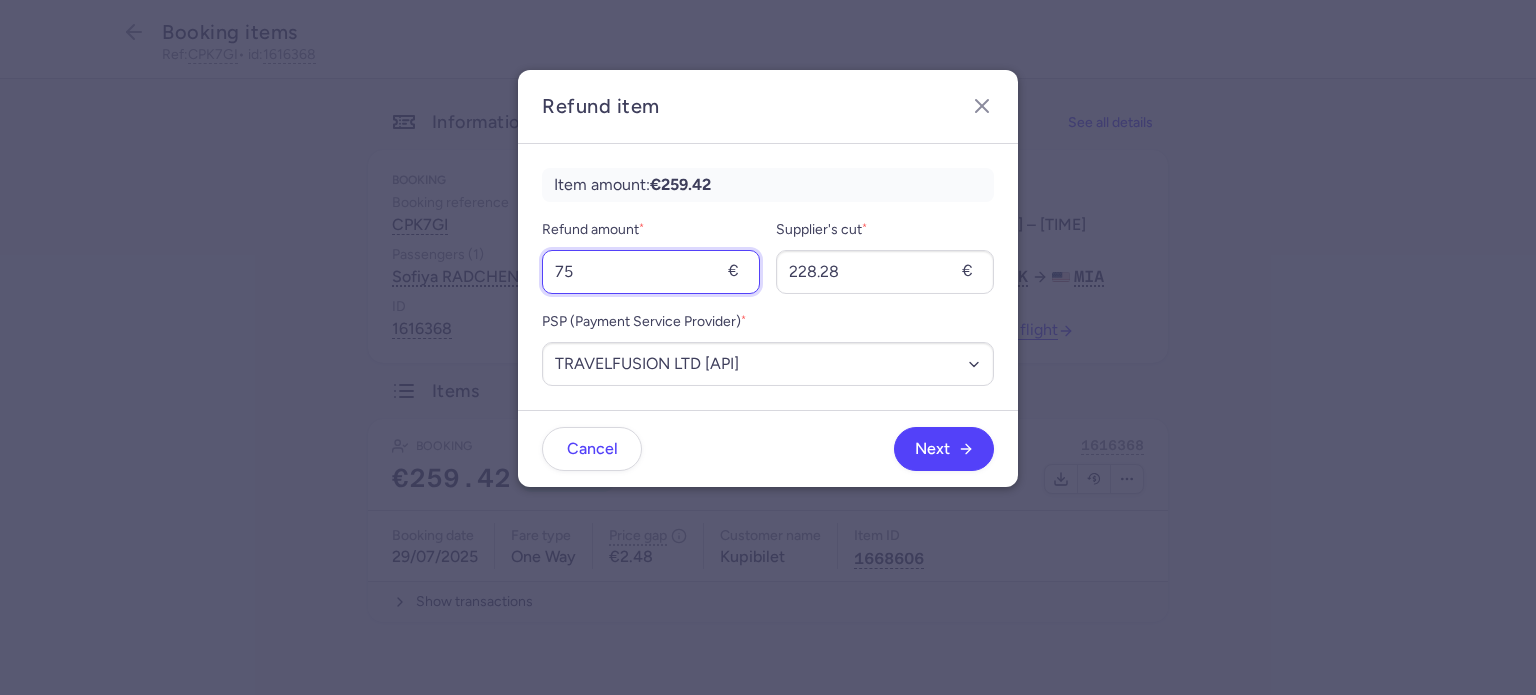 type on "75" 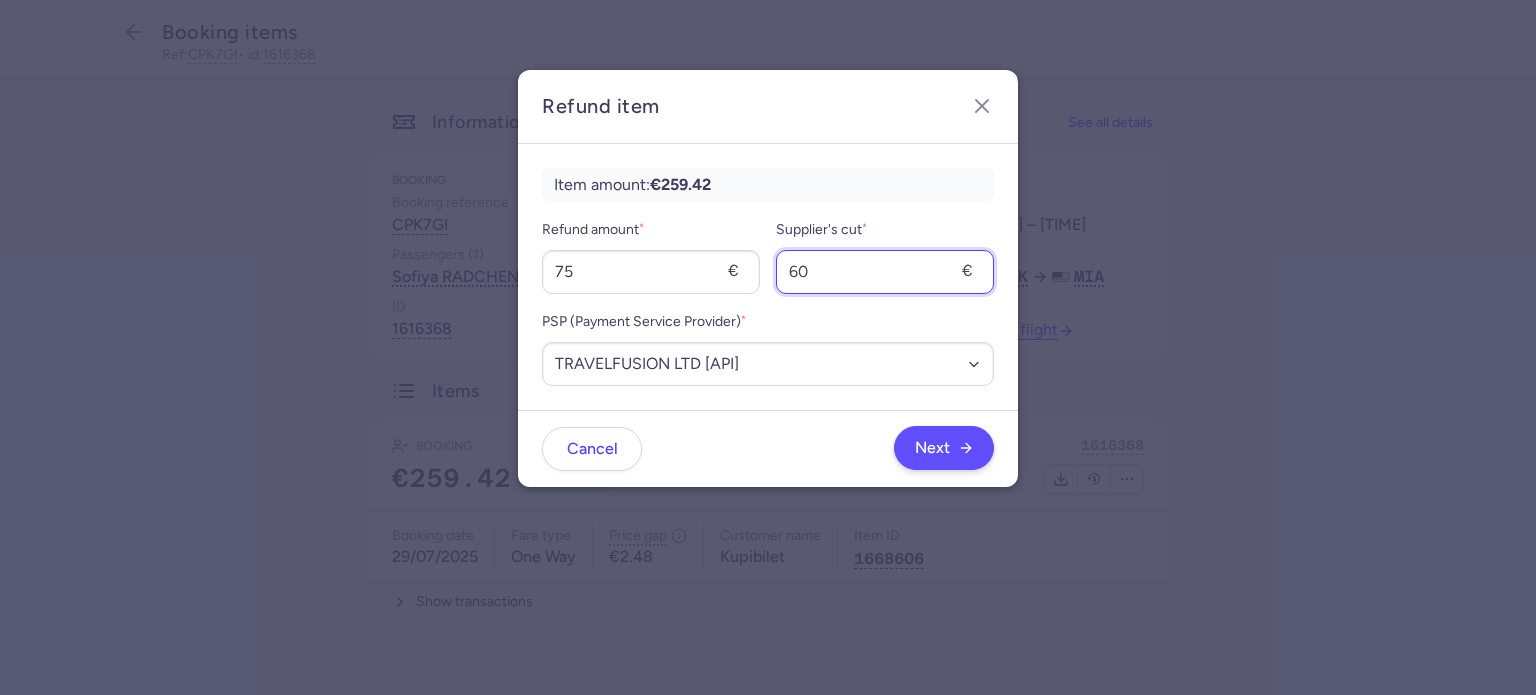 type on "60" 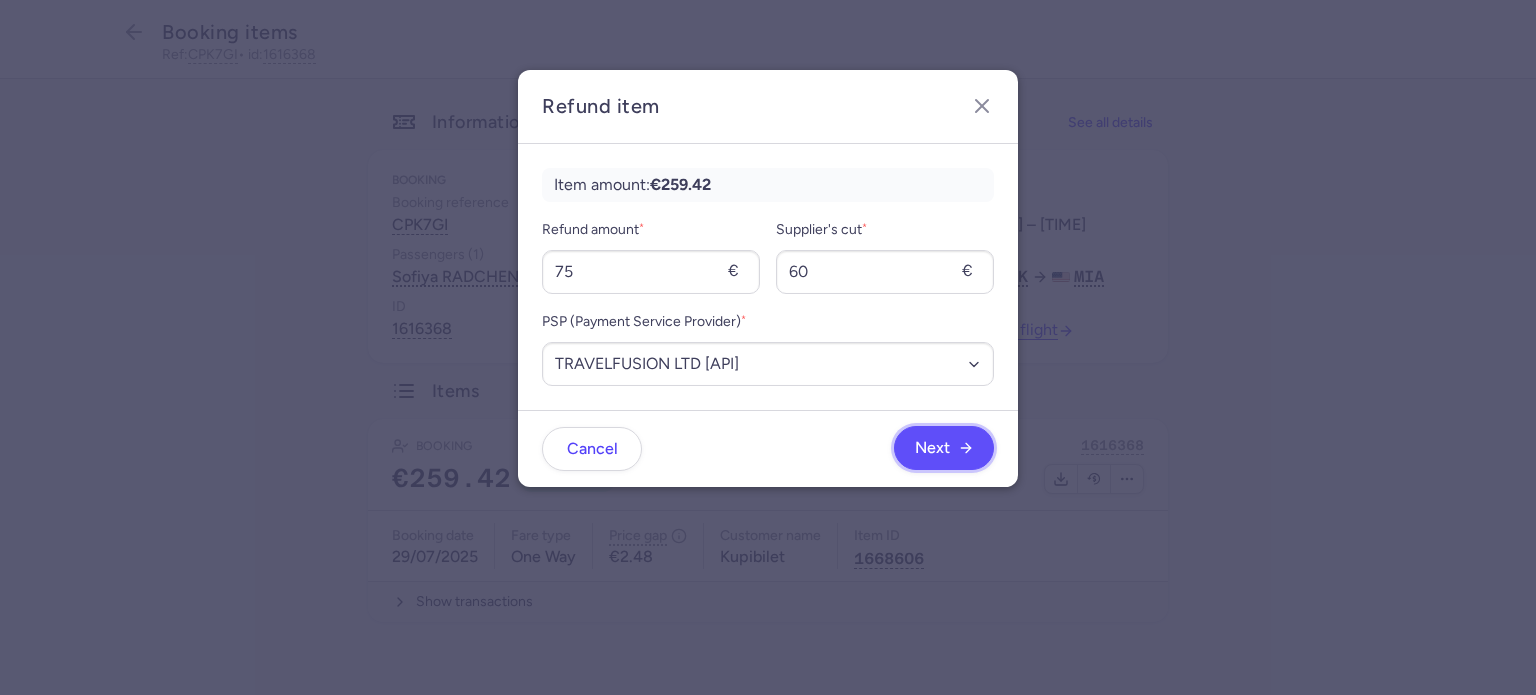 click on "Next" at bounding box center (944, 448) 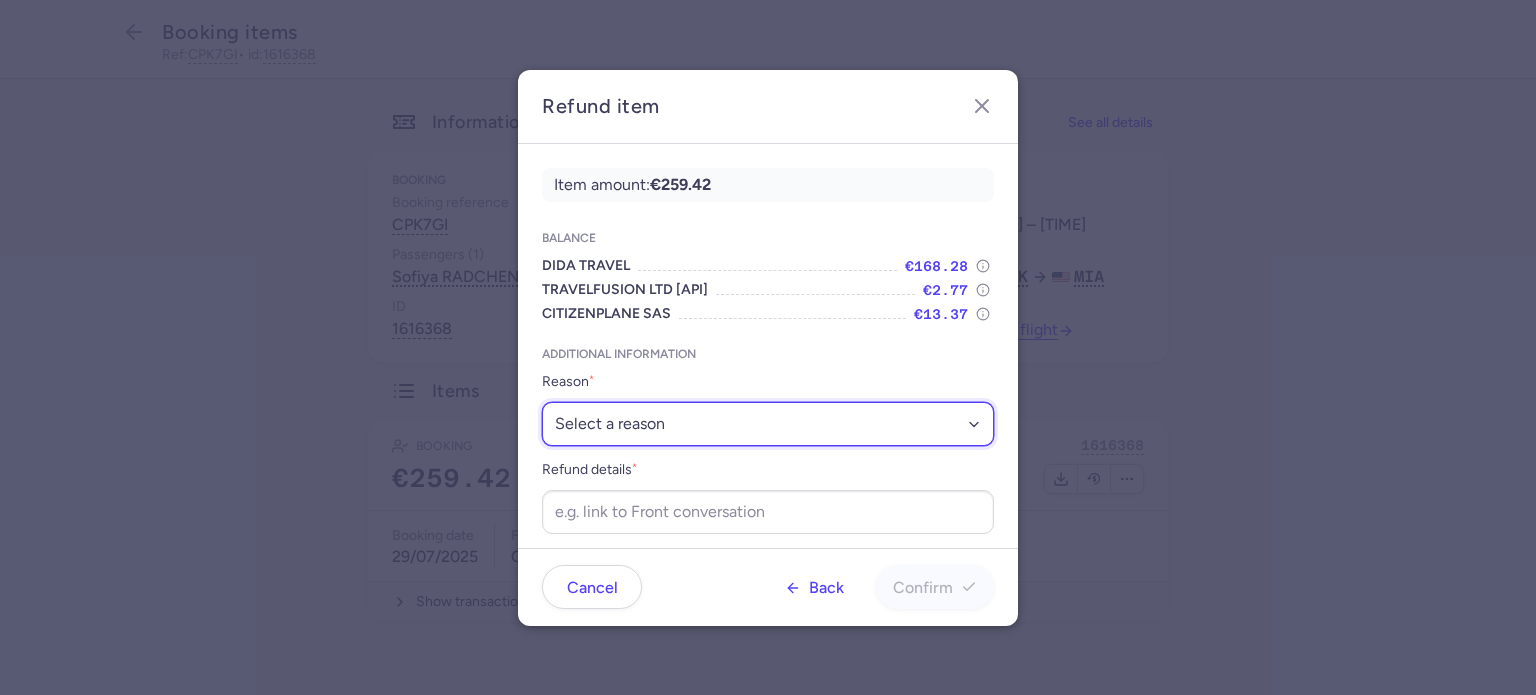 click on "Select a reason ✈️ Airline ceasing ops 💼 Ancillary issue 📄 APIS missing ⚙️ CitizenPlane error ⛔️ Denied boarding 🔁 Duplicate ❌ Flight canceled 🕵🏼‍♂️ Fraud 🎁 Goodwill 🎫 Goodwill allowance 🙃 Other 💺 Overbooking 💸 Refund with penalty 🙅 Schedule change not accepted 🤕 Supplier error 💵 Tax refund ❓ Unconfirmed booking" at bounding box center [768, 424] 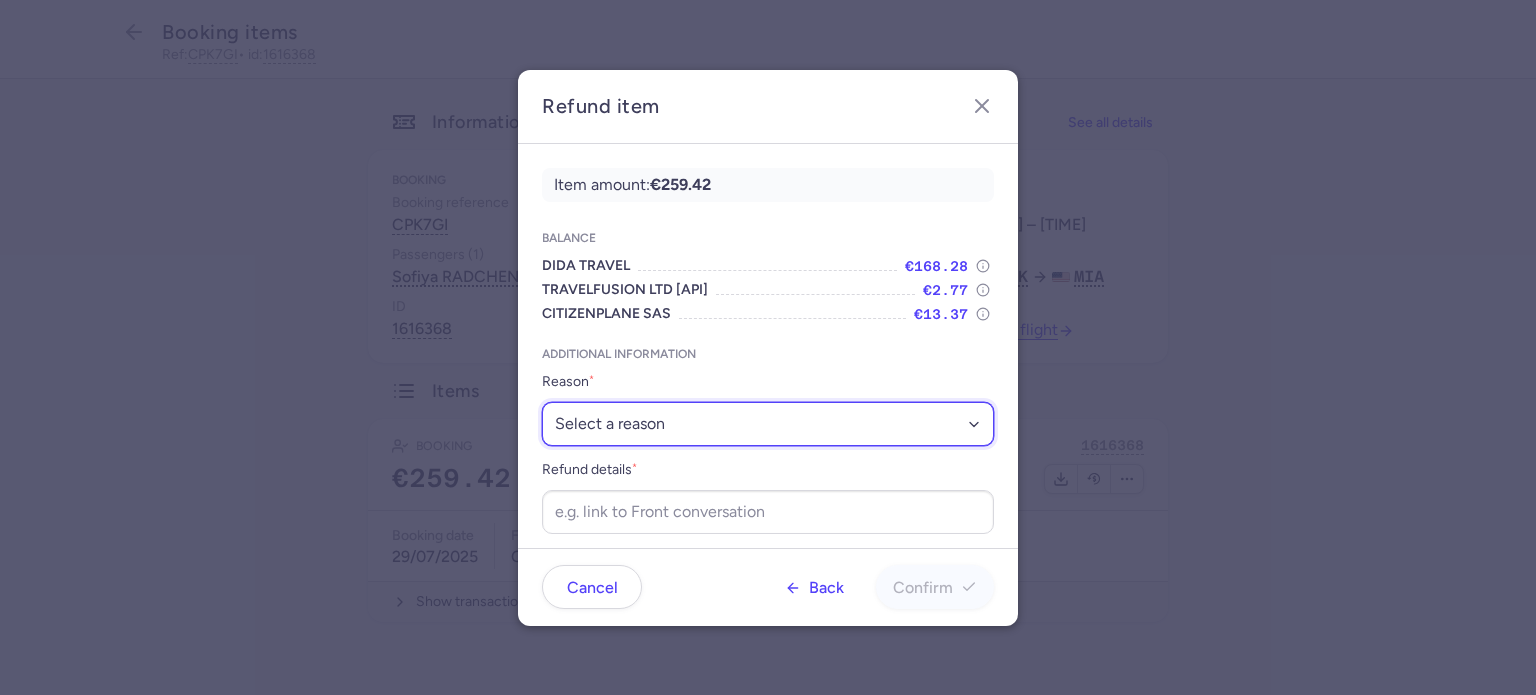 select on "ANCILLARY_ISSUE" 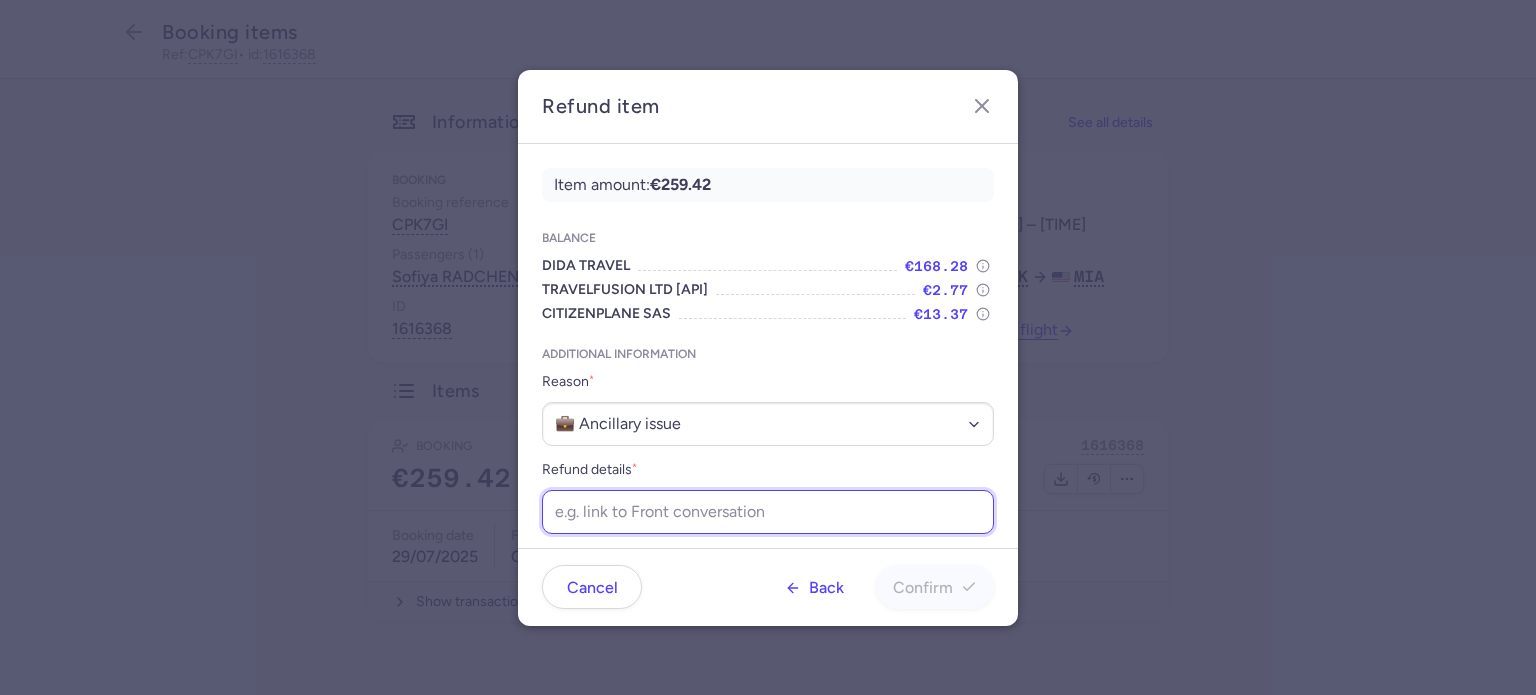 paste on "https://app.frontapp.com/open/cnv_f0k8rnm?key=znRp6jyrDoW0Hne3Fgzh9UXA541CRMAh" 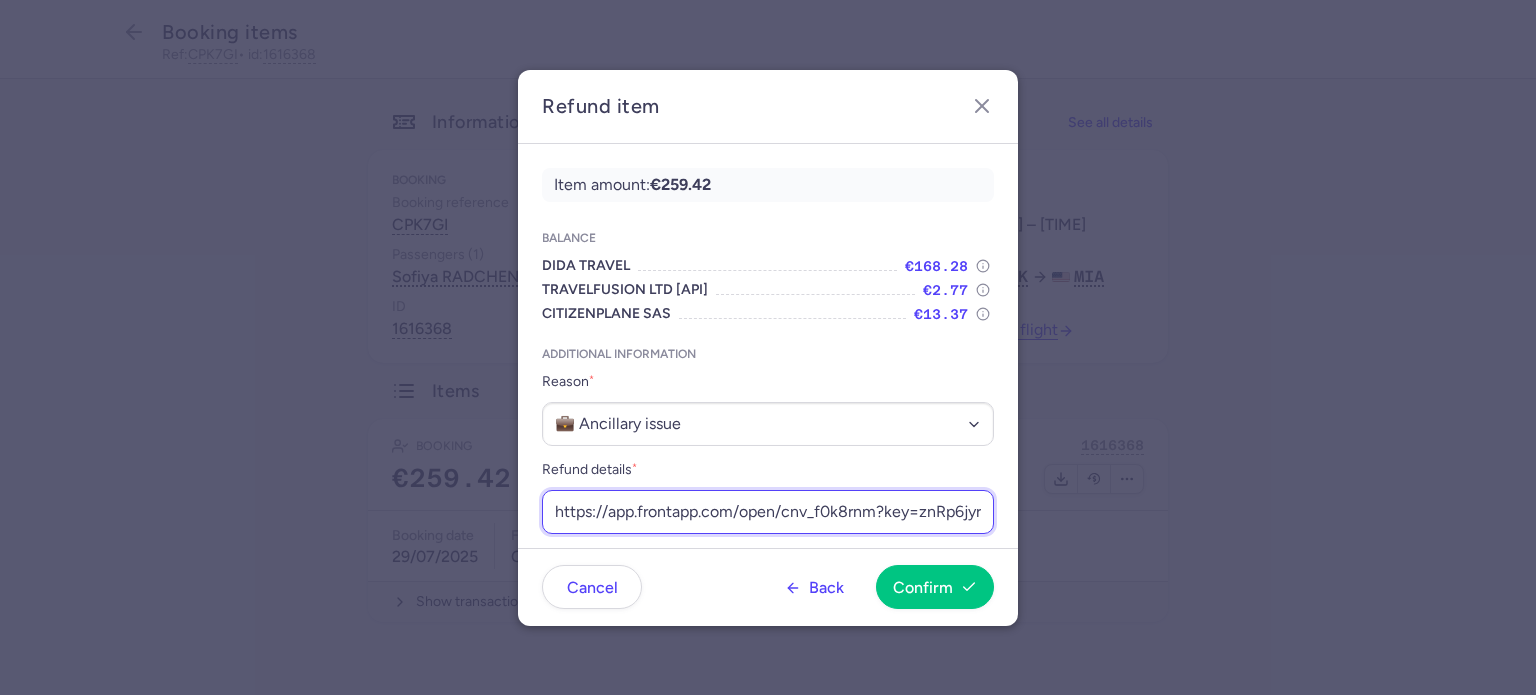 click on "https://app.frontapp.com/open/cnv_f0k8rnm?key=znRp6jyrDoW0Hne3Fgzh9UXA541CRMAh" at bounding box center [768, 512] 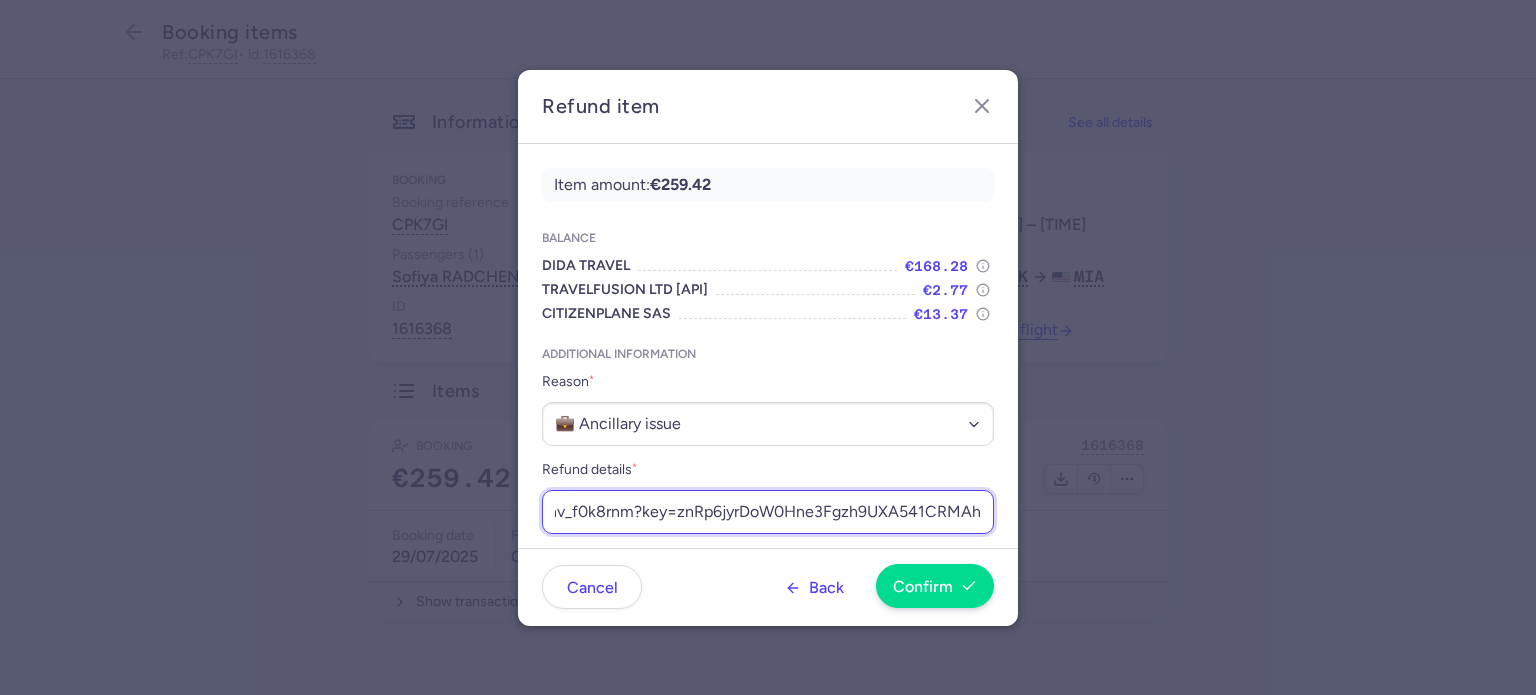 type on "https://app.frontapp.com/open/cnv_f0k8rnm?key=znRp6jyrDoW0Hne3Fgzh9UXA541CRMAh" 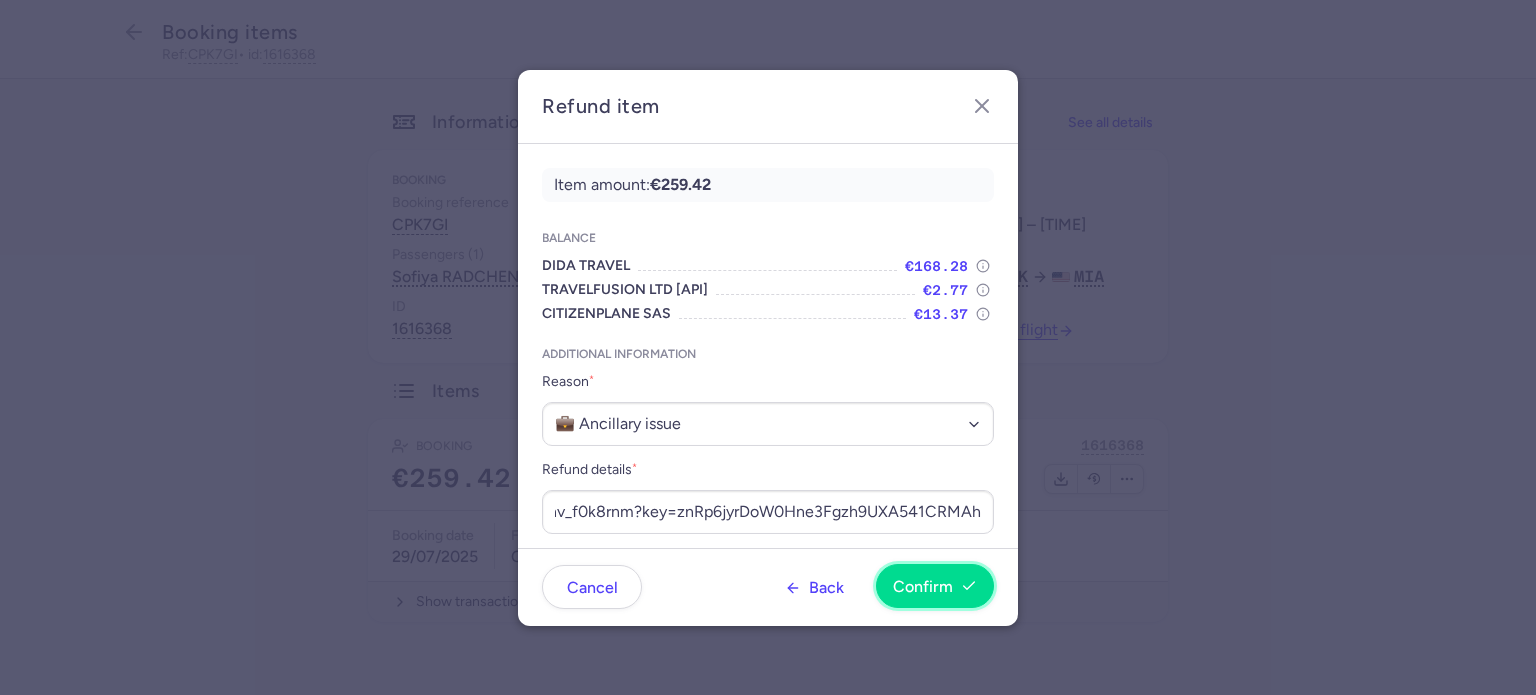 scroll, scrollTop: 0, scrollLeft: 0, axis: both 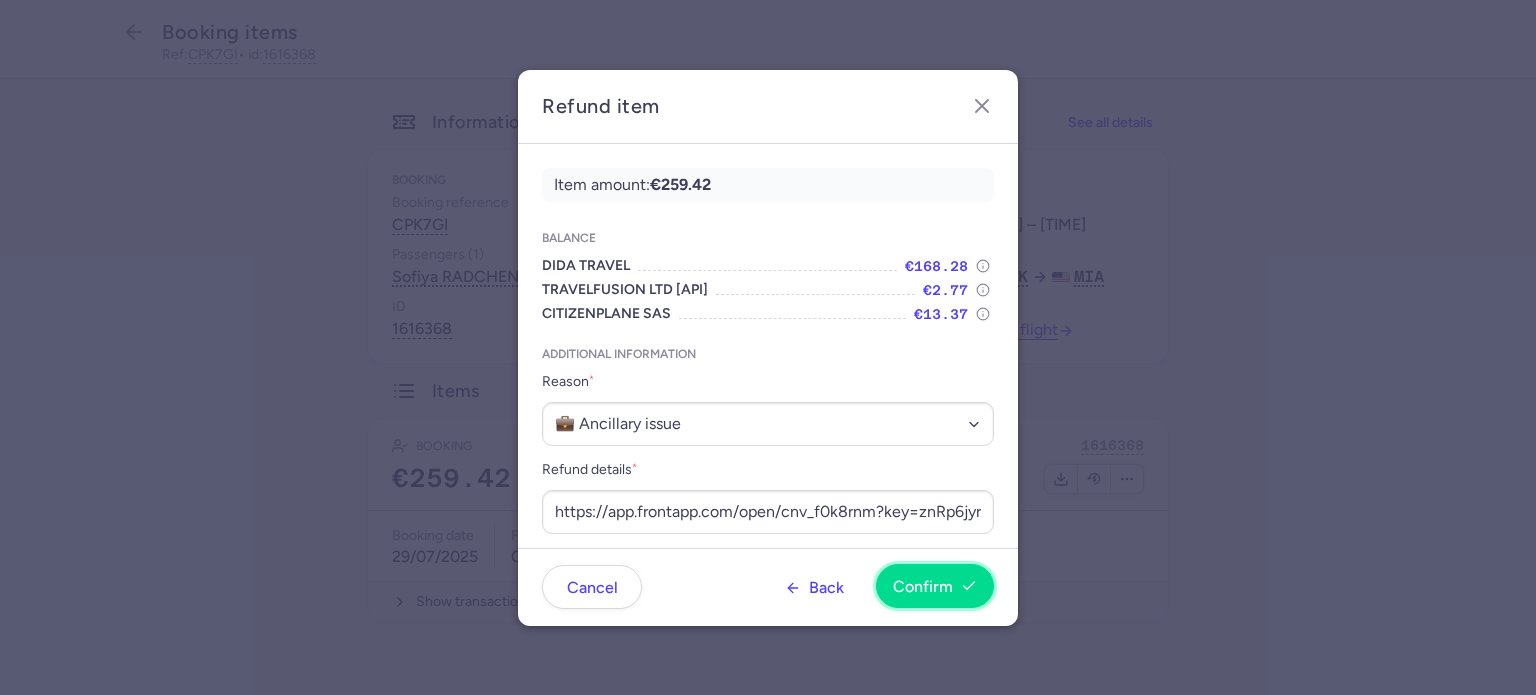 click on "Confirm" at bounding box center (935, 586) 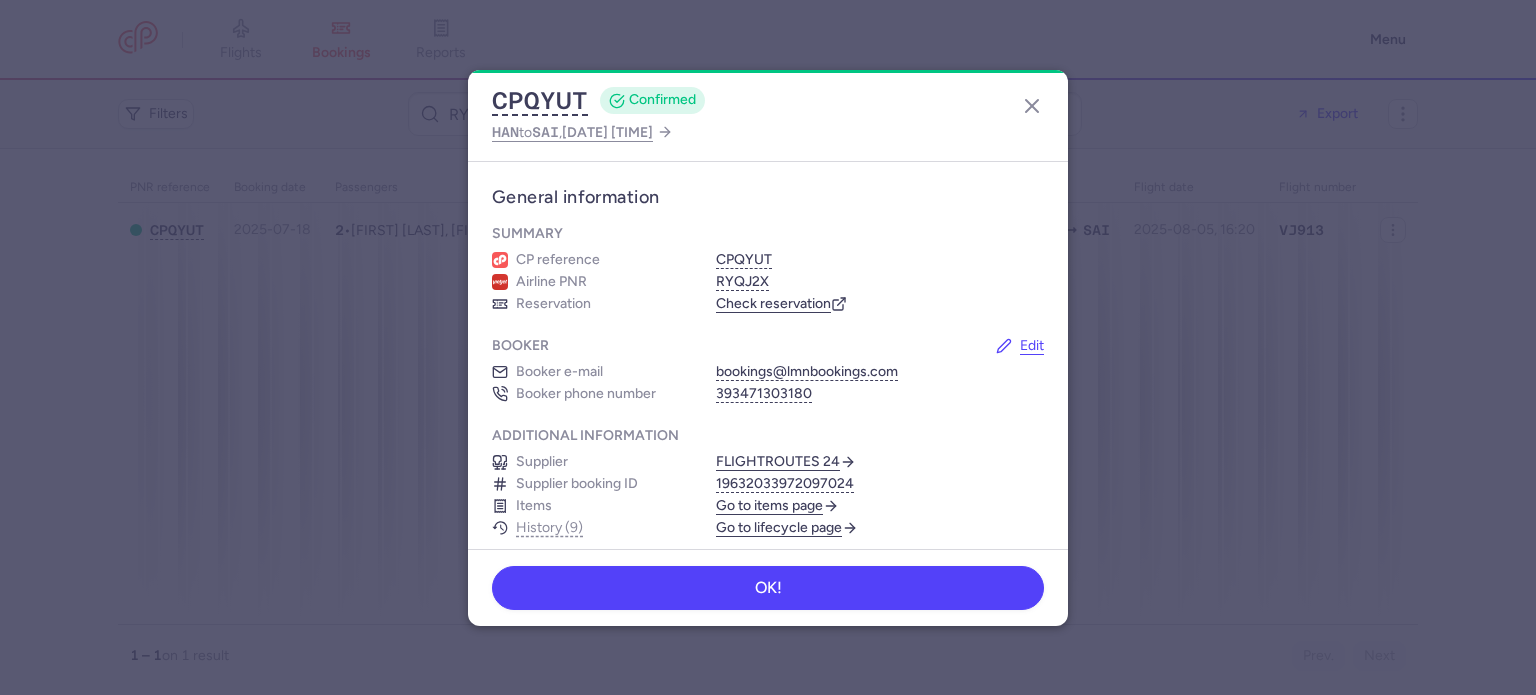 scroll, scrollTop: 0, scrollLeft: 0, axis: both 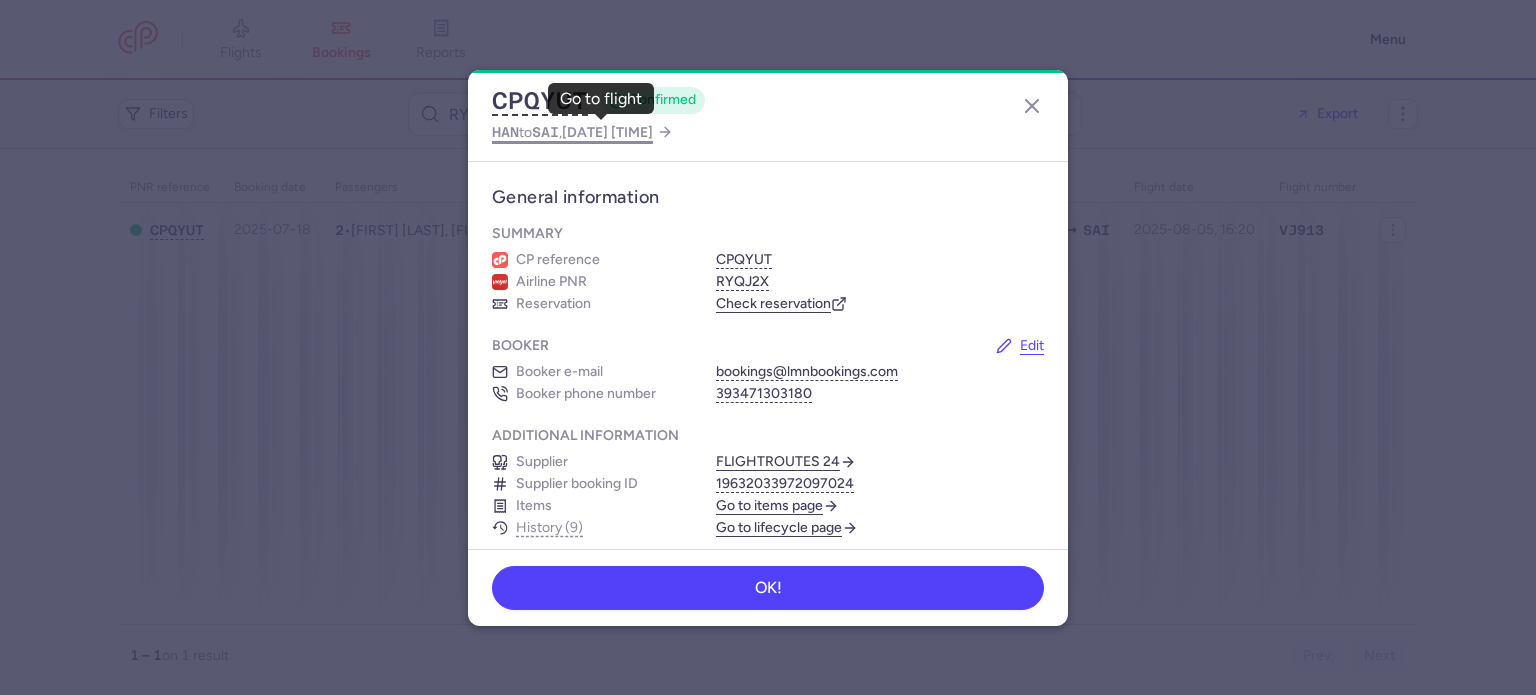 click on "[DATE] [TIME]" at bounding box center (607, 132) 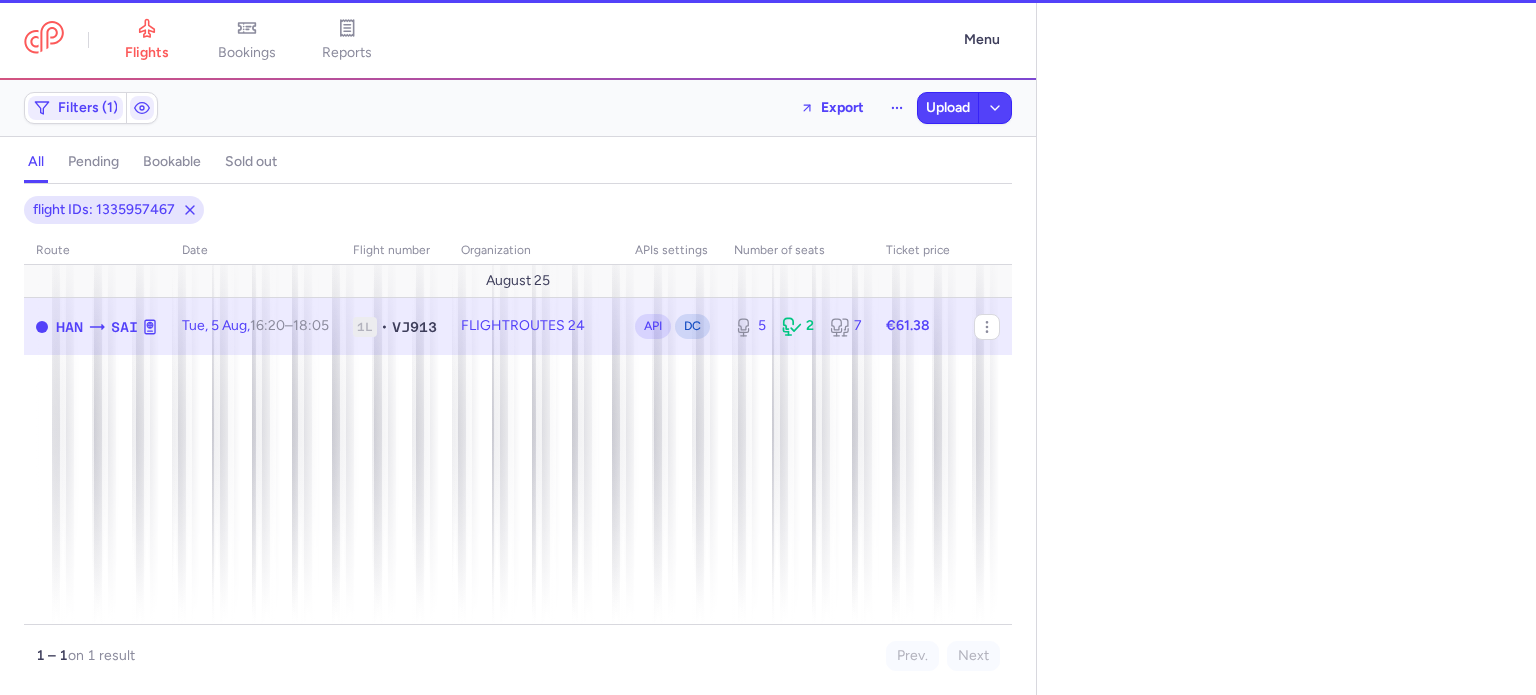 select on "days" 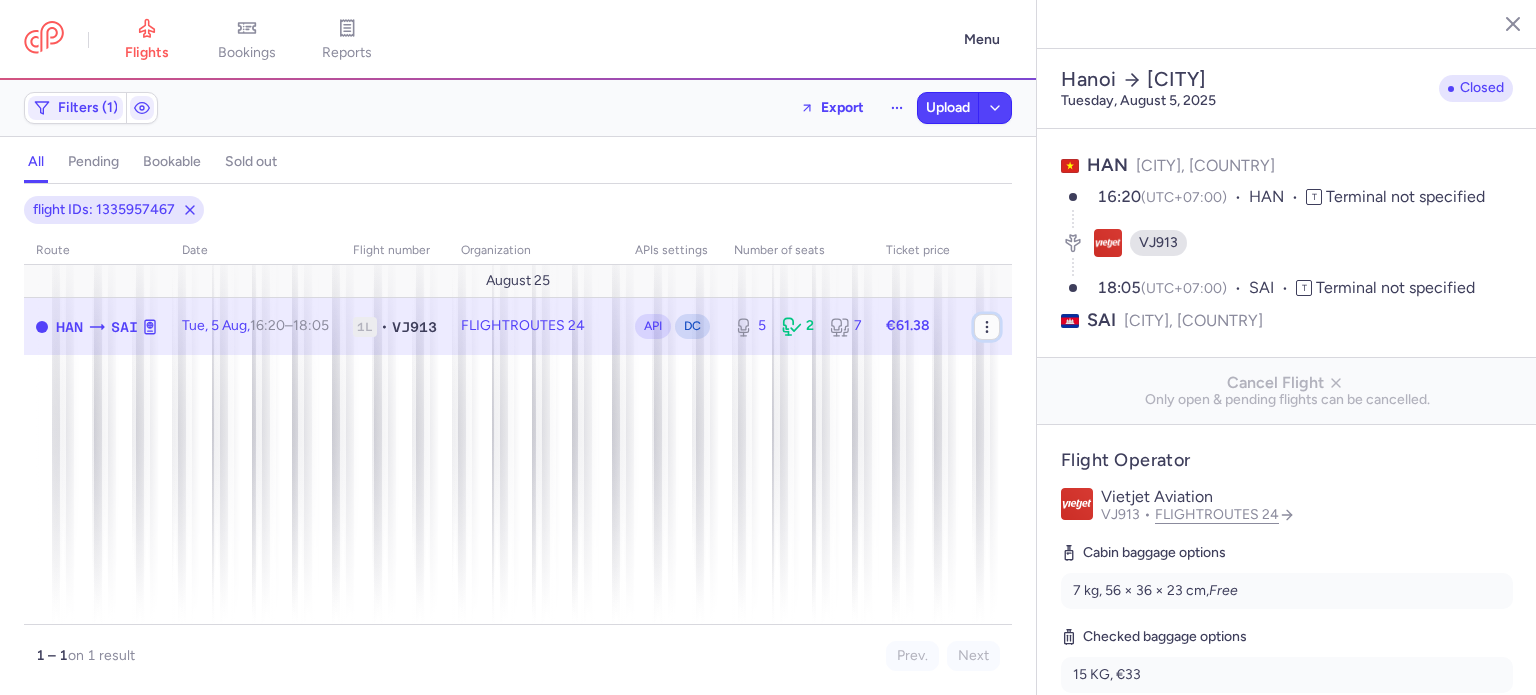 click 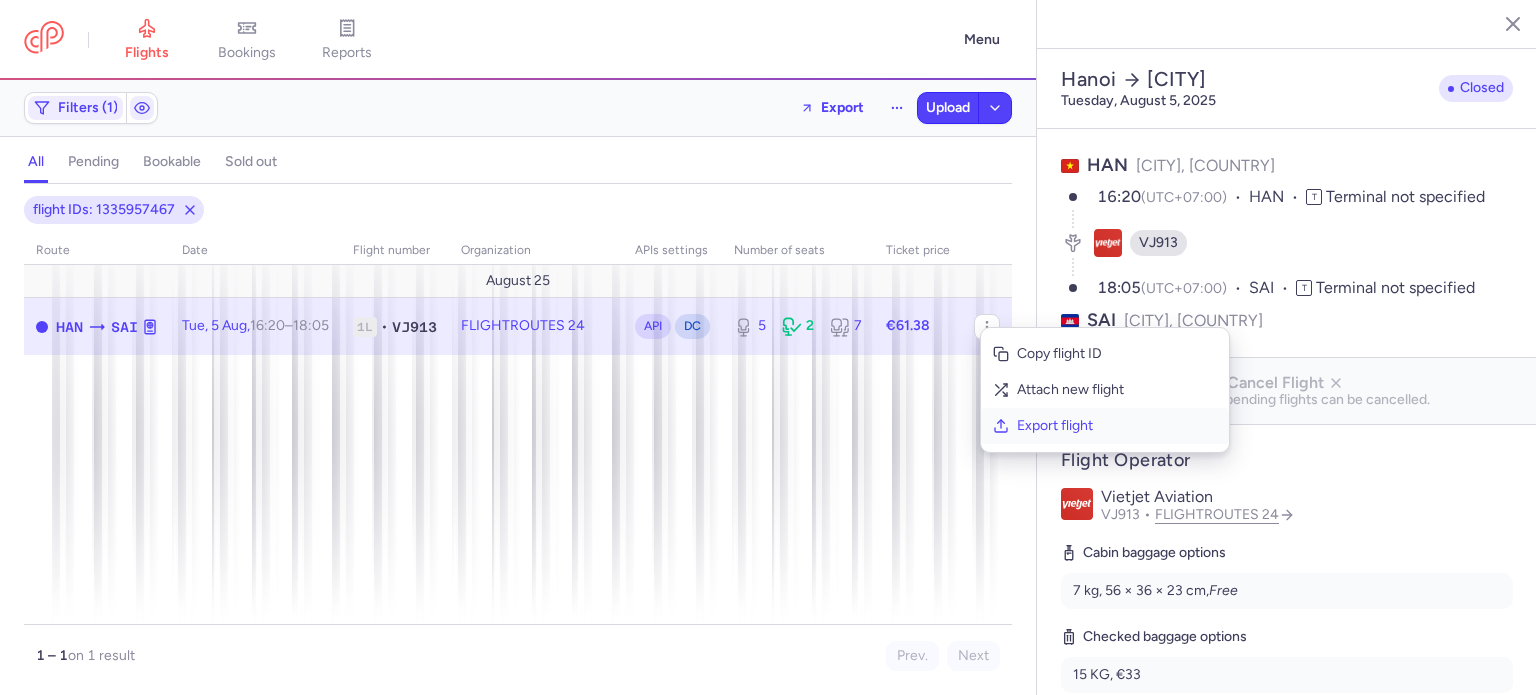 click on "Export flight" at bounding box center (1117, 426) 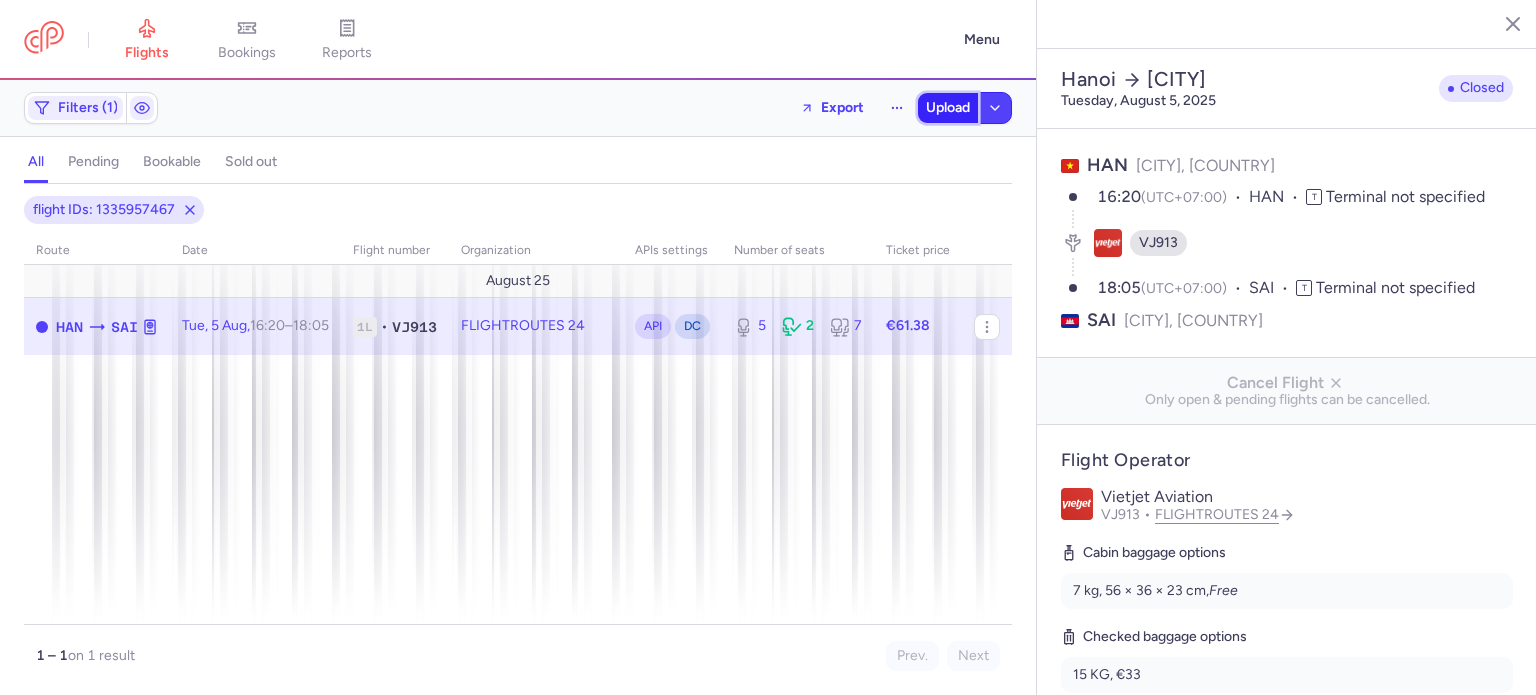 click on "Upload" at bounding box center [948, 108] 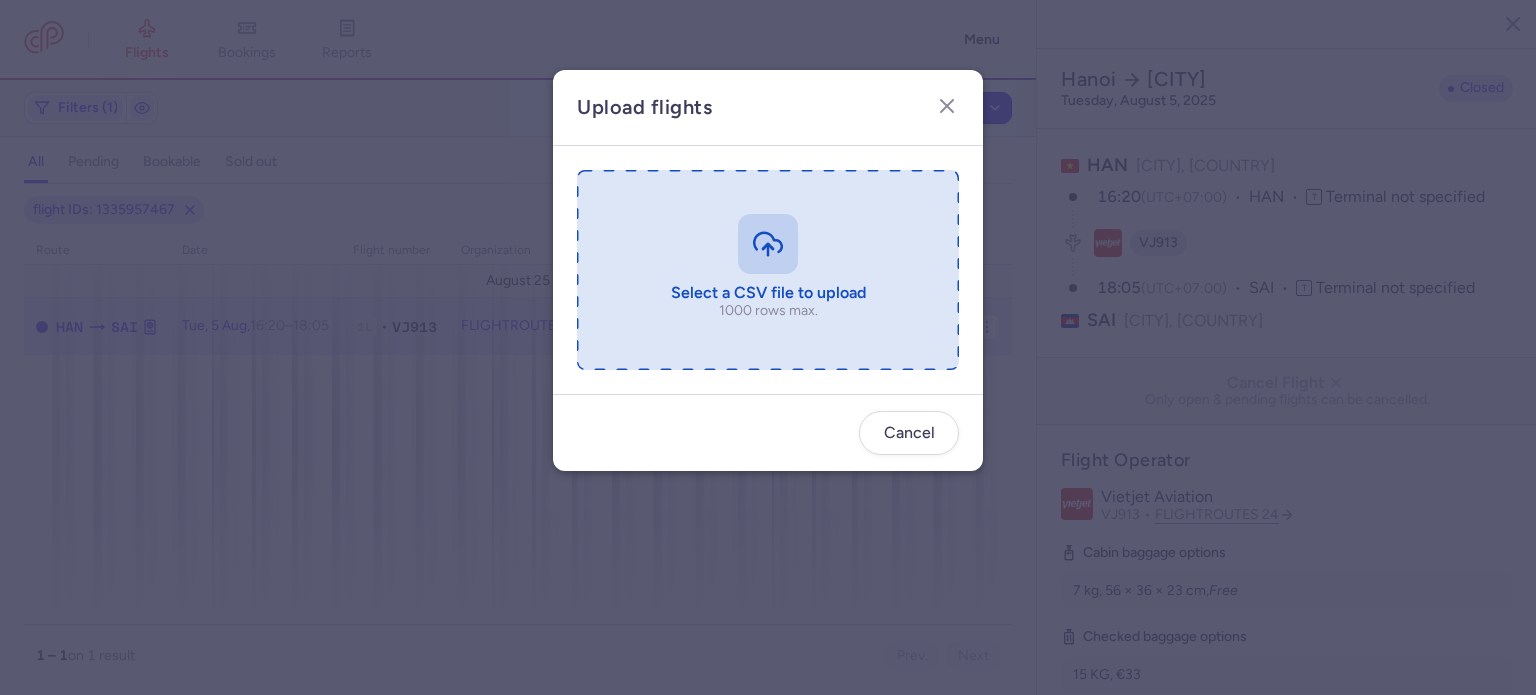 click at bounding box center (768, 270) 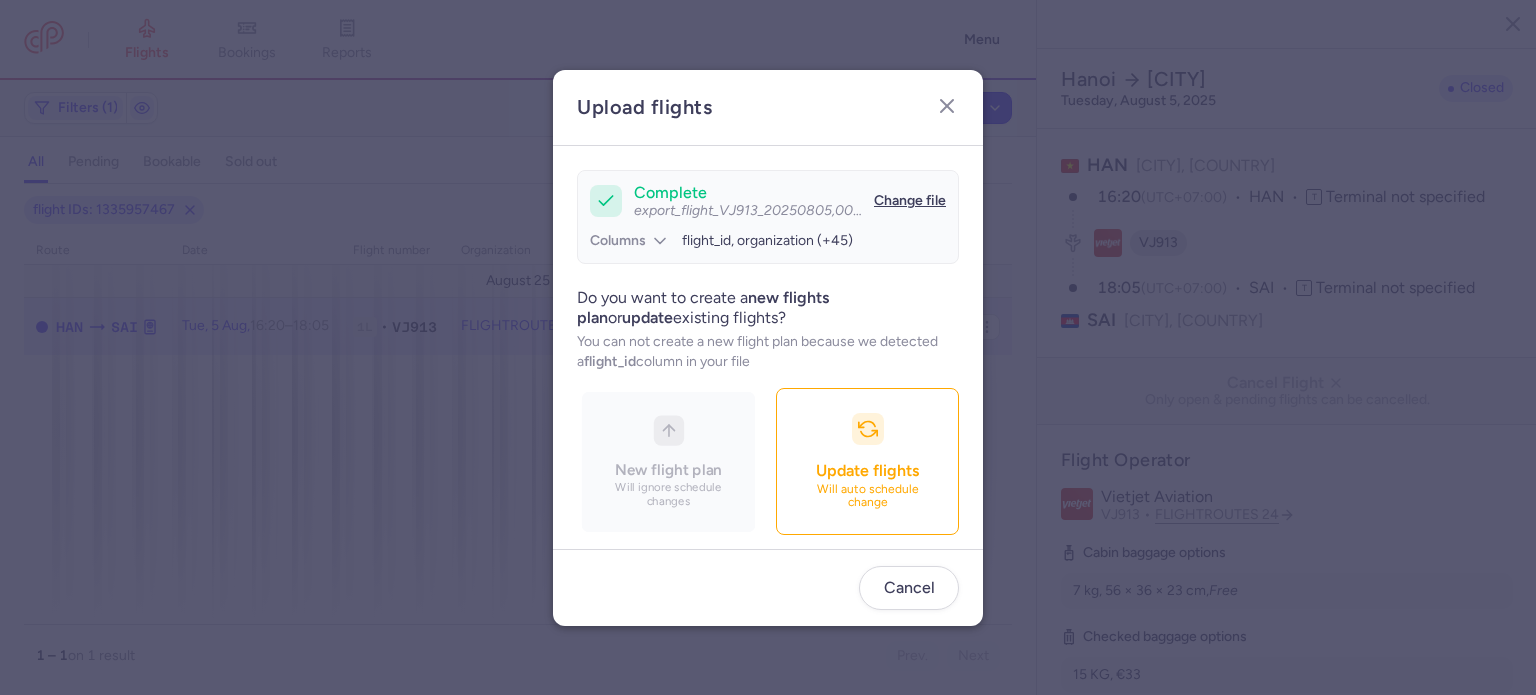 scroll, scrollTop: 172, scrollLeft: 0, axis: vertical 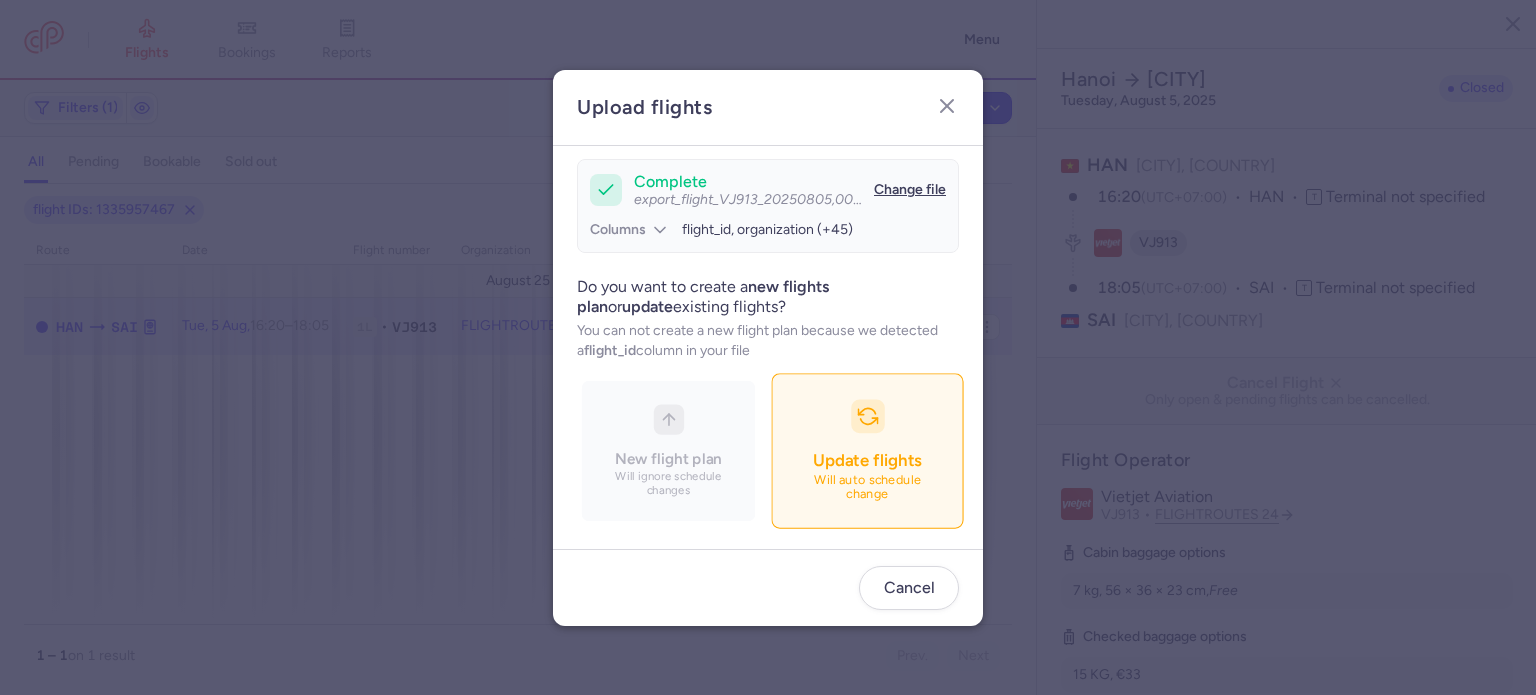 click 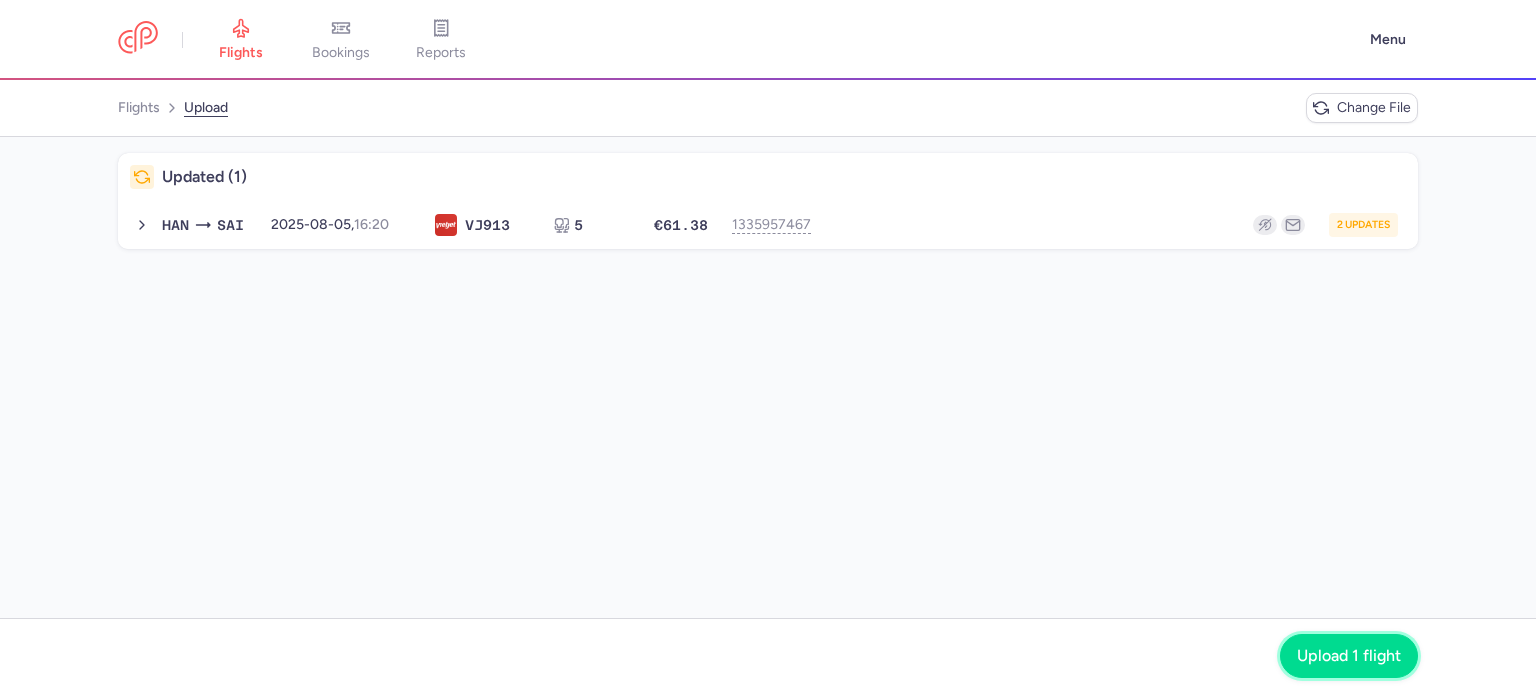 click on "Upload 1 flight" 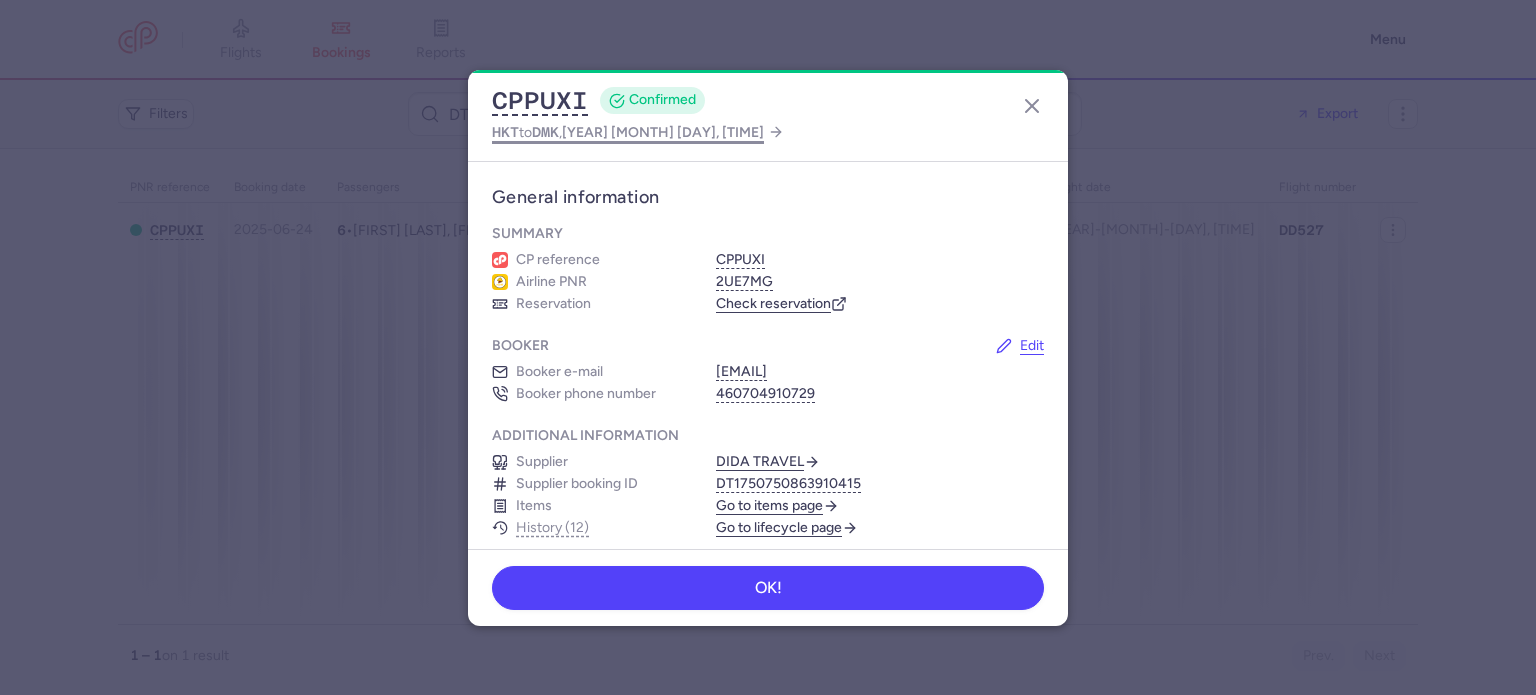 scroll, scrollTop: 0, scrollLeft: 0, axis: both 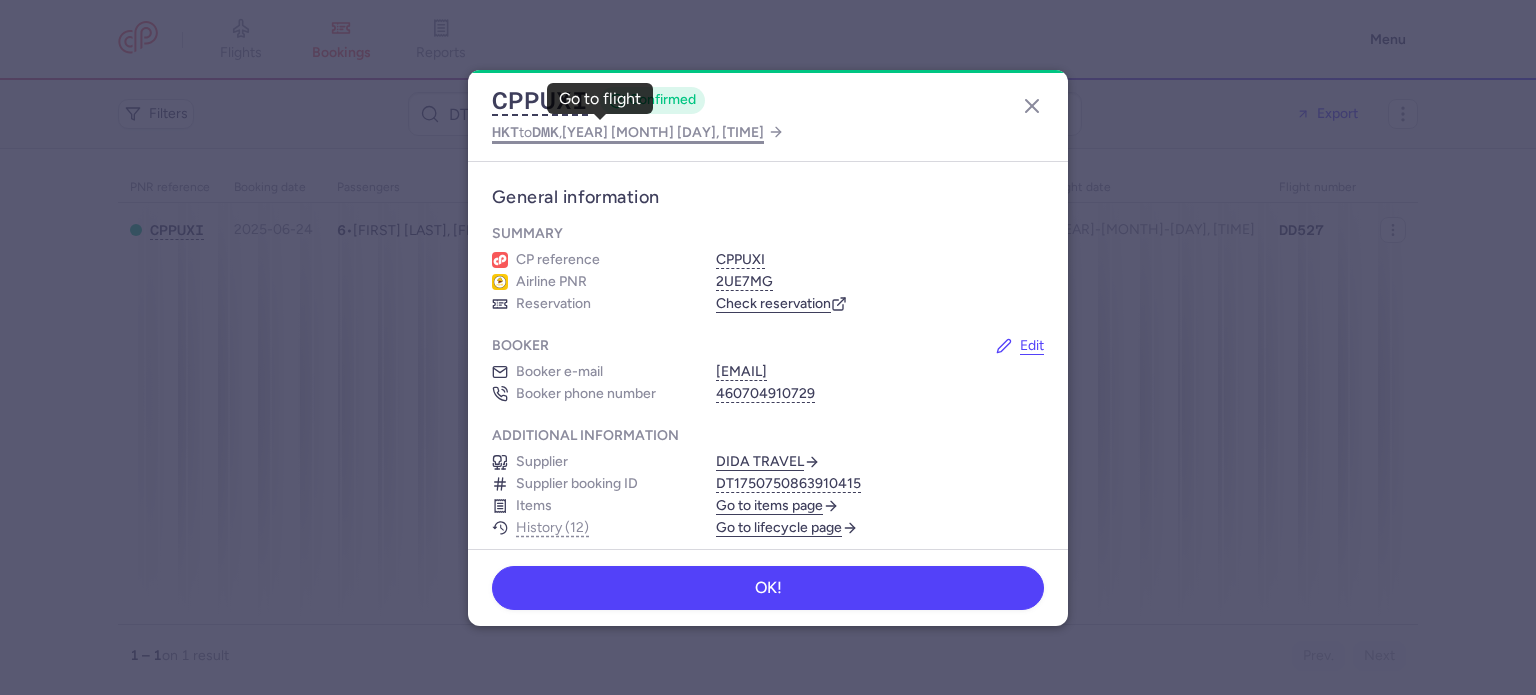 click on "[YEAR] [MONTH] [DAY], [TIME]" at bounding box center (663, 132) 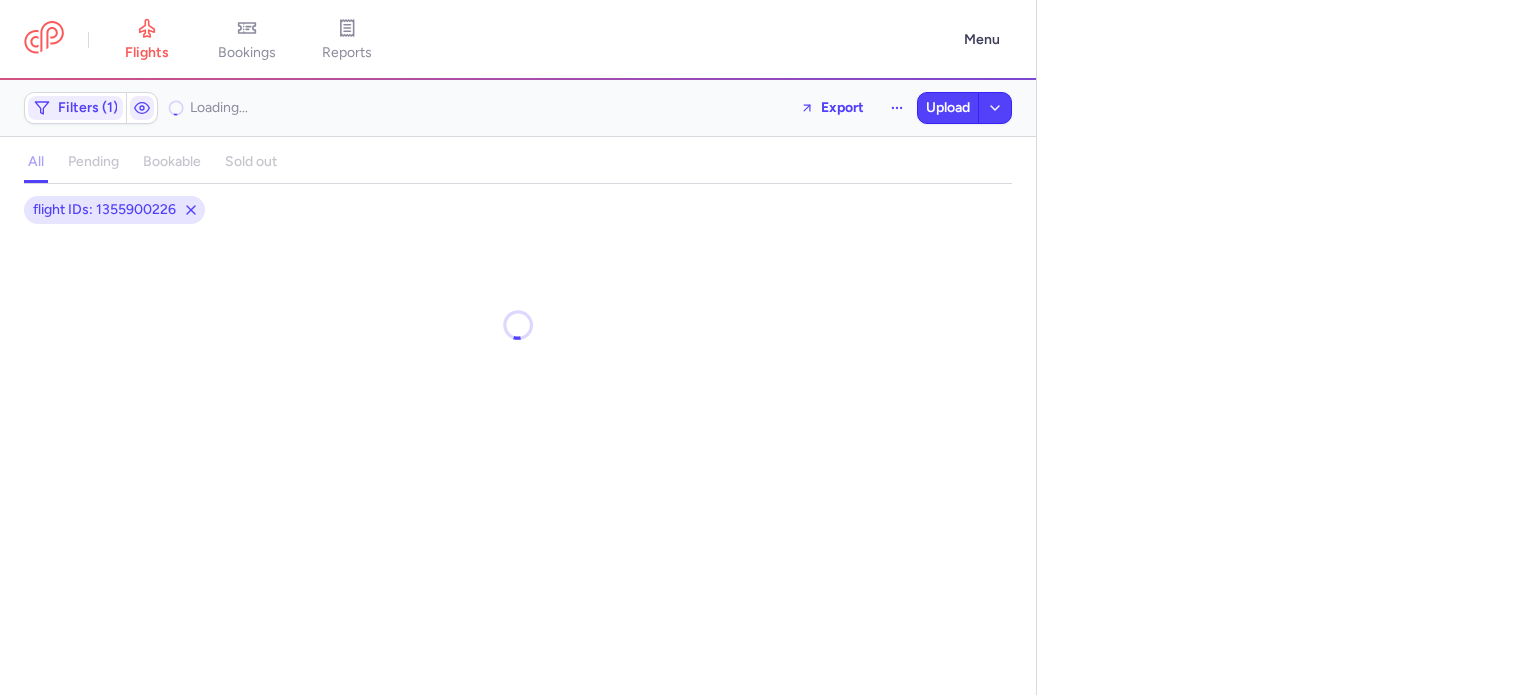 select on "days" 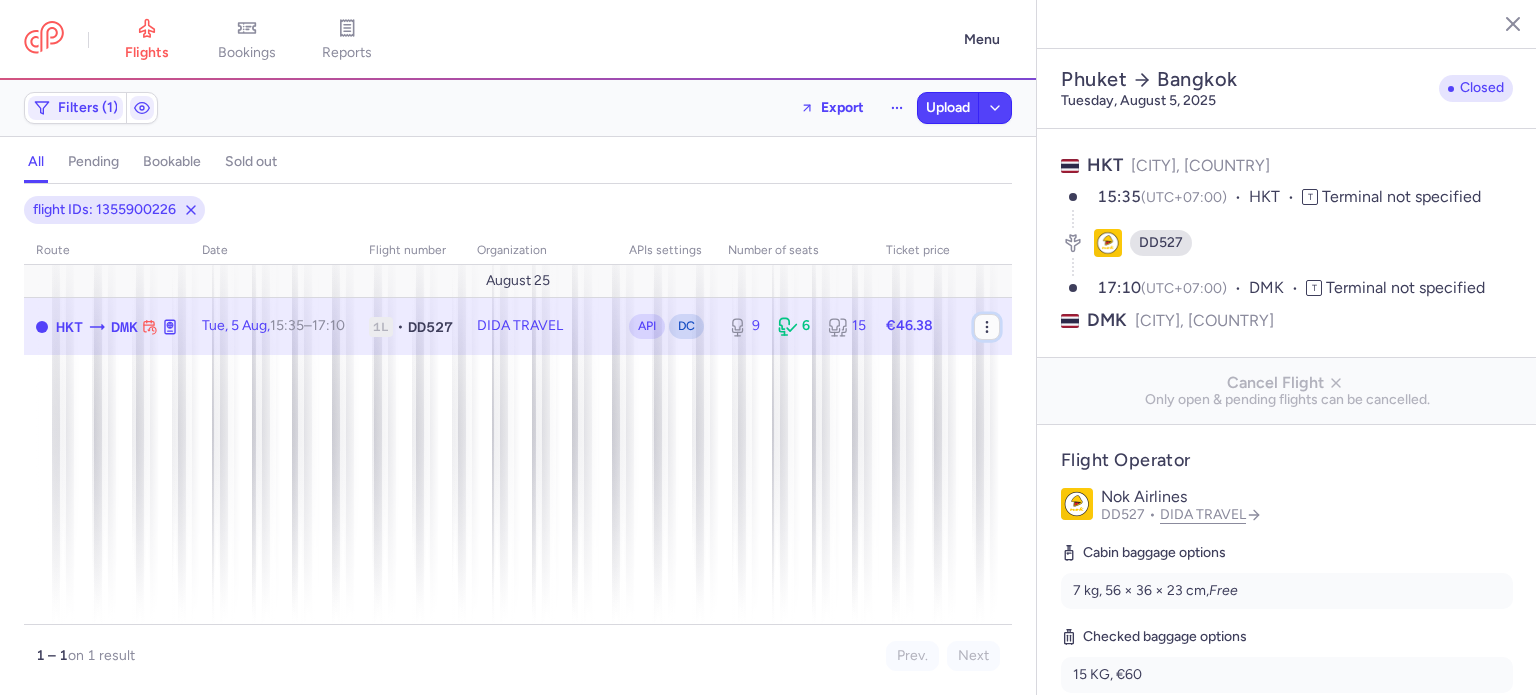 click 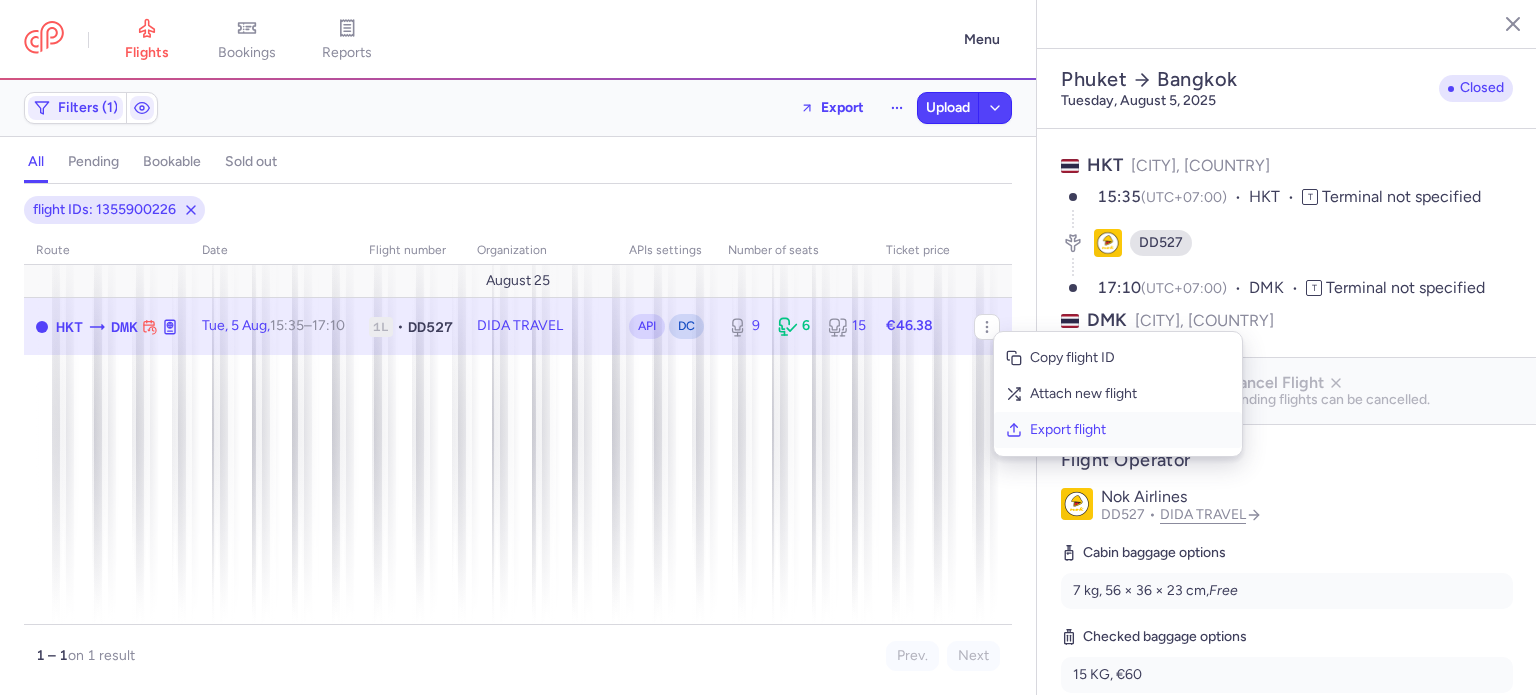 click on "Export flight" 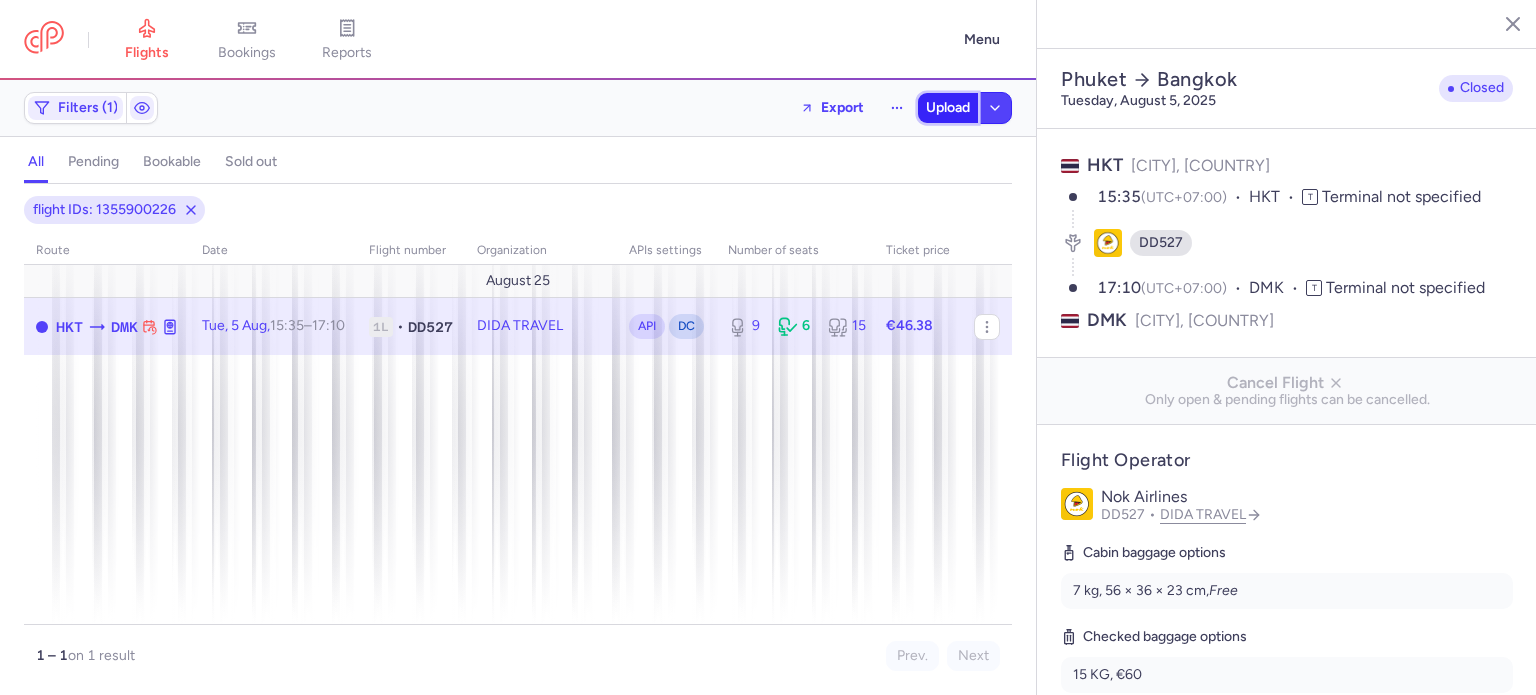 click on "Upload" at bounding box center (948, 108) 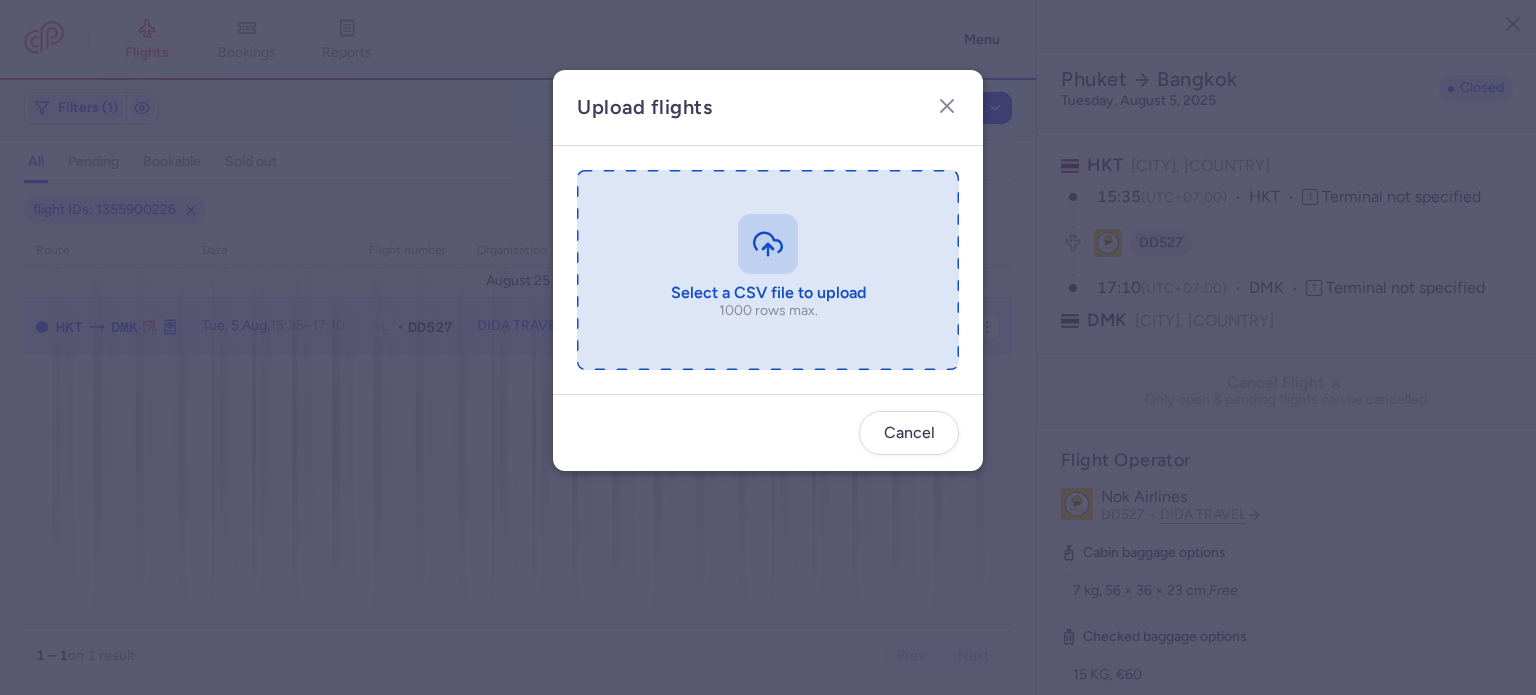 click at bounding box center (768, 270) 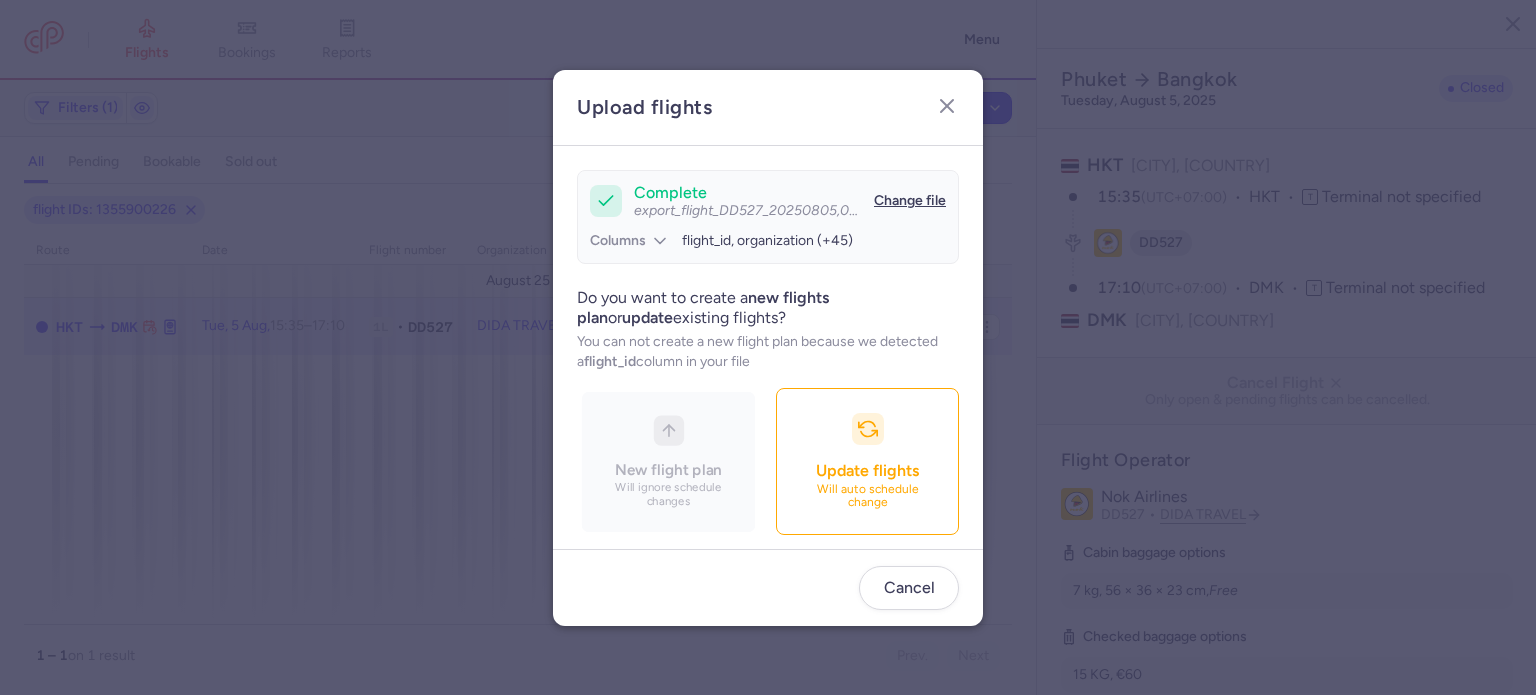 scroll, scrollTop: 172, scrollLeft: 0, axis: vertical 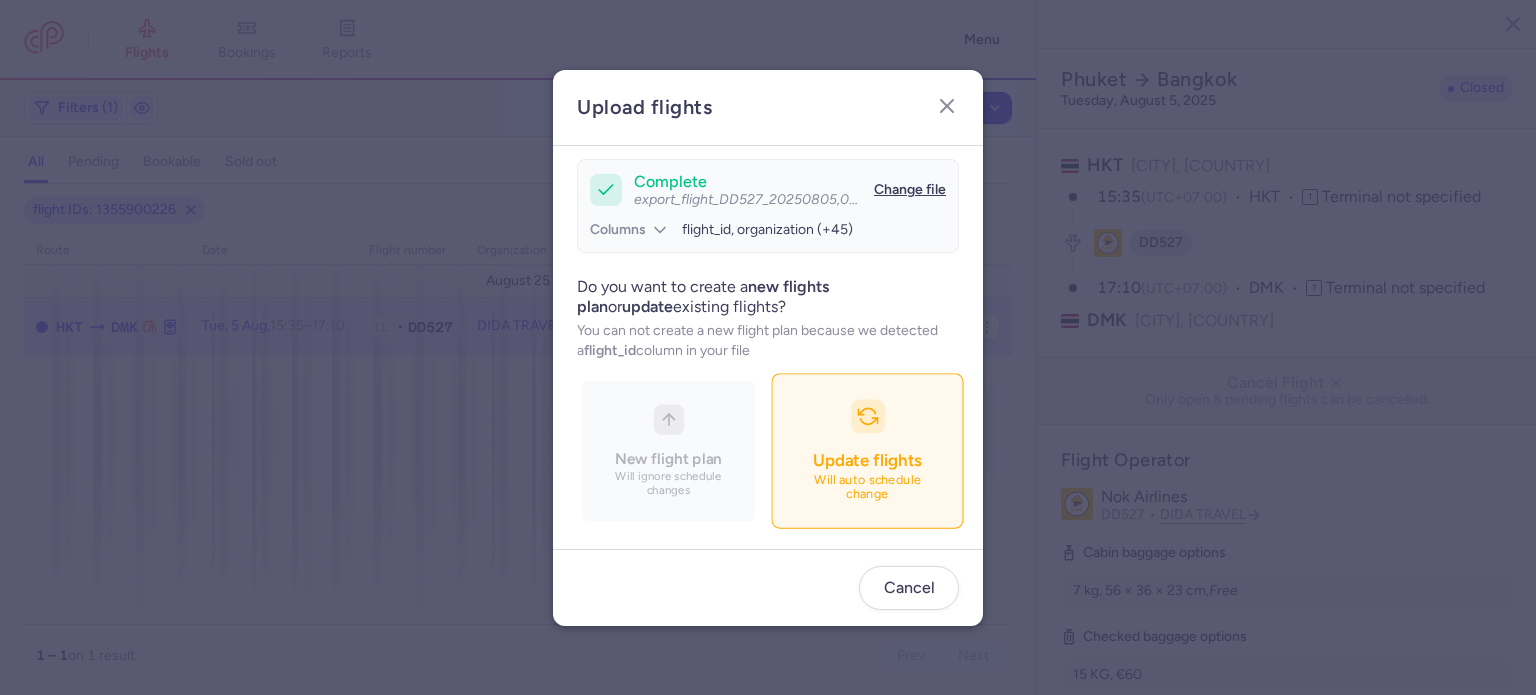 click on "Update flights Will auto schedule change" at bounding box center (867, 450) 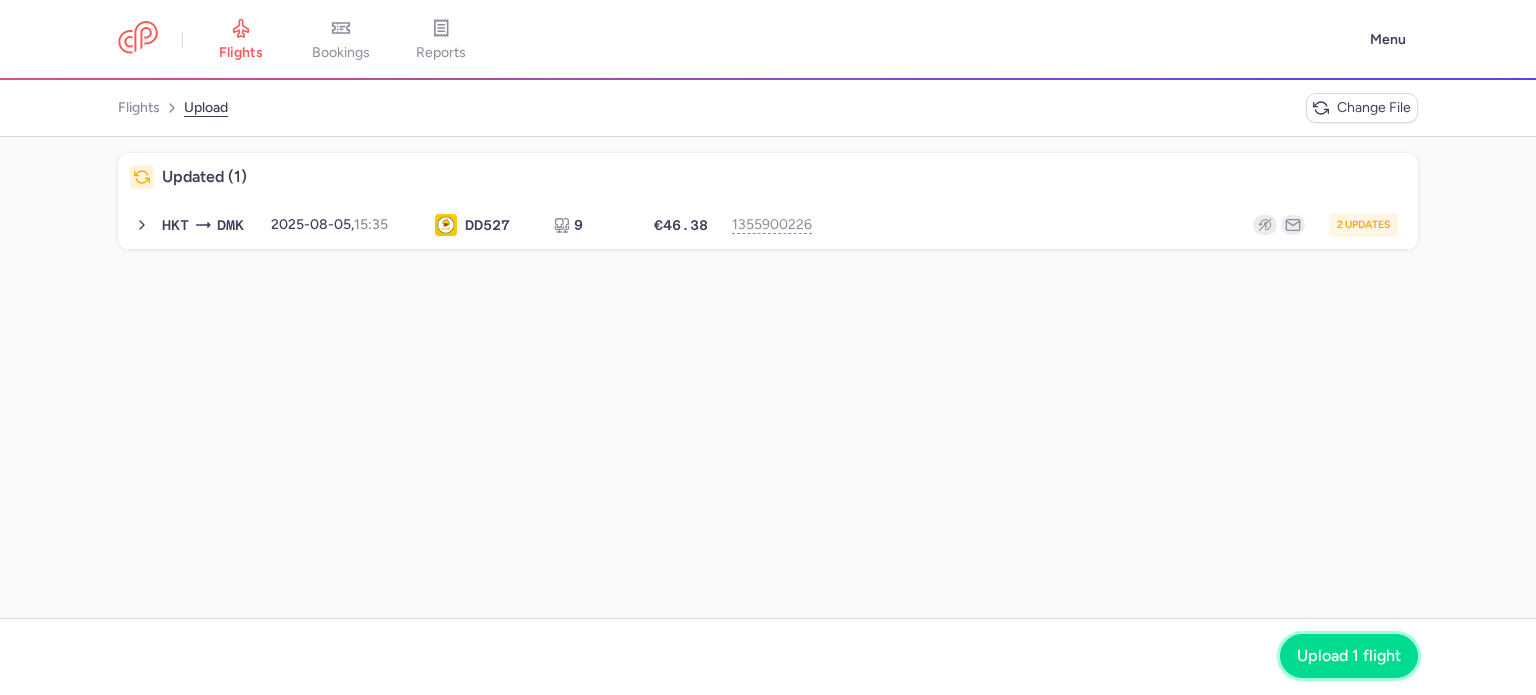 click on "Upload 1 flight" 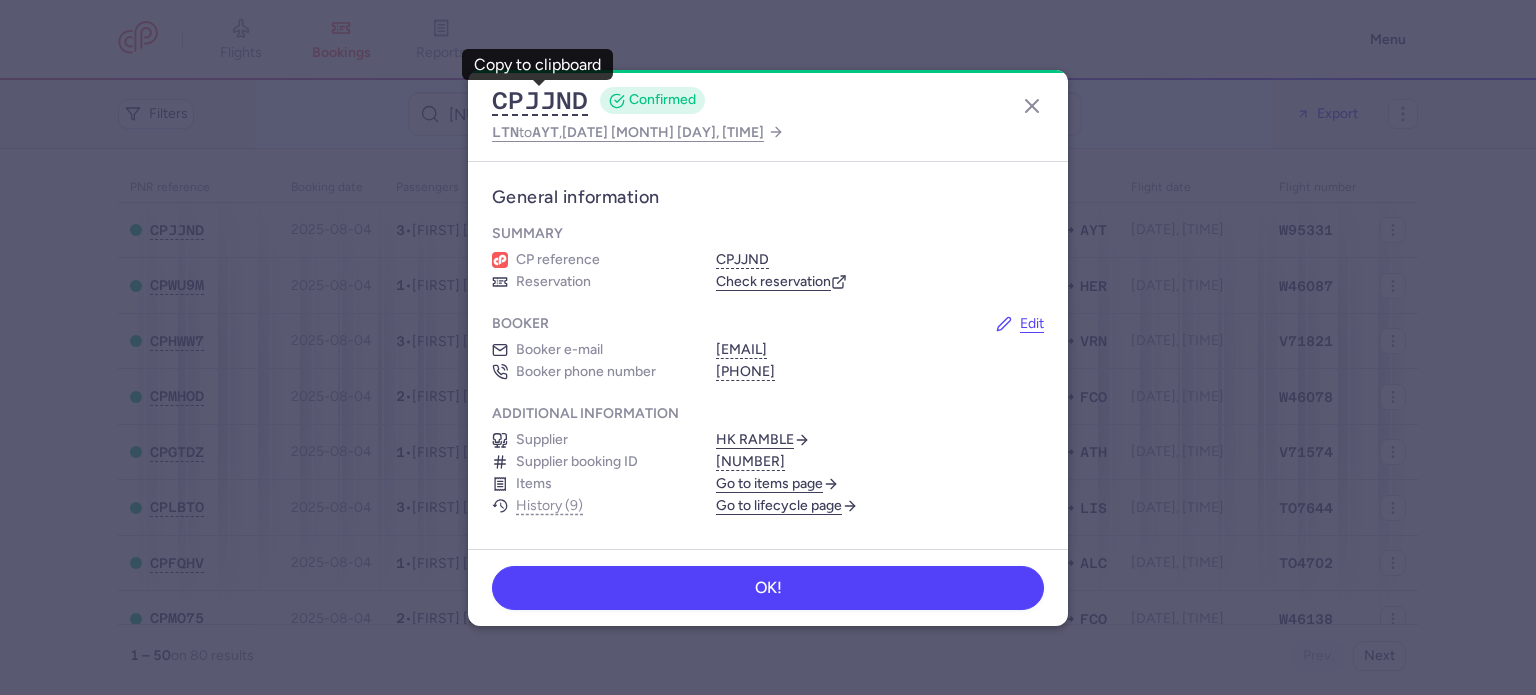 scroll, scrollTop: 0, scrollLeft: 0, axis: both 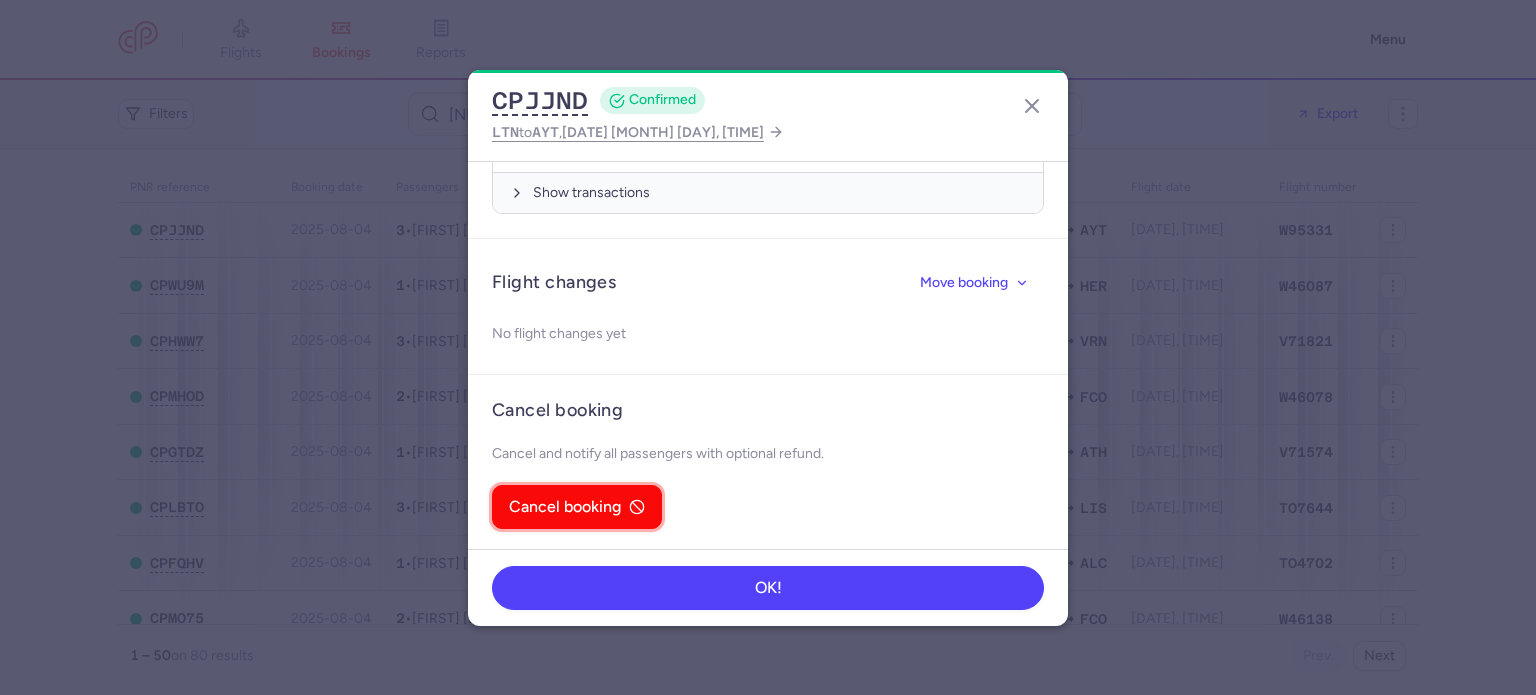 click on "Cancel booking" at bounding box center [577, 507] 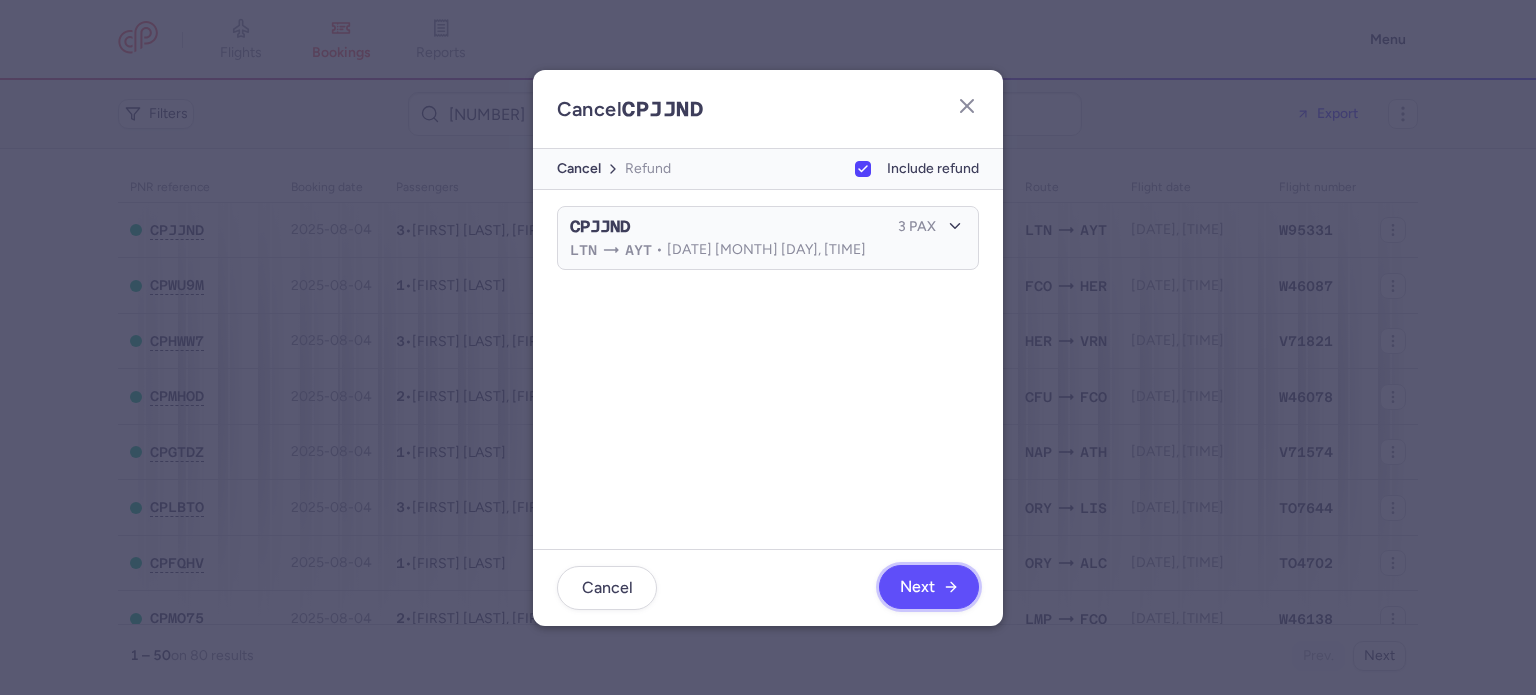 click on "Next" 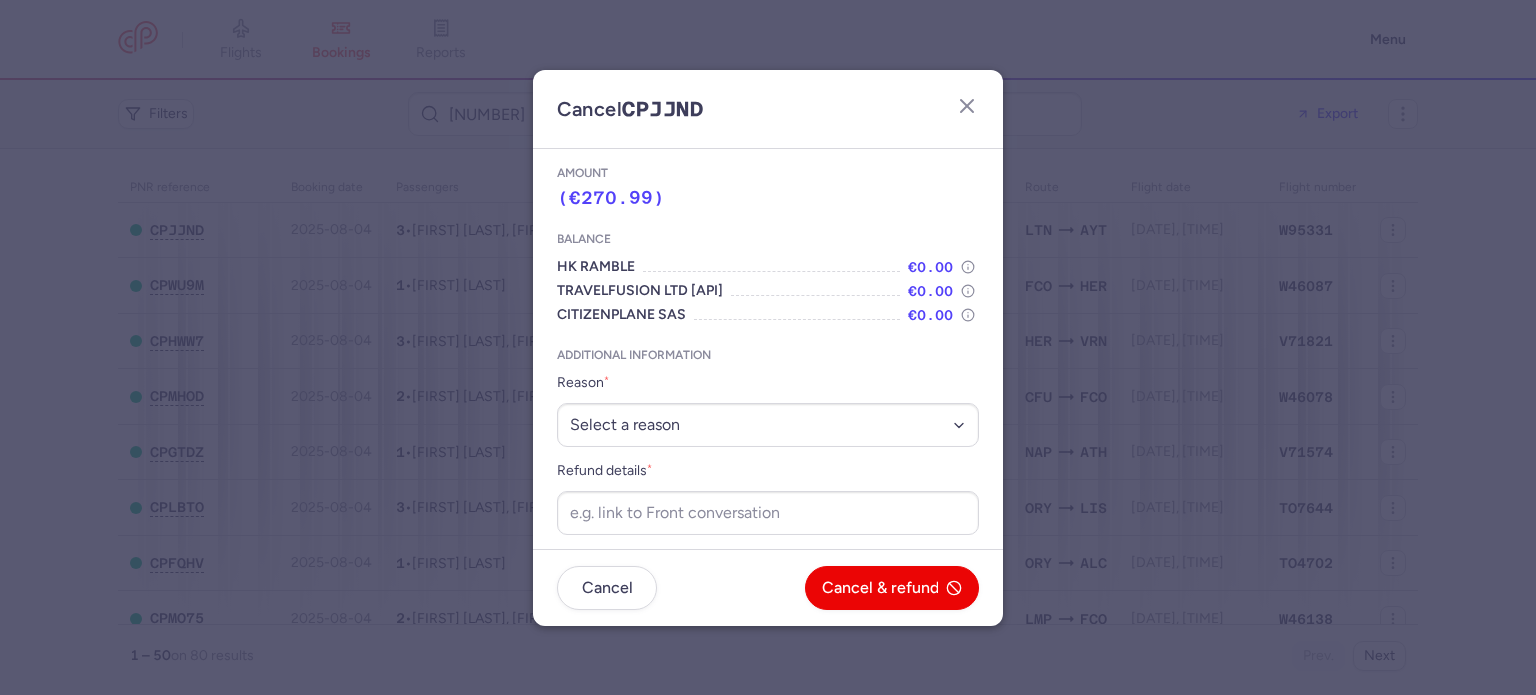 scroll, scrollTop: 42, scrollLeft: 0, axis: vertical 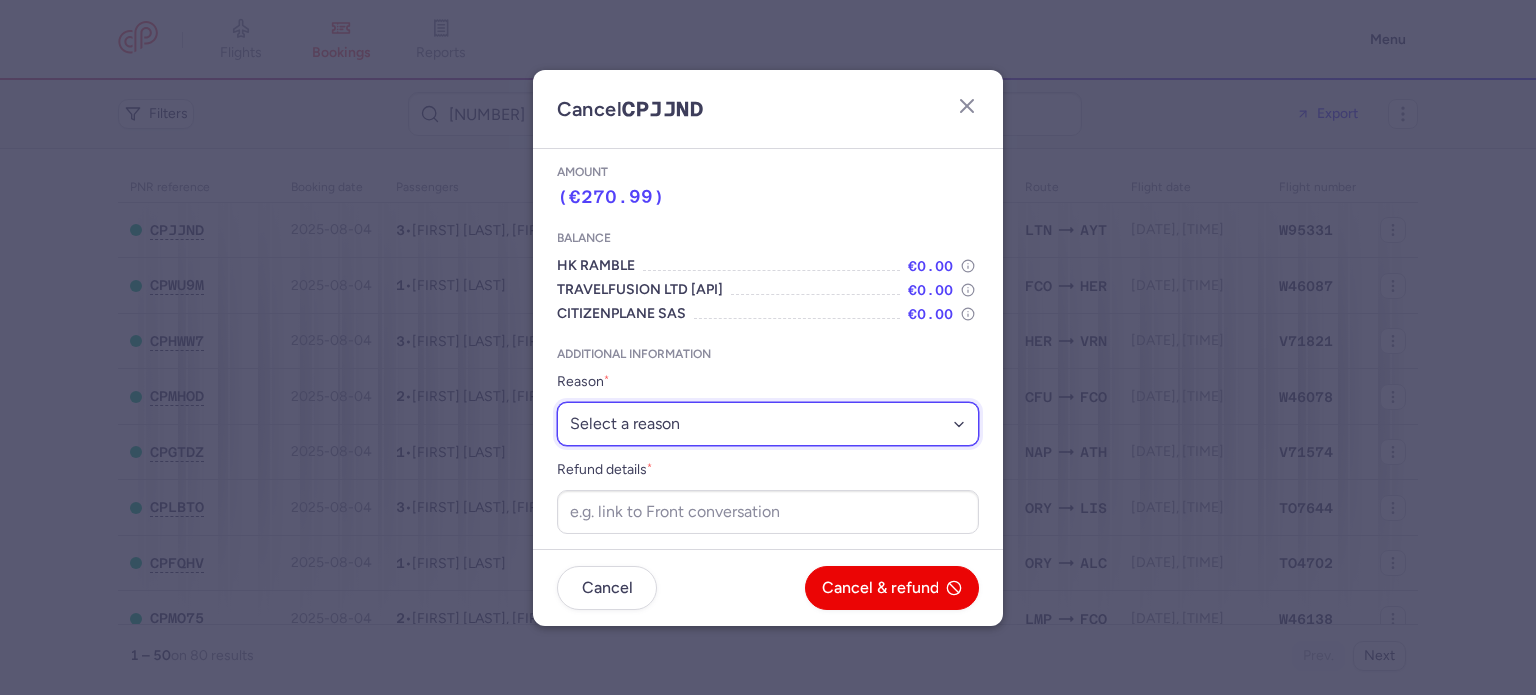 click on "Select a reason ⛔️ Unconfirmed booking ❌ Flight canceled 🙅 Schedule change not accepted" at bounding box center (768, 424) 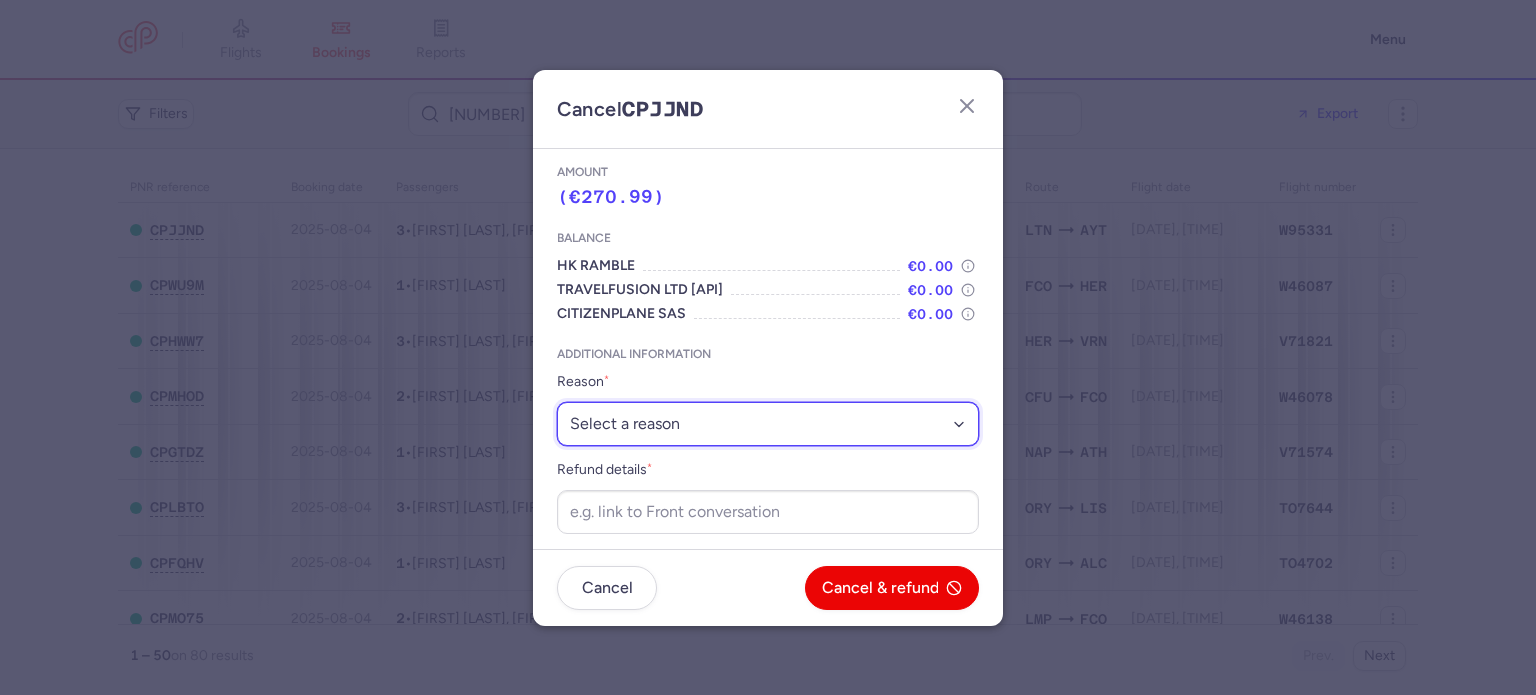 select on "unconfirmed_booking" 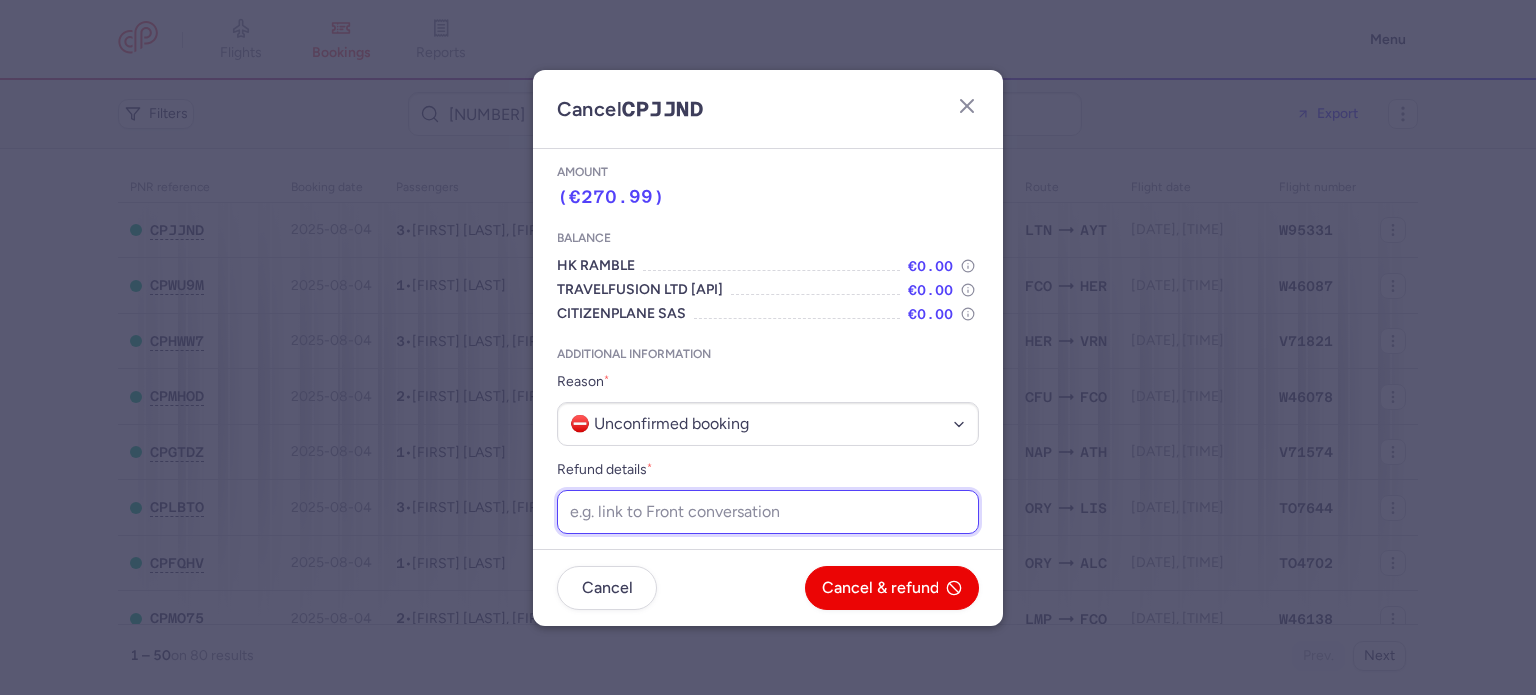 paste on "https://app.frontapp.com/open/cnv_f18uog2?key=Ahd_Z8q6P3yXlFzxENQRjggAY7cOg5G3" 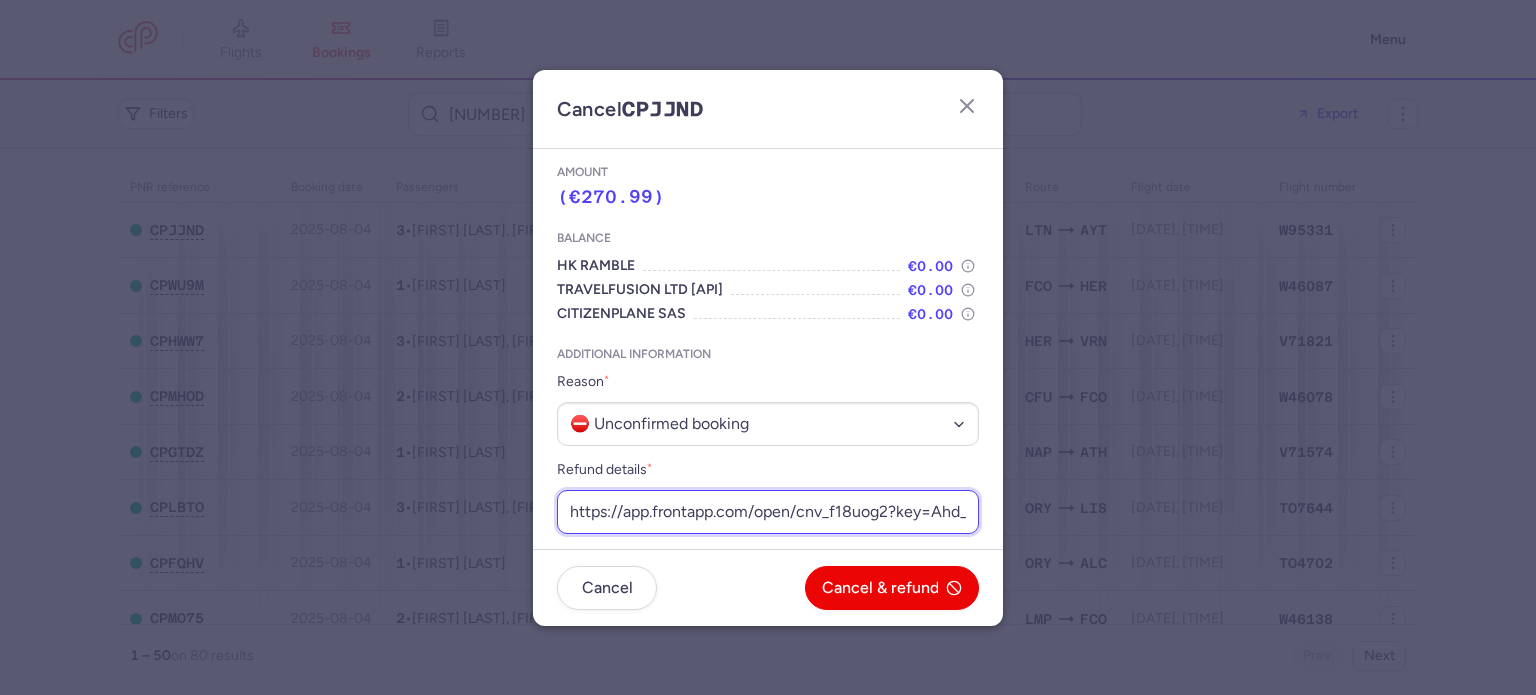 click on "https://app.frontapp.com/open/cnv_f18uog2?key=Ahd_Z8q6P3yXlFzxENQRjggAY7cOg5G3" at bounding box center (768, 512) 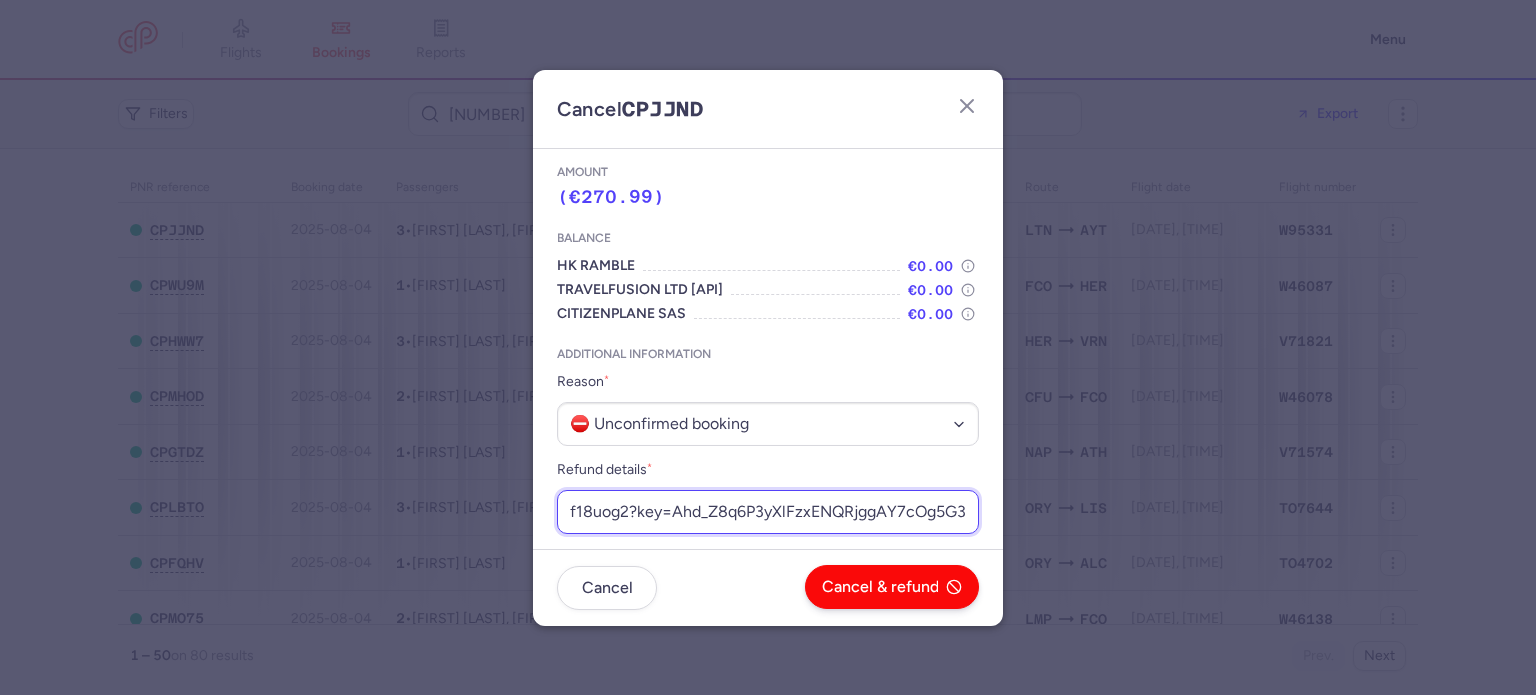 type on "https://app.frontapp.com/open/cnv_f18uog2?key=Ahd_Z8q6P3yXlFzxENQRjggAY7cOg5G3" 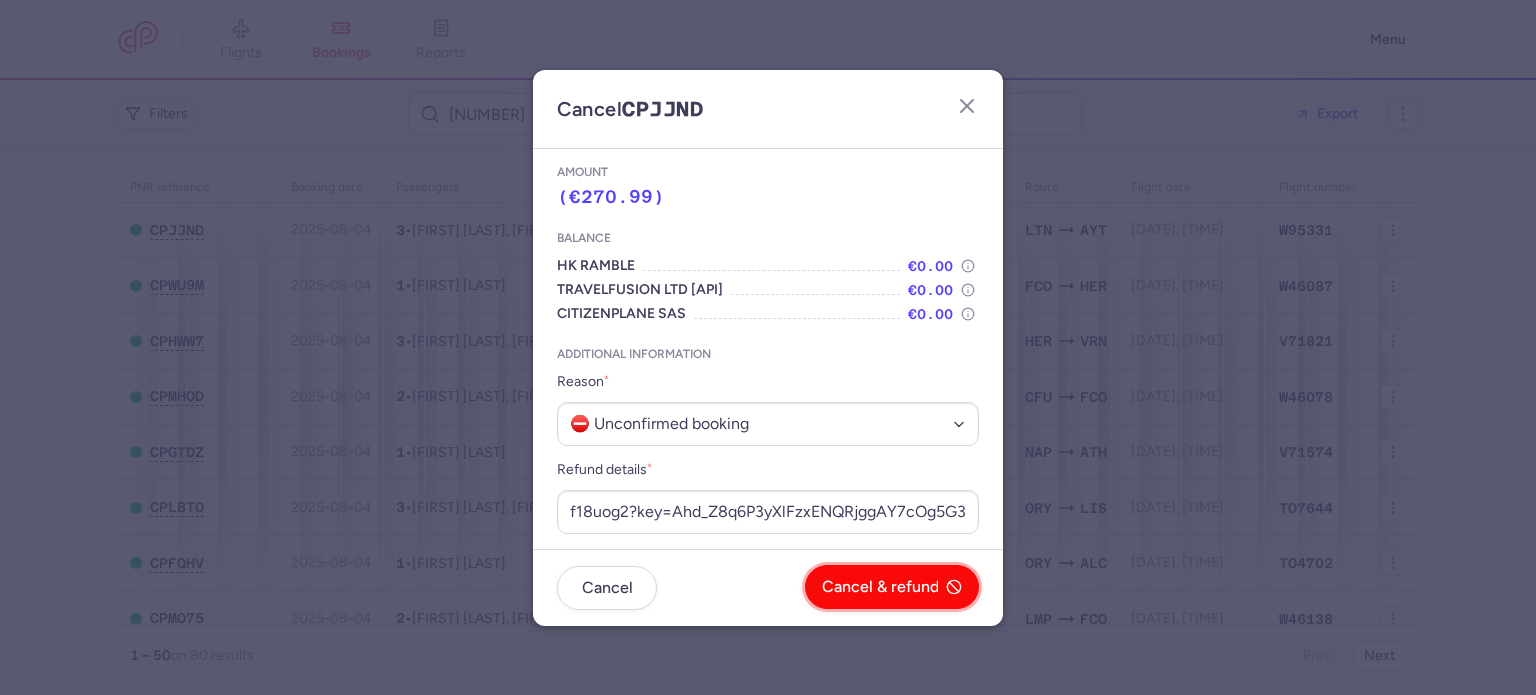 scroll, scrollTop: 0, scrollLeft: 0, axis: both 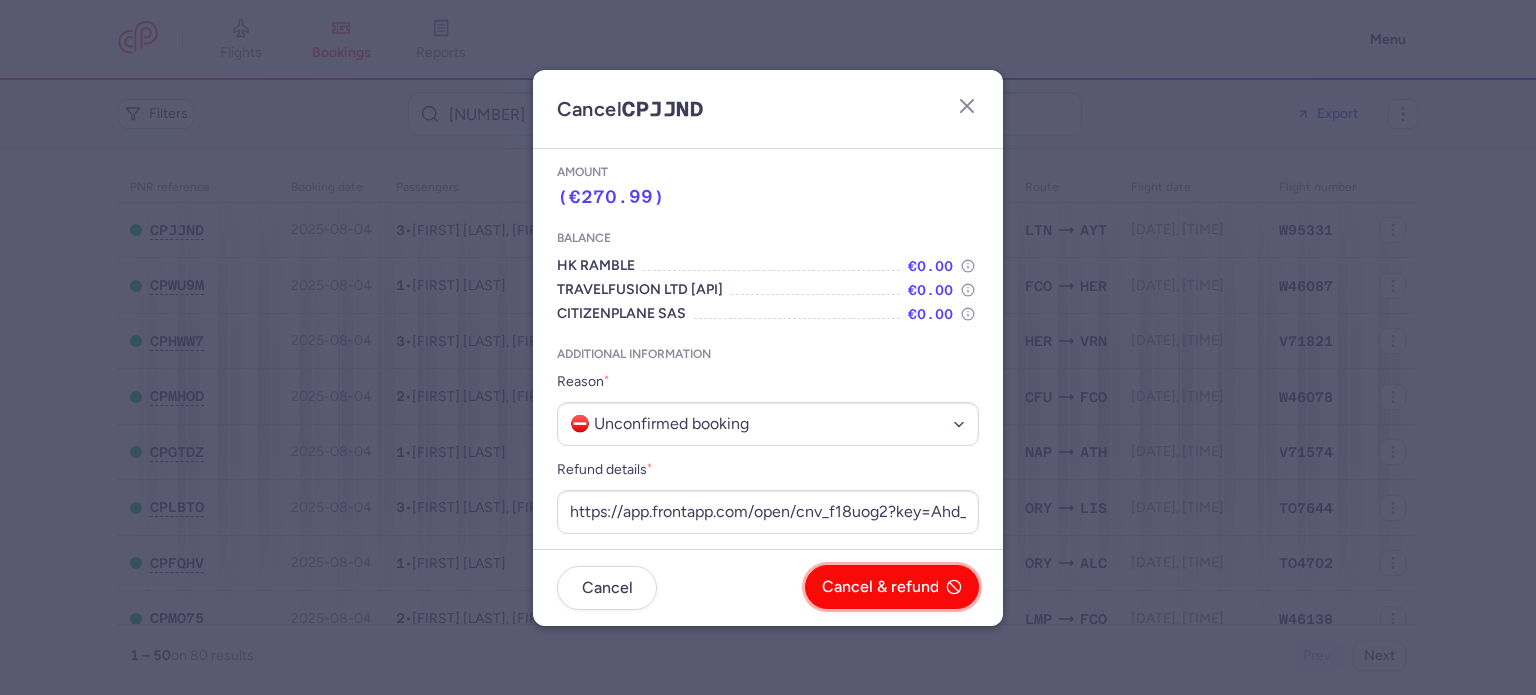 click on "Cancel & refund" 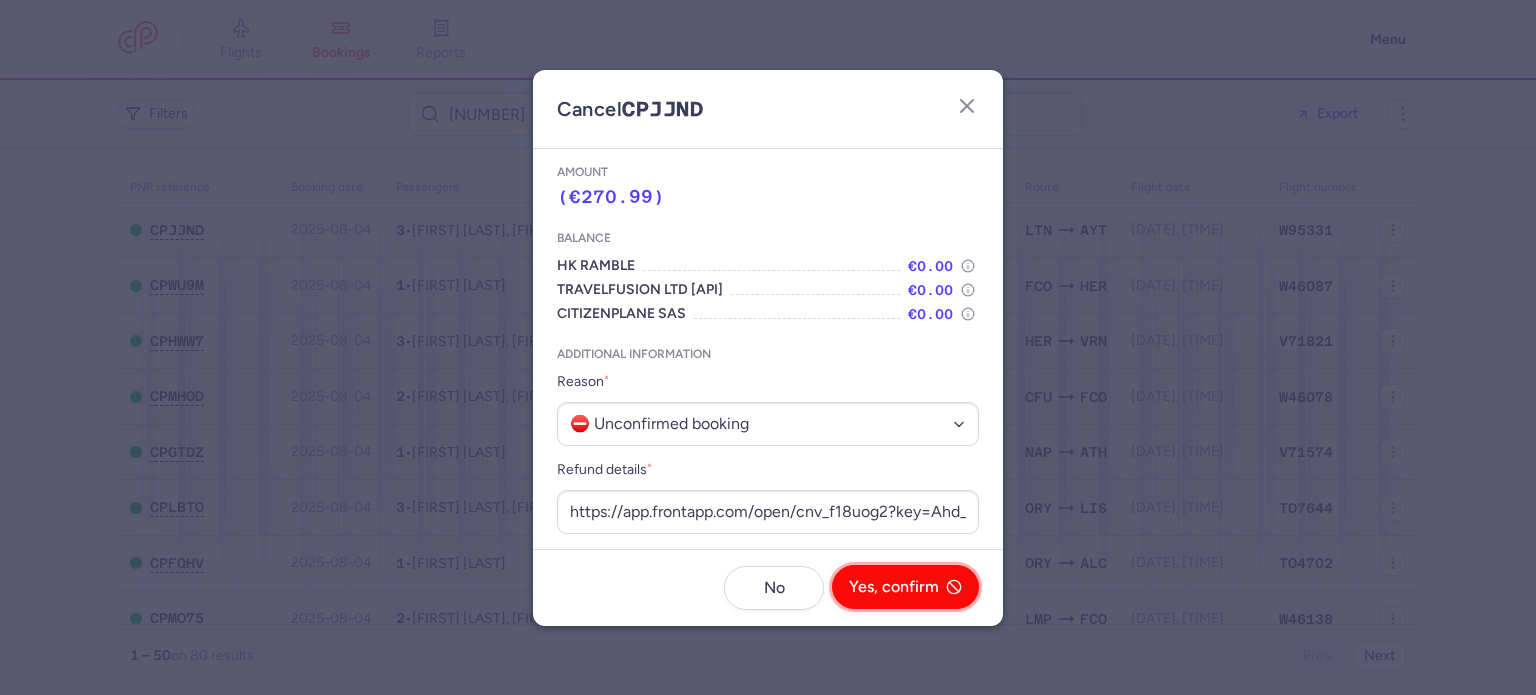 click on "Yes, confirm" 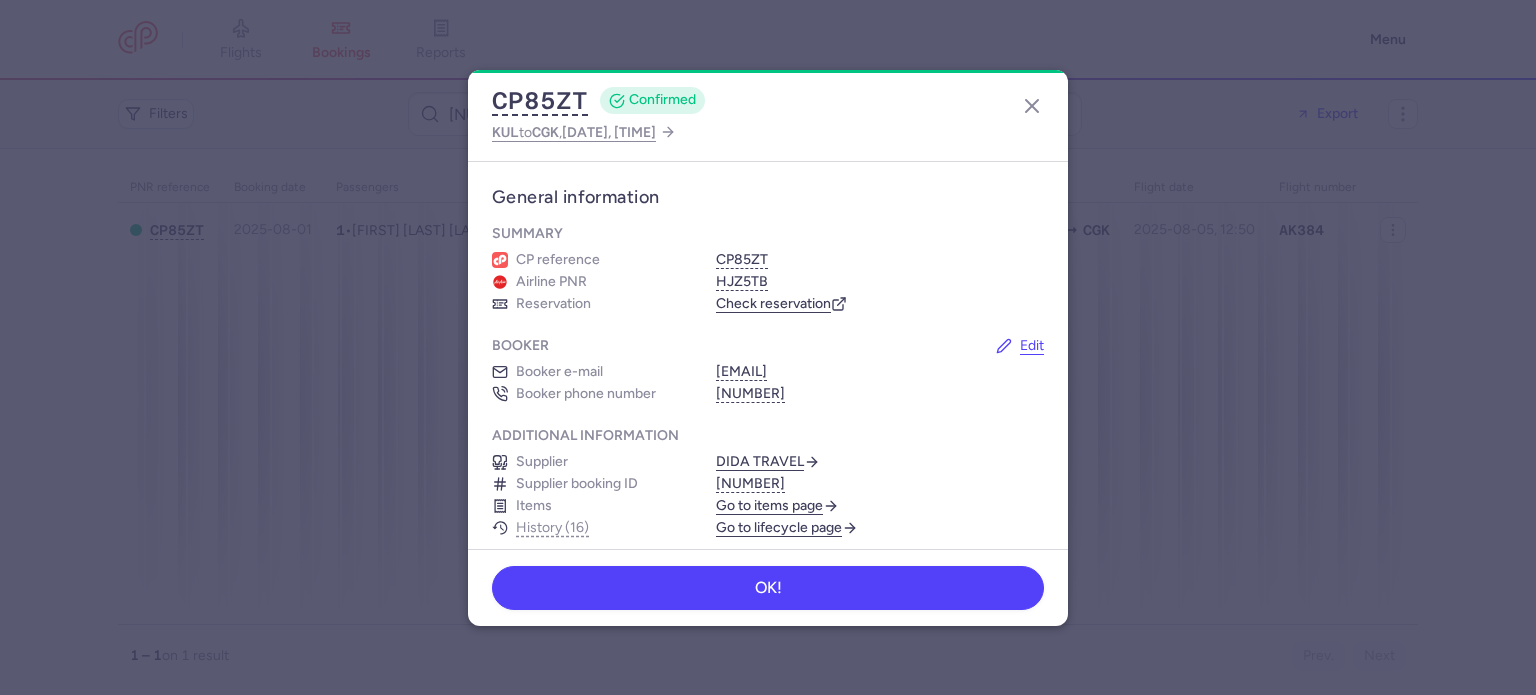 scroll, scrollTop: 0, scrollLeft: 0, axis: both 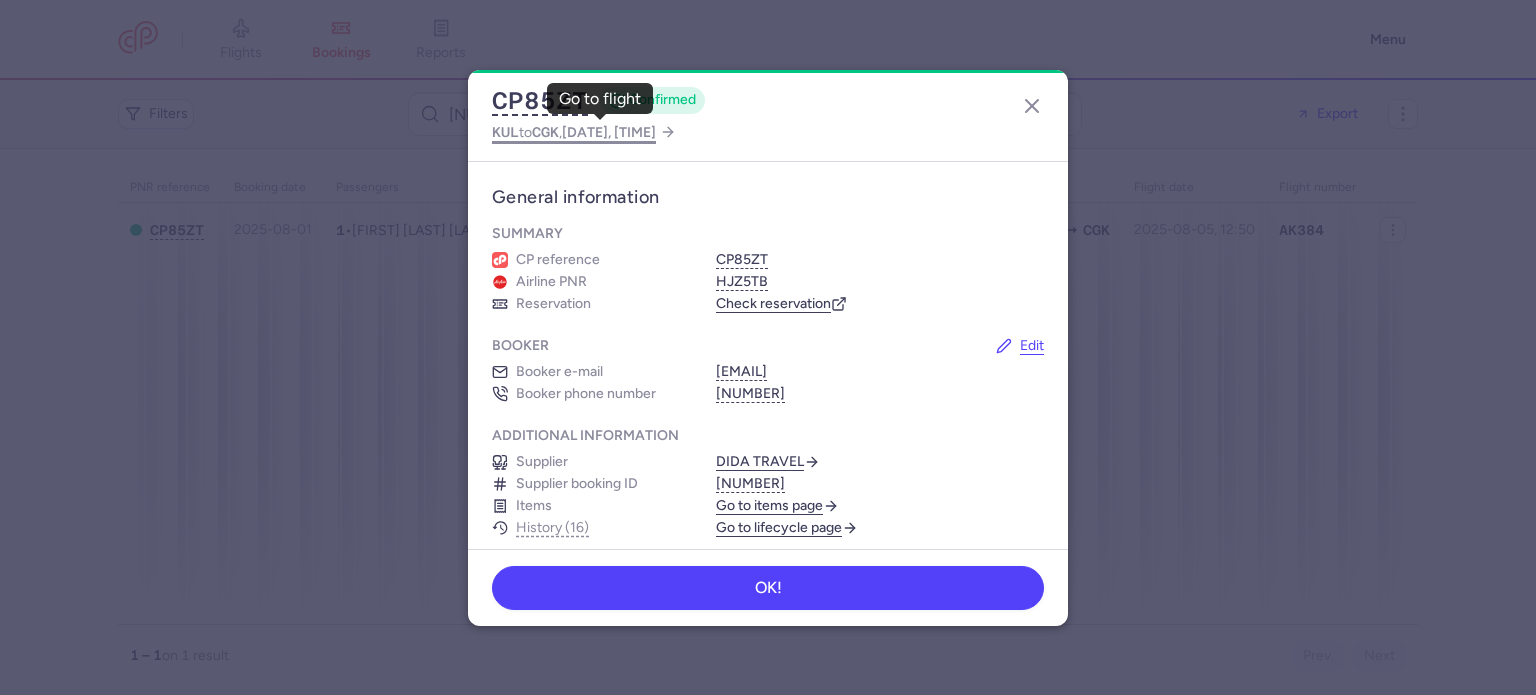 click on "CGK" at bounding box center [545, 132] 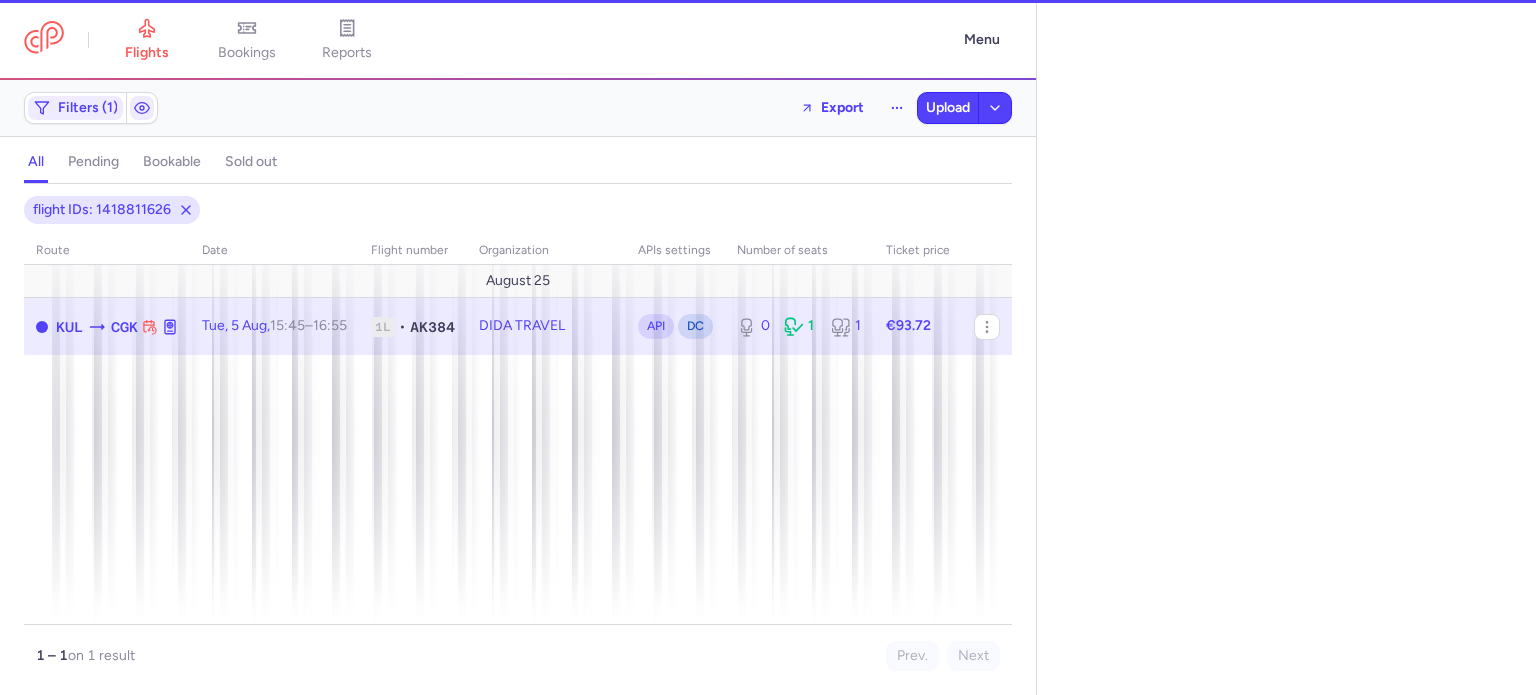 select on "days" 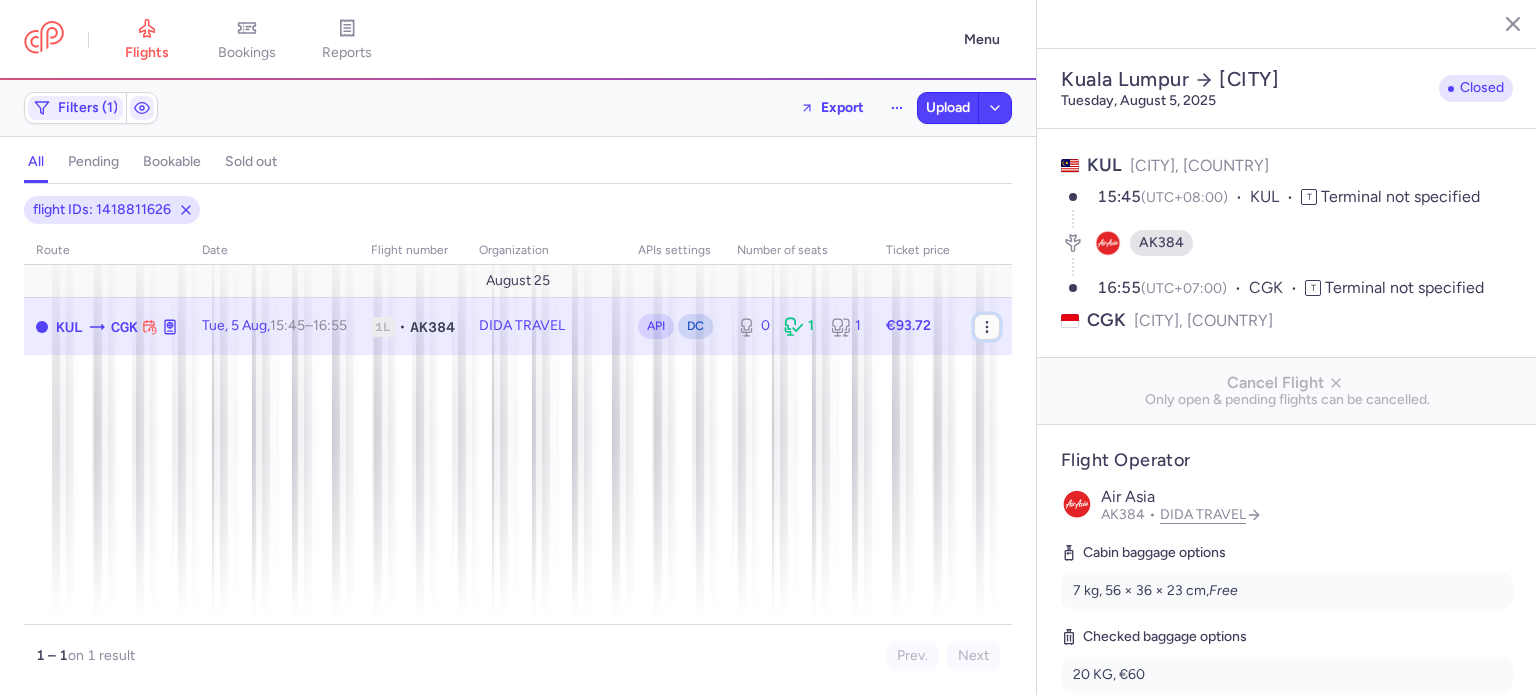 click 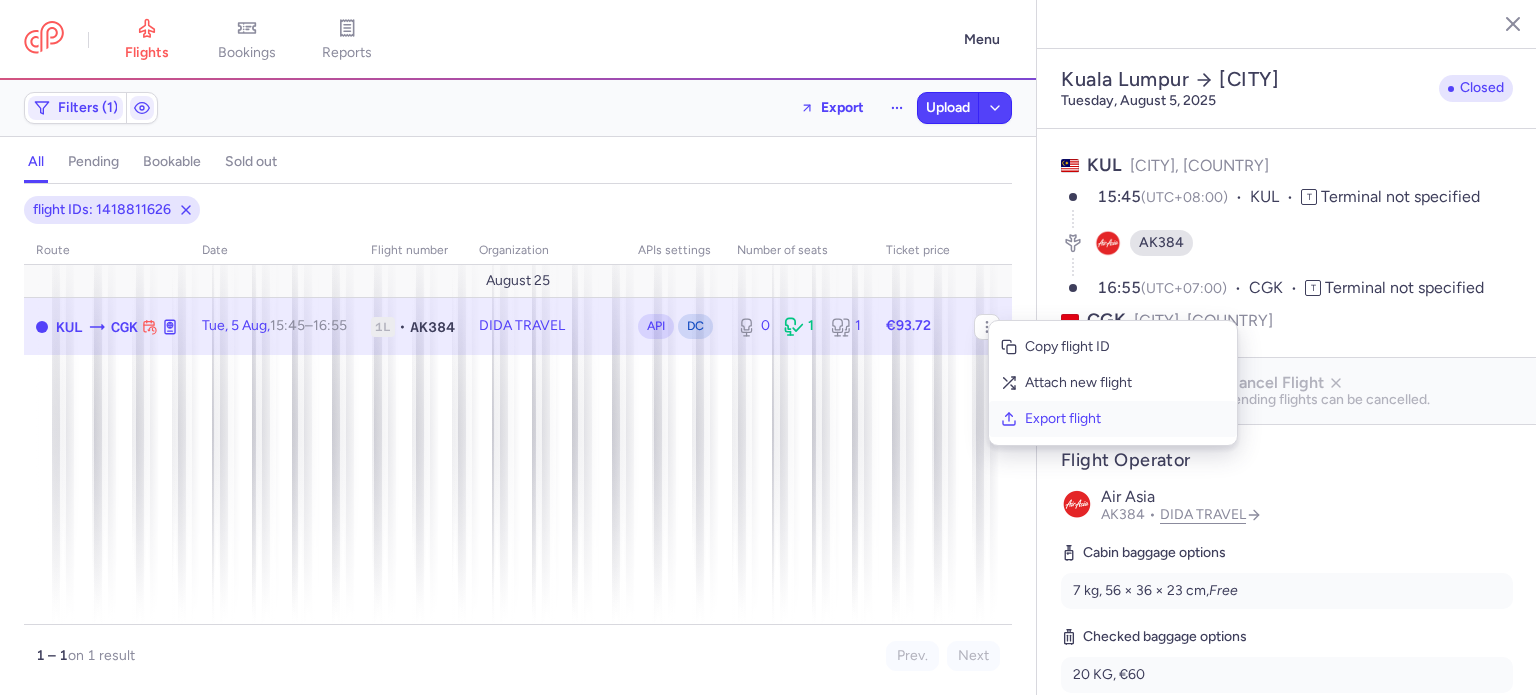 click on "Export flight" at bounding box center [1125, 419] 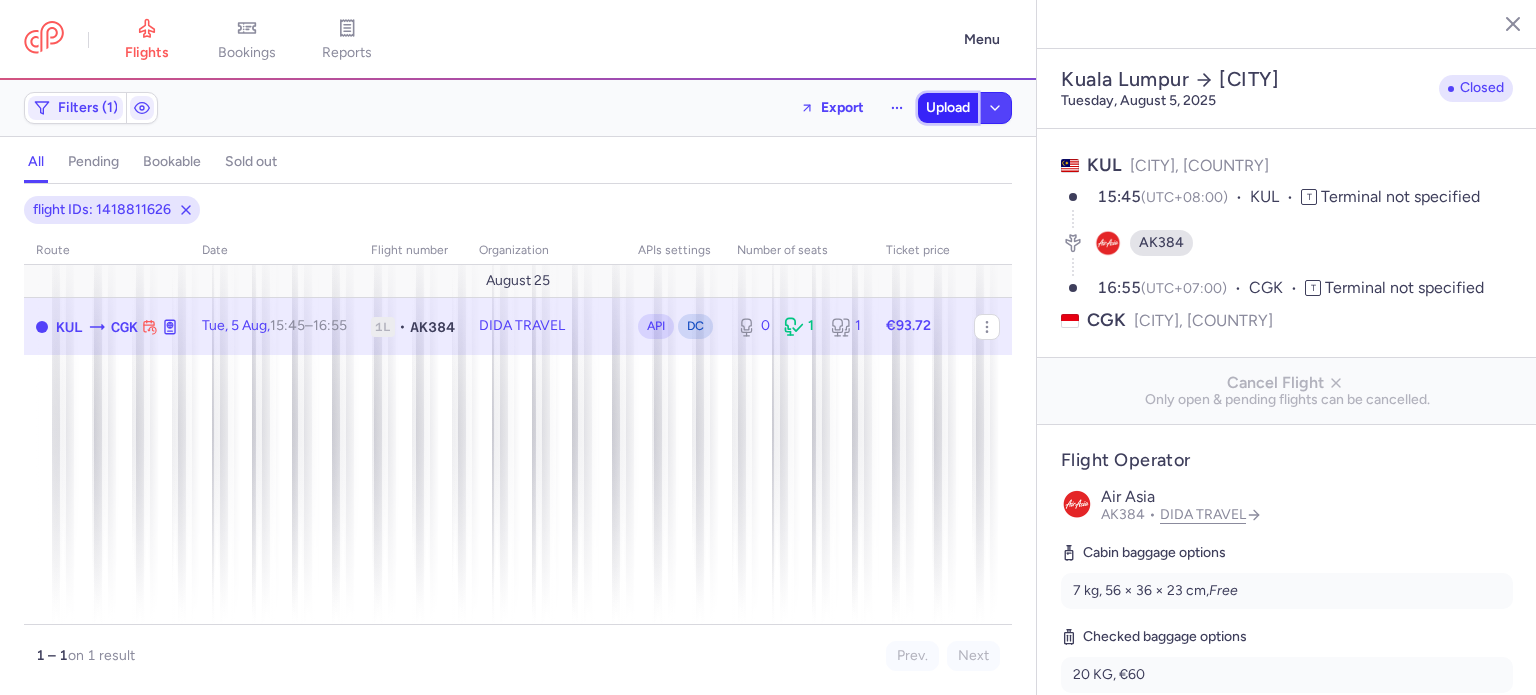 click on "Upload" at bounding box center [948, 108] 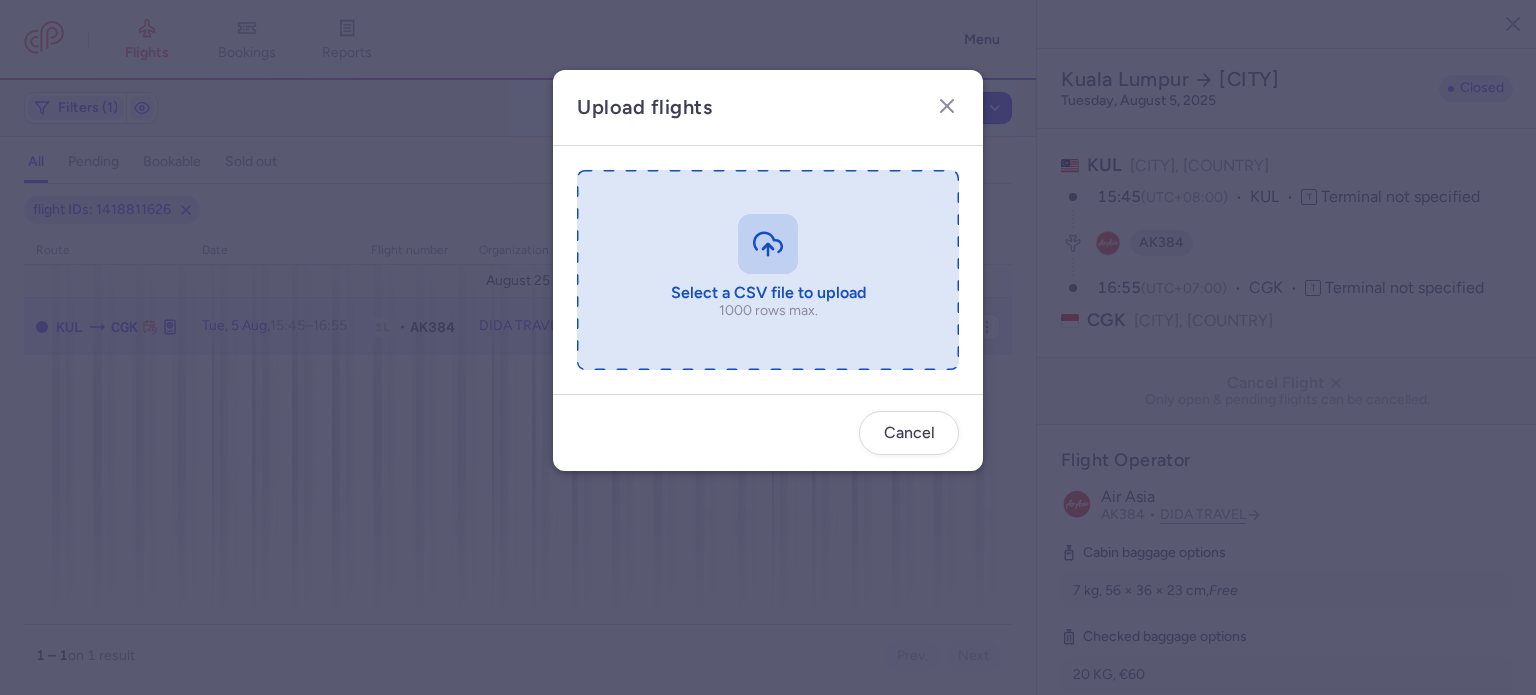 click at bounding box center [768, 270] 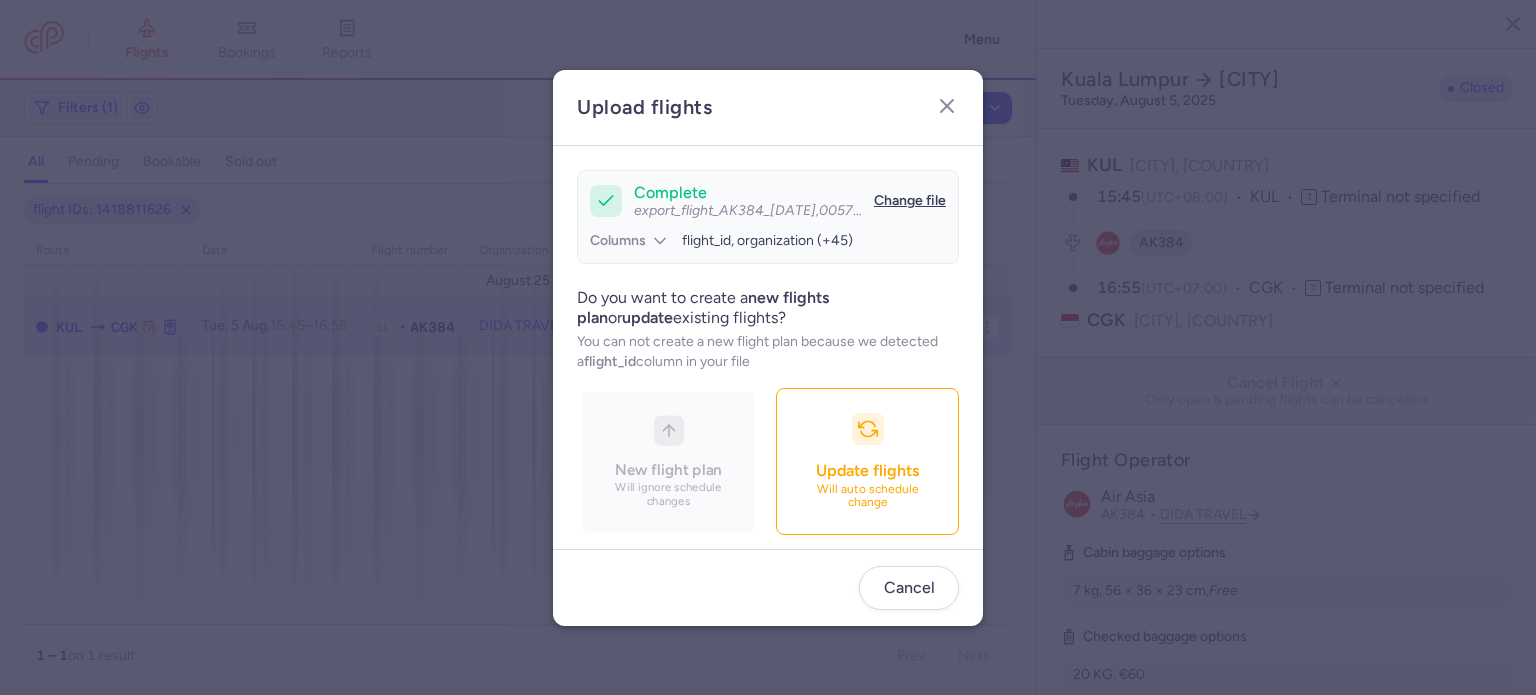 scroll, scrollTop: 172, scrollLeft: 0, axis: vertical 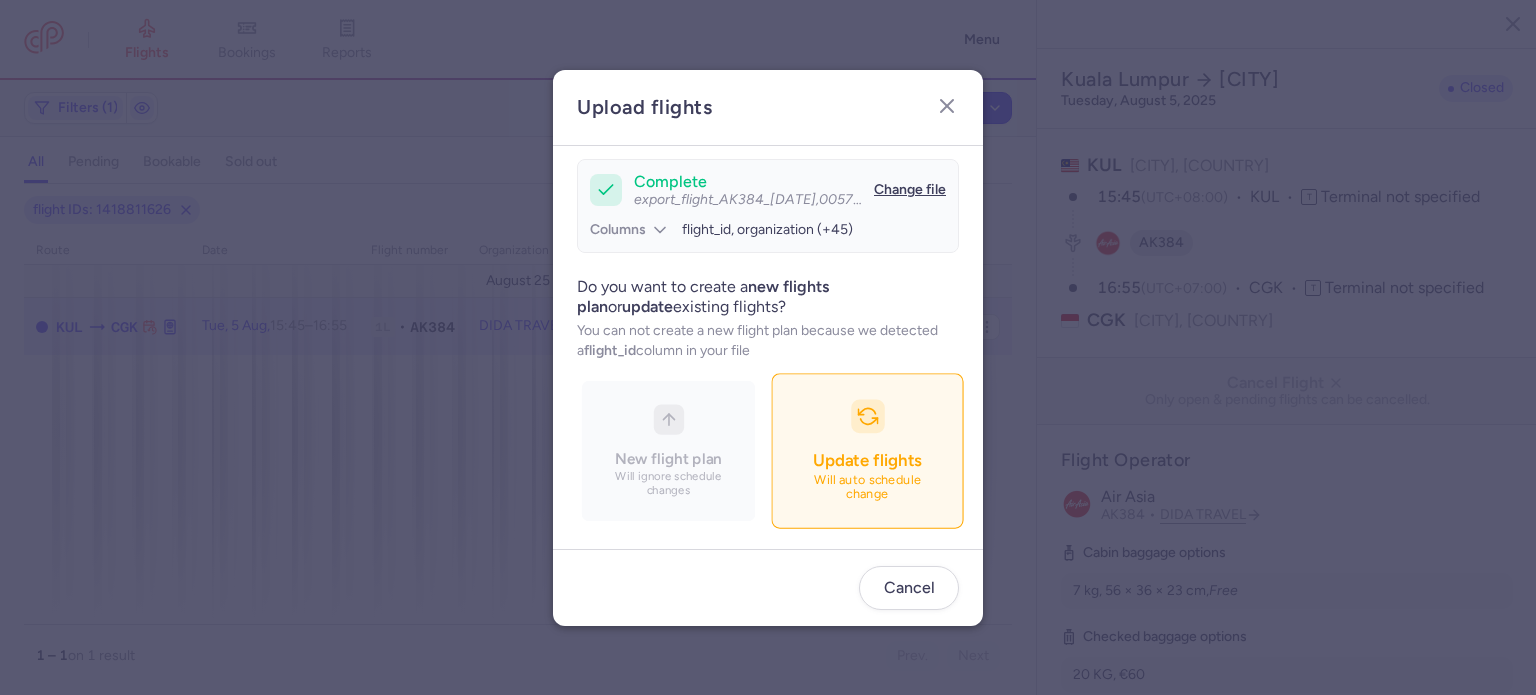 click on "Update flights" at bounding box center (867, 460) 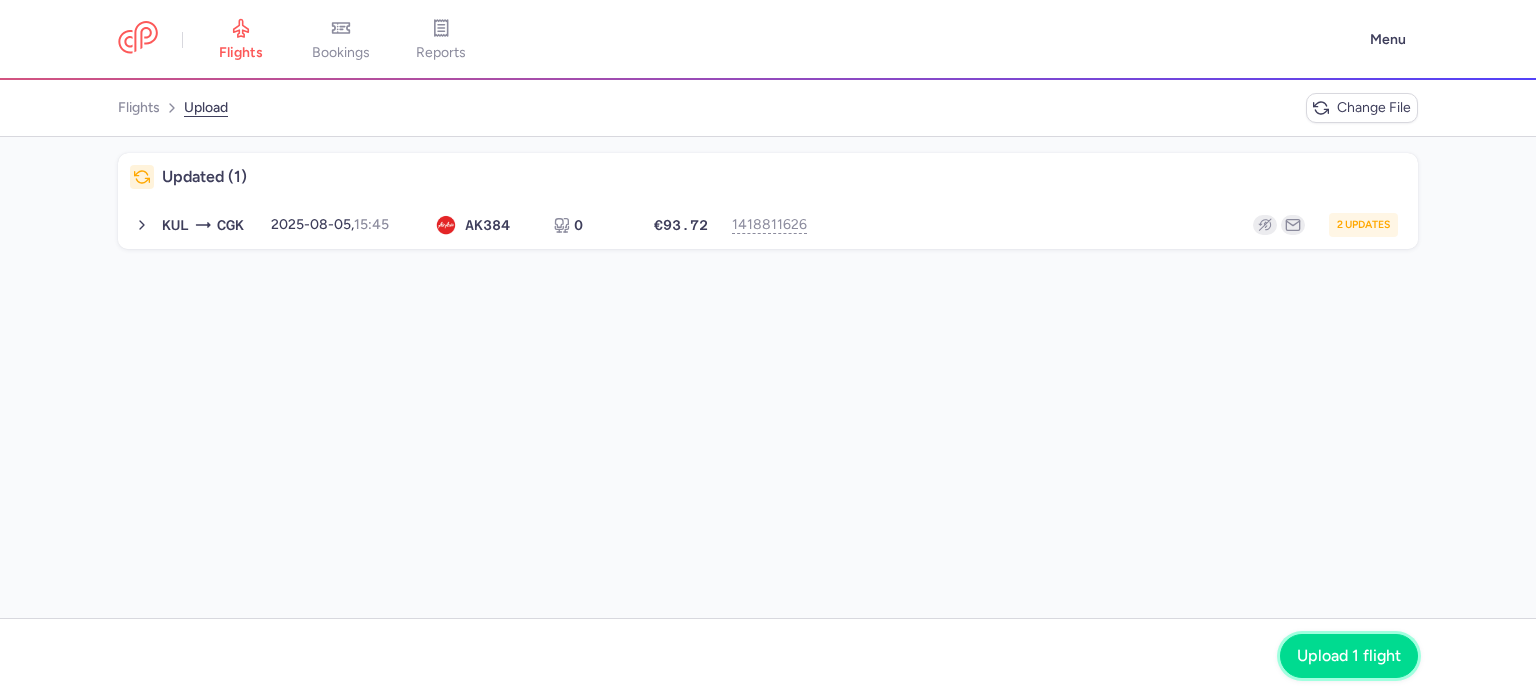 click on "Upload 1 flight" 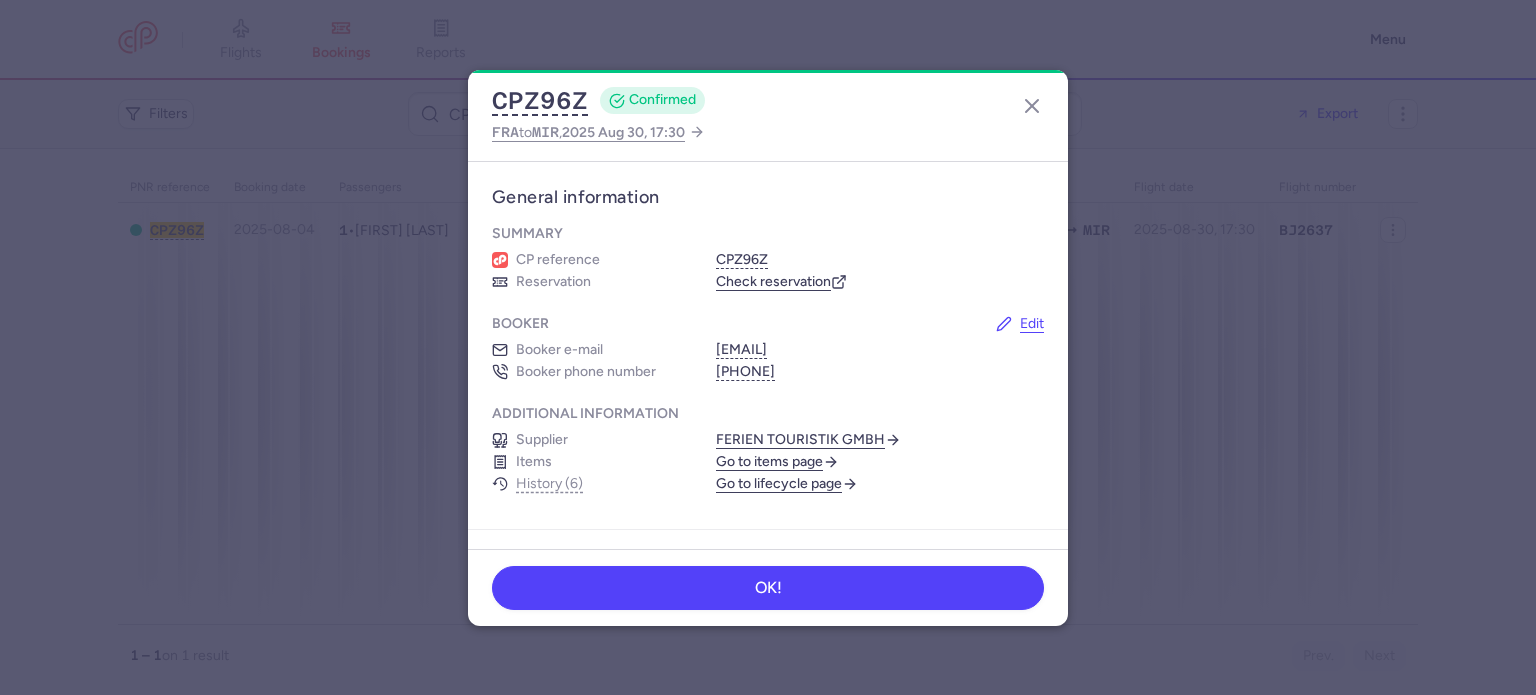 scroll, scrollTop: 0, scrollLeft: 0, axis: both 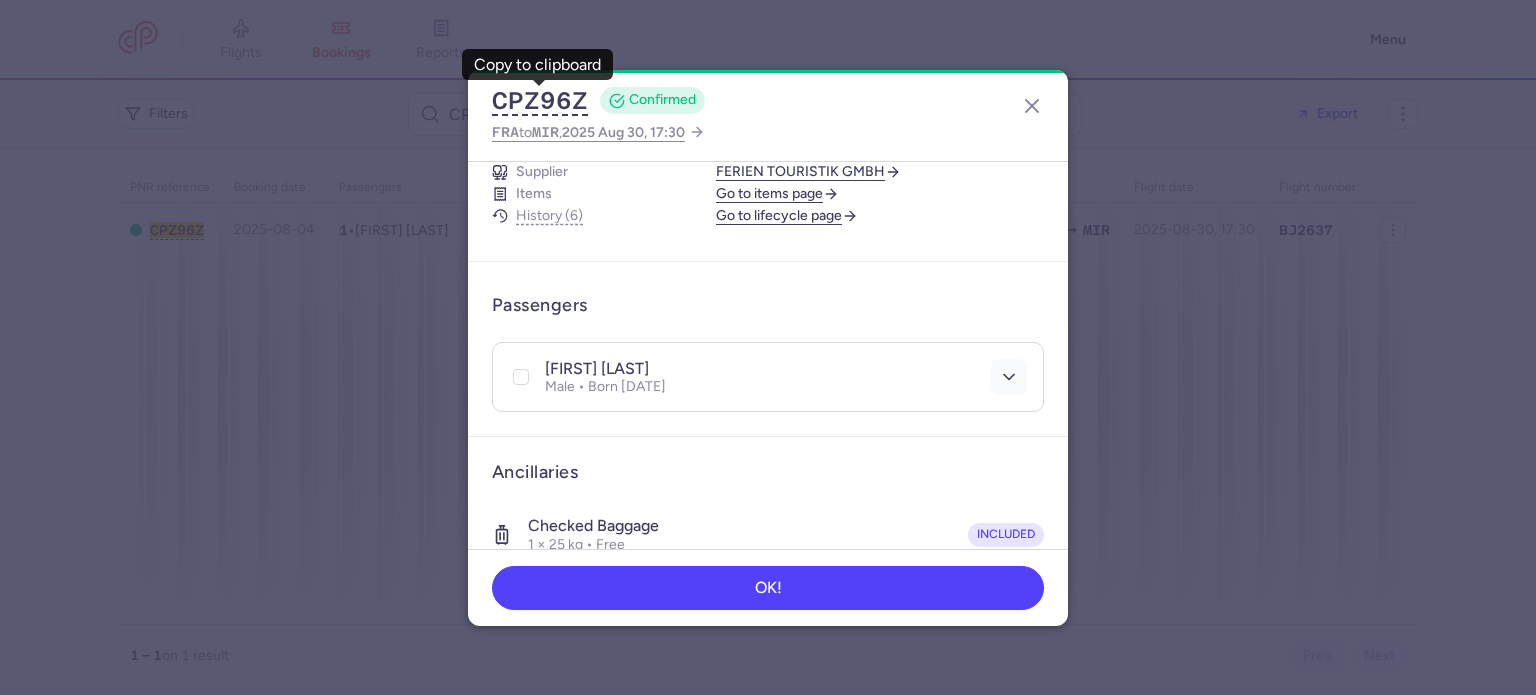 click 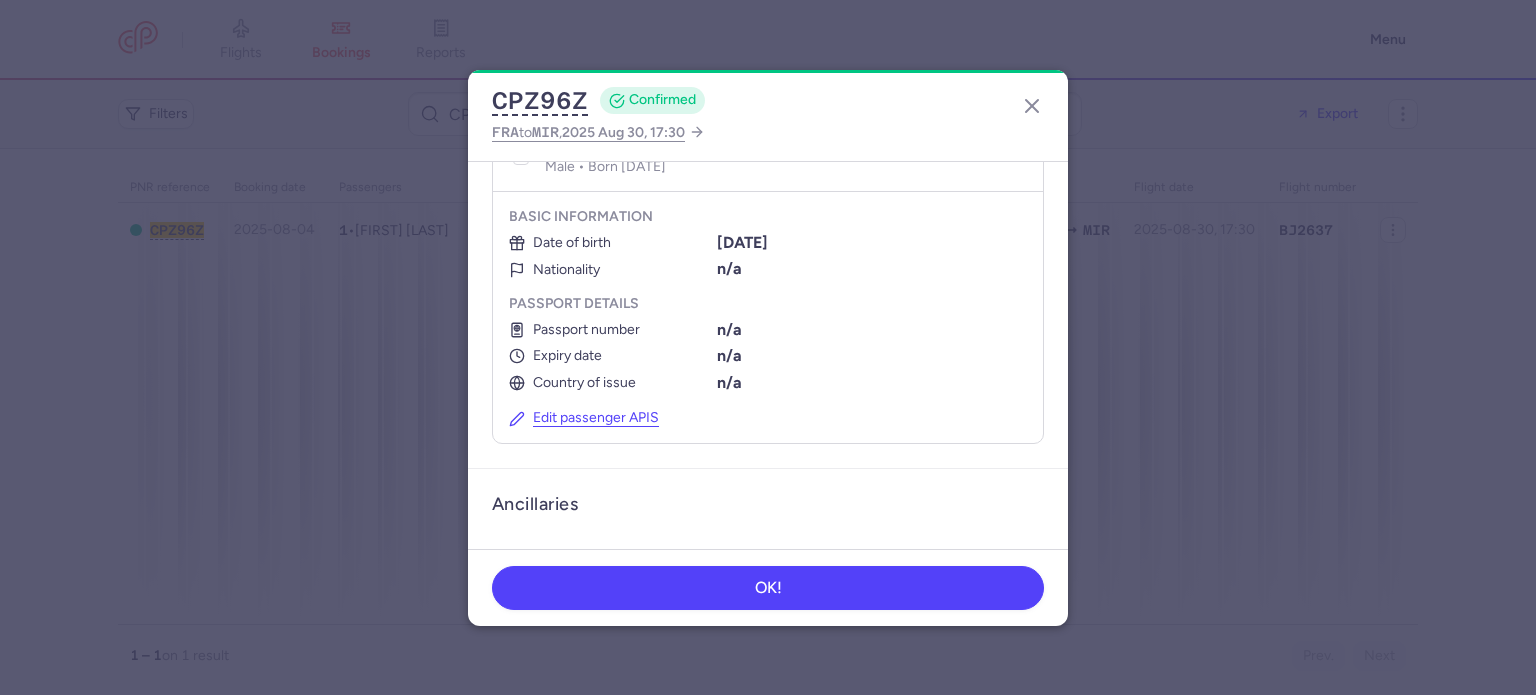 scroll, scrollTop: 514, scrollLeft: 0, axis: vertical 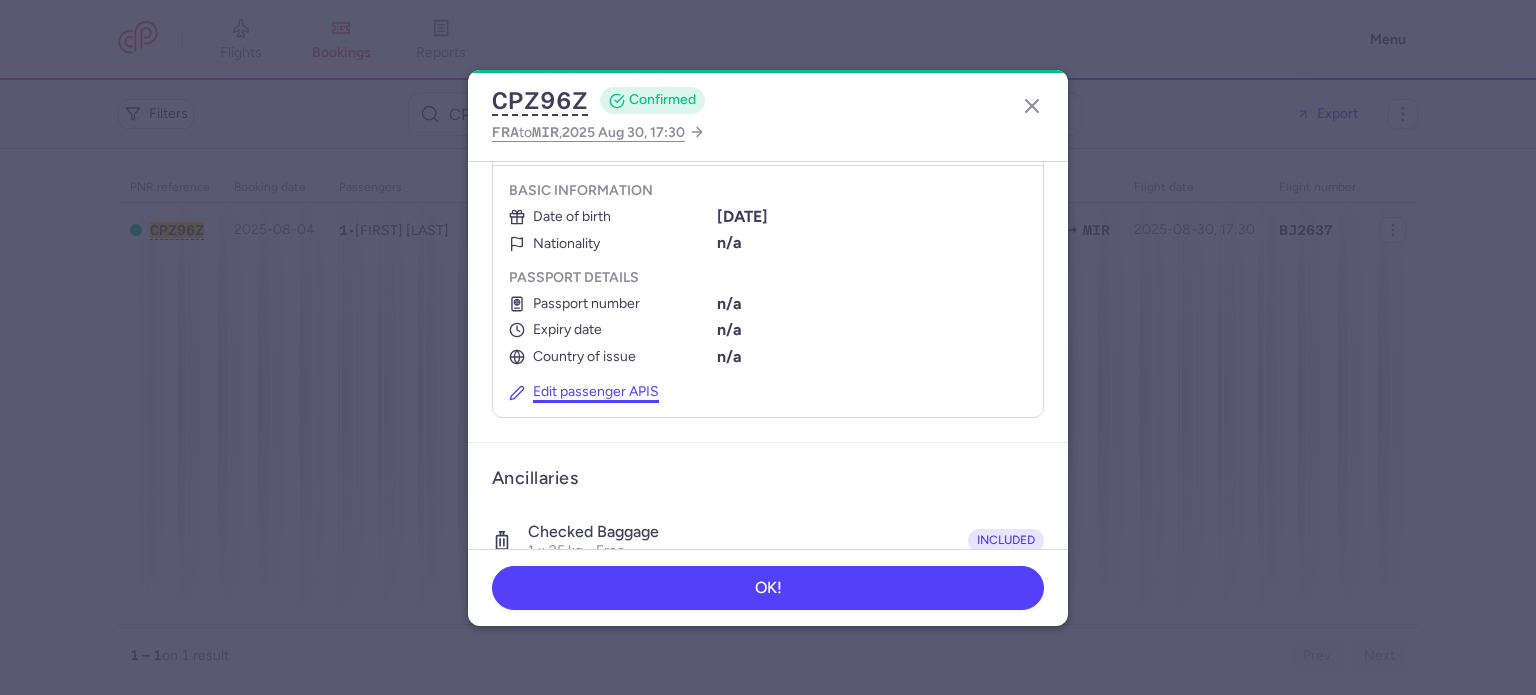click on "Edit passenger APIS" at bounding box center (584, 392) 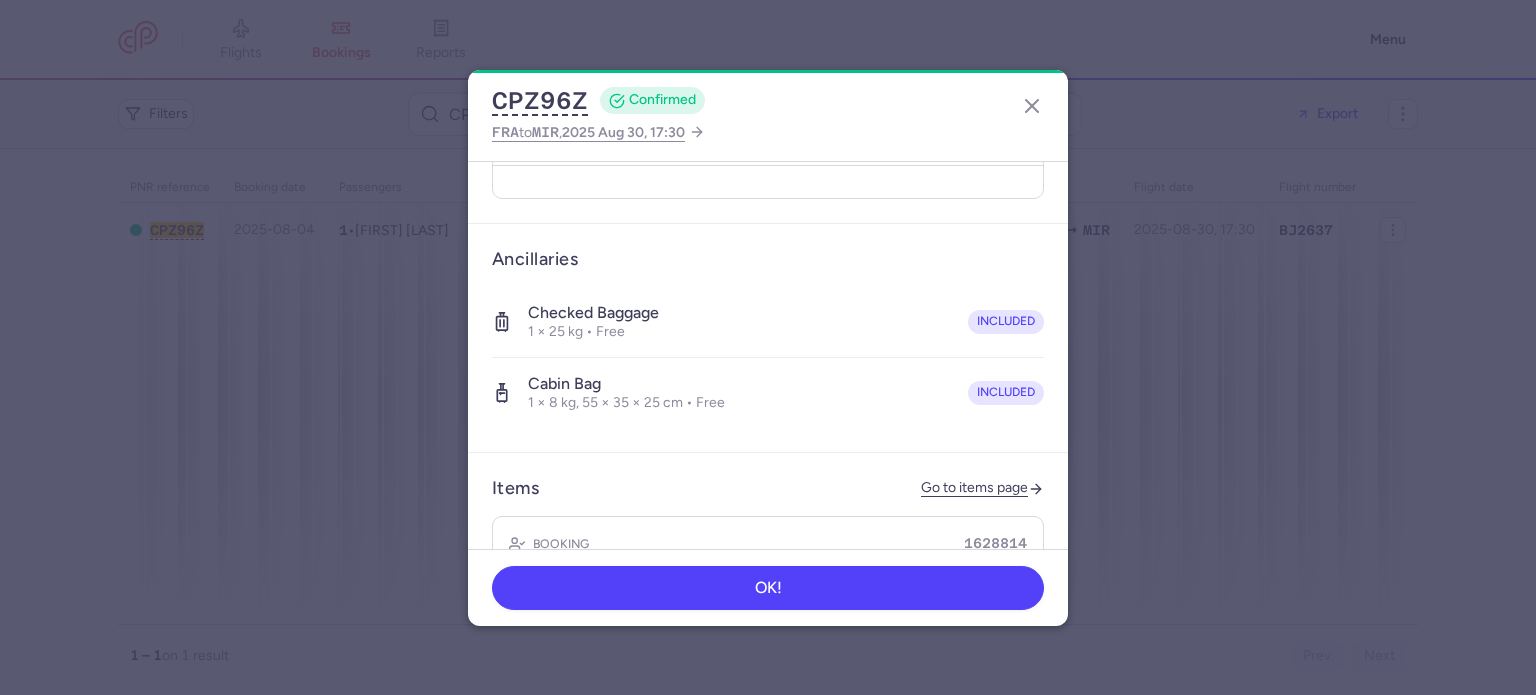 scroll, scrollTop: 517, scrollLeft: 0, axis: vertical 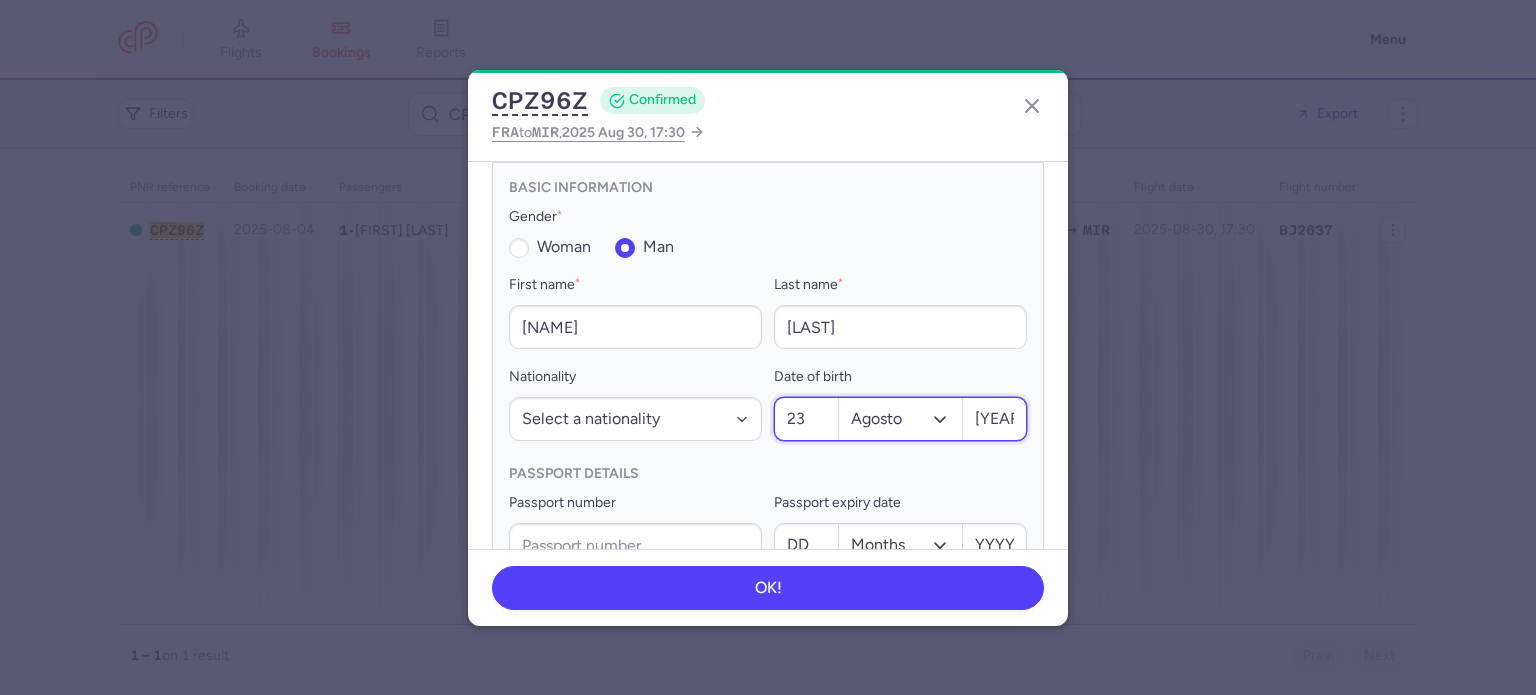 click on "Months Enero Febrero Marzo Abril Mayo Junio Julio Agosto Septiembre Octubre Noviembre Diciembre" at bounding box center (901, 419) 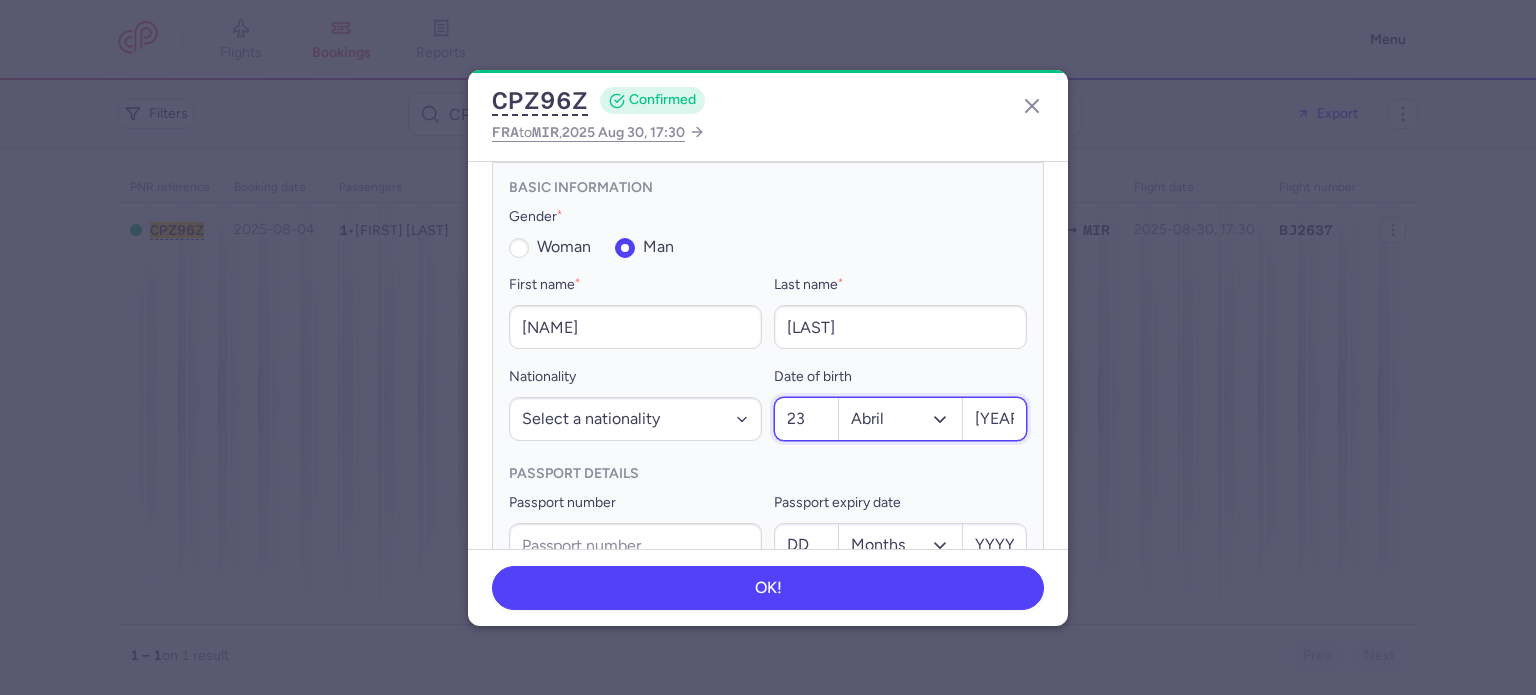 click on "Months Enero Febrero Marzo Abril Mayo Junio Julio Agosto Septiembre Octubre Noviembre Diciembre" at bounding box center [901, 419] 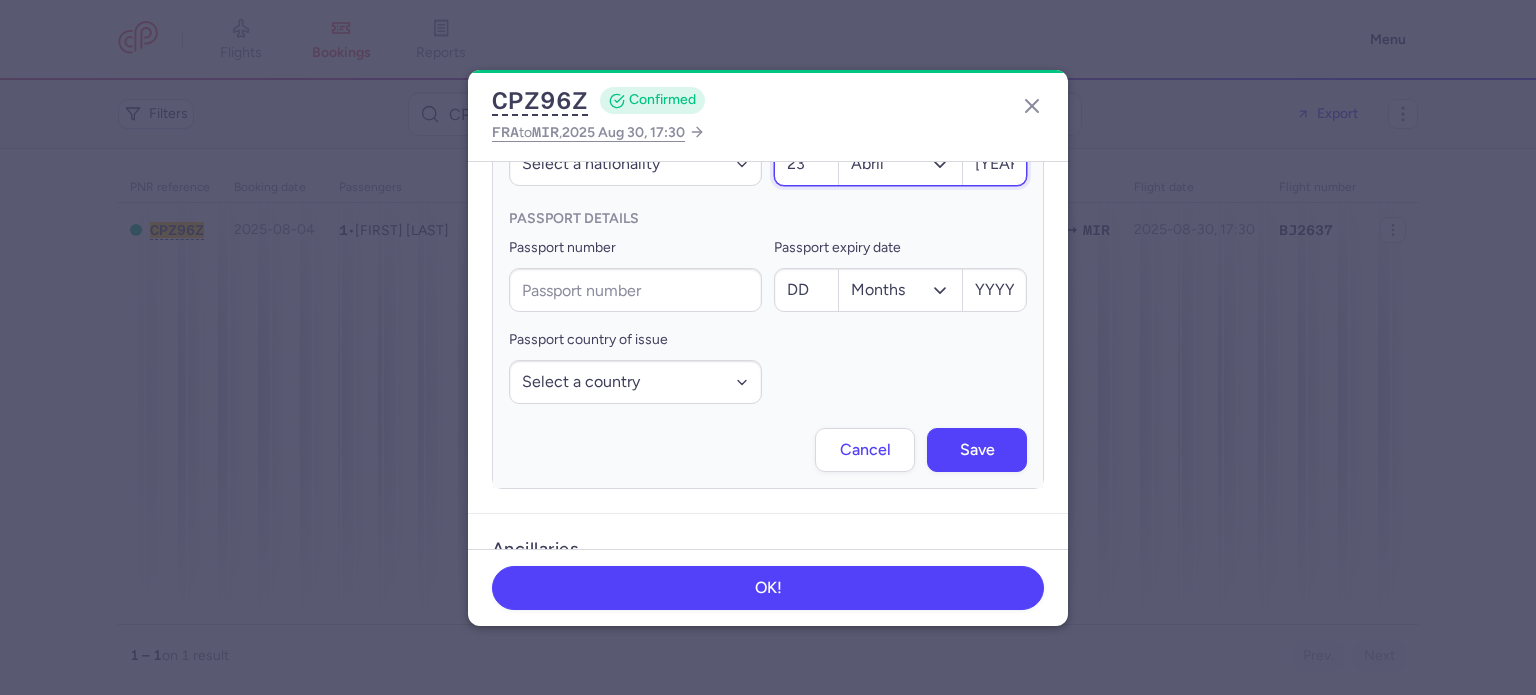 scroll, scrollTop: 775, scrollLeft: 0, axis: vertical 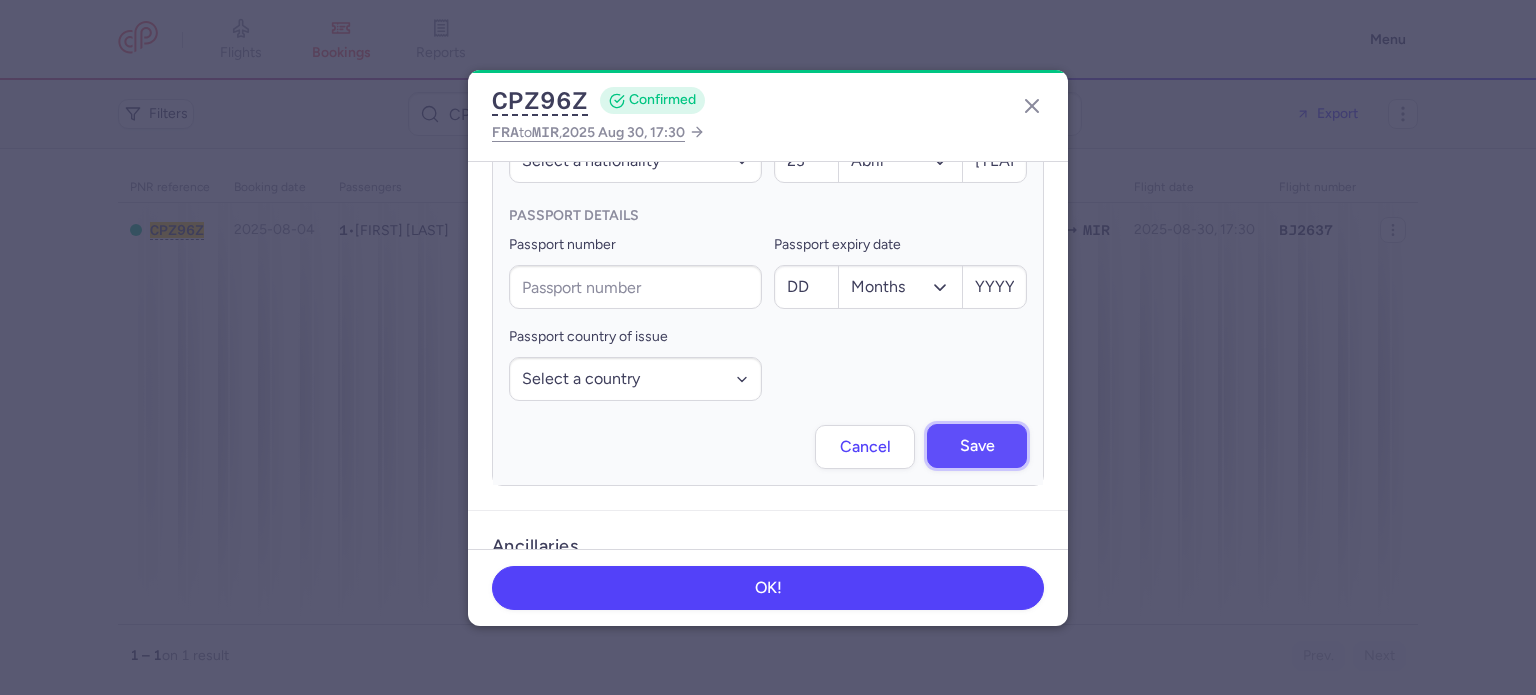 click on "Save" at bounding box center [977, 446] 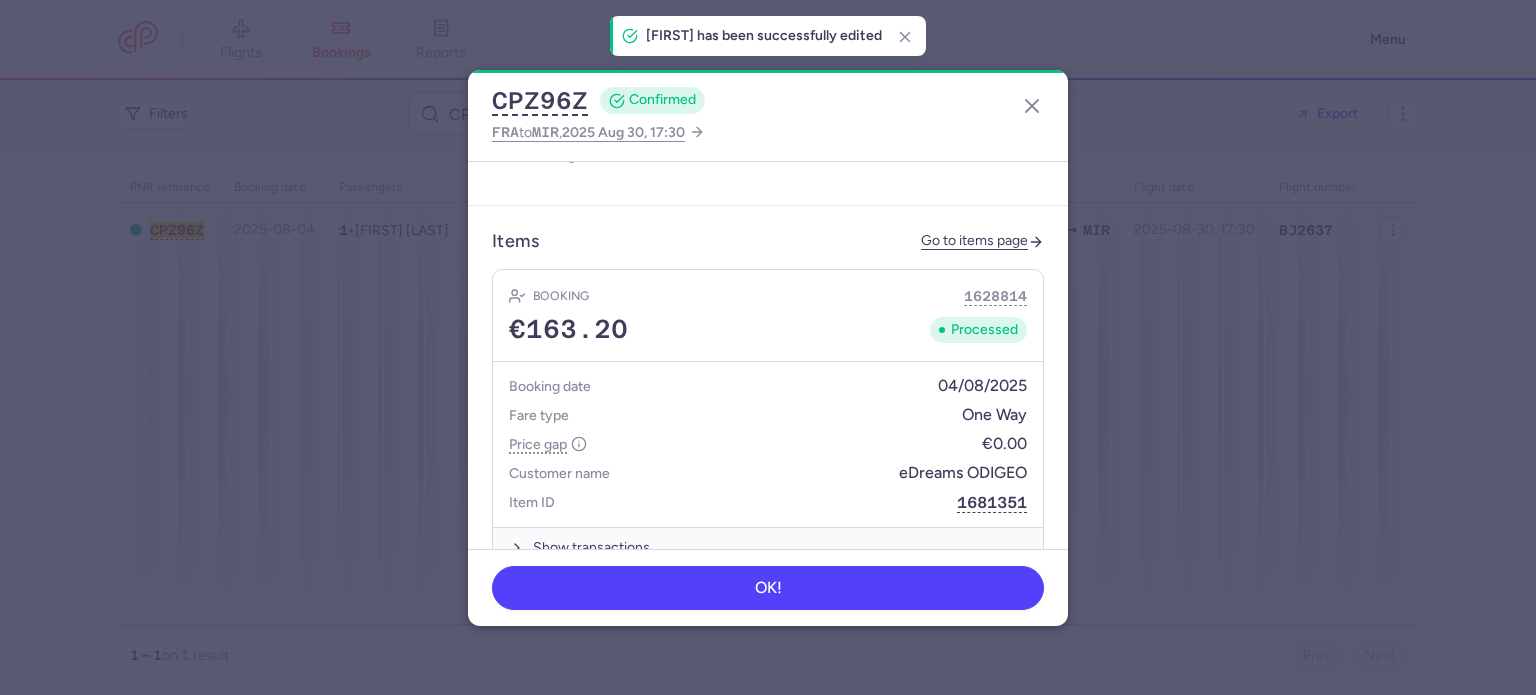 scroll, scrollTop: 993, scrollLeft: 0, axis: vertical 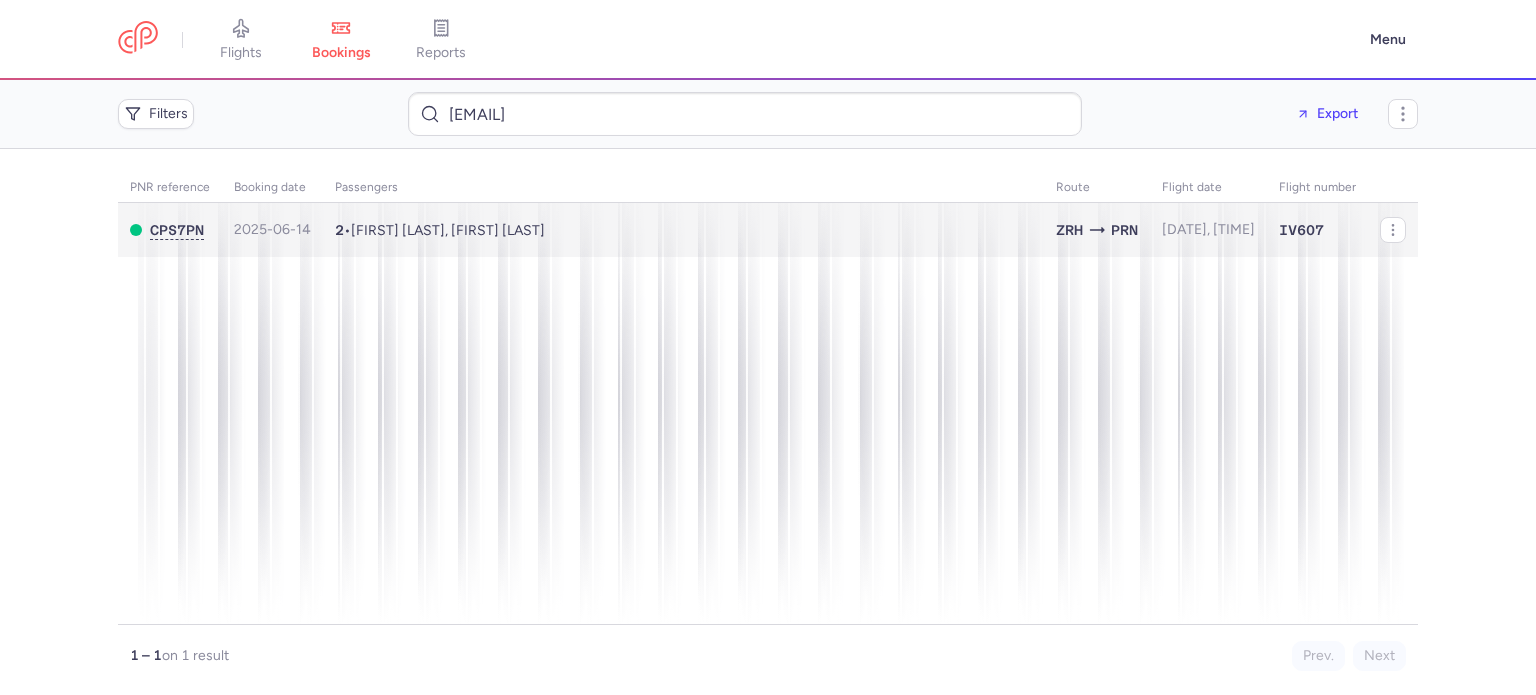 type on "ardiguri20@gmail.com" 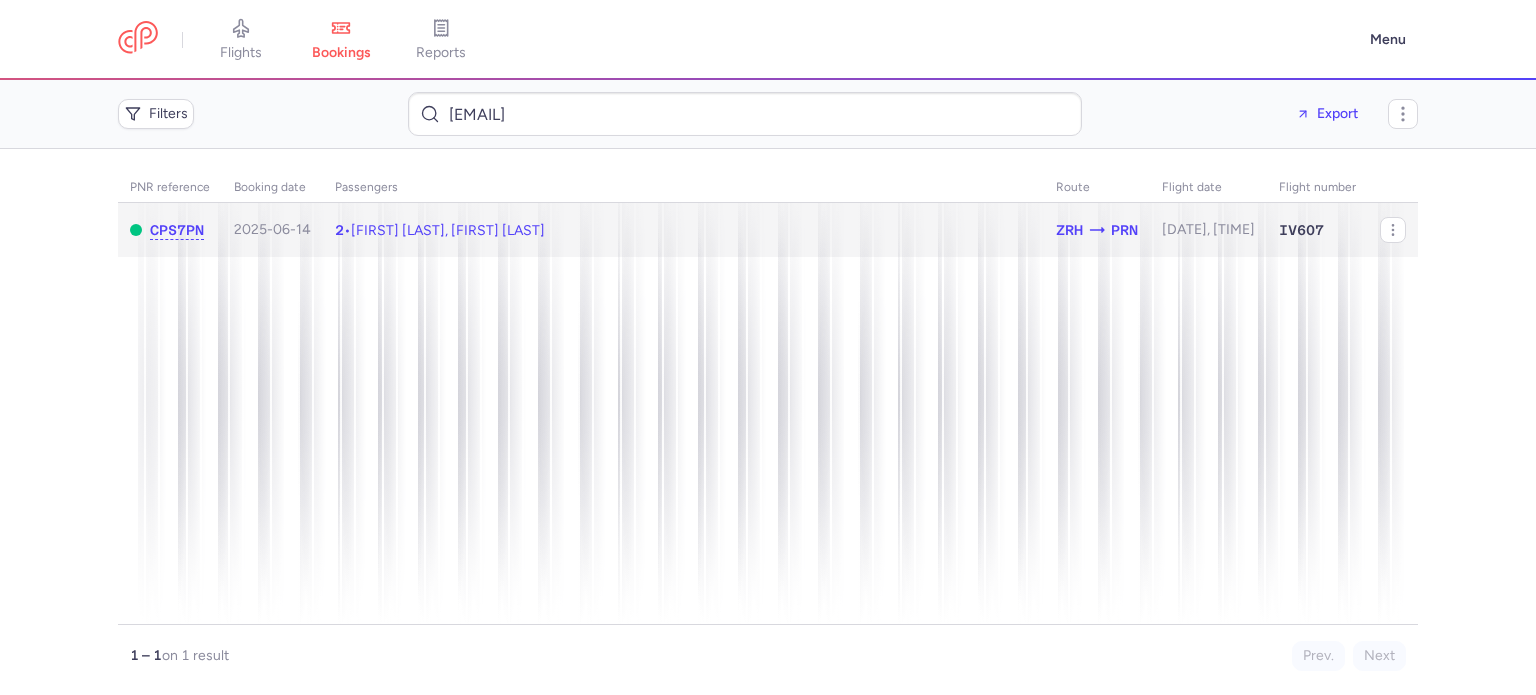 click on "Sevdije QERKINAJ, Ardi GURI" at bounding box center (448, 230) 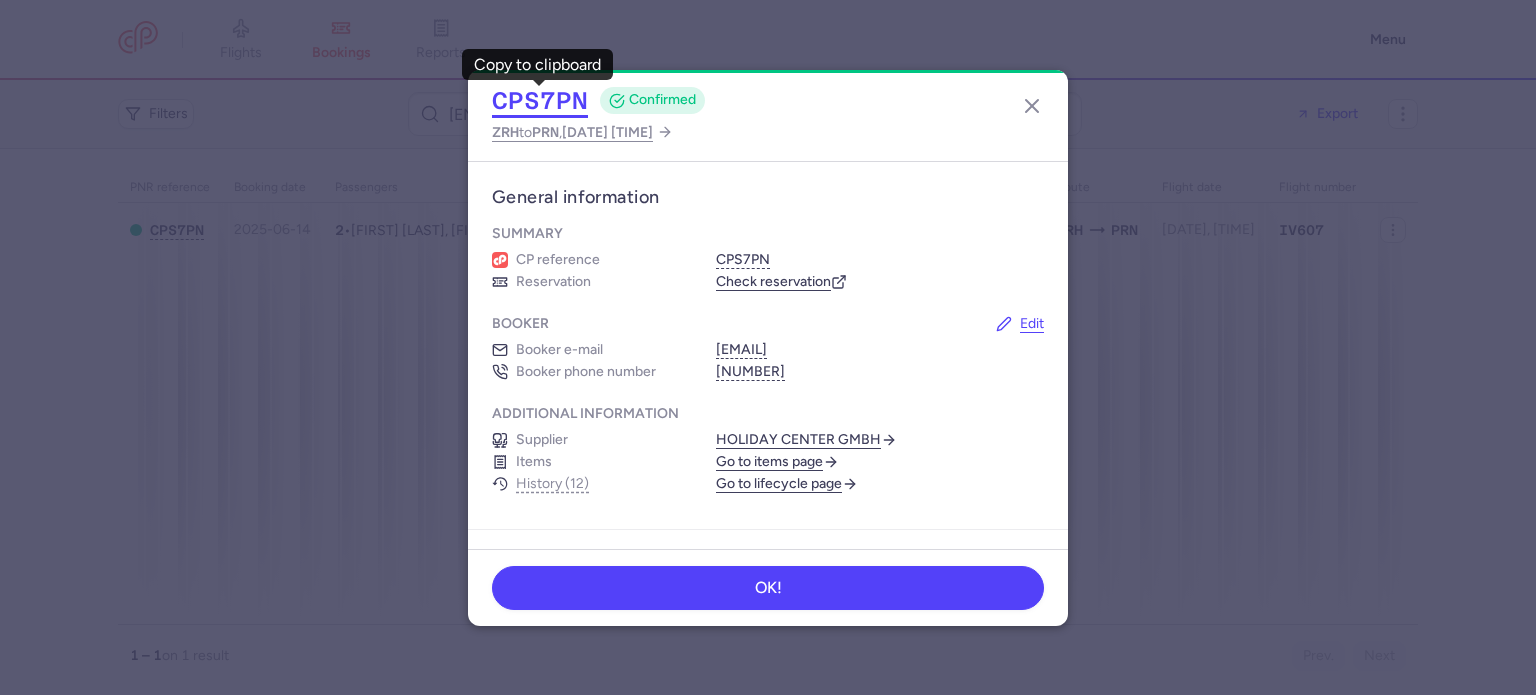 click on "CPS7PN" 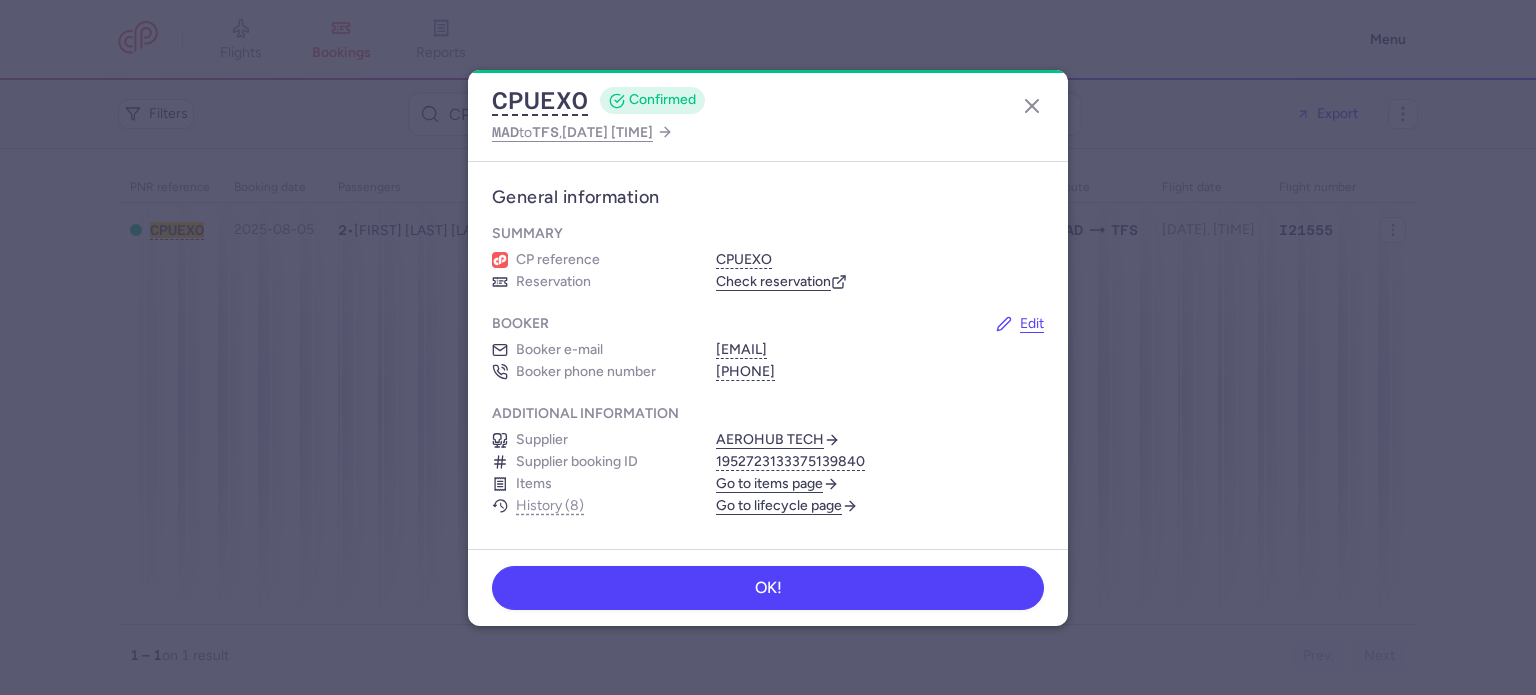 scroll, scrollTop: 0, scrollLeft: 0, axis: both 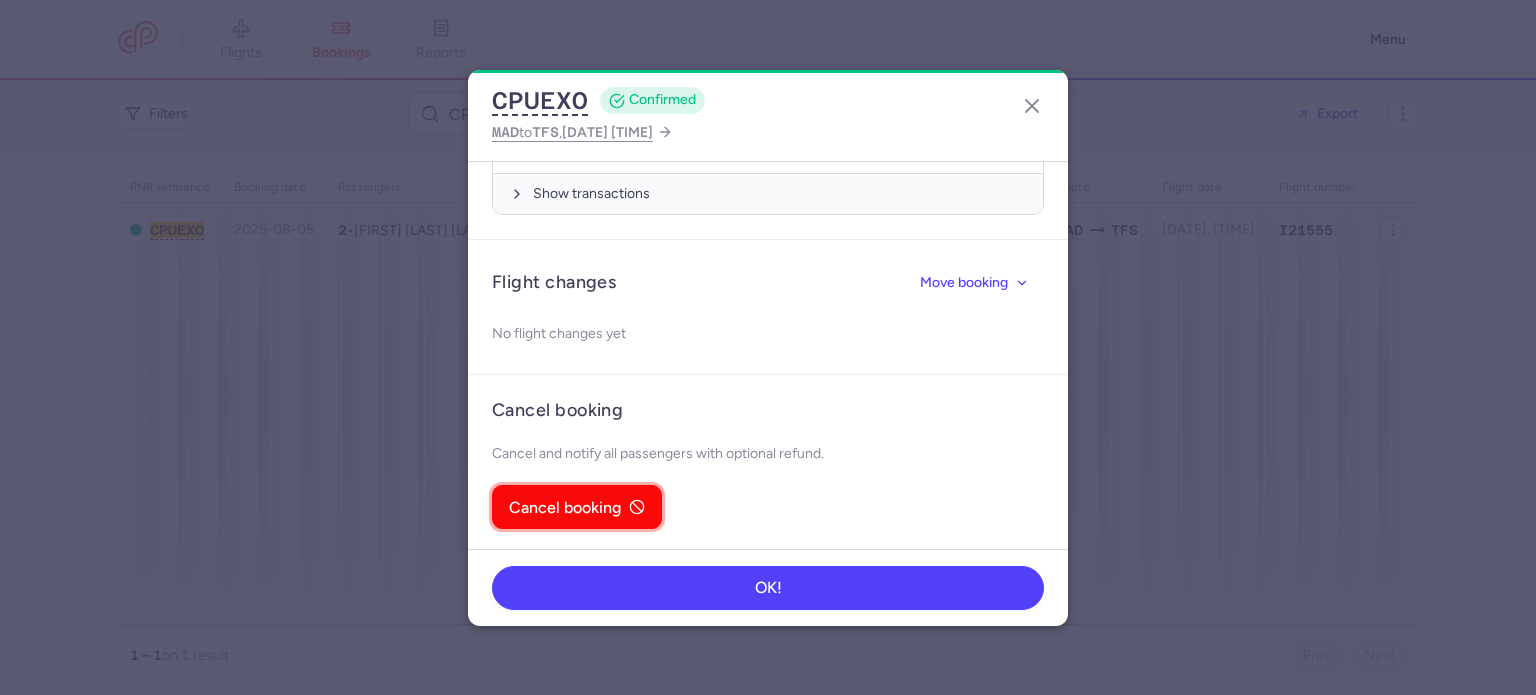 click on "Cancel booking" at bounding box center (577, 507) 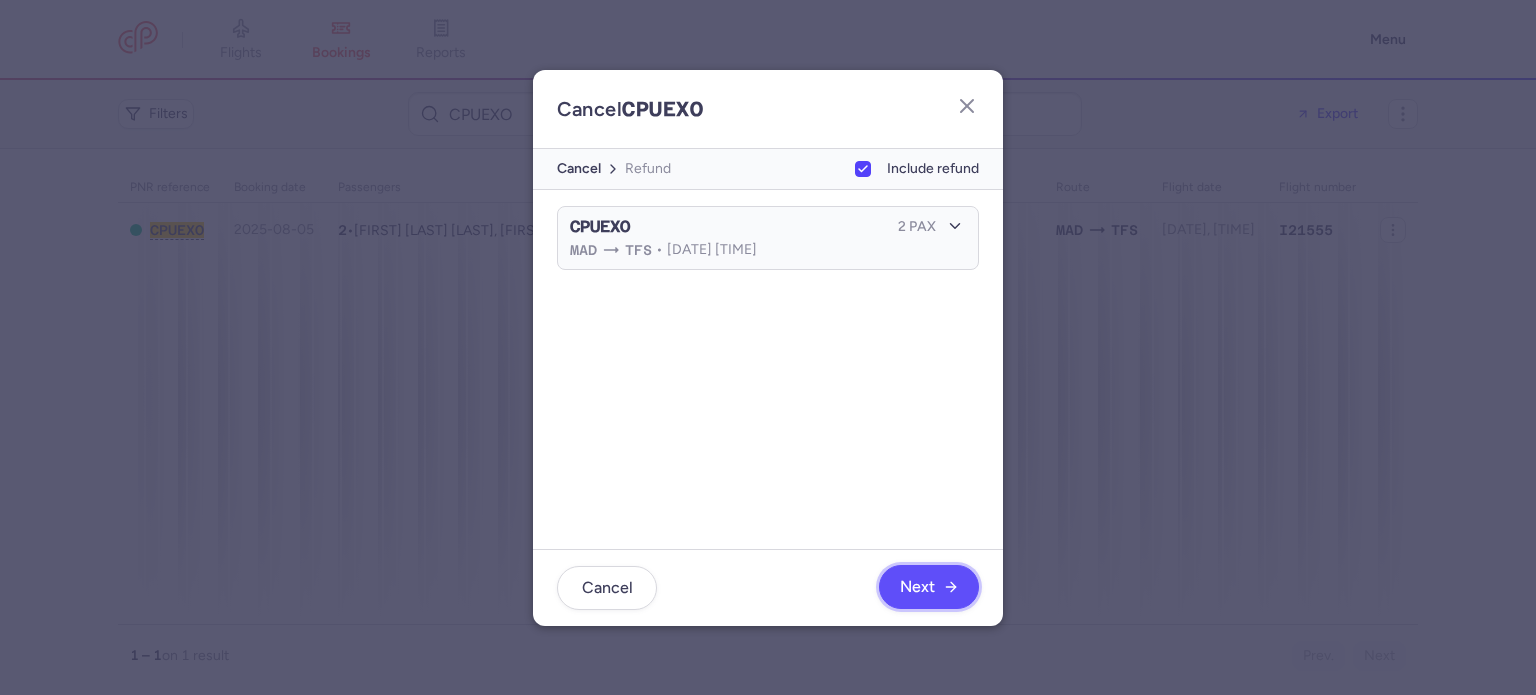 click on "Next" at bounding box center [929, 587] 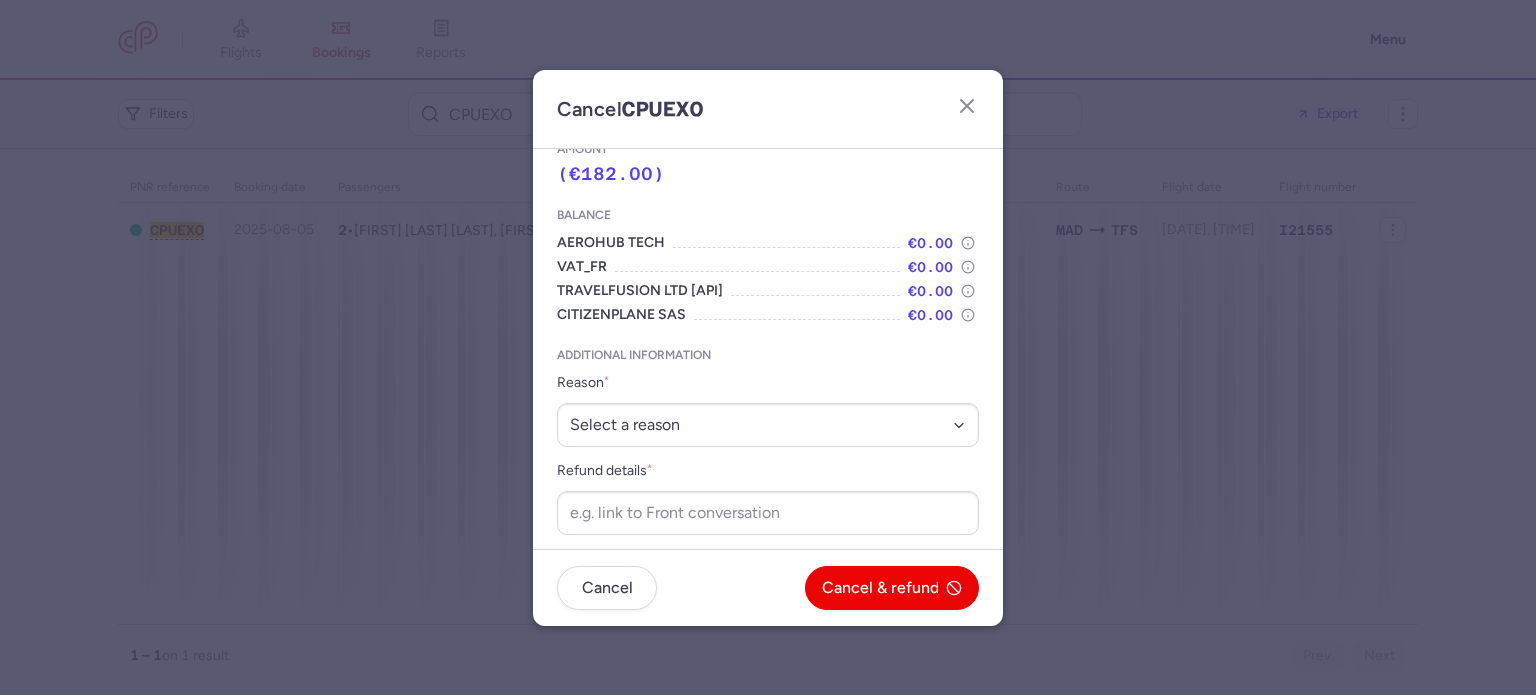 scroll, scrollTop: 66, scrollLeft: 0, axis: vertical 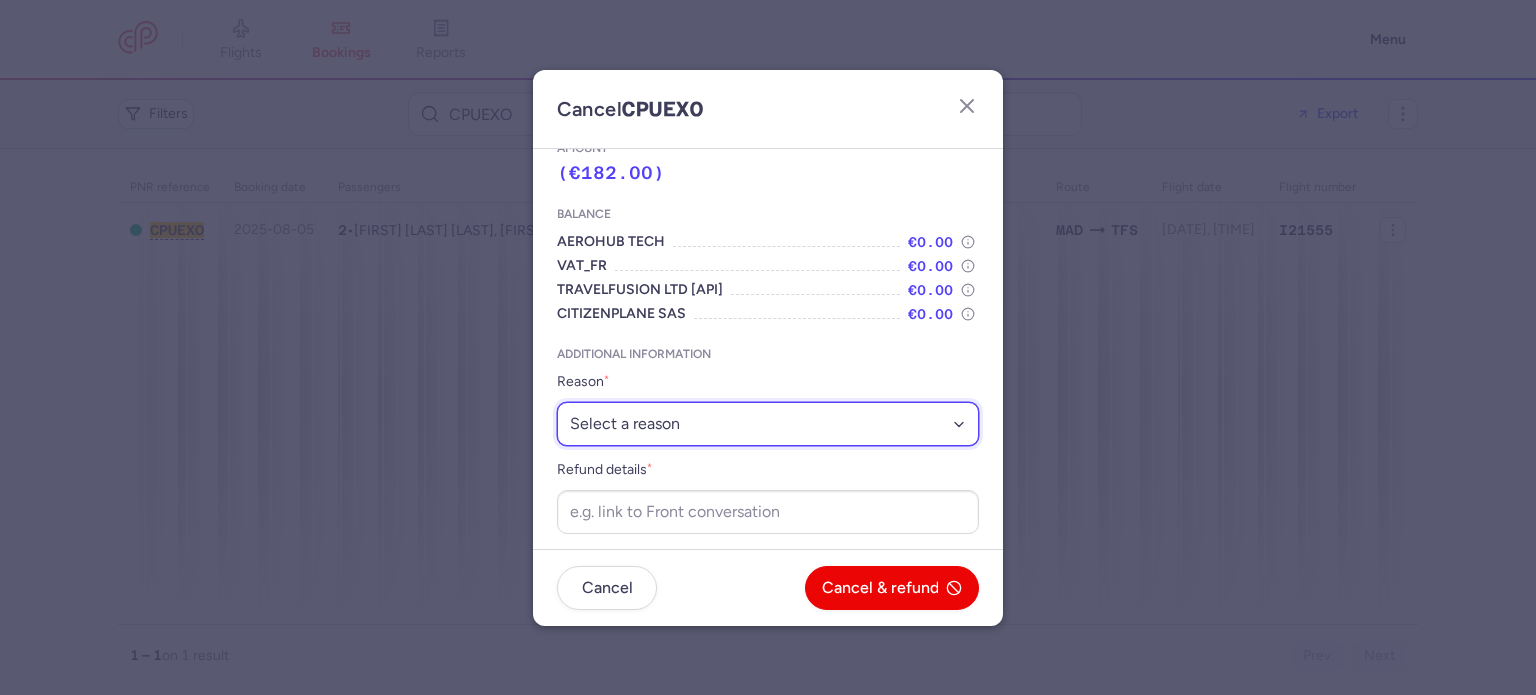 click on "Select a reason ⛔️ Unconfirmed booking ❌ Flight canceled 🙅 Schedule change not accepted" at bounding box center (768, 424) 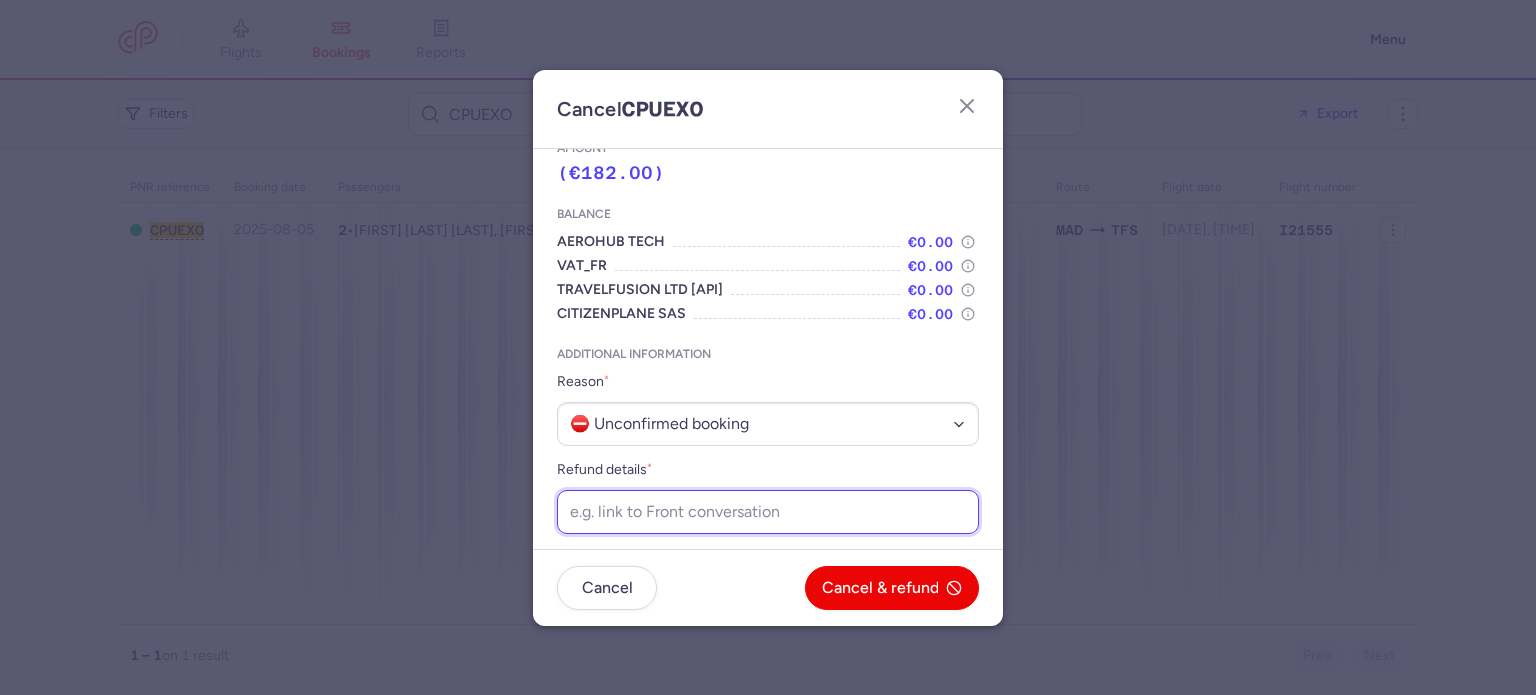 paste on "https://app.frontapp.com/open/cnv_f1f6a9u?key=Va8aI5e2fFPkTIQP_JsKbauKKIvG7BYO" 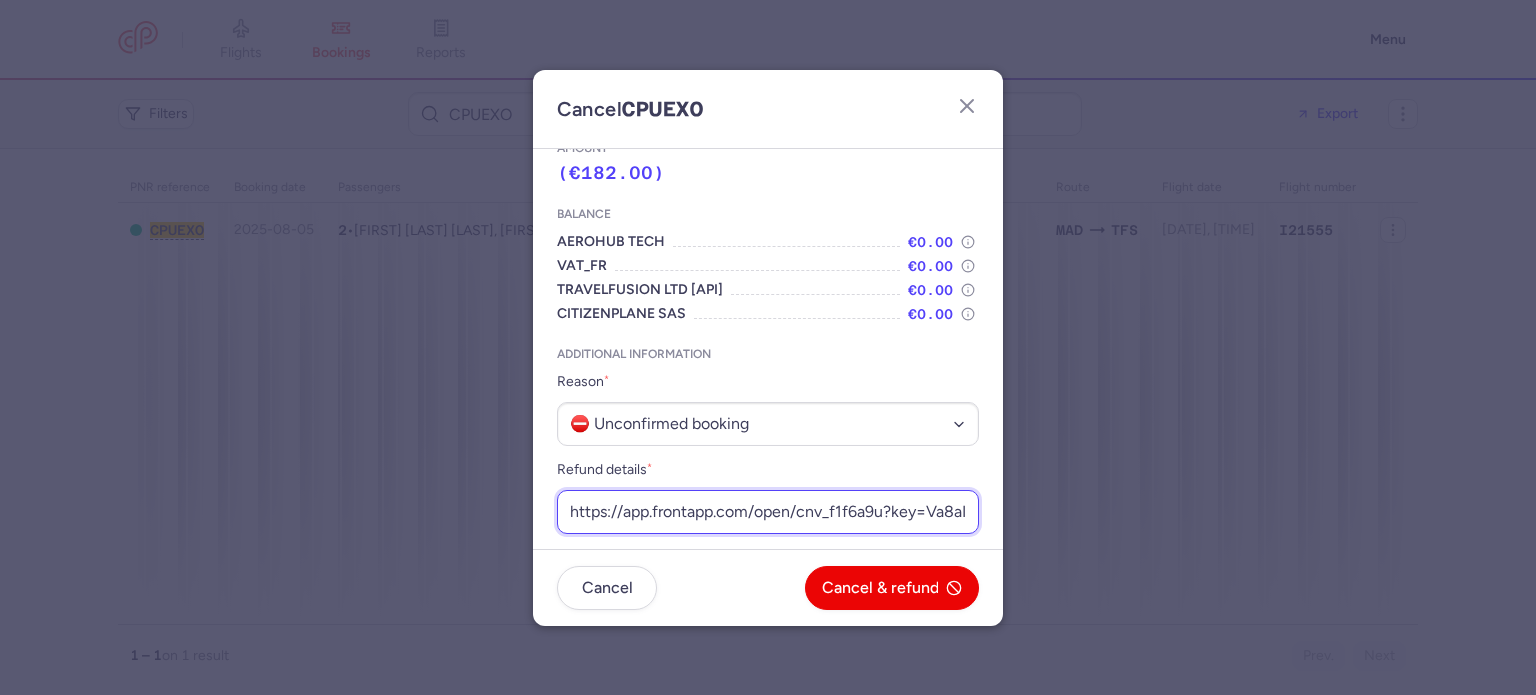 click on "https://app.frontapp.com/open/cnv_f1f6a9u?key=Va8aI5e2fFPkTIQP_JsKbauKKIvG7BYO" at bounding box center (768, 512) 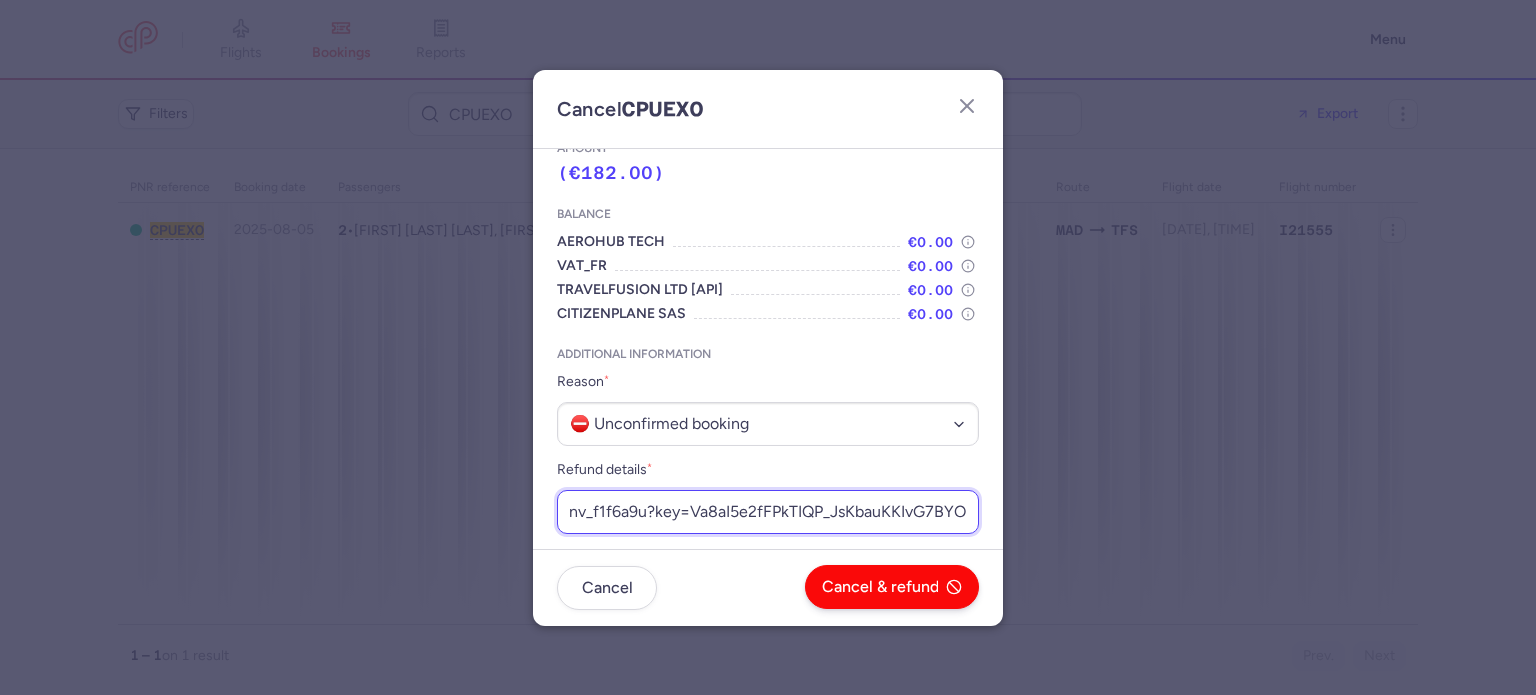 type on "https://app.frontapp.com/open/cnv_f1f6a9u?key=Va8aI5e2fFPkTIQP_JsKbauKKIvG7BYO" 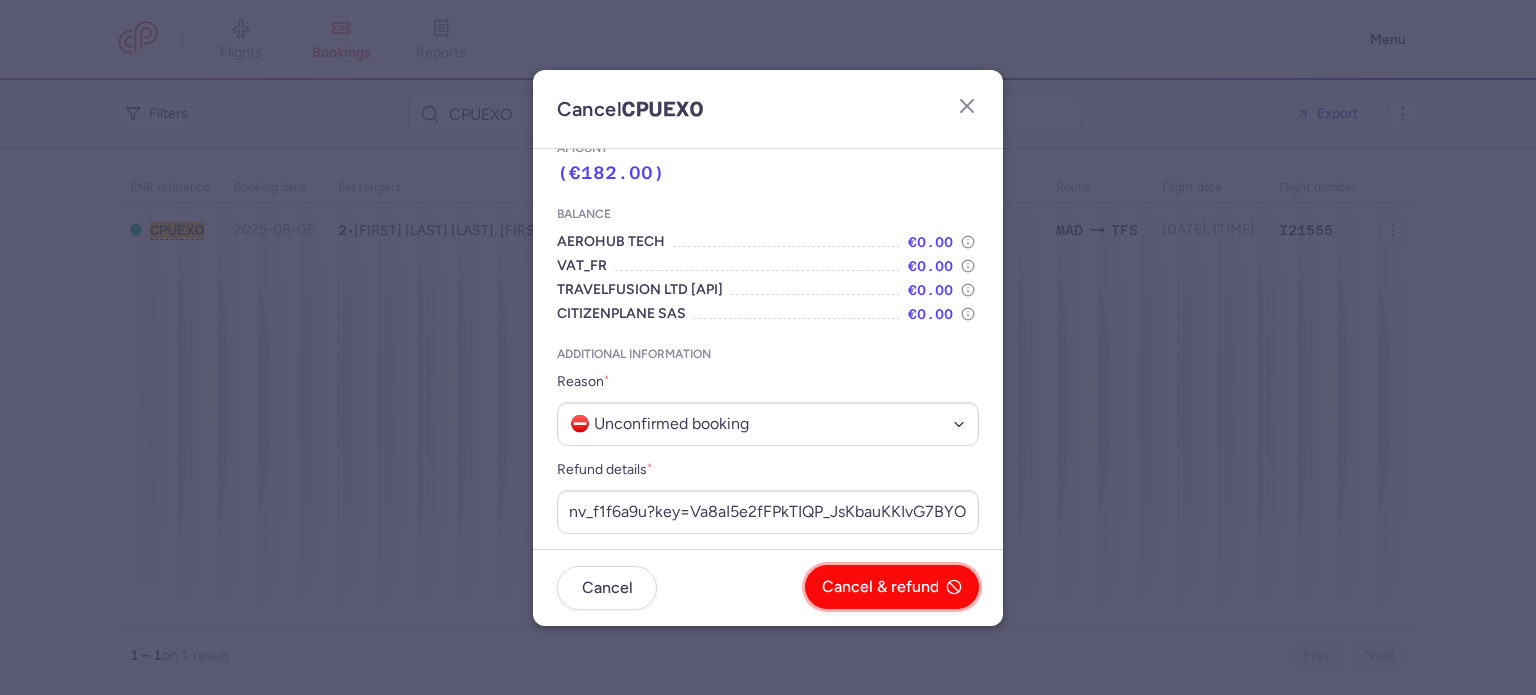 scroll, scrollTop: 0, scrollLeft: 0, axis: both 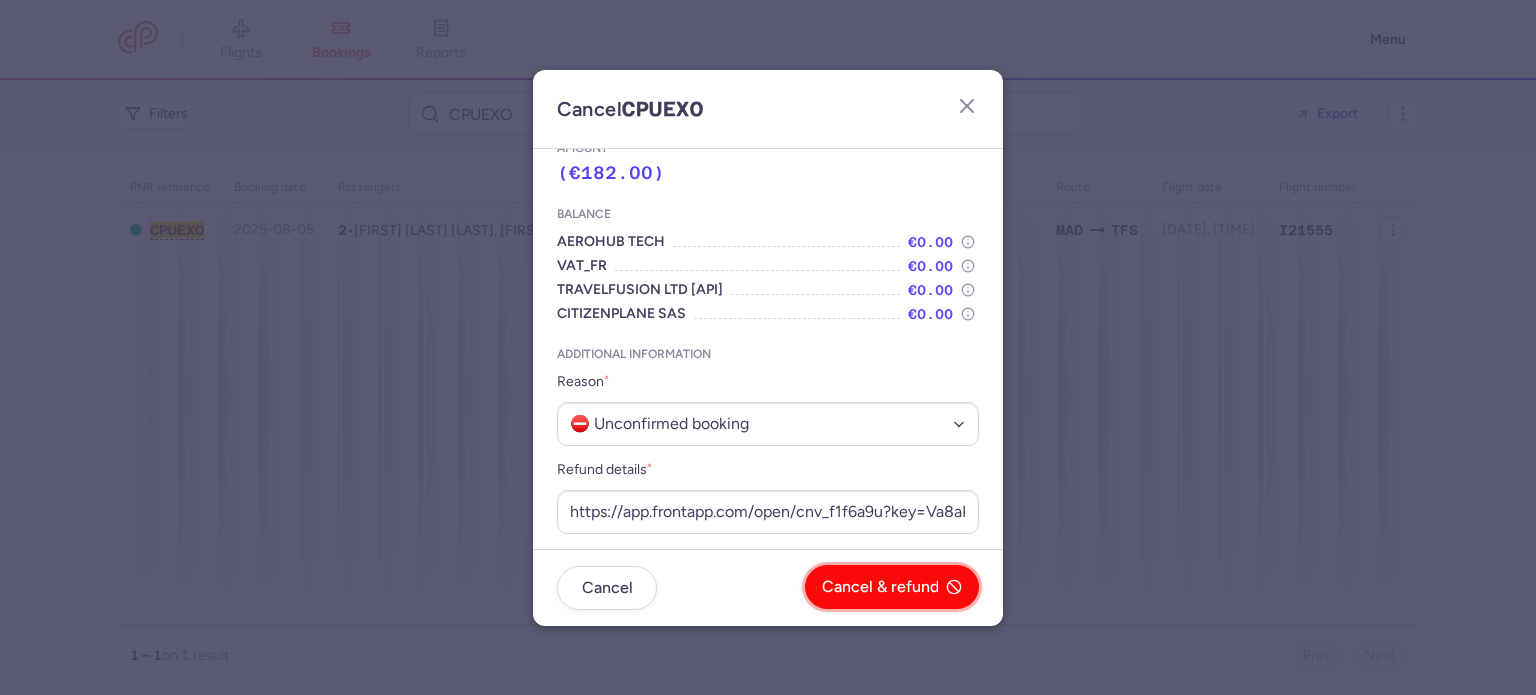 click on "Cancel & refund" 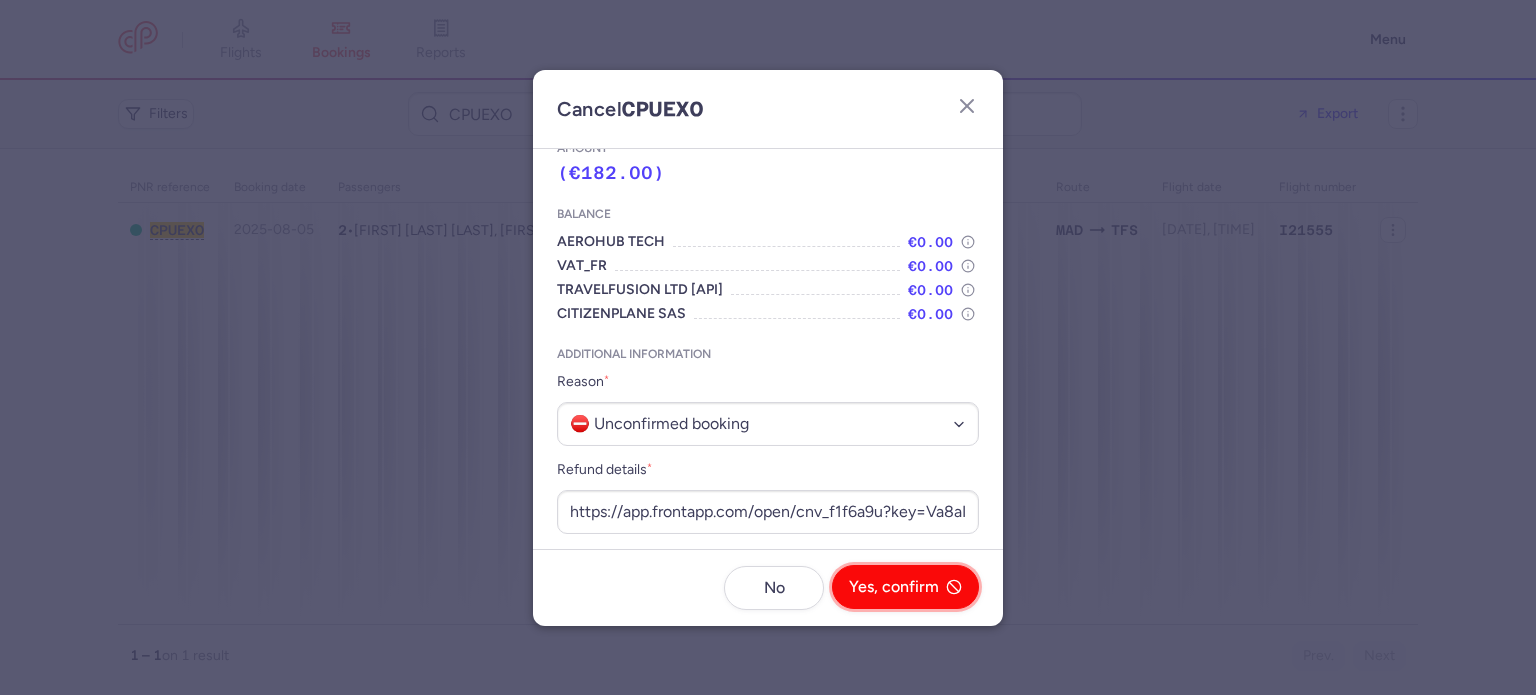 click on "Yes, confirm" 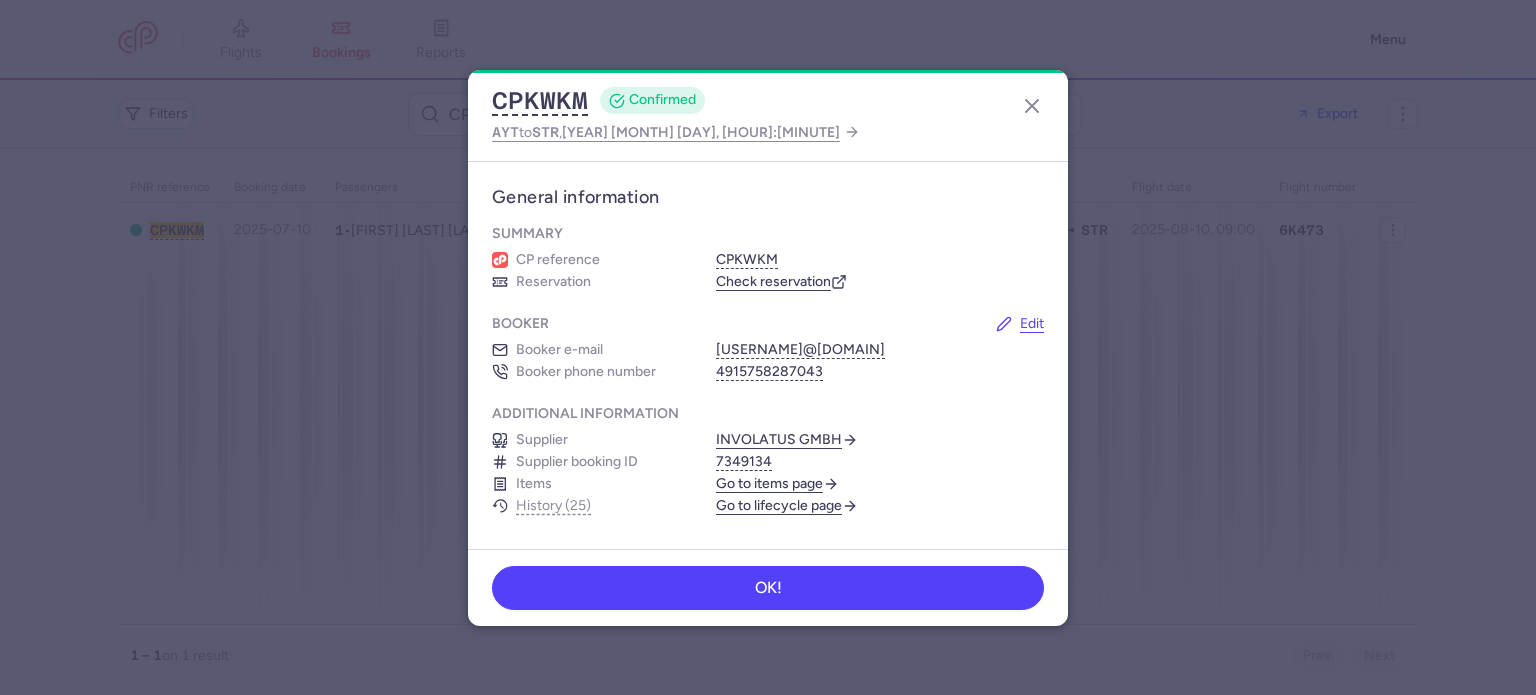 scroll, scrollTop: 0, scrollLeft: 0, axis: both 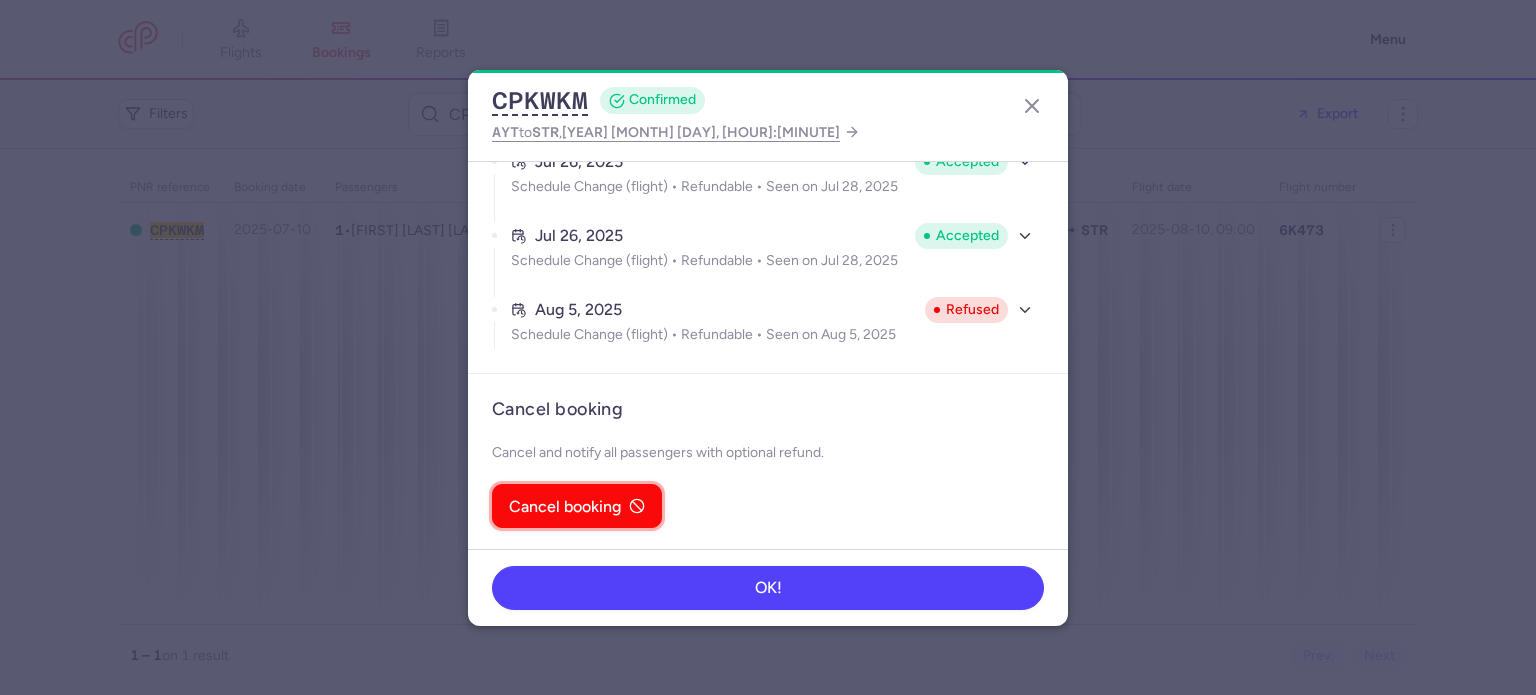 click on "Cancel booking" at bounding box center [577, 506] 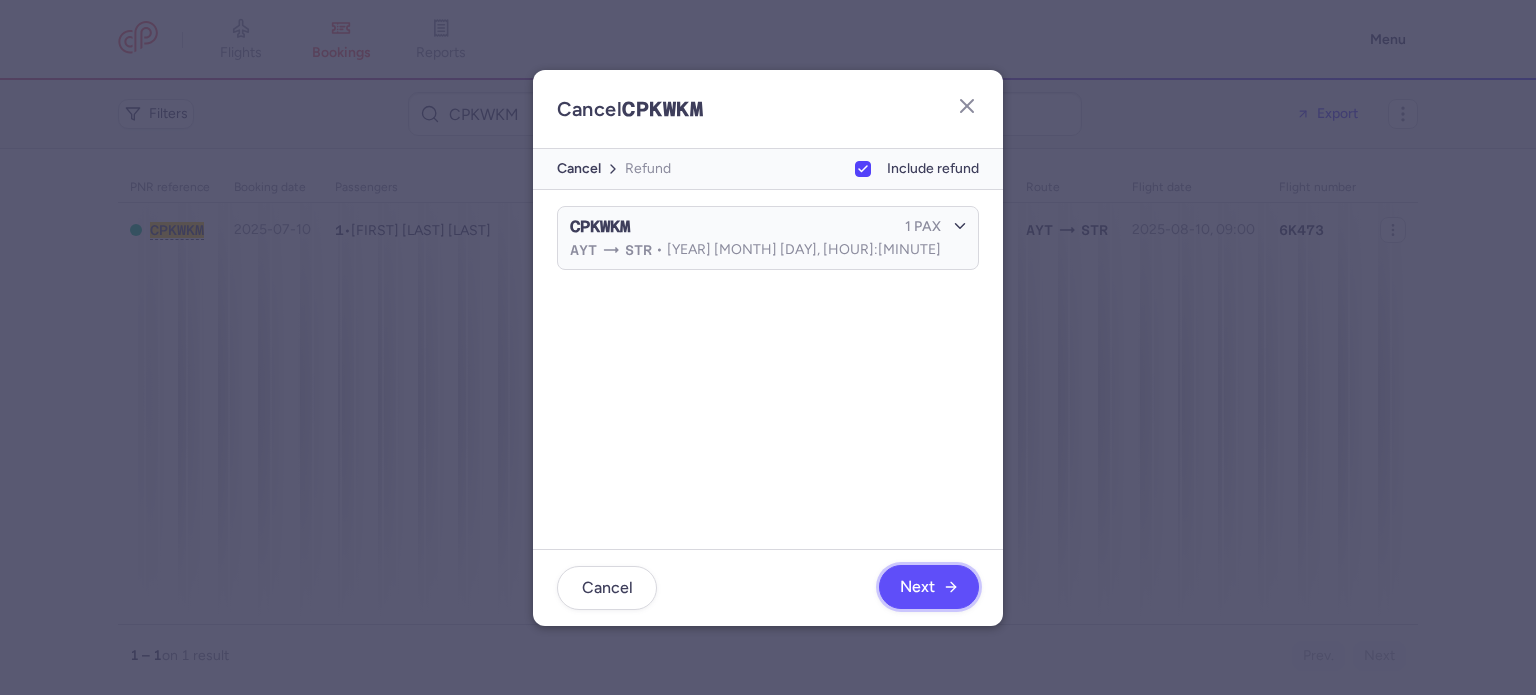 click on "Next" at bounding box center (929, 587) 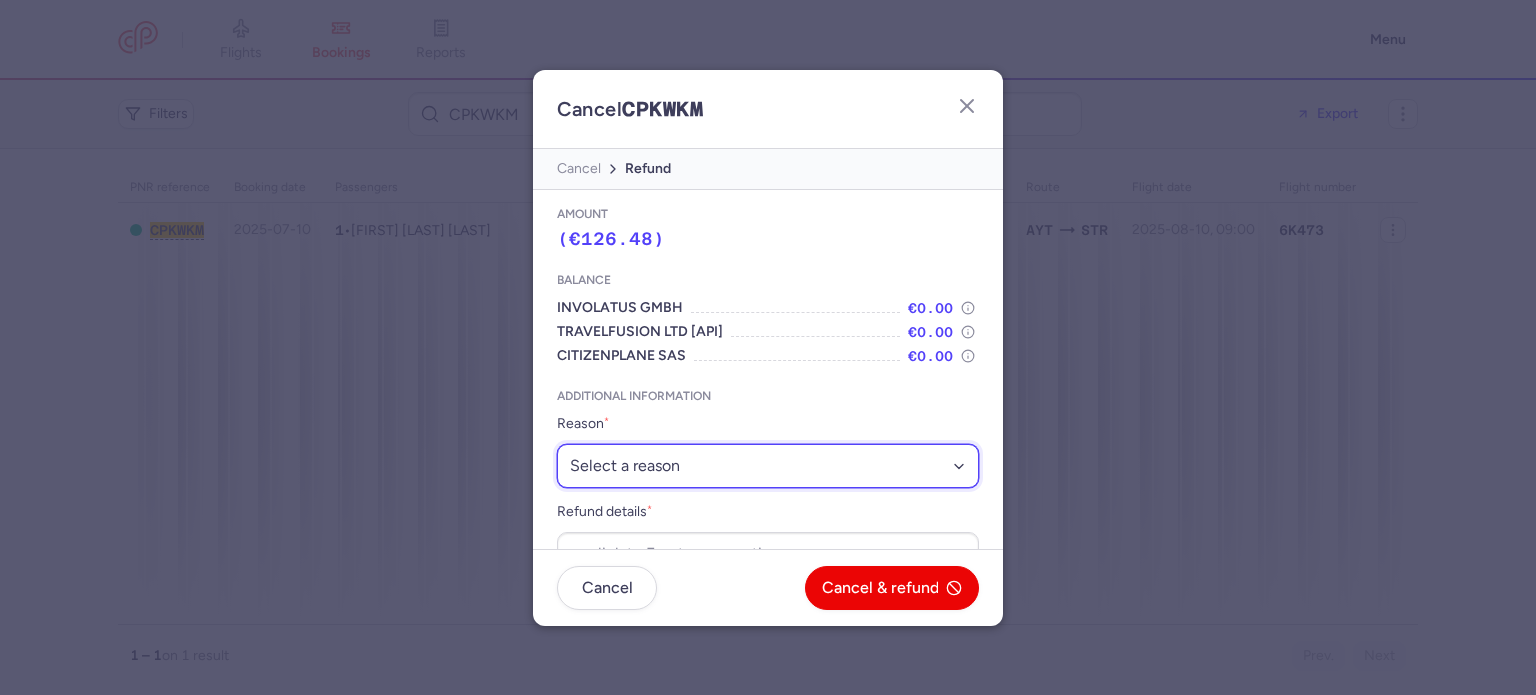 click on "Select a reason ⛔️ Unconfirmed booking ❌ Flight canceled 🙅 Schedule change not accepted" at bounding box center (768, 466) 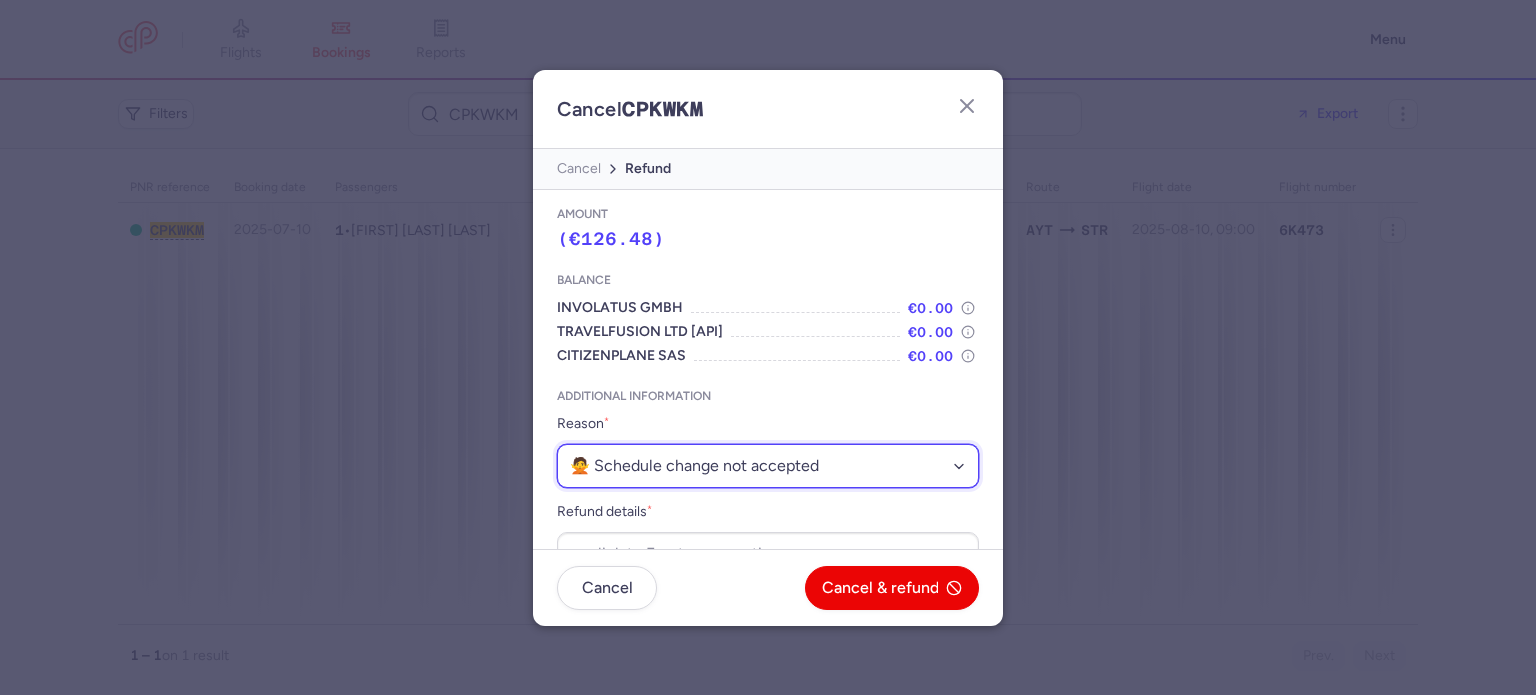 scroll, scrollTop: 42, scrollLeft: 0, axis: vertical 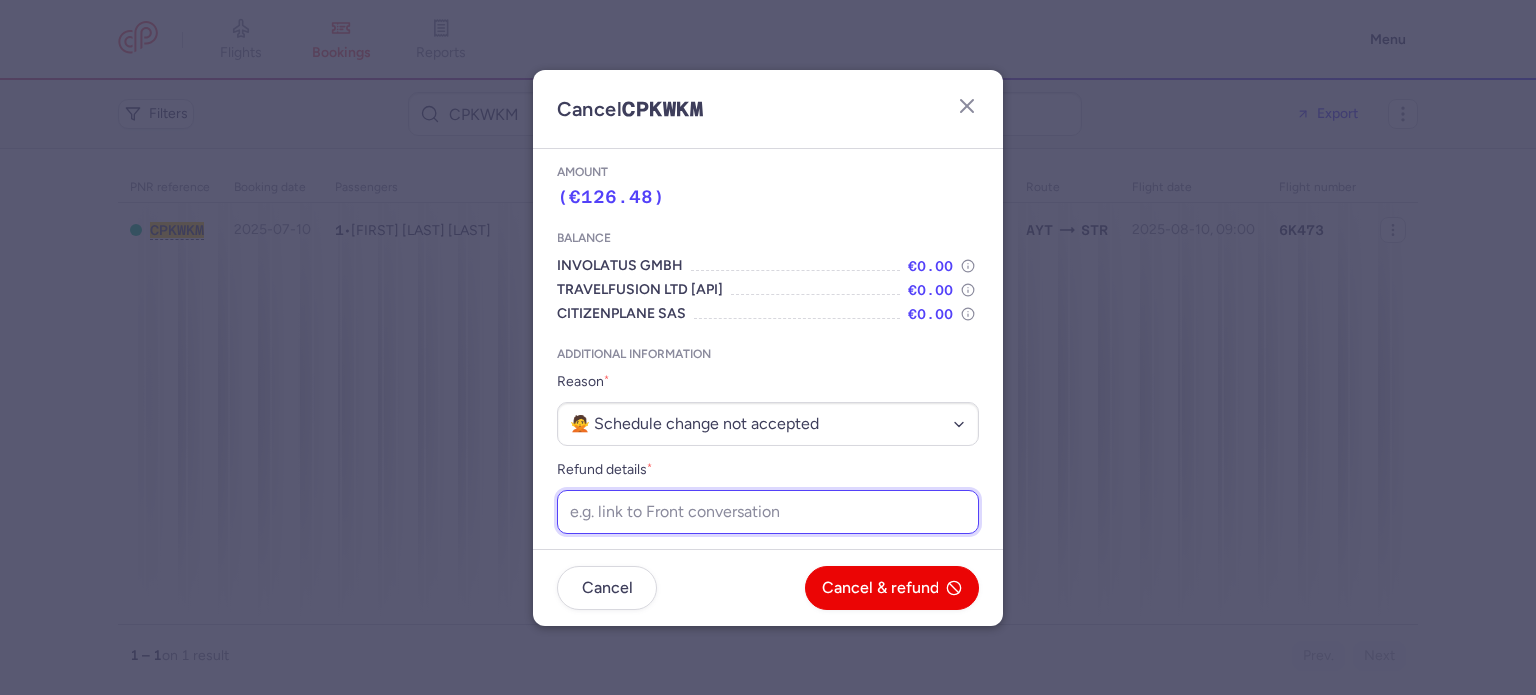 paste on "https://app.frontapp.com/open/cnv_f0358n6?key=p3ocbBDlto4mRhPCexcYHRT7F7JP43sz" 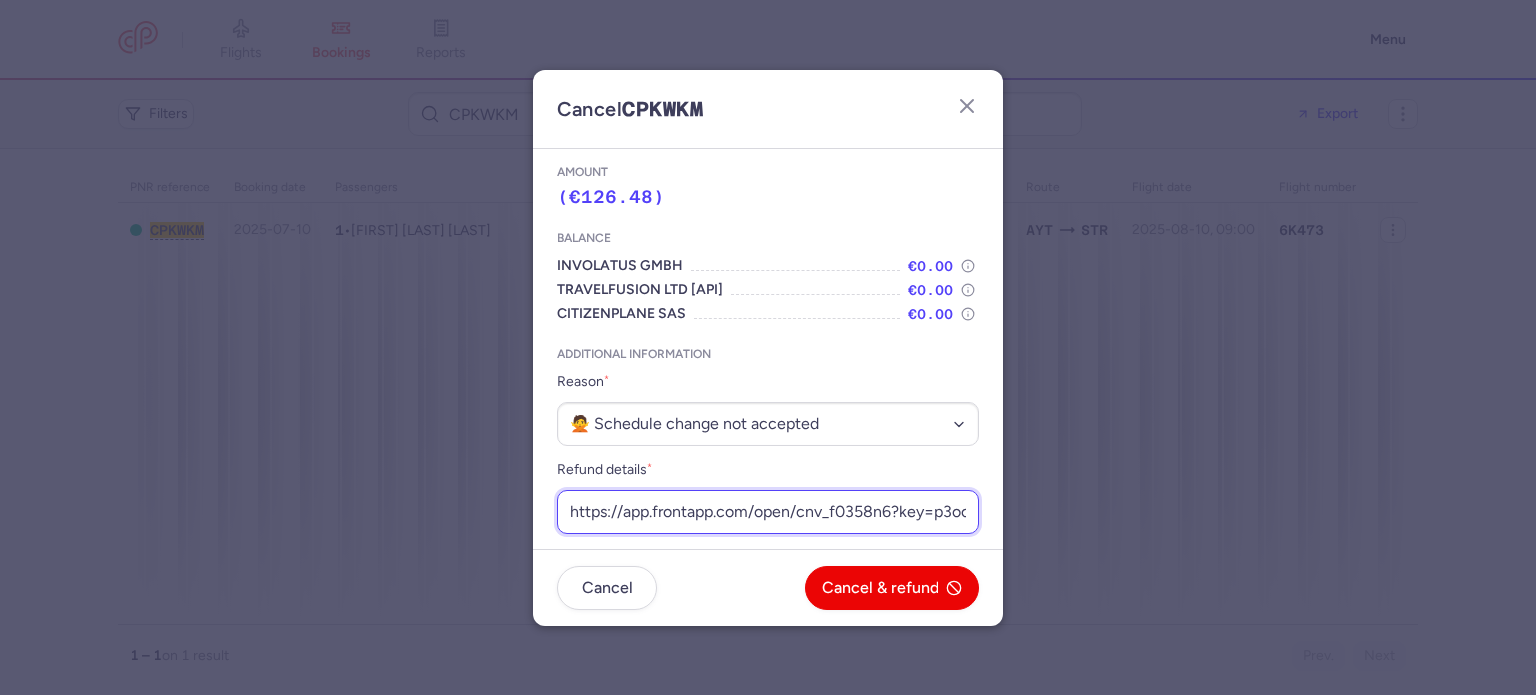 click on "https://app.frontapp.com/open/cnv_f0358n6?key=p3ocbBDlto4mRhPCexcYHRT7F7JP43sz" at bounding box center [768, 512] 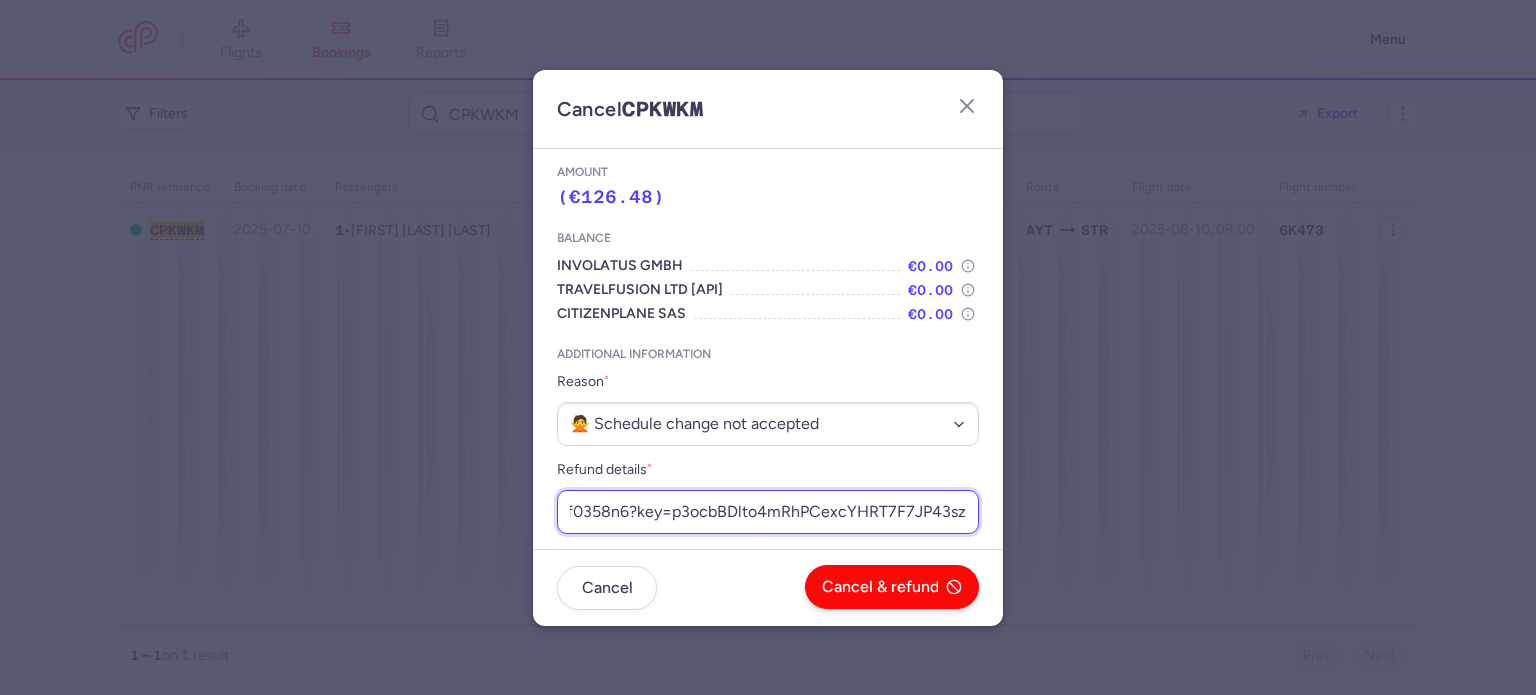 type on "https://app.frontapp.com/open/cnv_f0358n6?key=p3ocbBDlto4mRhPCexcYHRT7F7JP43sz" 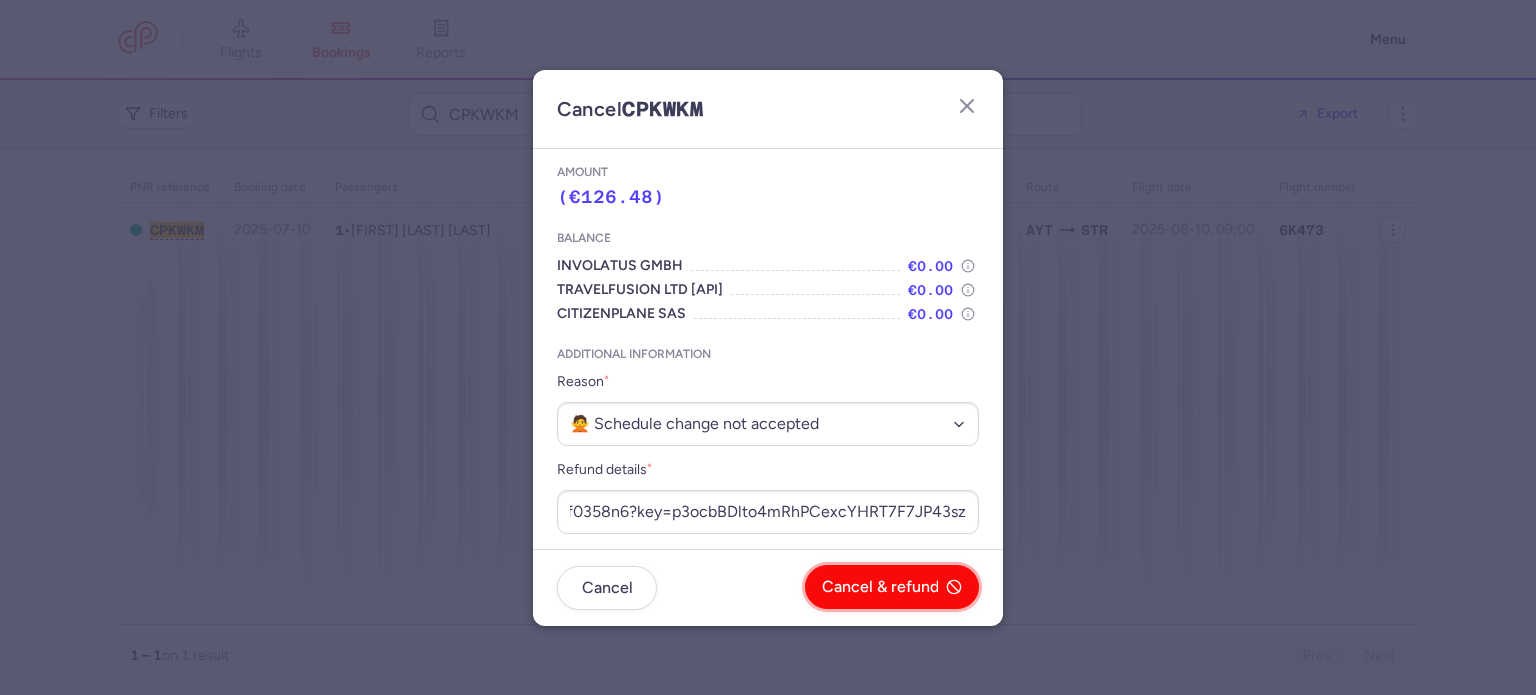 scroll, scrollTop: 0, scrollLeft: 0, axis: both 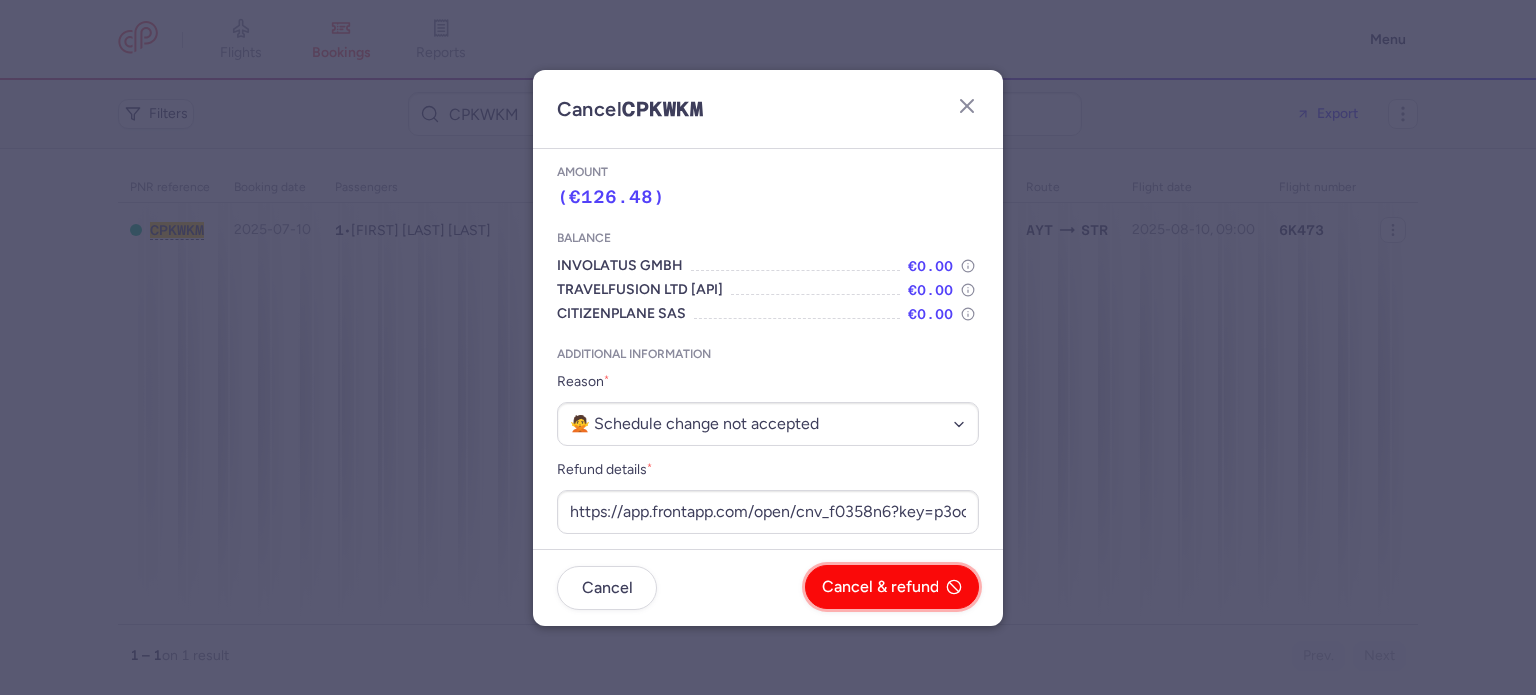 click on "Cancel & refund" 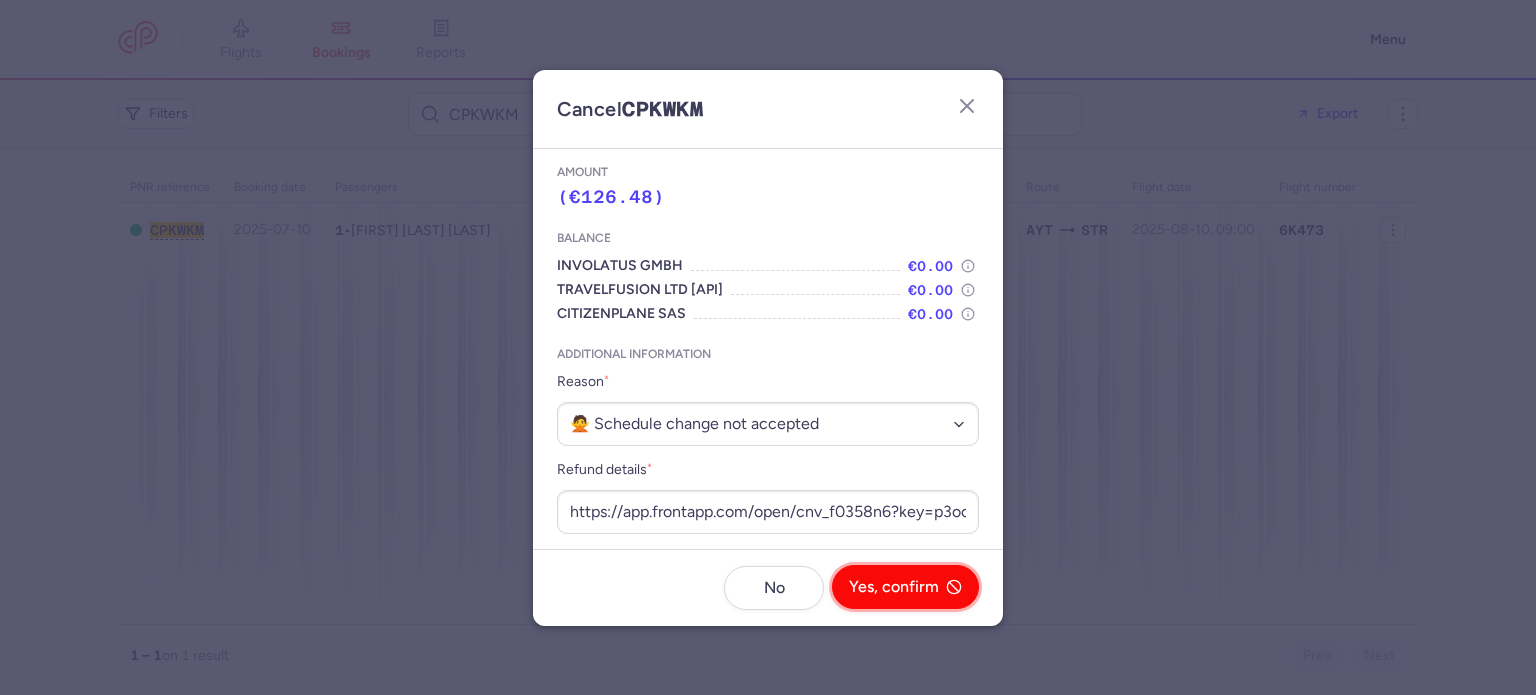 click on "Yes, confirm" 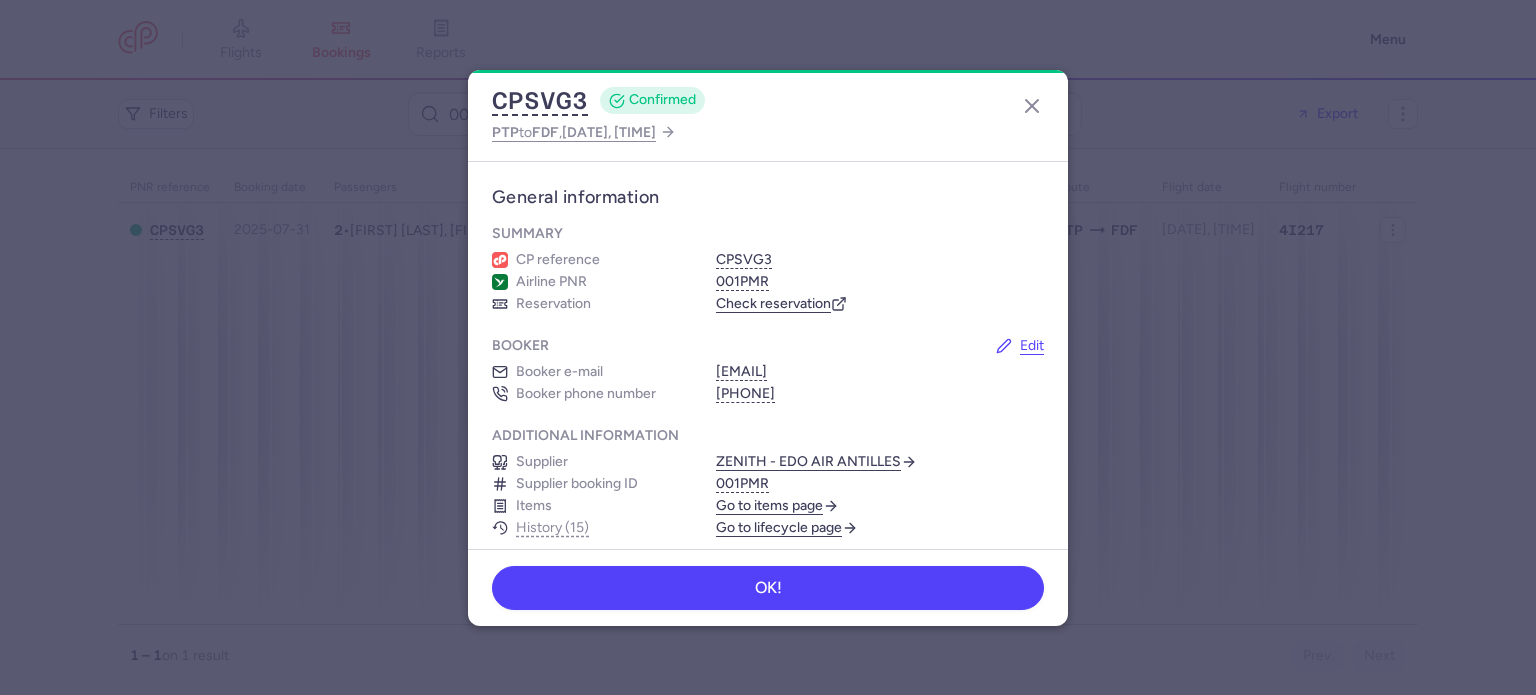 scroll, scrollTop: 0, scrollLeft: 0, axis: both 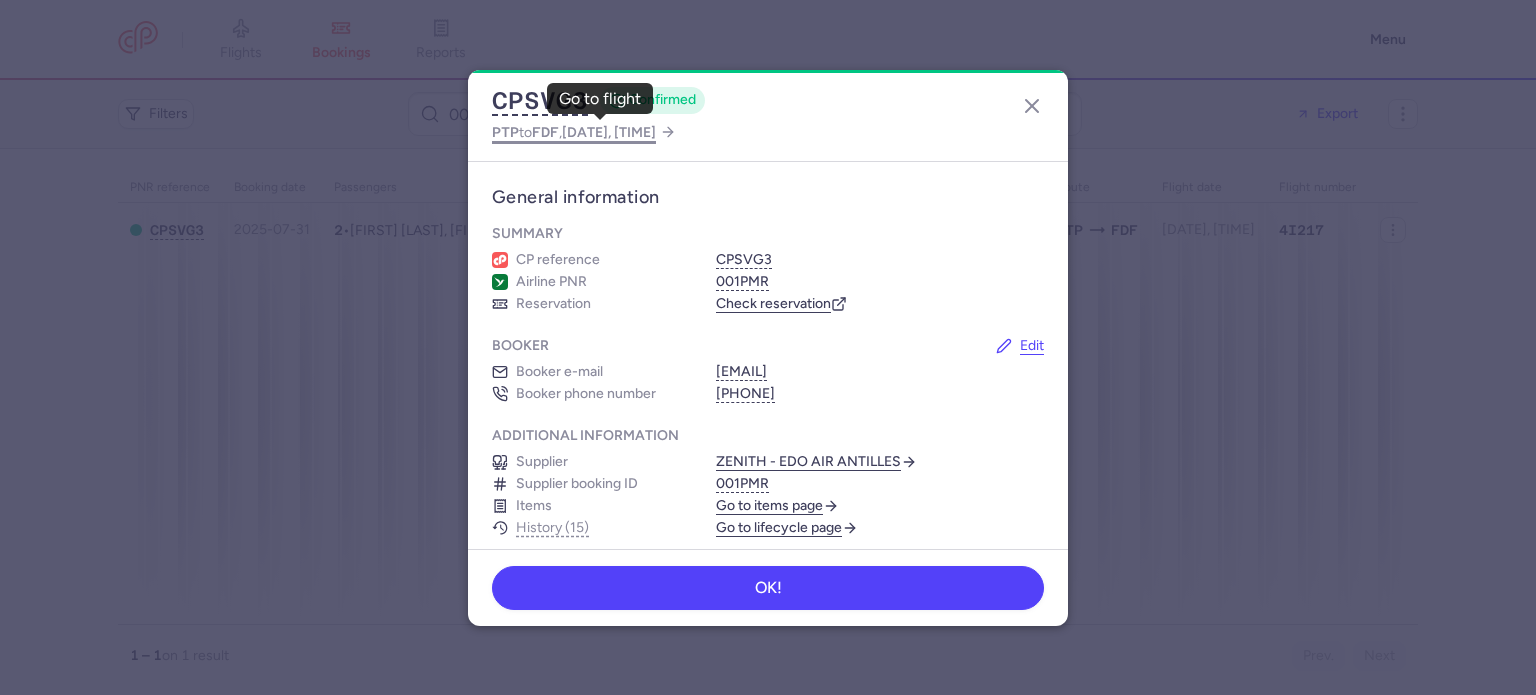 click on "[DATE], [TIME]" at bounding box center [609, 132] 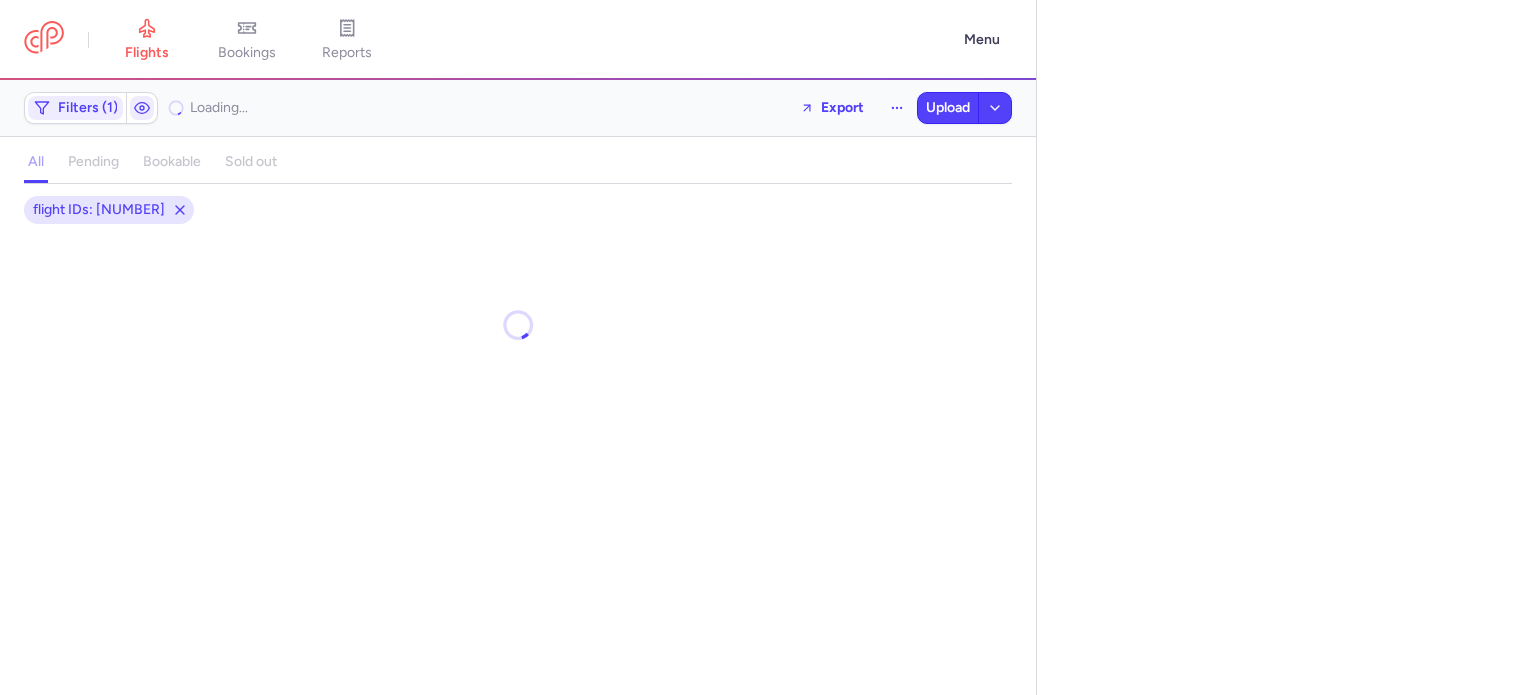 select on "hours" 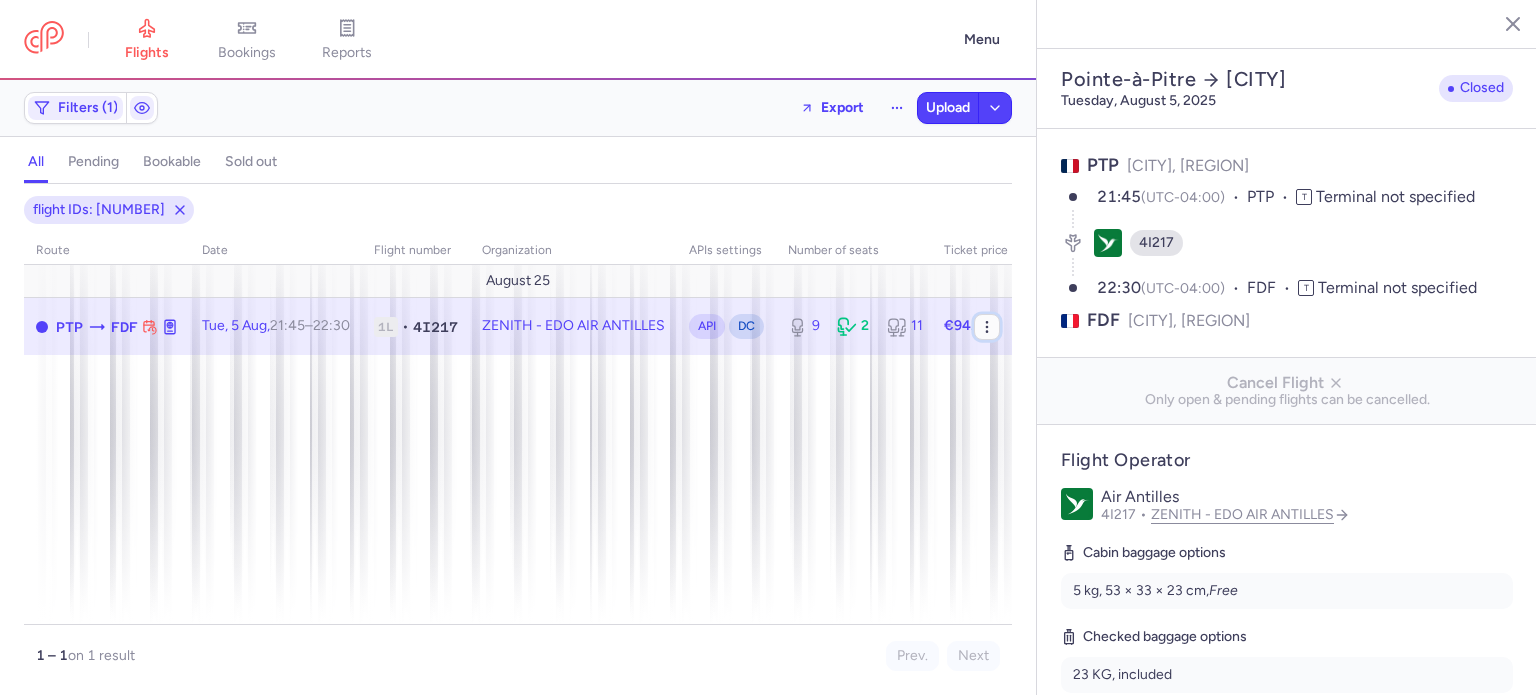 click 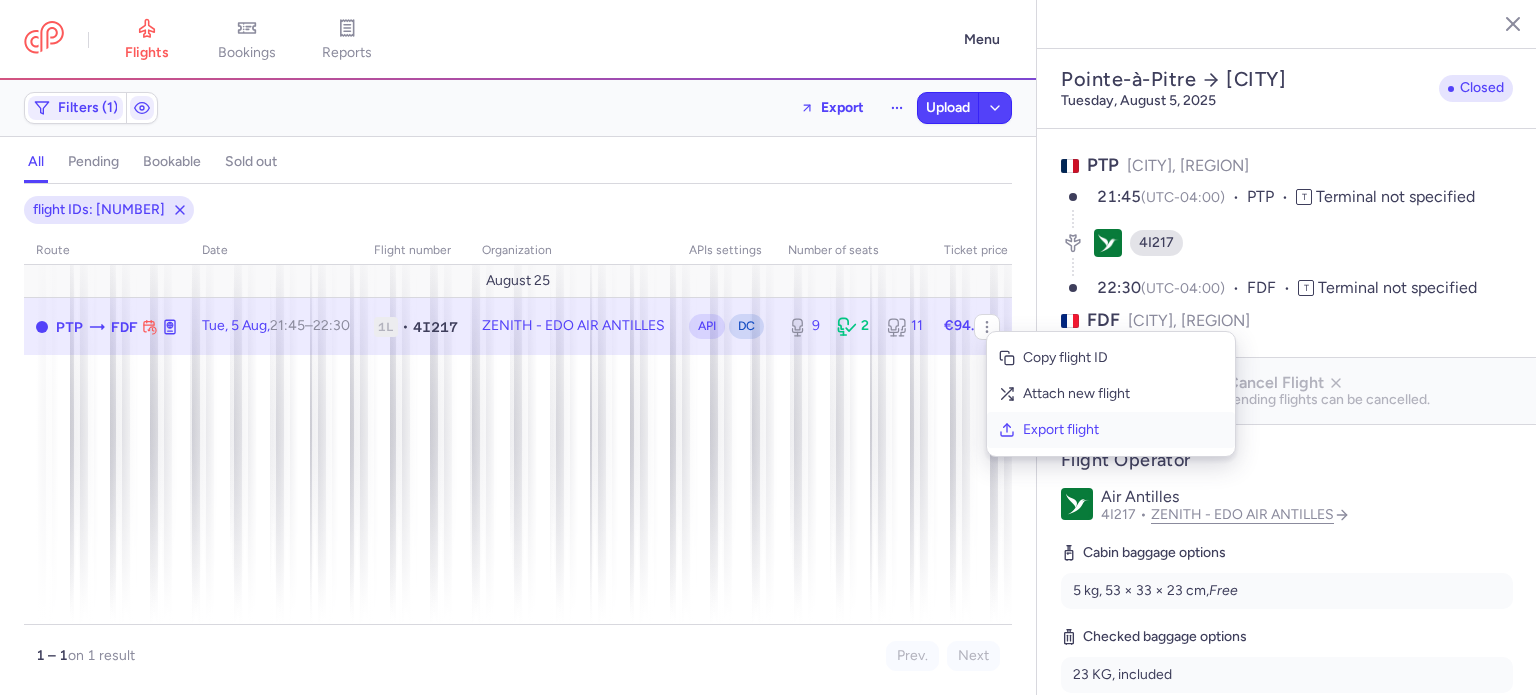 click on "Export flight" 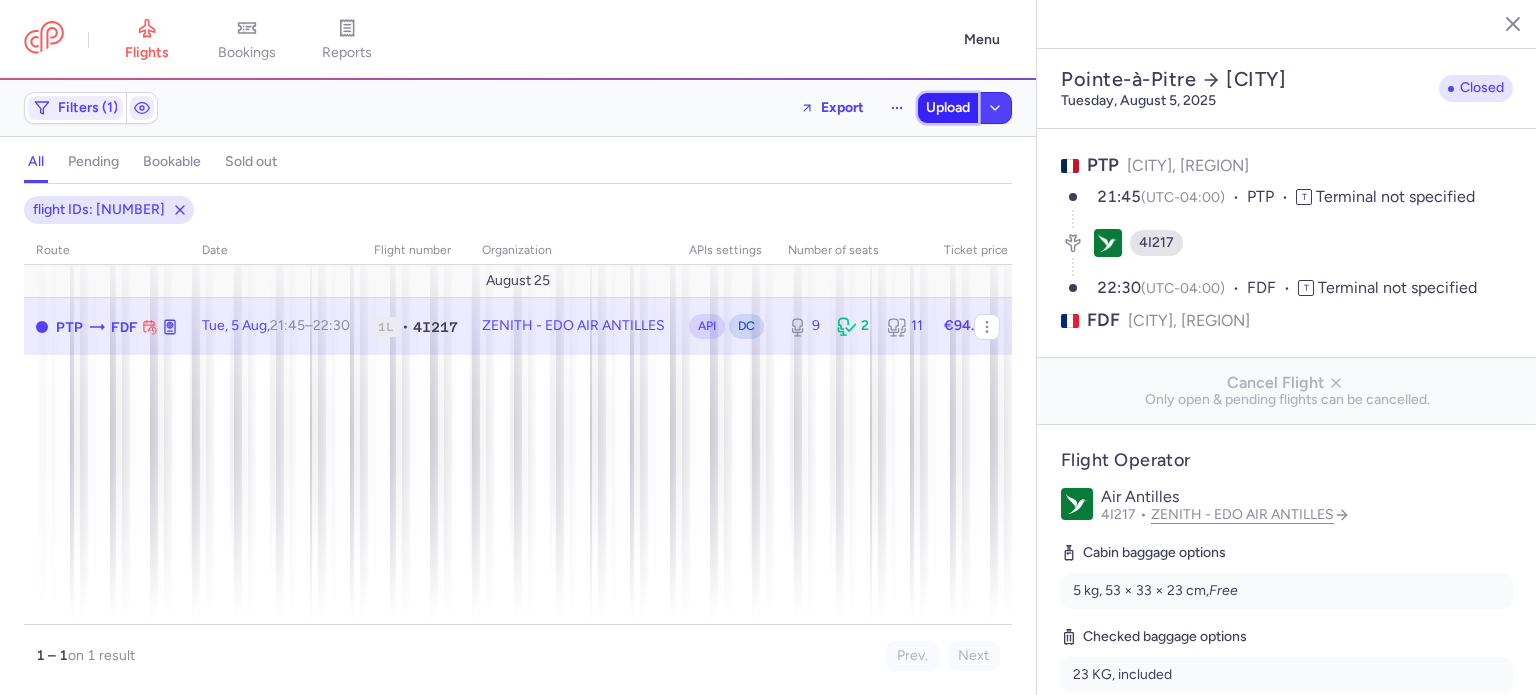 click on "Upload" at bounding box center (948, 108) 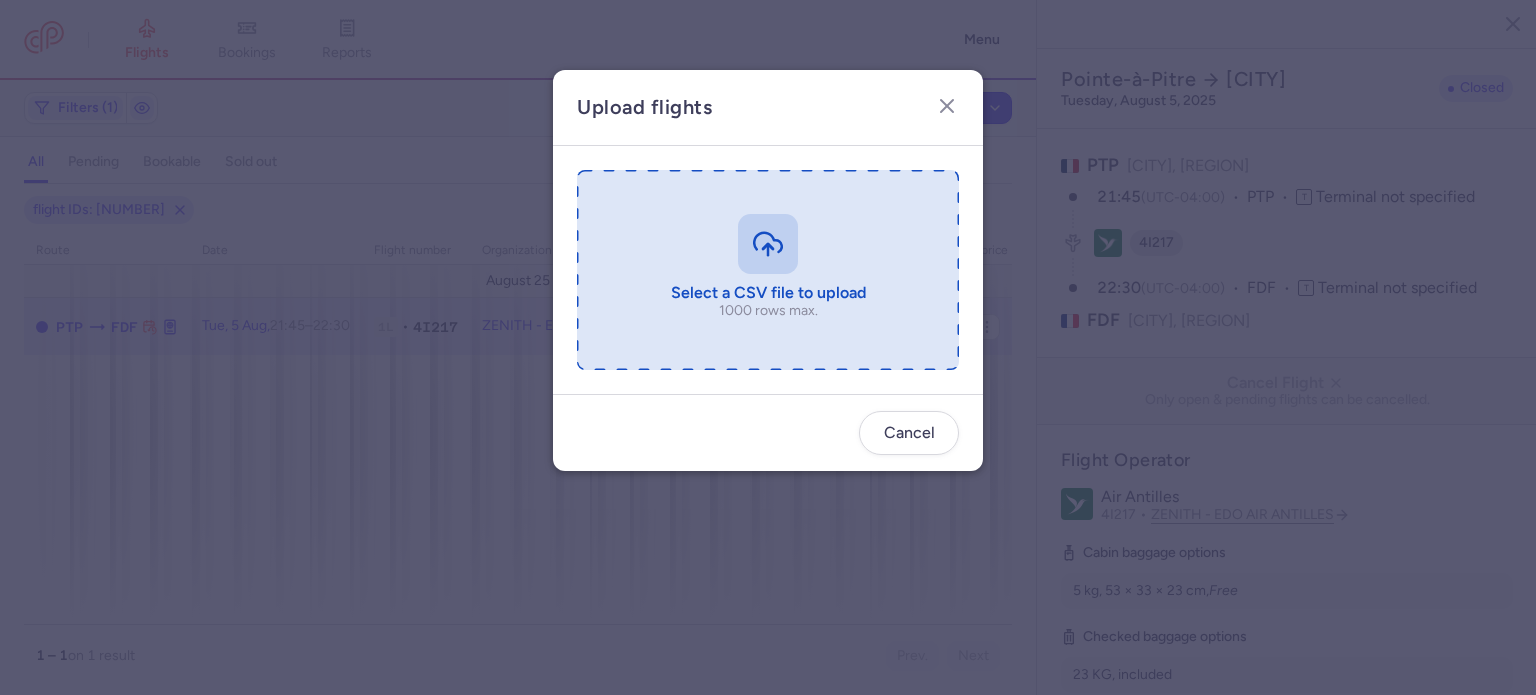 click at bounding box center (768, 270) 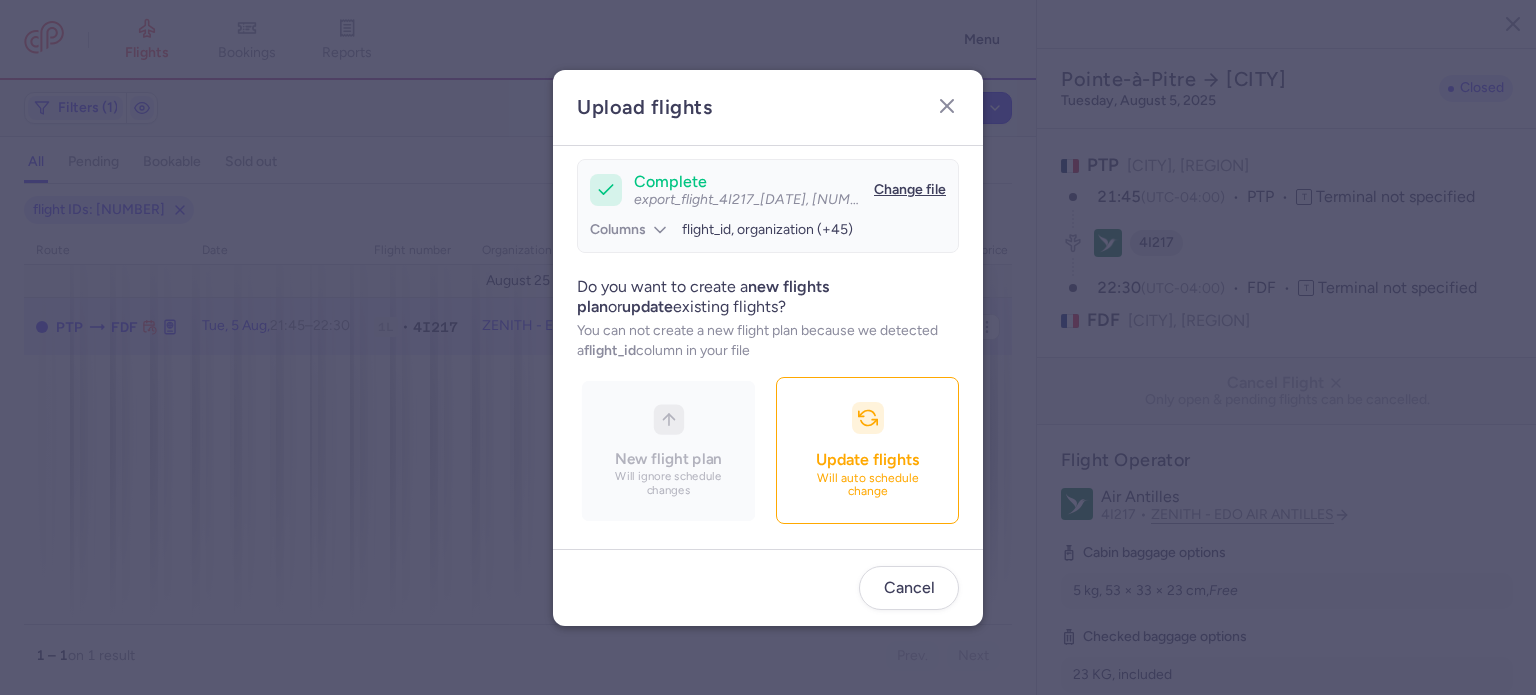 scroll, scrollTop: 172, scrollLeft: 0, axis: vertical 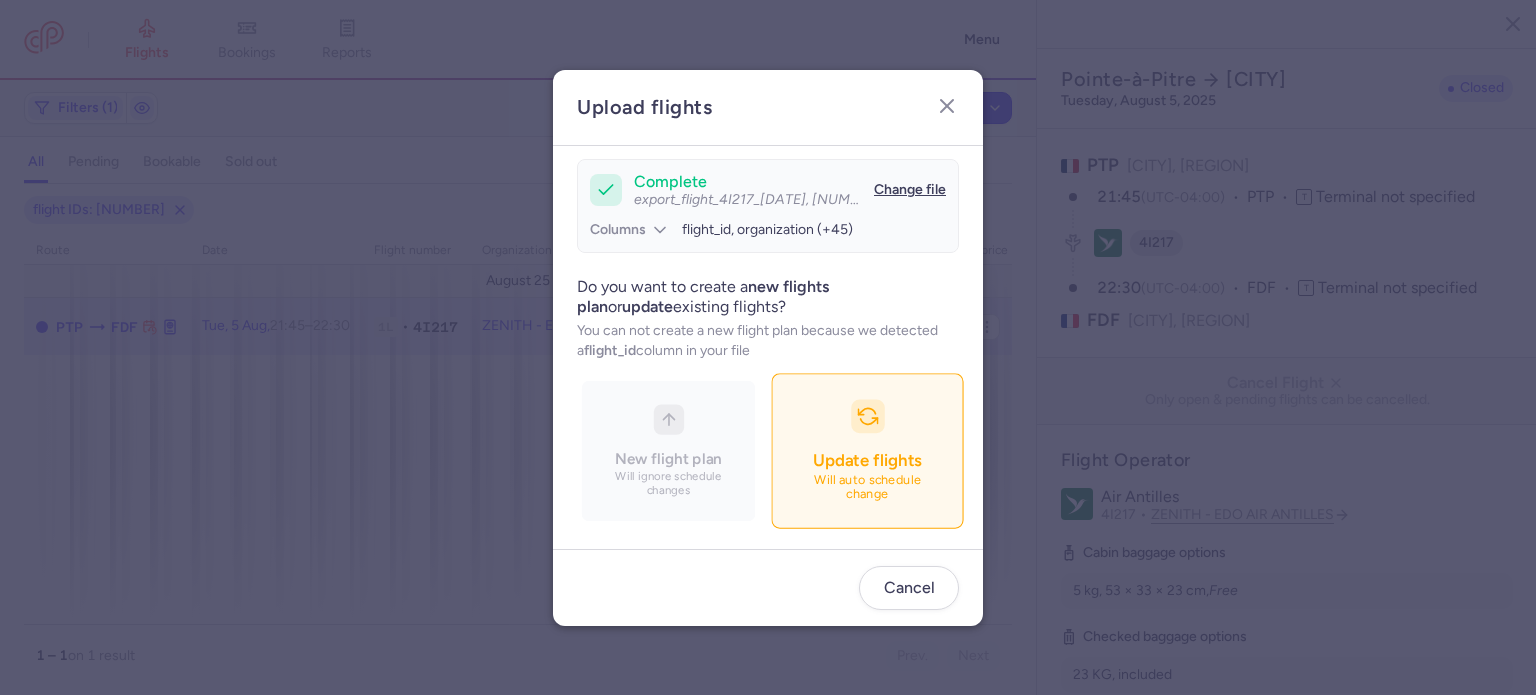 click on "Will auto schedule change" at bounding box center [868, 487] 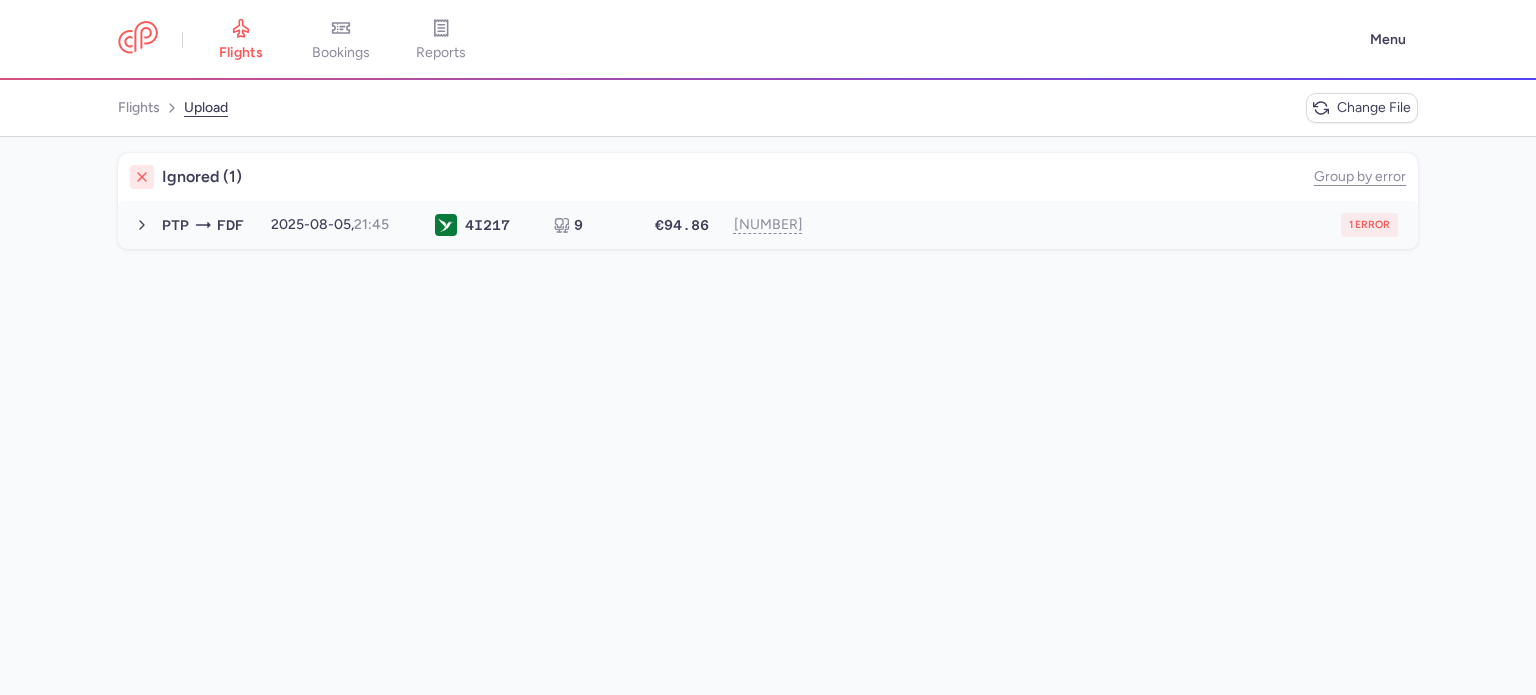 click on "PTP  FDF 2025-08-05,  21:45 4I  217 9 €94.86 1421561951 1 error 2025-08-05, 21:45 4I217 9 seats €94.86" at bounding box center [768, 225] 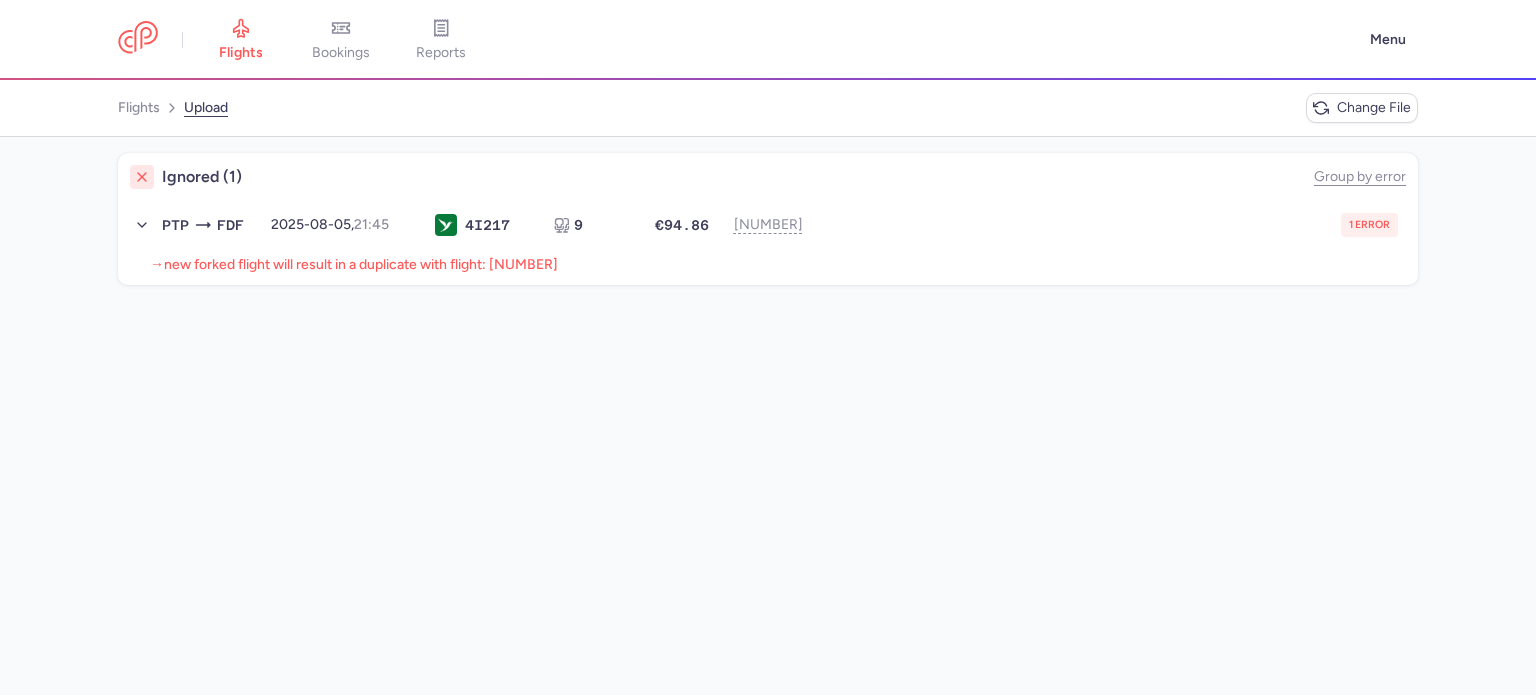 click on "new forked flight will result in a duplicate with flight: 1424501277" at bounding box center (361, 264) 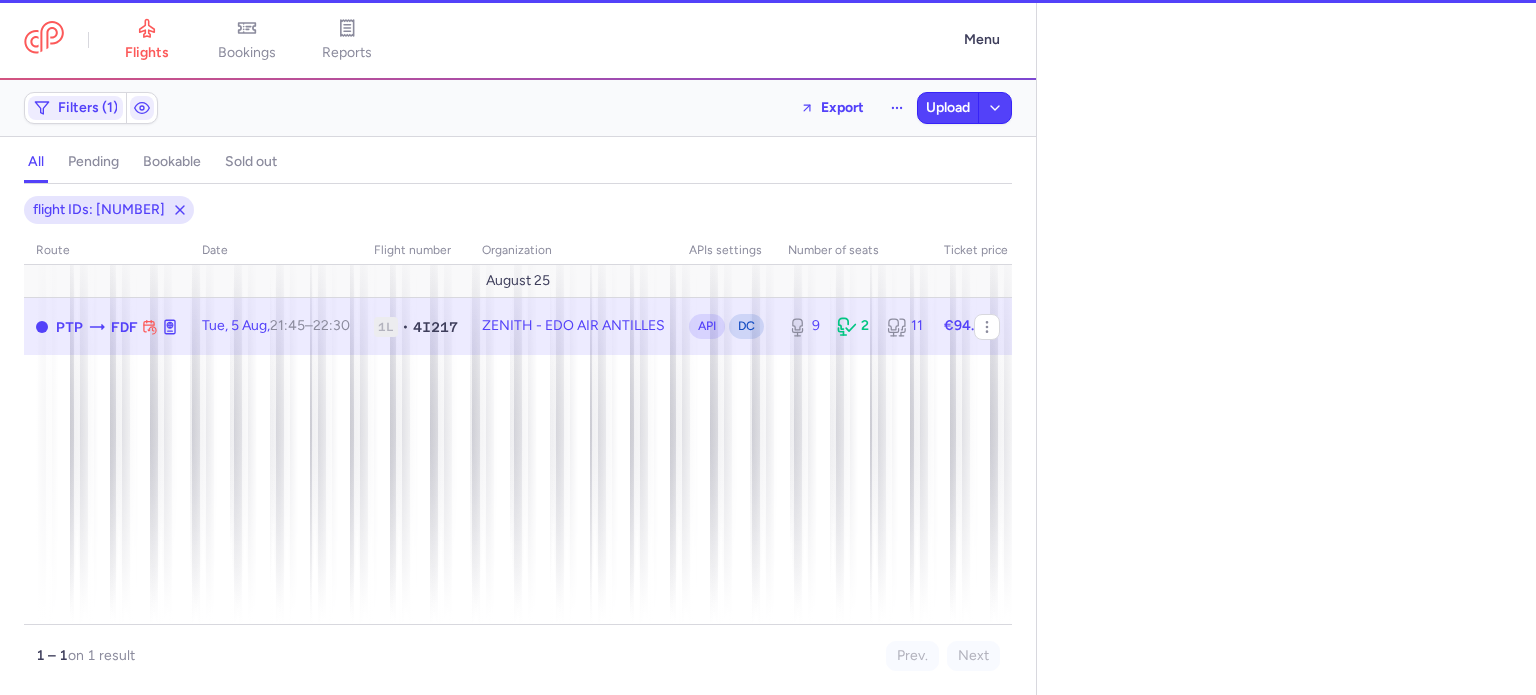 select on "hours" 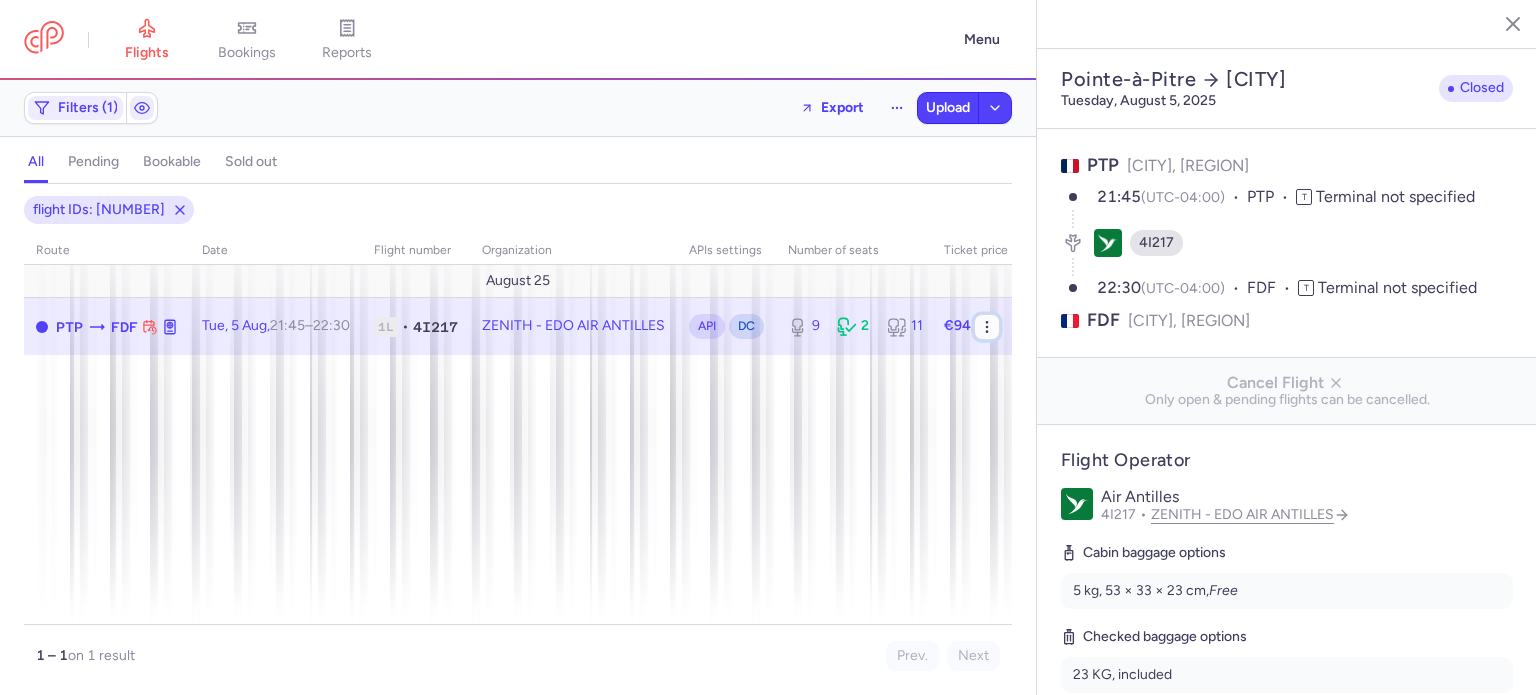 click 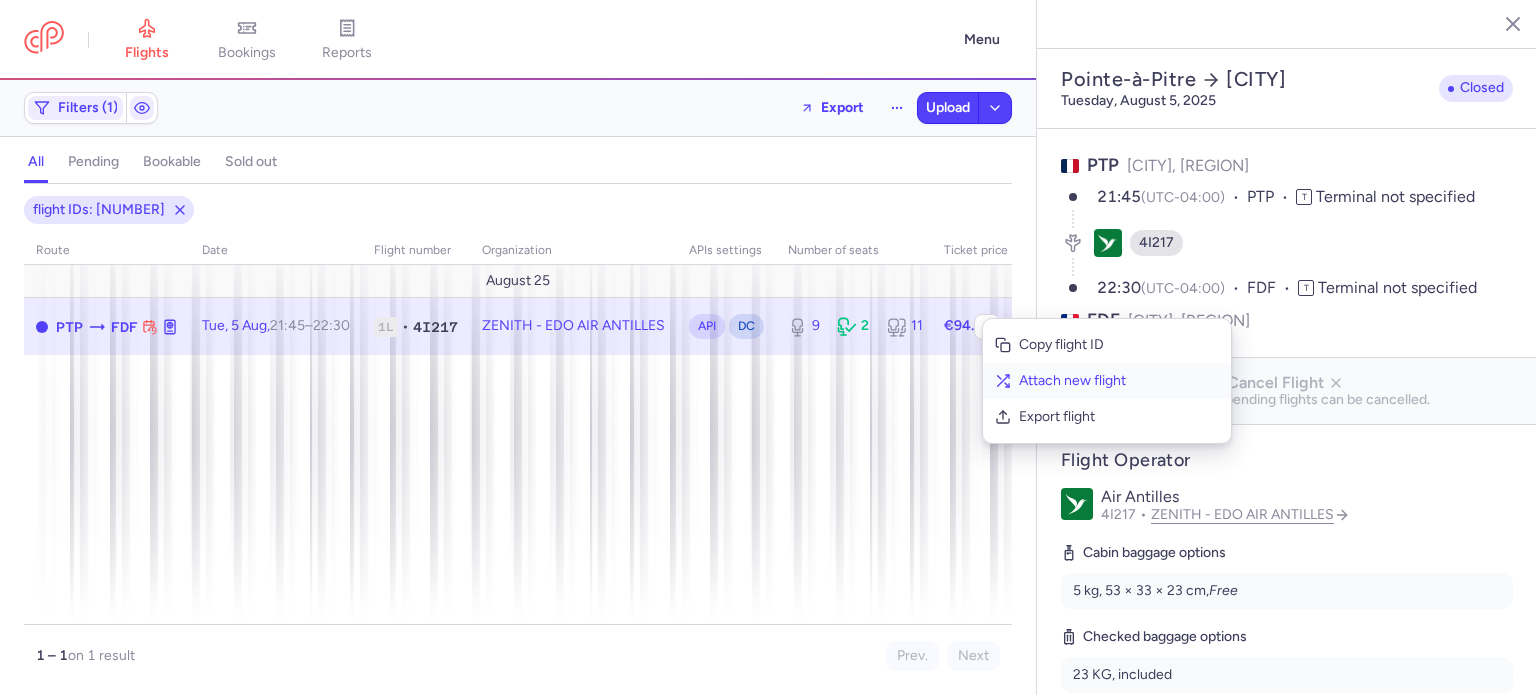 click on "Attach new flight" at bounding box center (1119, 381) 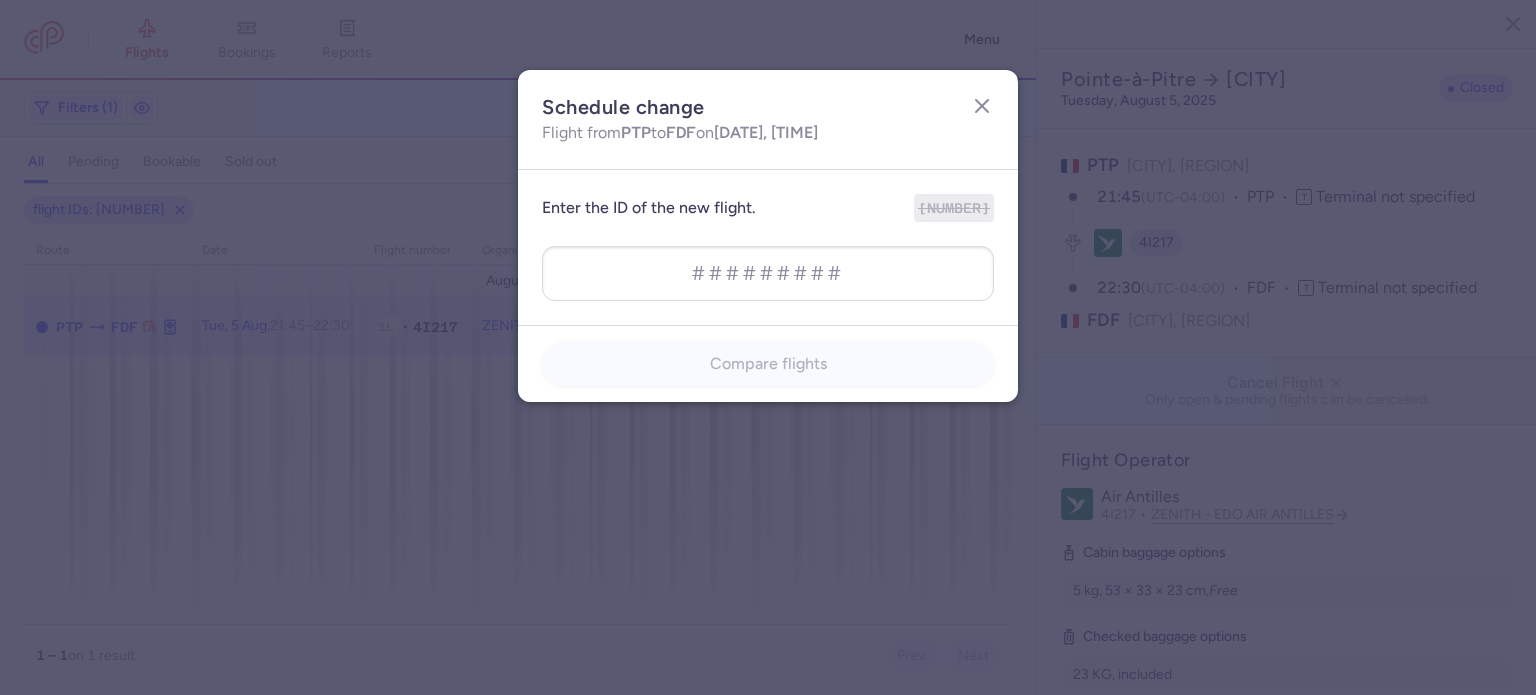 type on "1424501277" 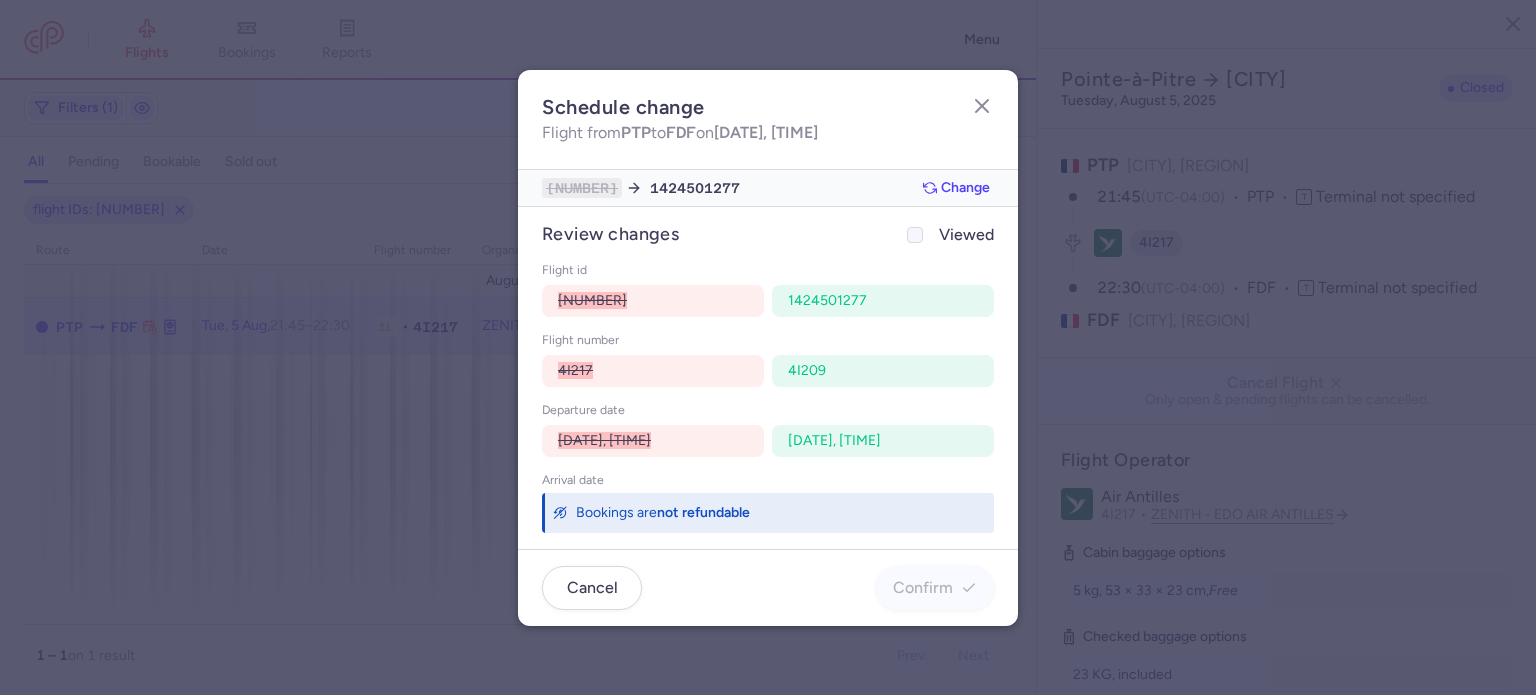 click at bounding box center [915, 235] 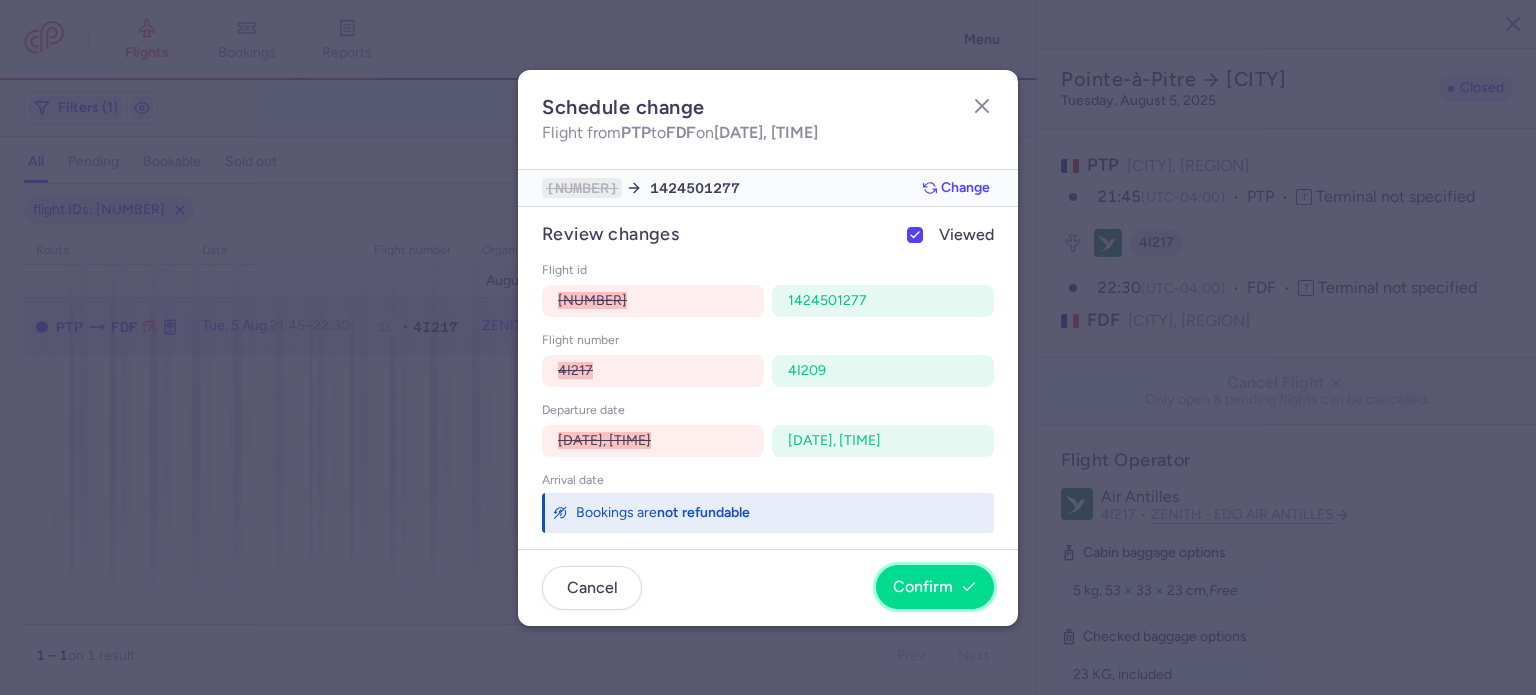 click on "Confirm" at bounding box center [923, 587] 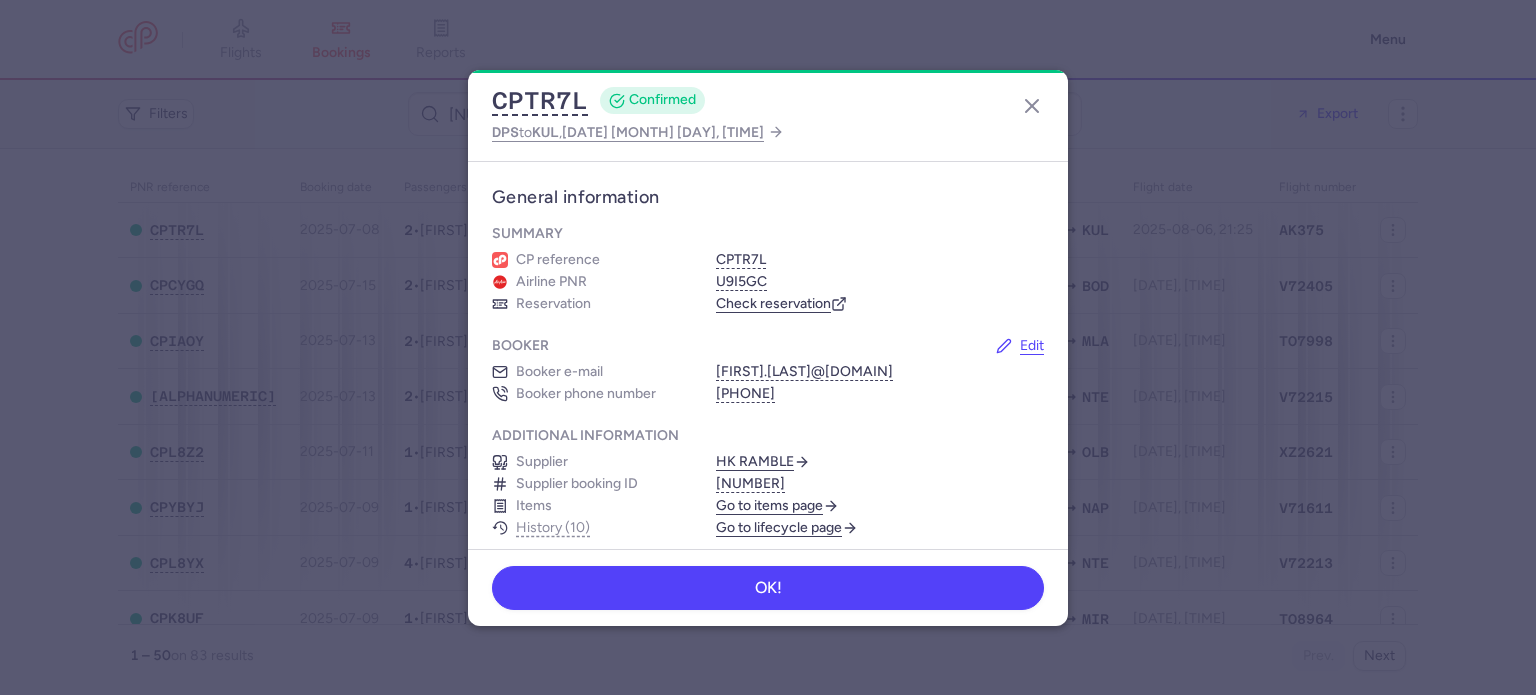 scroll, scrollTop: 0, scrollLeft: 0, axis: both 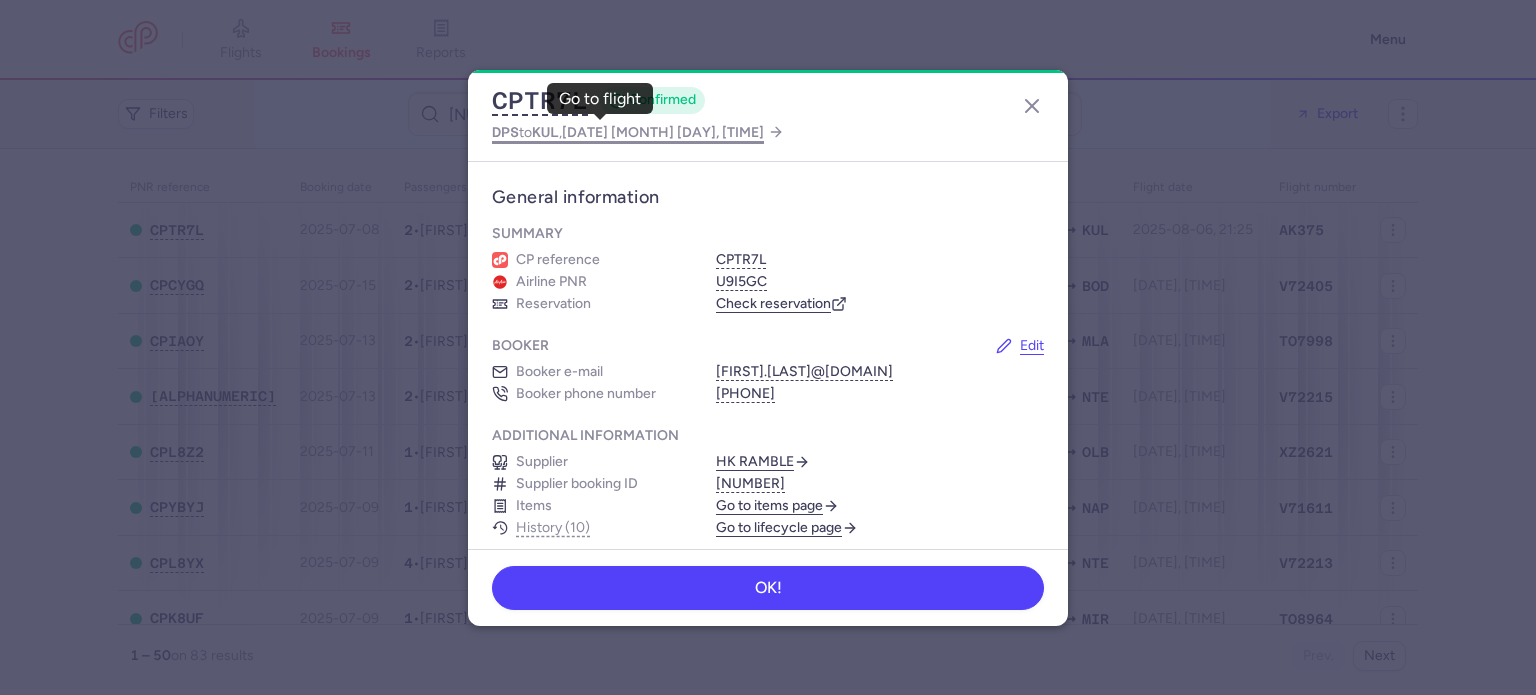 click on "DPS to KUL , [DATE] [MONTH] [DAY], [TIME]" at bounding box center (628, 132) 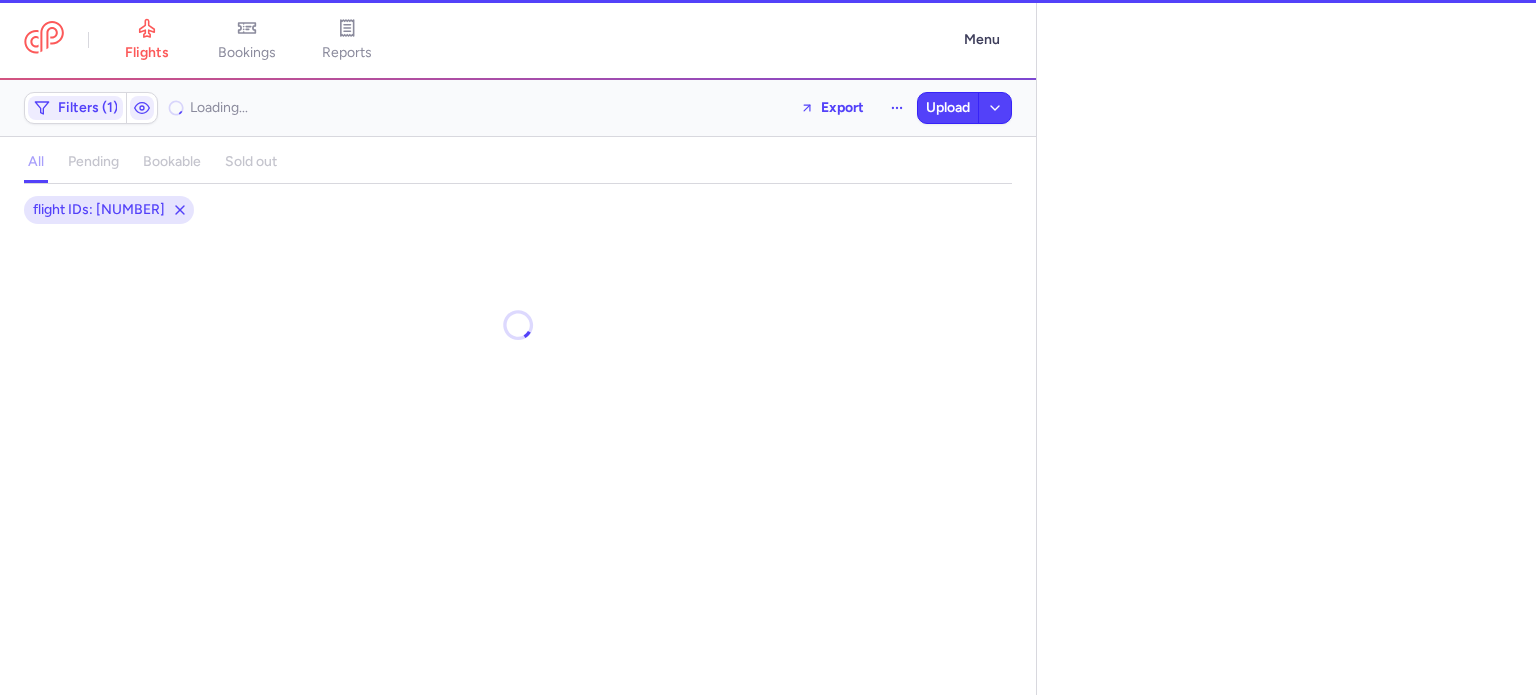 select on "days" 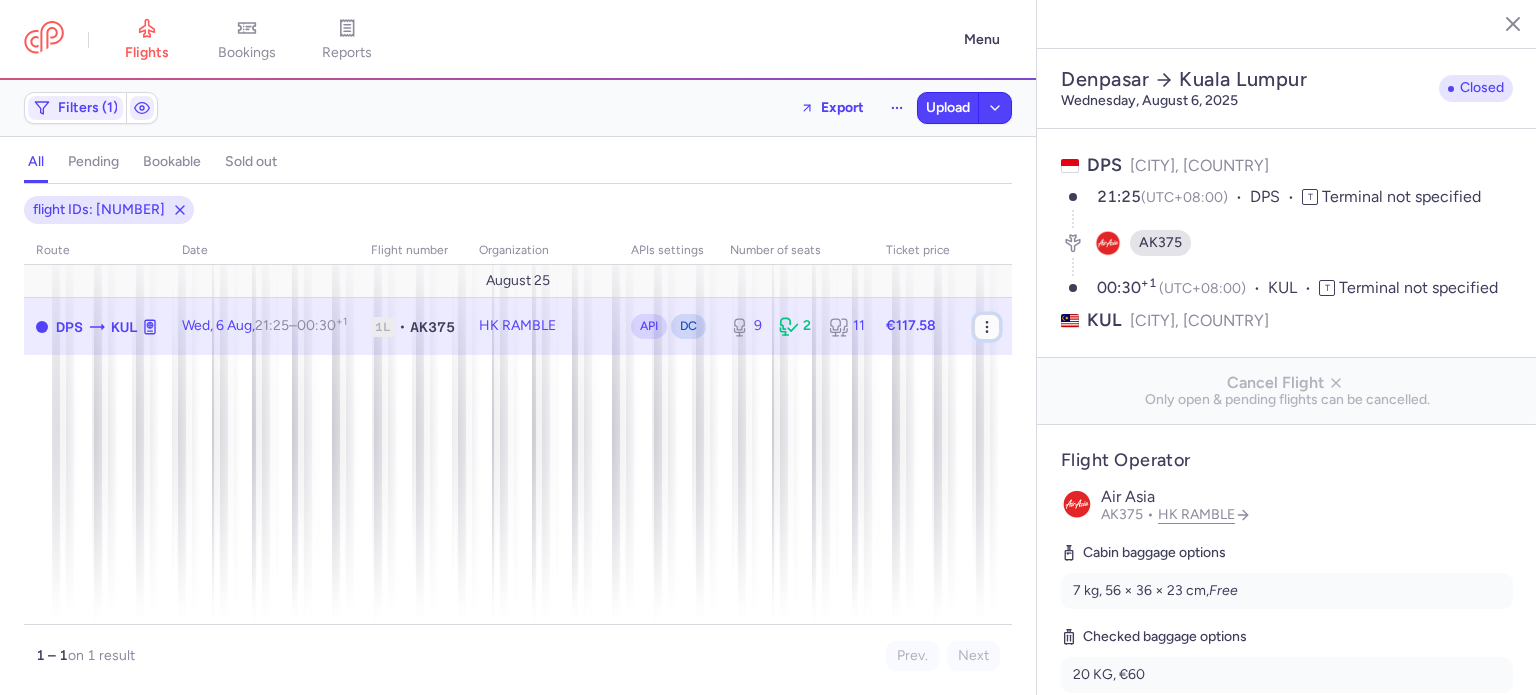 click 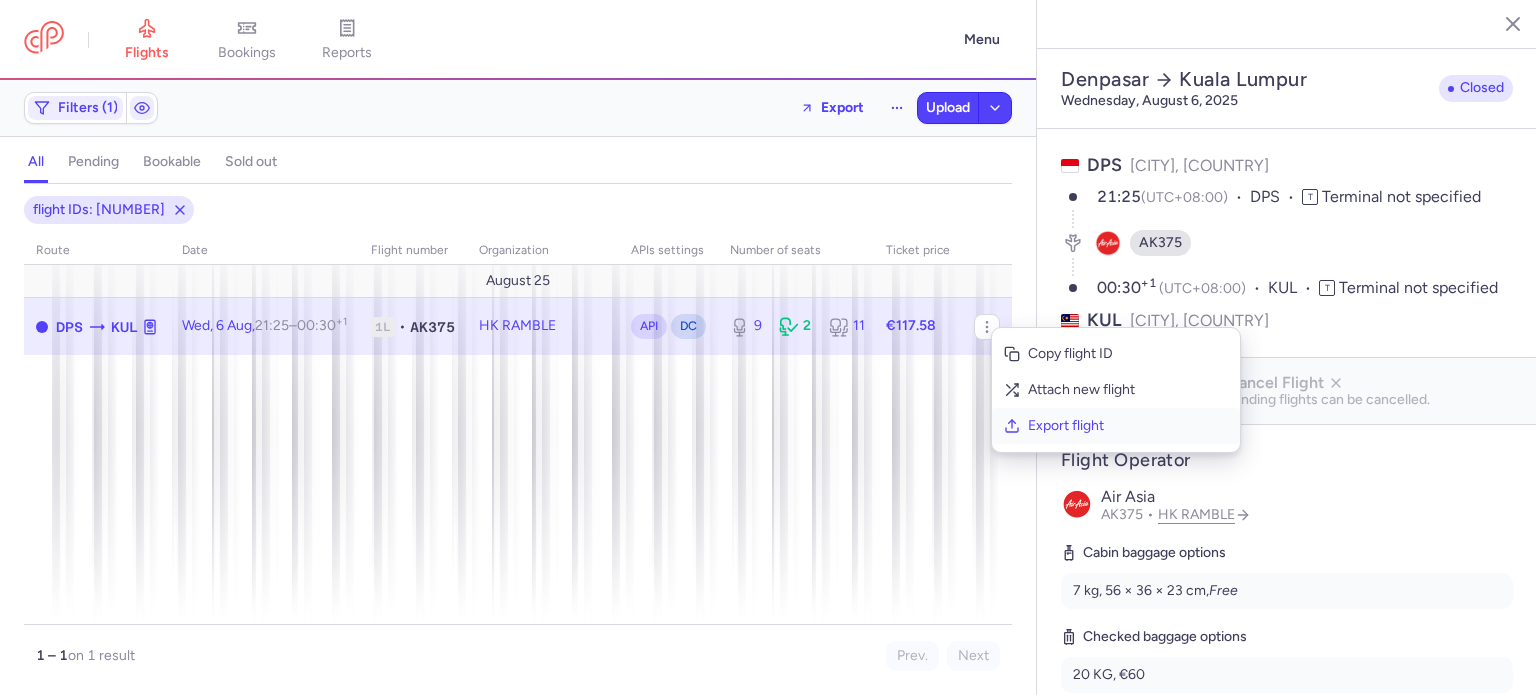 click on "Export flight" 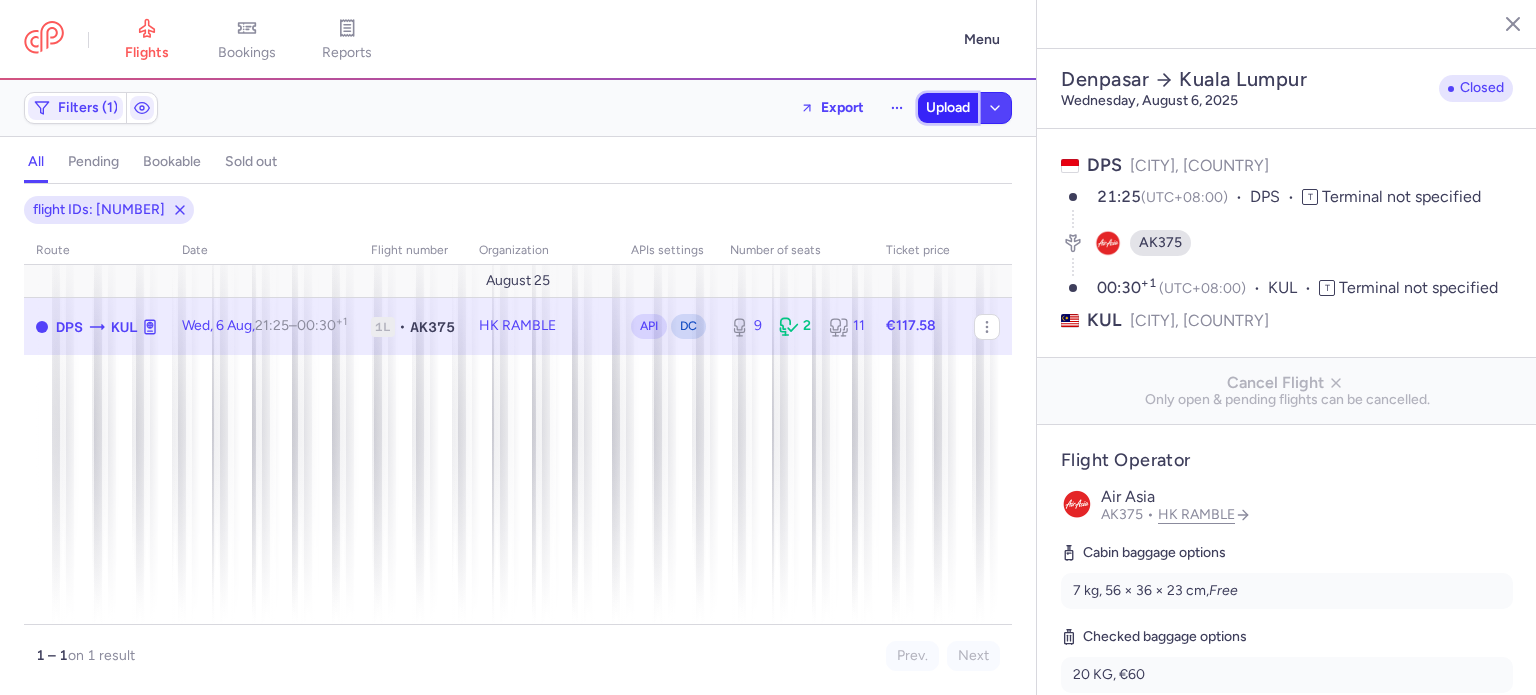 click on "Upload" at bounding box center (948, 108) 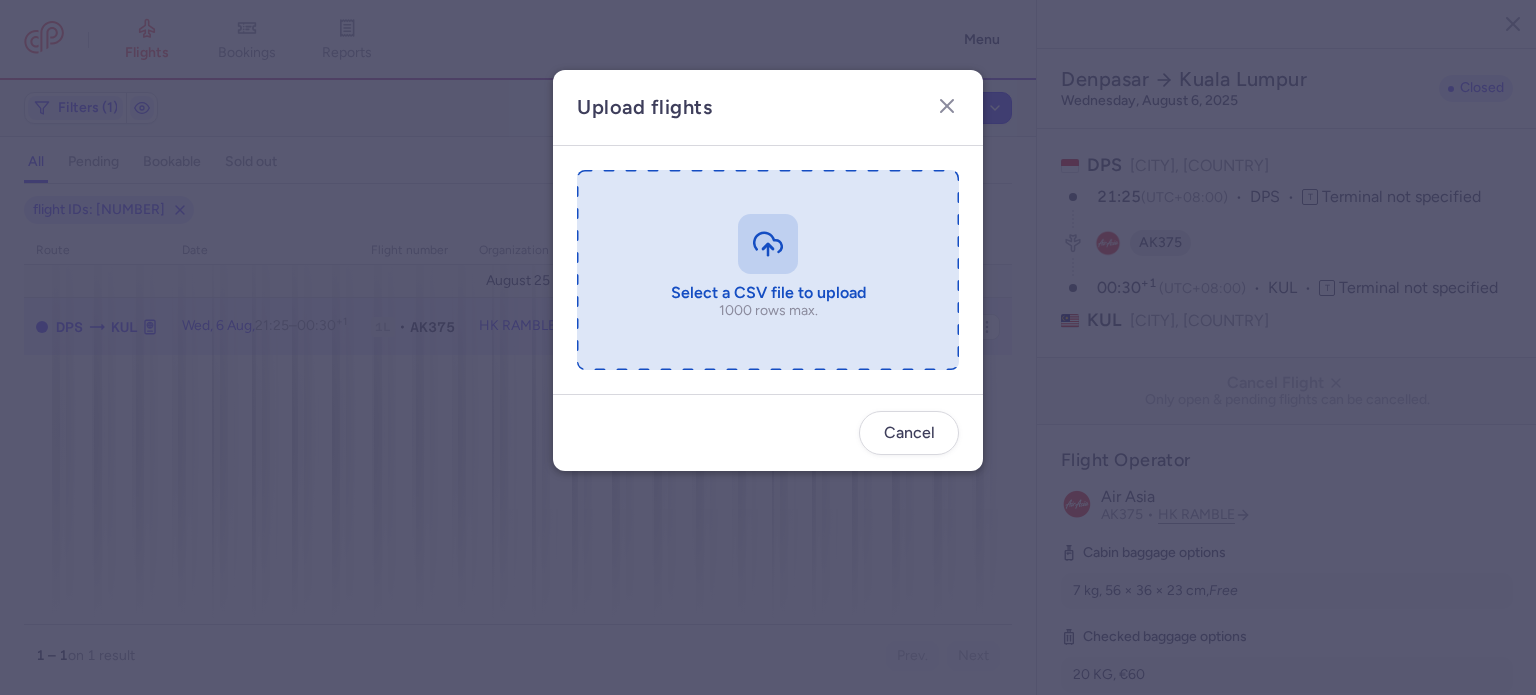click at bounding box center [768, 270] 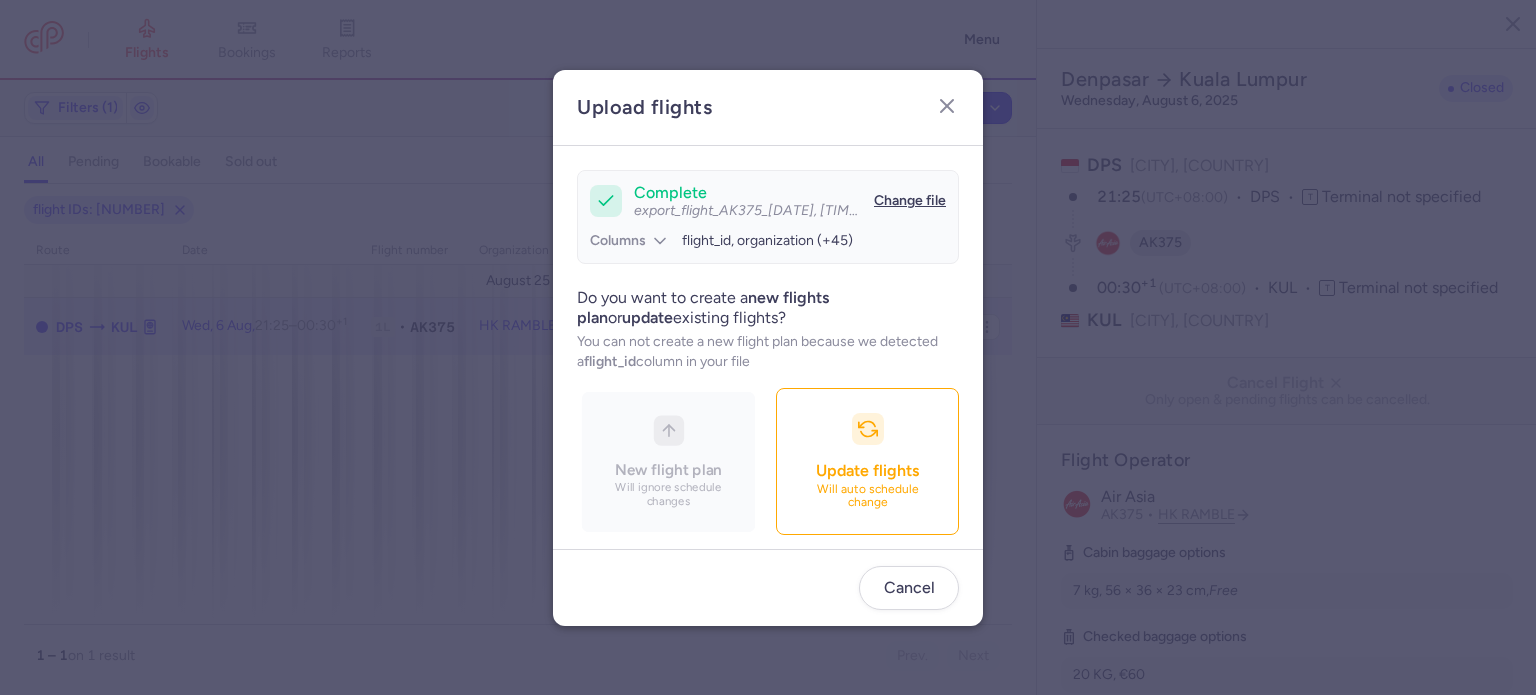 scroll, scrollTop: 172, scrollLeft: 0, axis: vertical 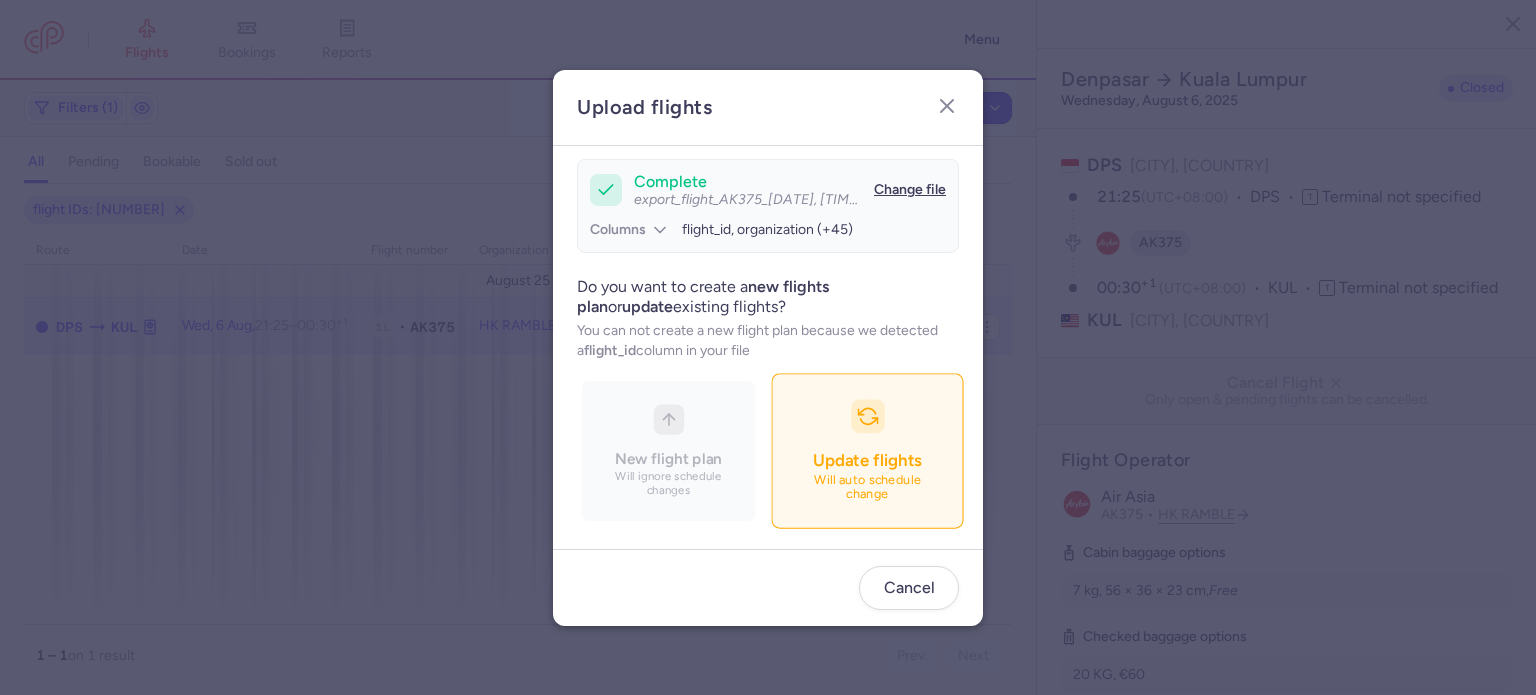 click on "Update flights Will auto schedule change" at bounding box center [867, 450] 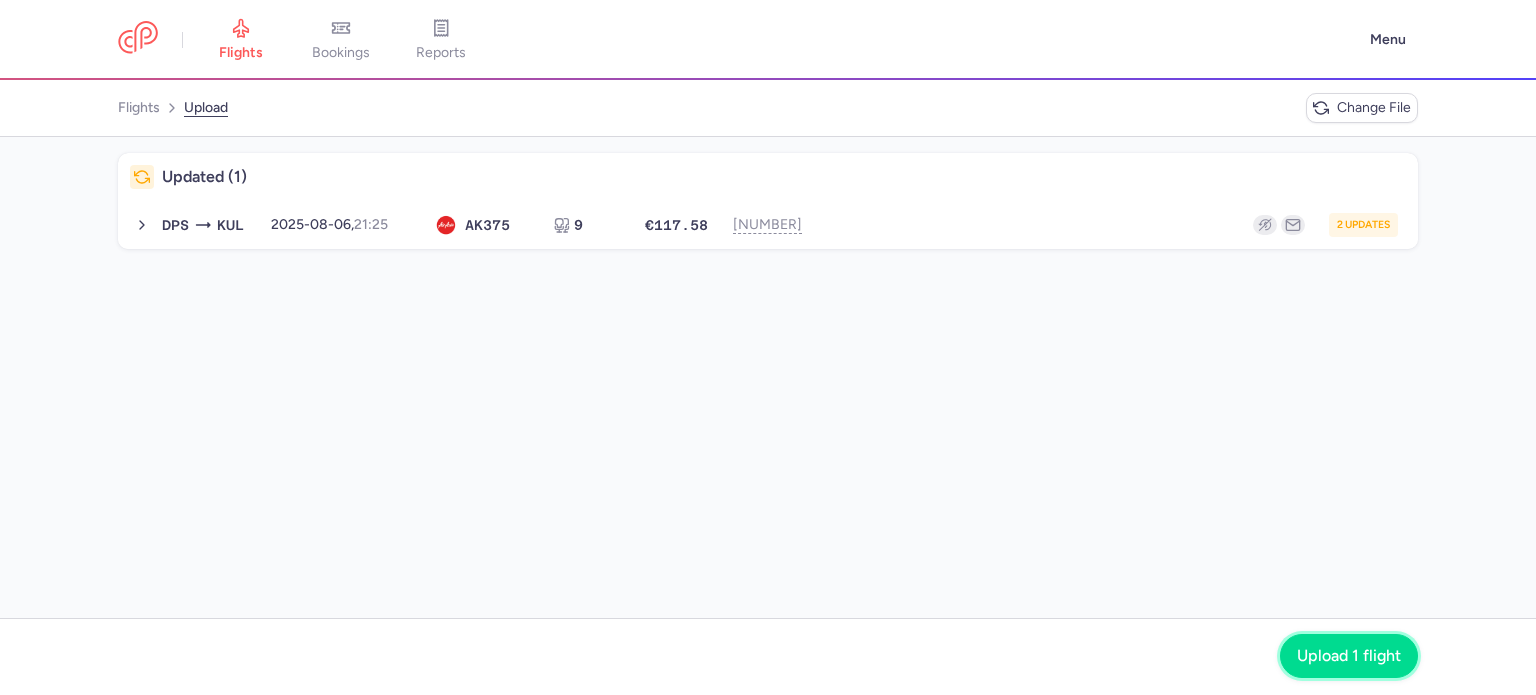 click on "Upload 1 flight" at bounding box center (1349, 656) 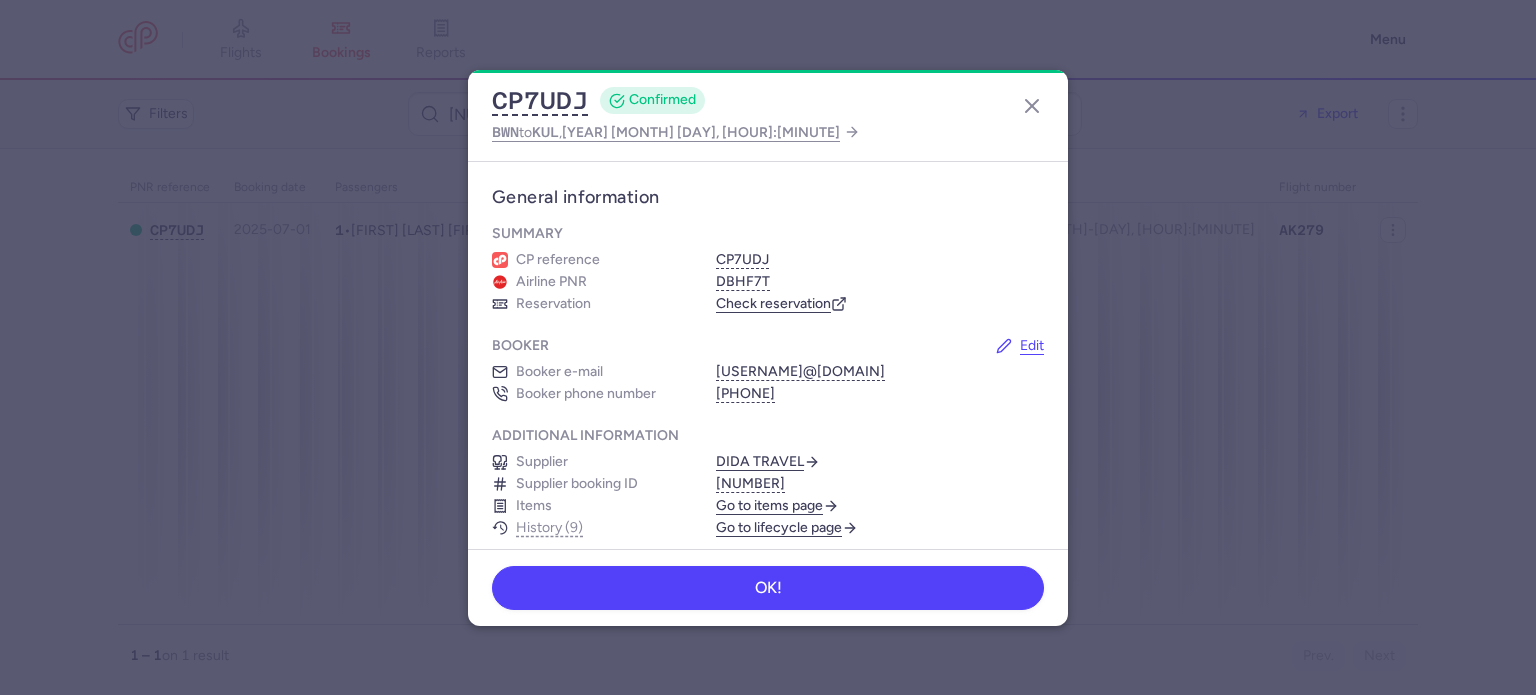 scroll, scrollTop: 0, scrollLeft: 0, axis: both 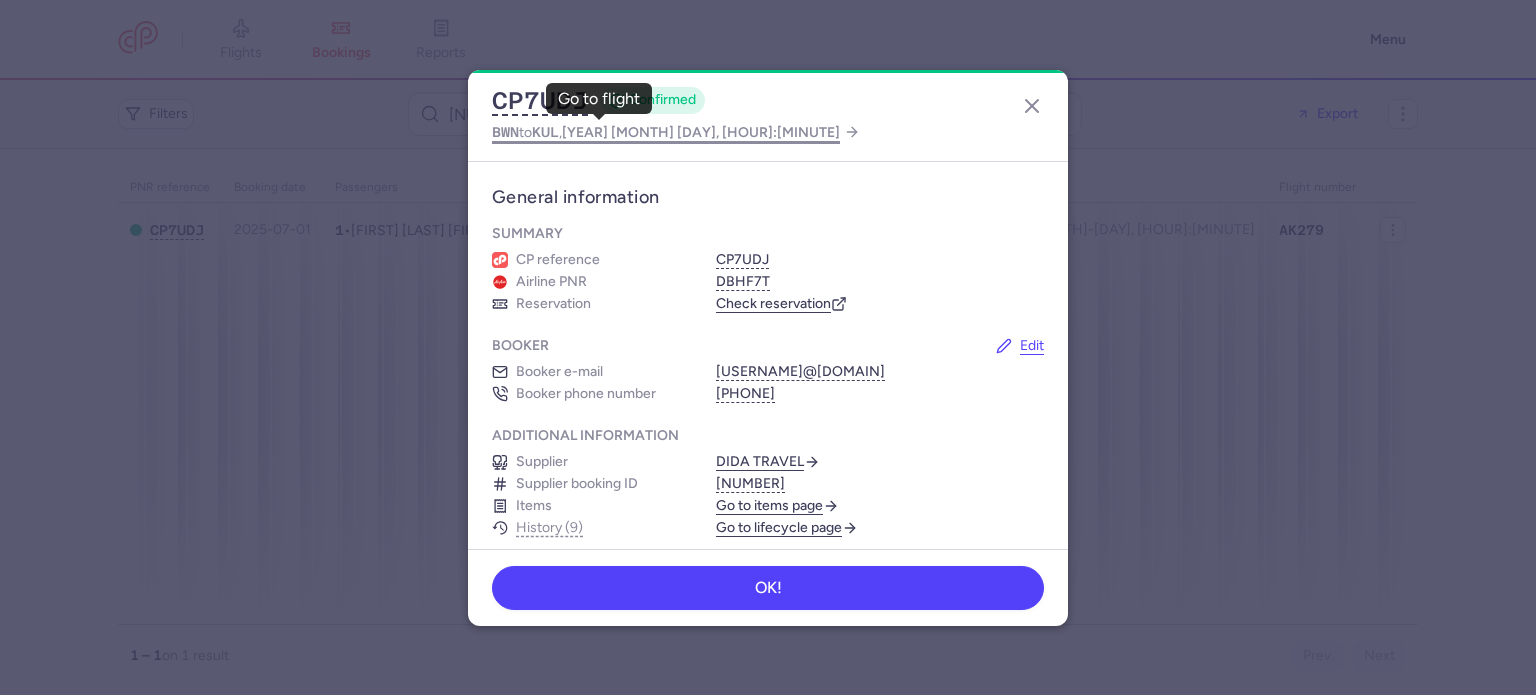 click on "KUL" at bounding box center [545, 132] 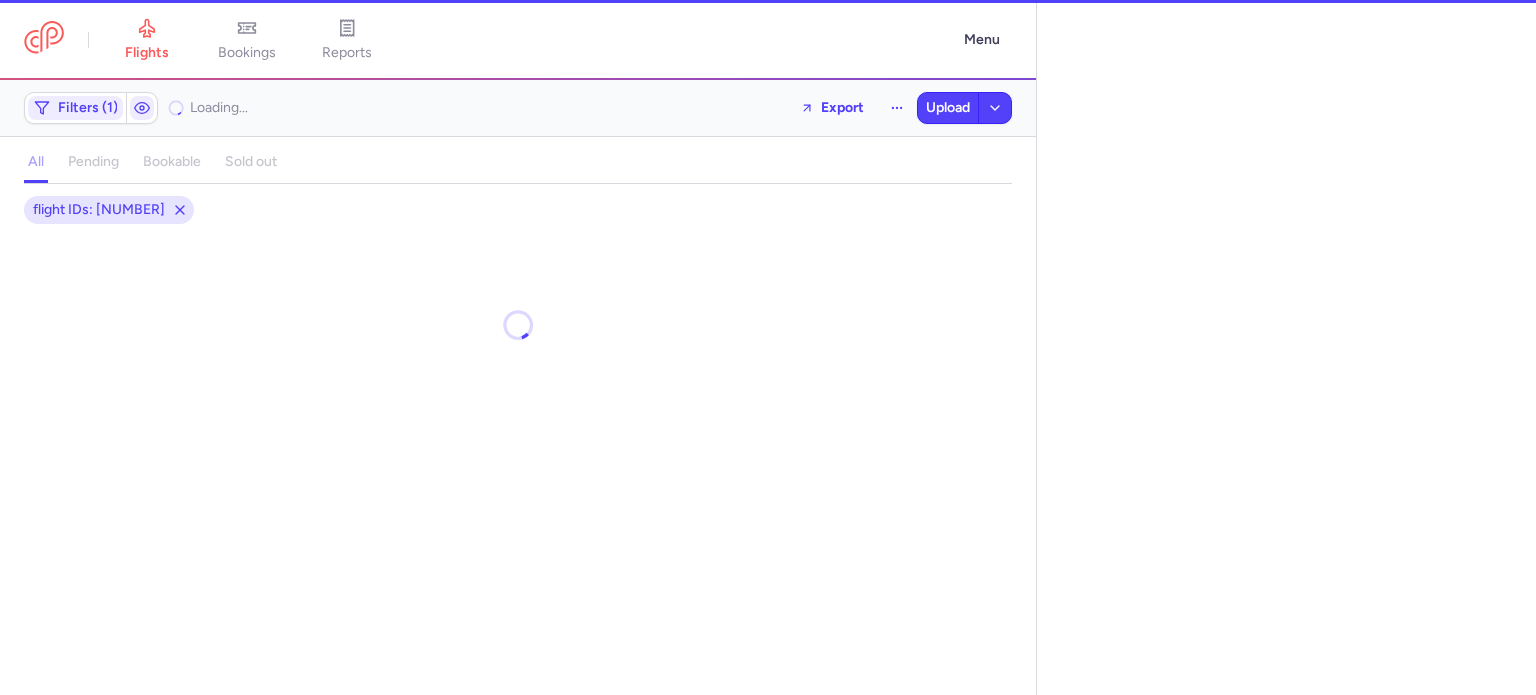 select on "days" 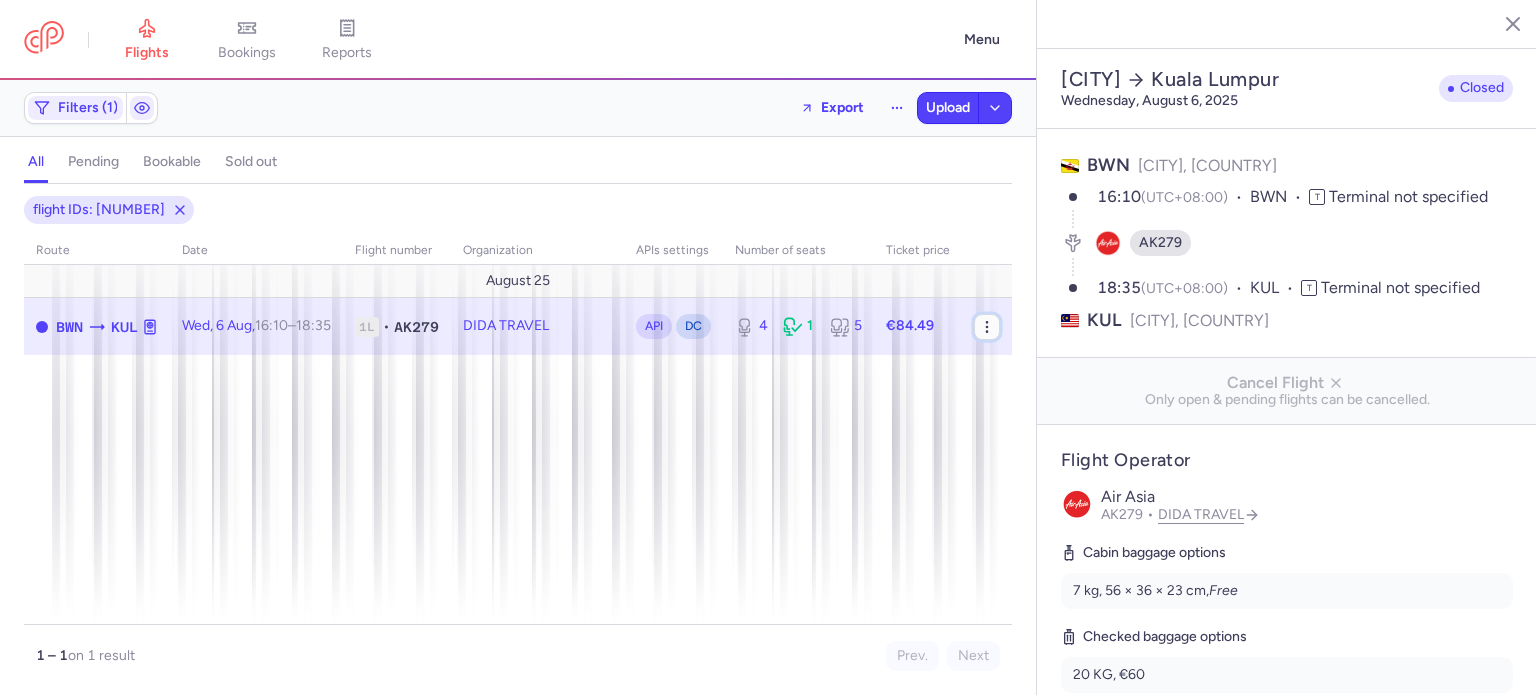 click 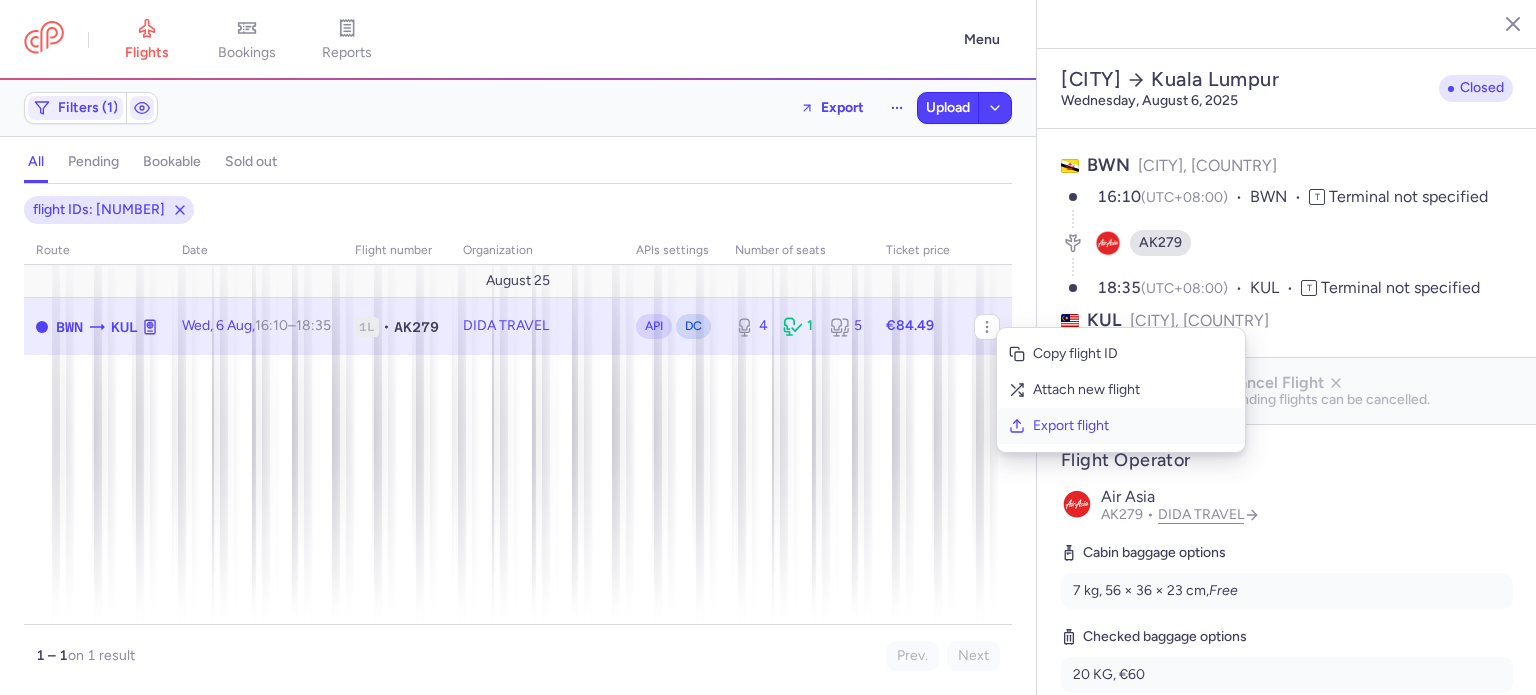 click on "Export flight" at bounding box center (1133, 426) 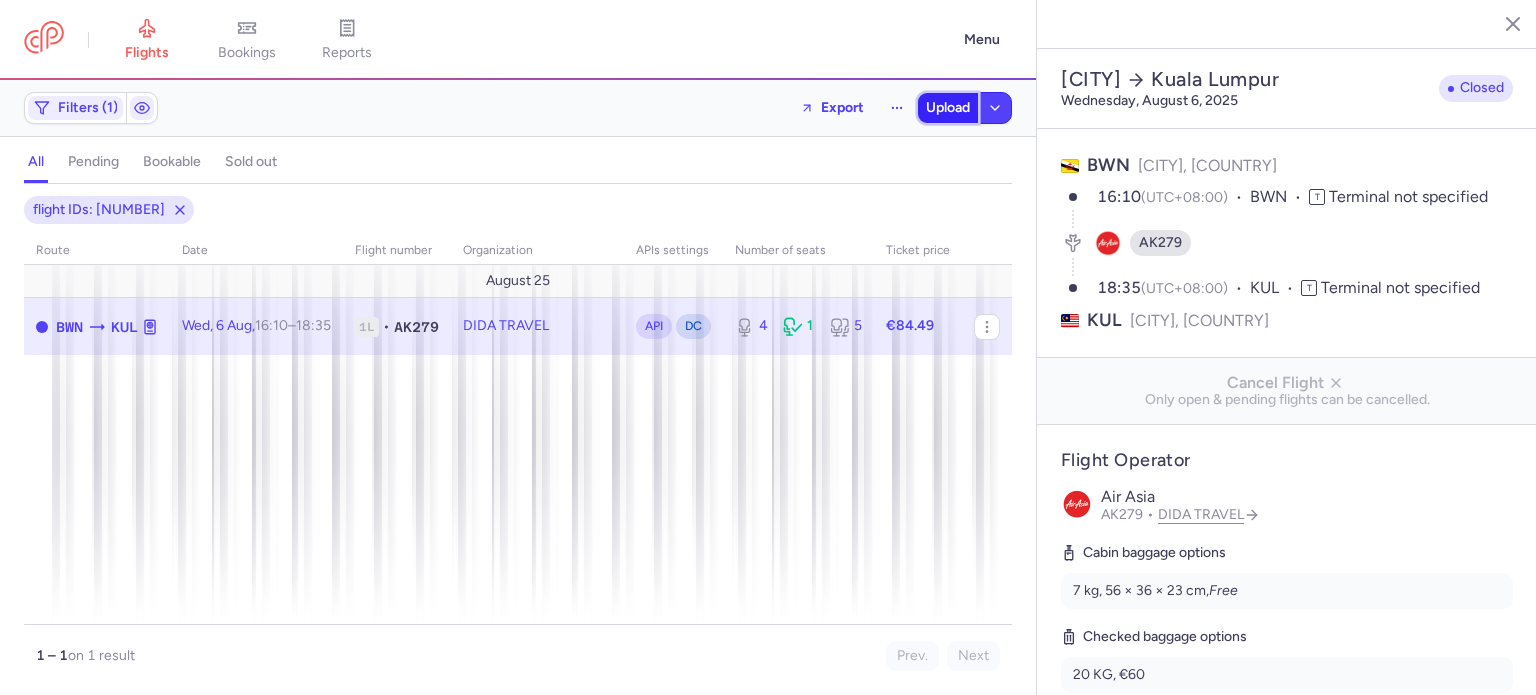 click on "Upload" at bounding box center [948, 108] 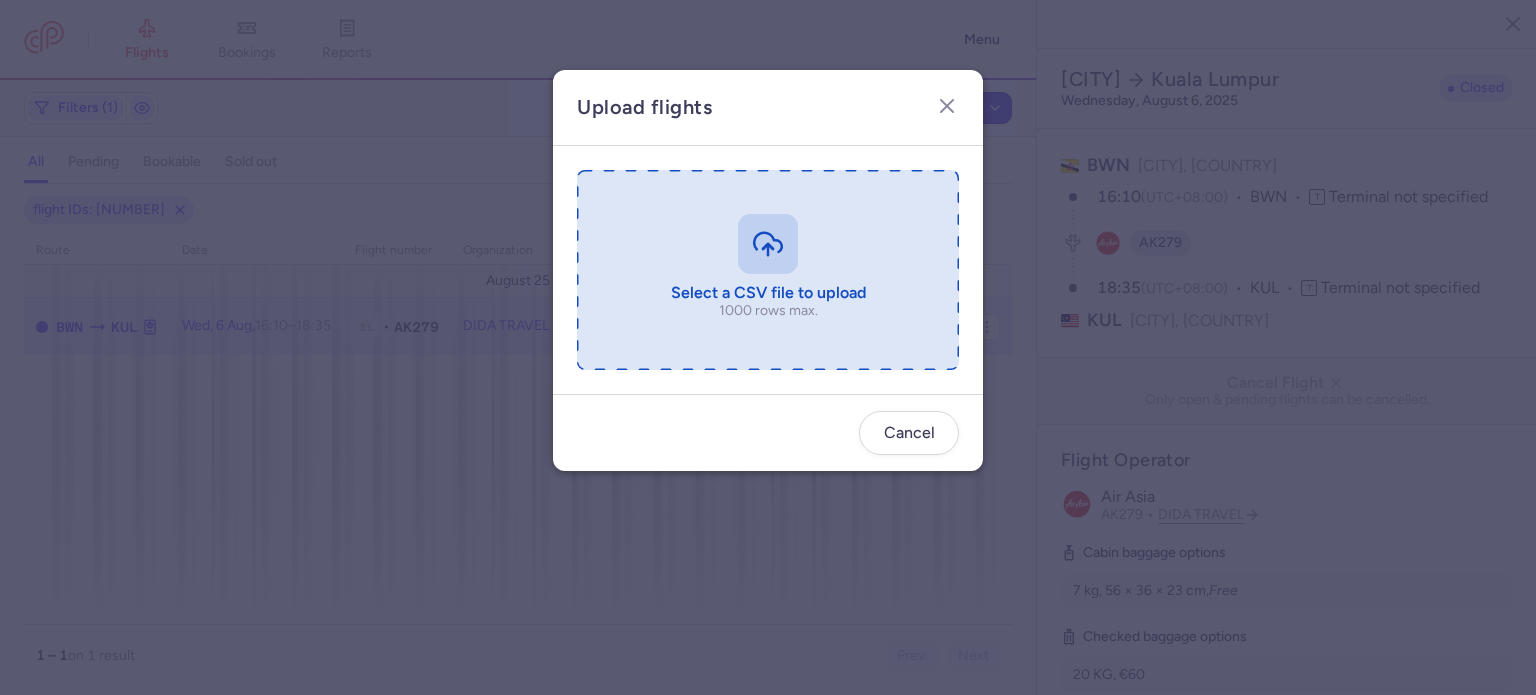 click at bounding box center [768, 270] 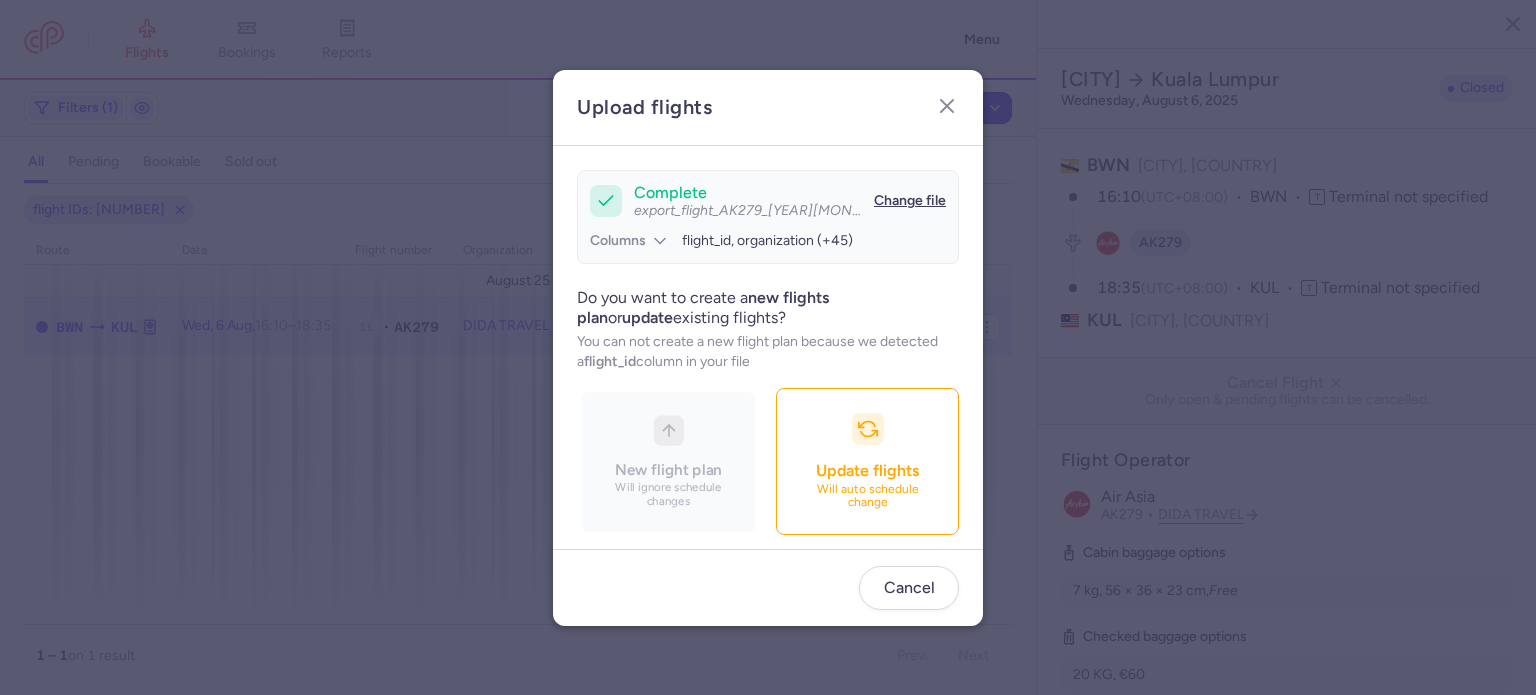 scroll, scrollTop: 172, scrollLeft: 0, axis: vertical 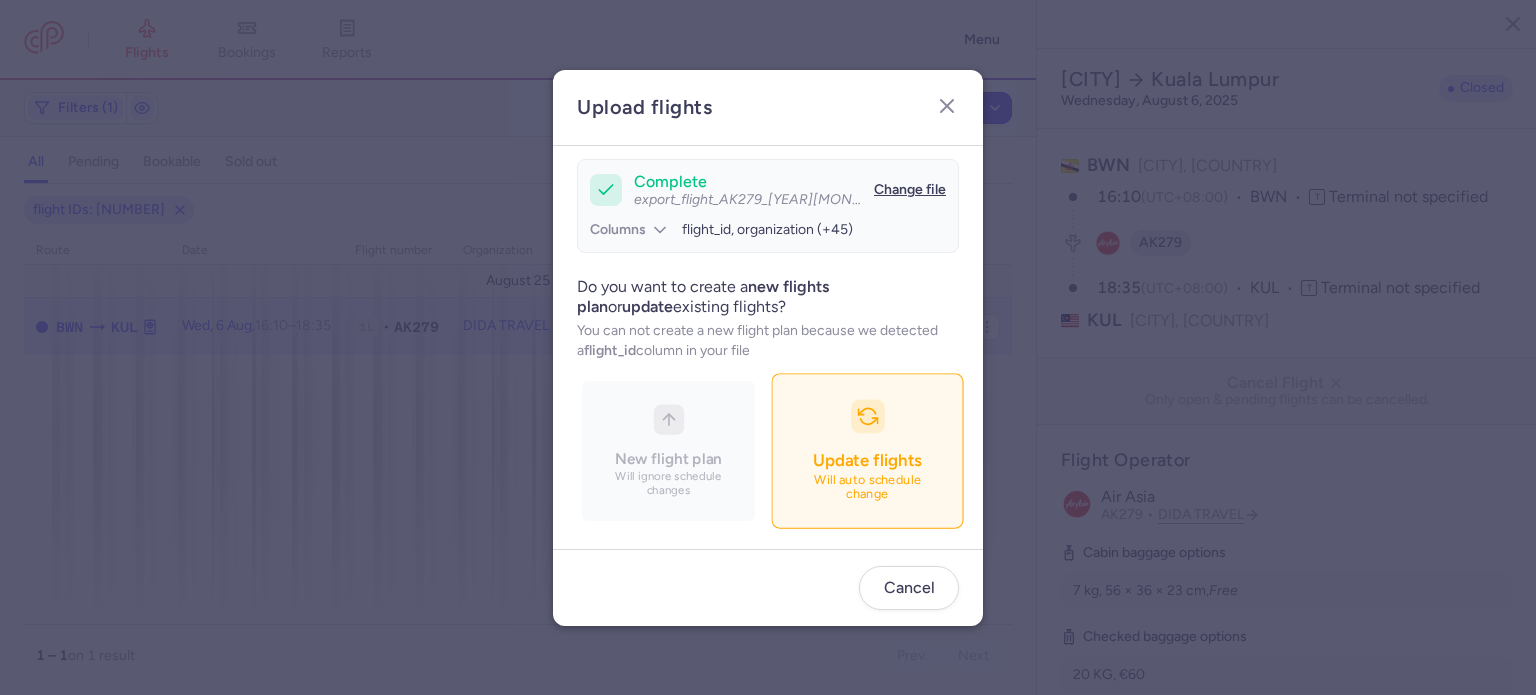 click on "Update flights Will auto schedule change" at bounding box center (867, 450) 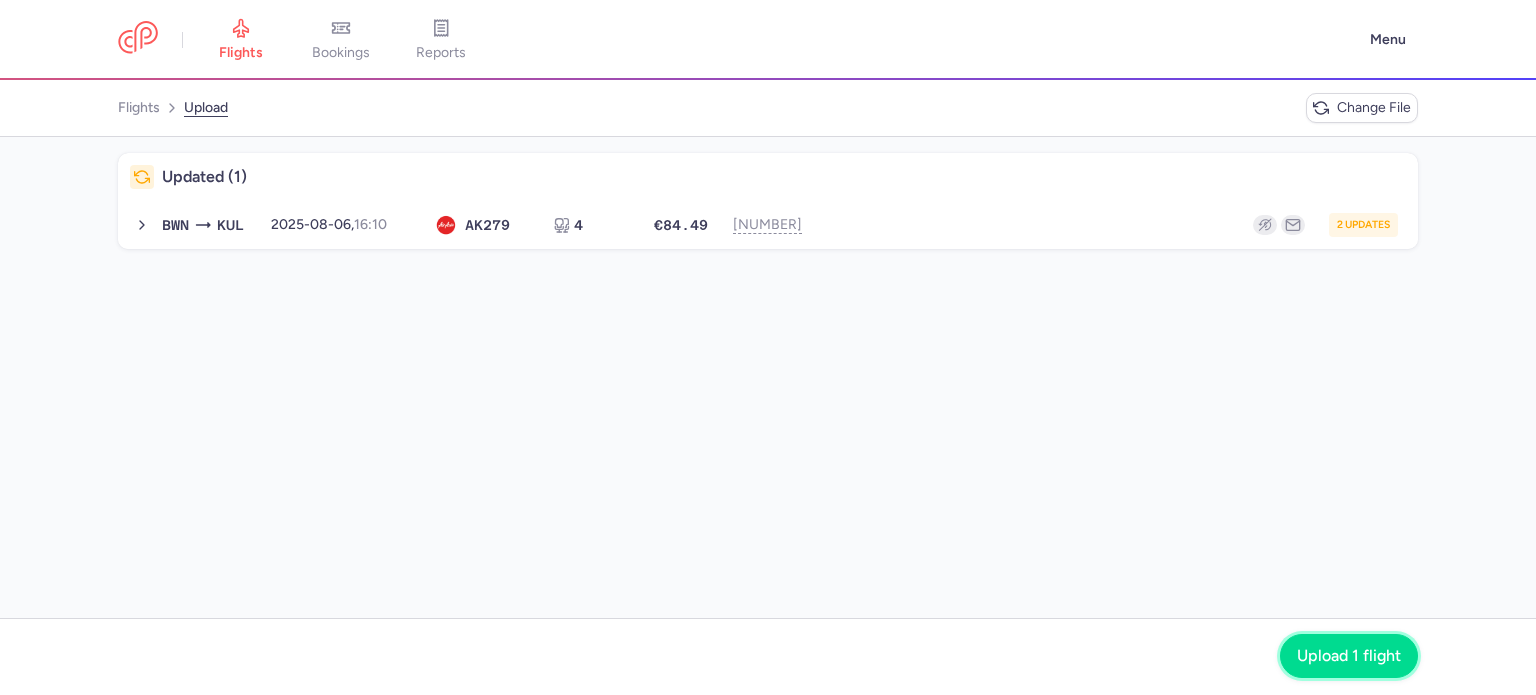 click on "Upload 1 flight" at bounding box center (1349, 656) 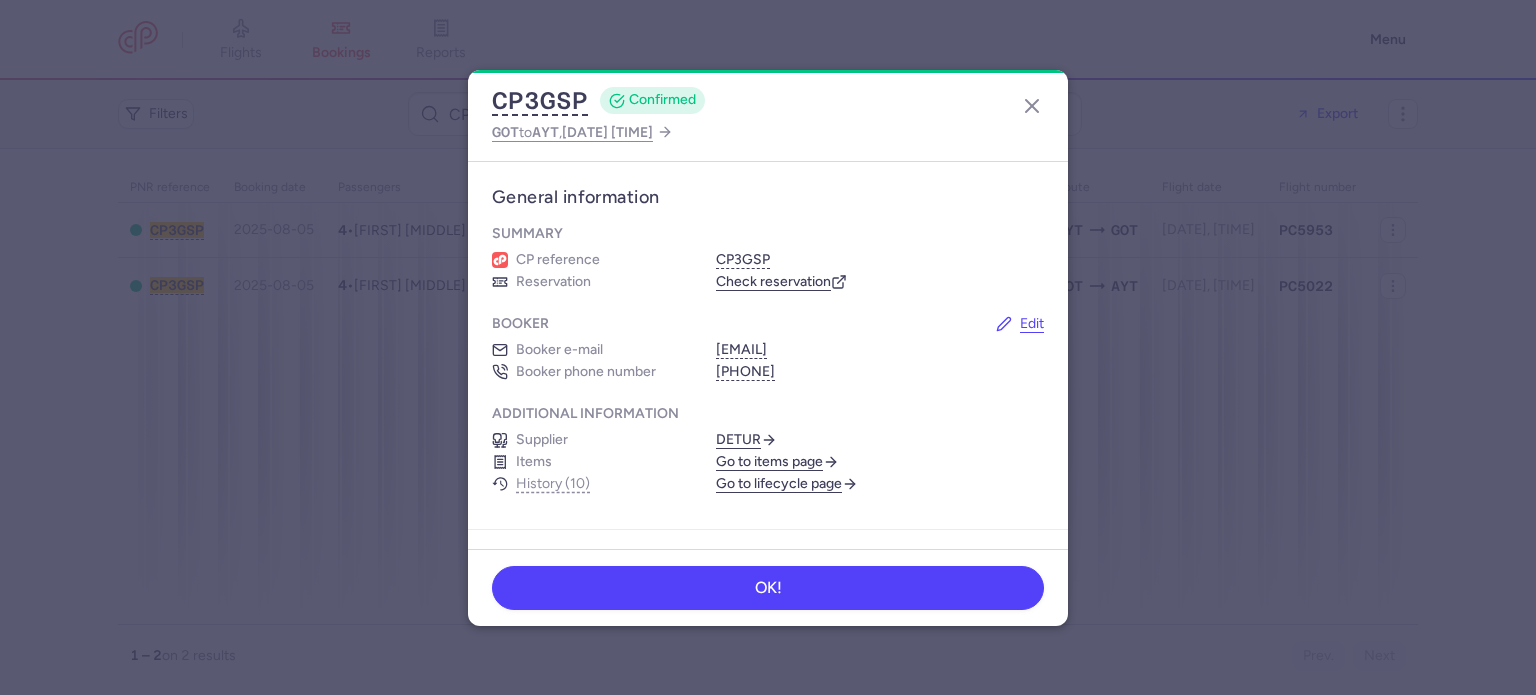 scroll, scrollTop: 0, scrollLeft: 0, axis: both 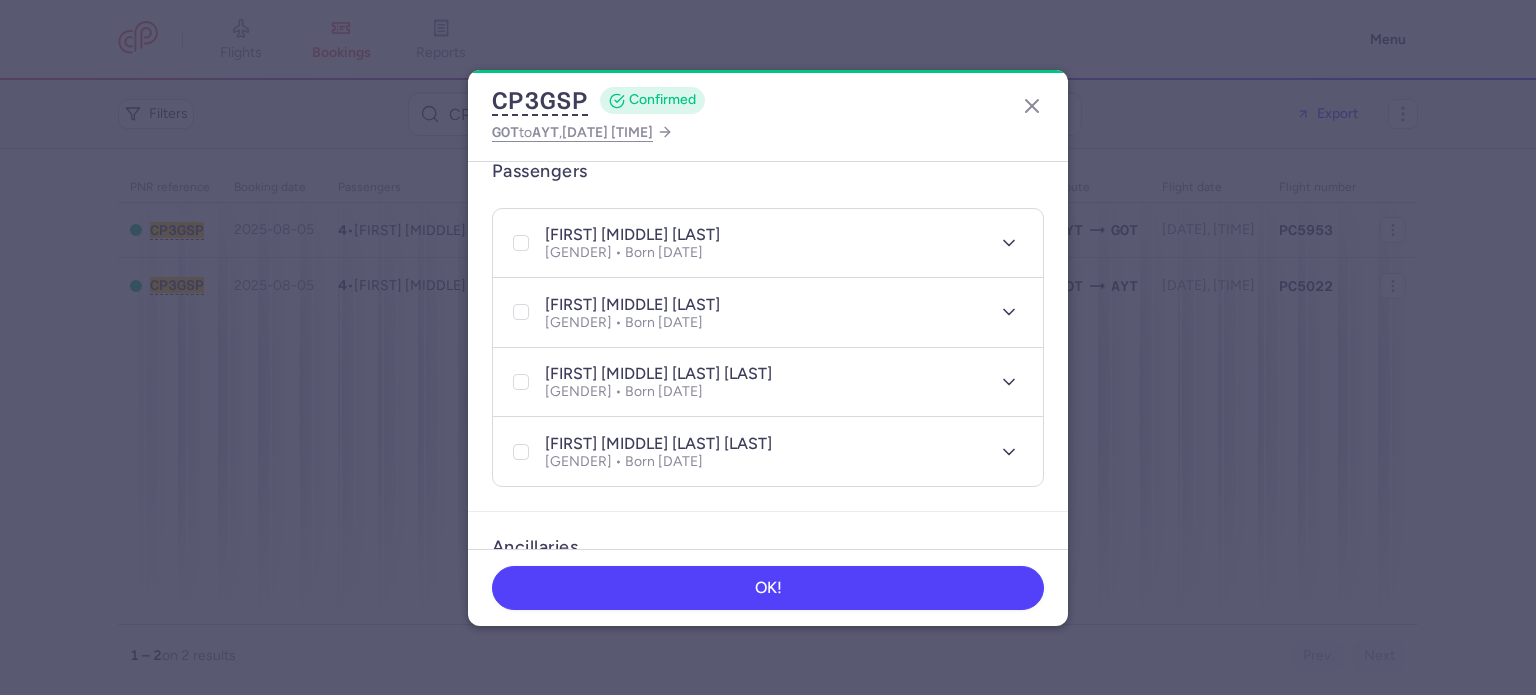click on "[FIRST] [MIDDLE] [LAST] [LAST]  [GENDER] • Born [DATE]" at bounding box center [746, 451] 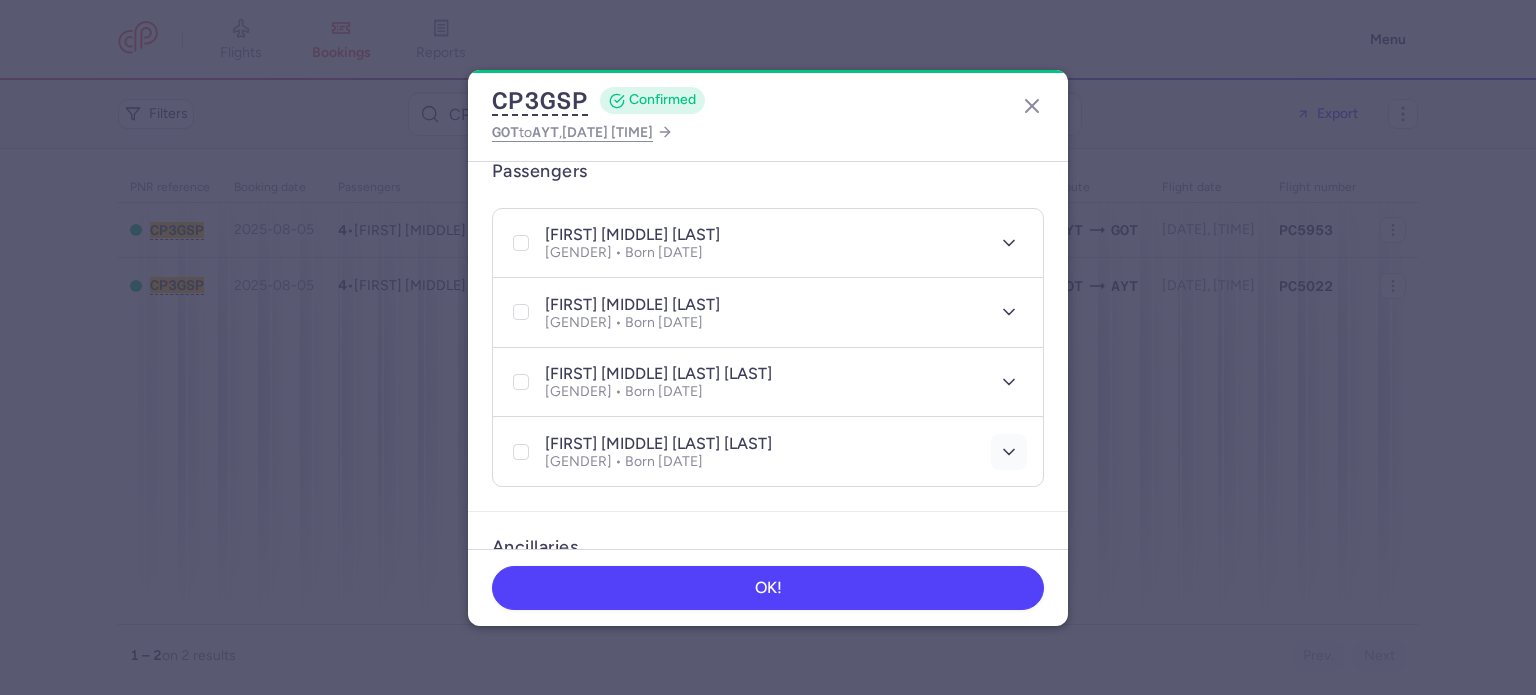 click 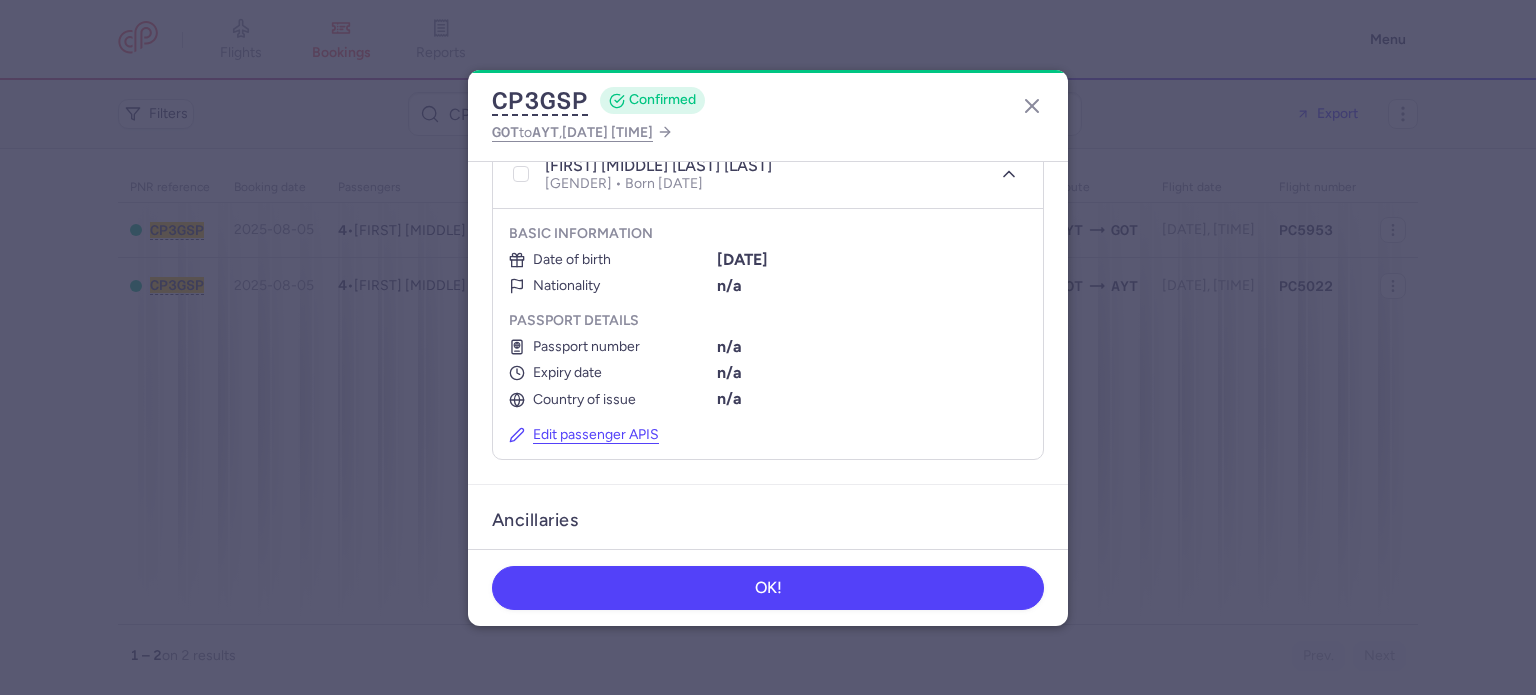 scroll, scrollTop: 694, scrollLeft: 0, axis: vertical 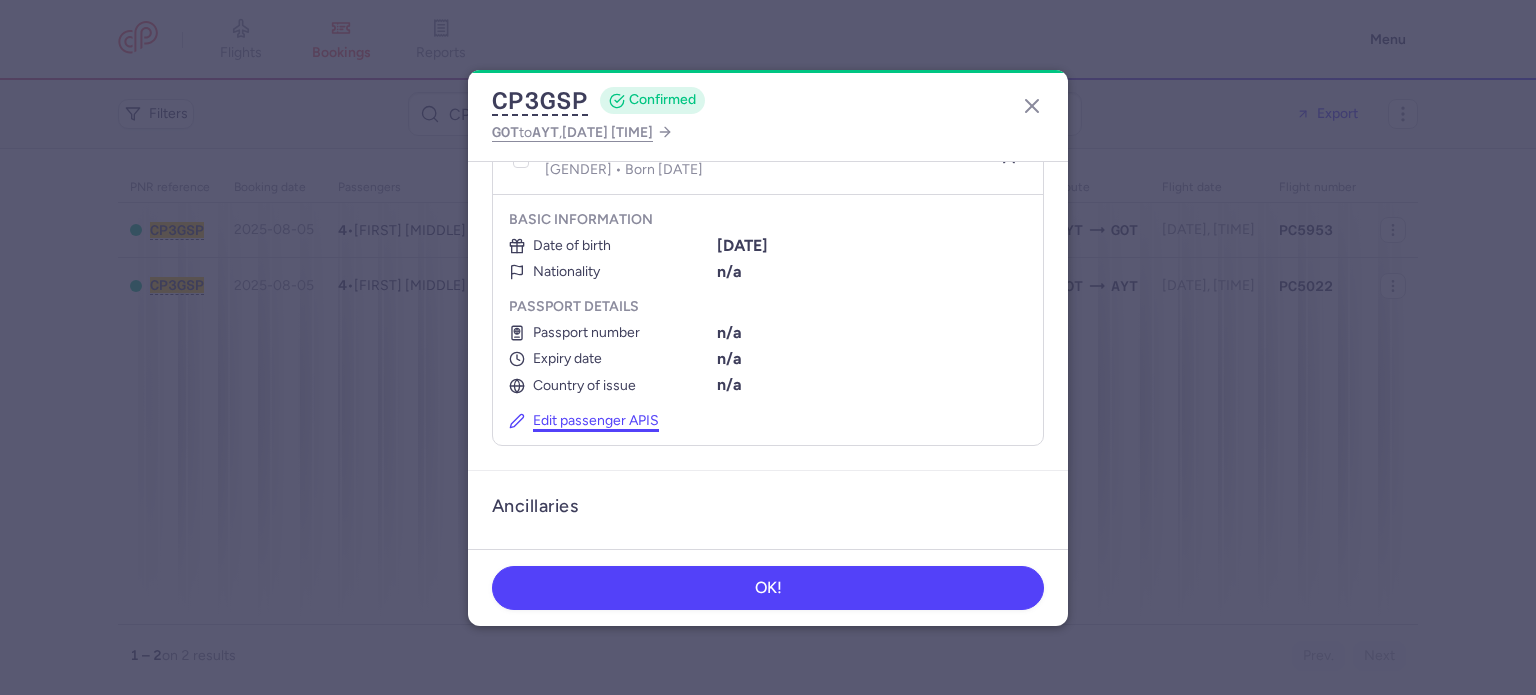 click on "Edit passenger APIS" at bounding box center (584, 421) 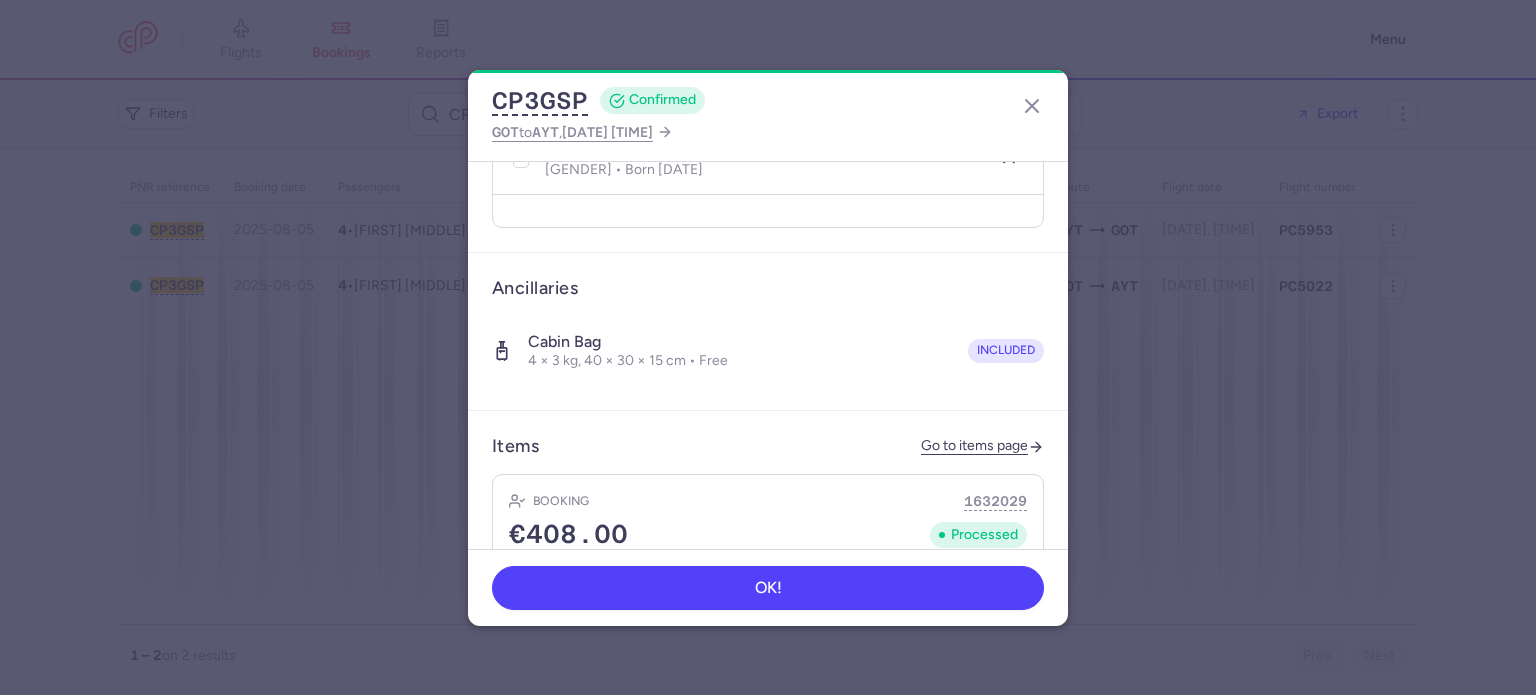 select on "6" 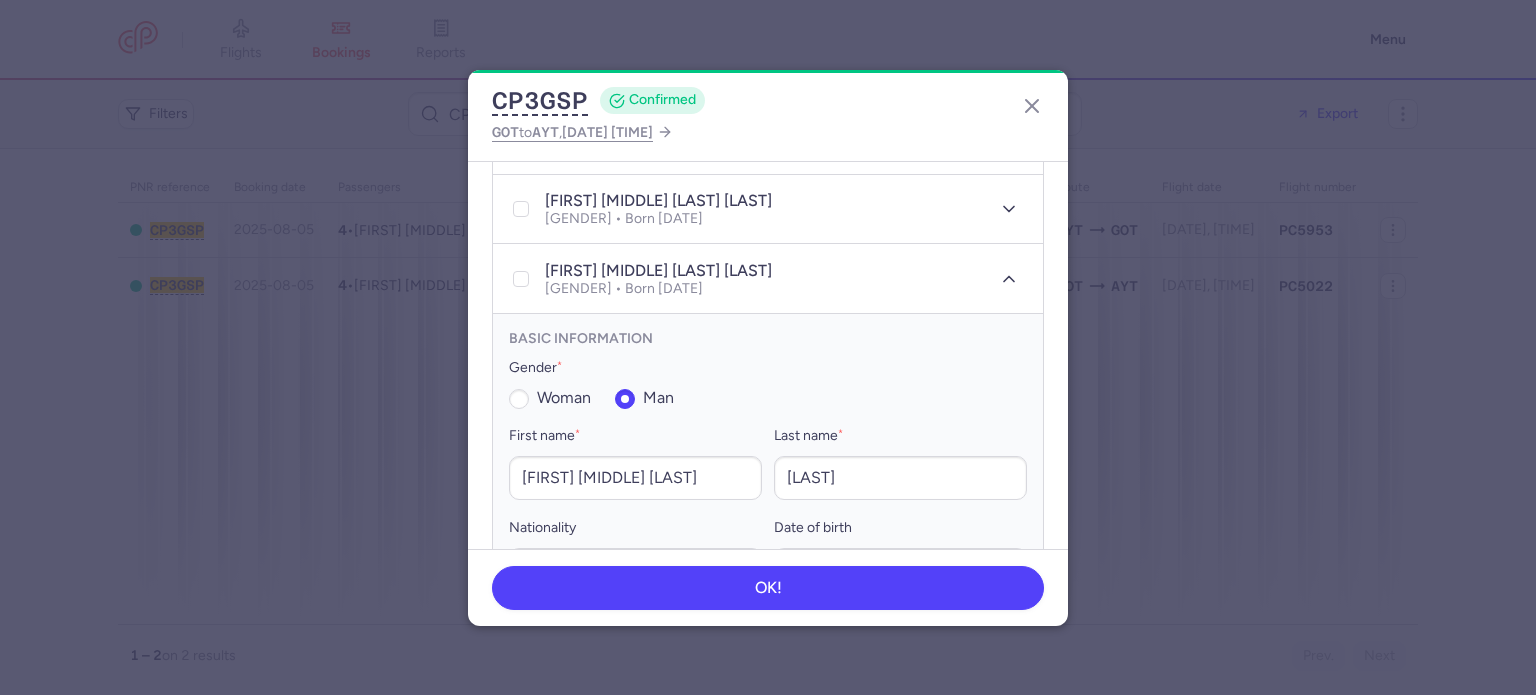 scroll, scrollTop: 613, scrollLeft: 0, axis: vertical 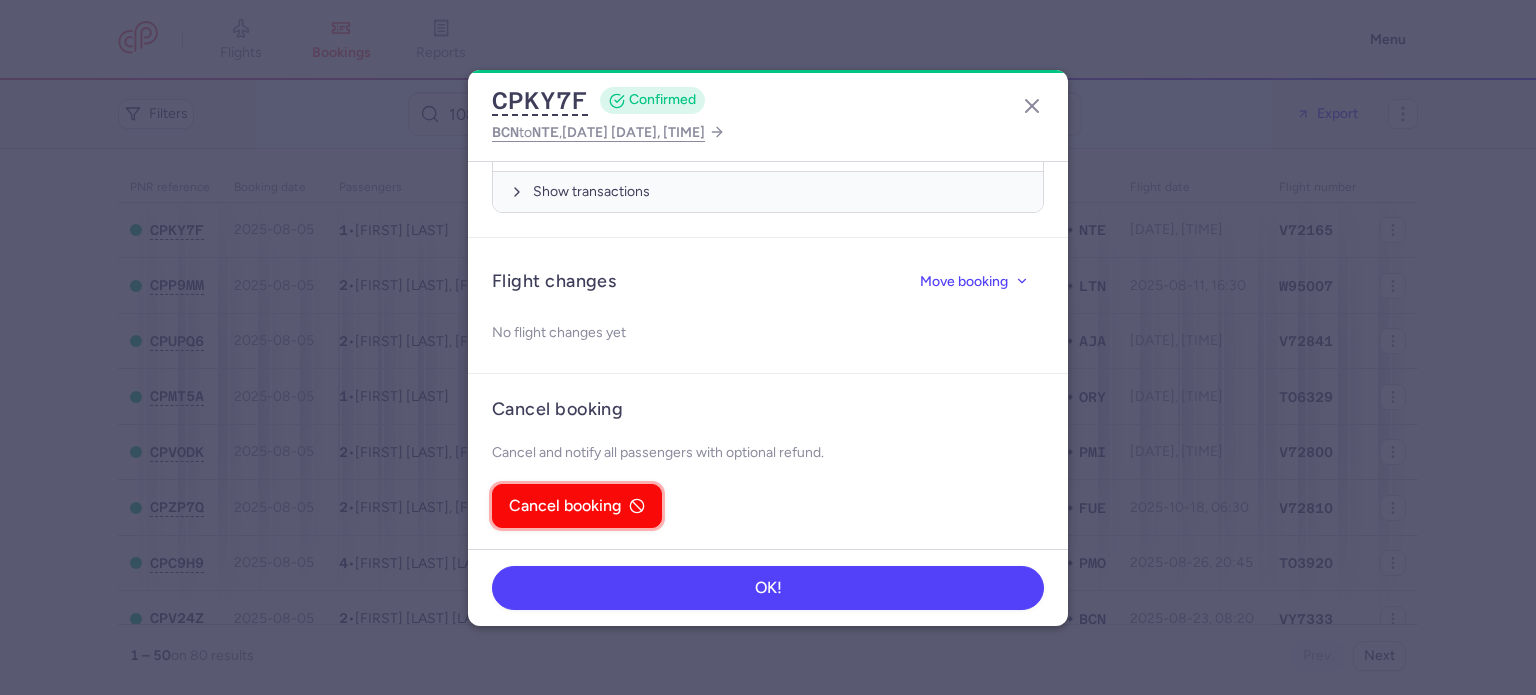 click on "Cancel booking" at bounding box center (565, 506) 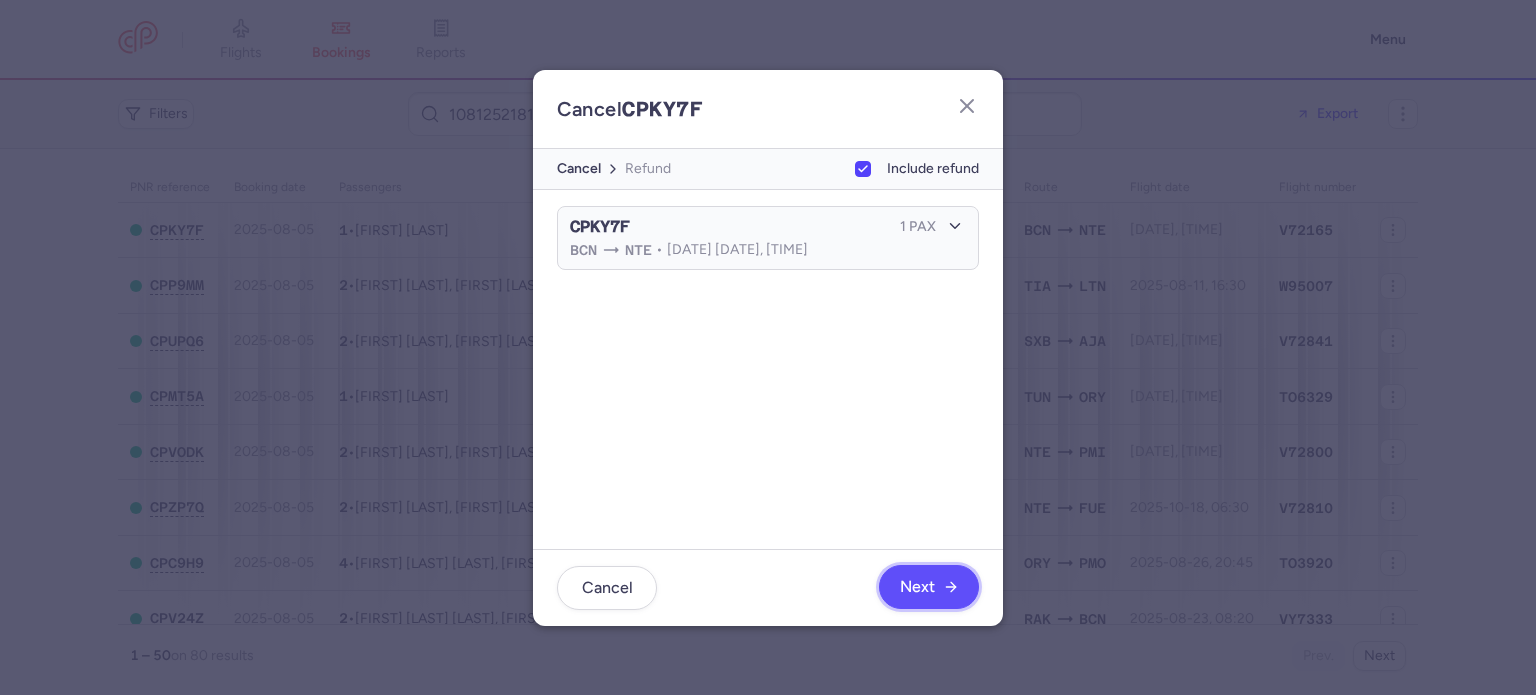 click on "Next" 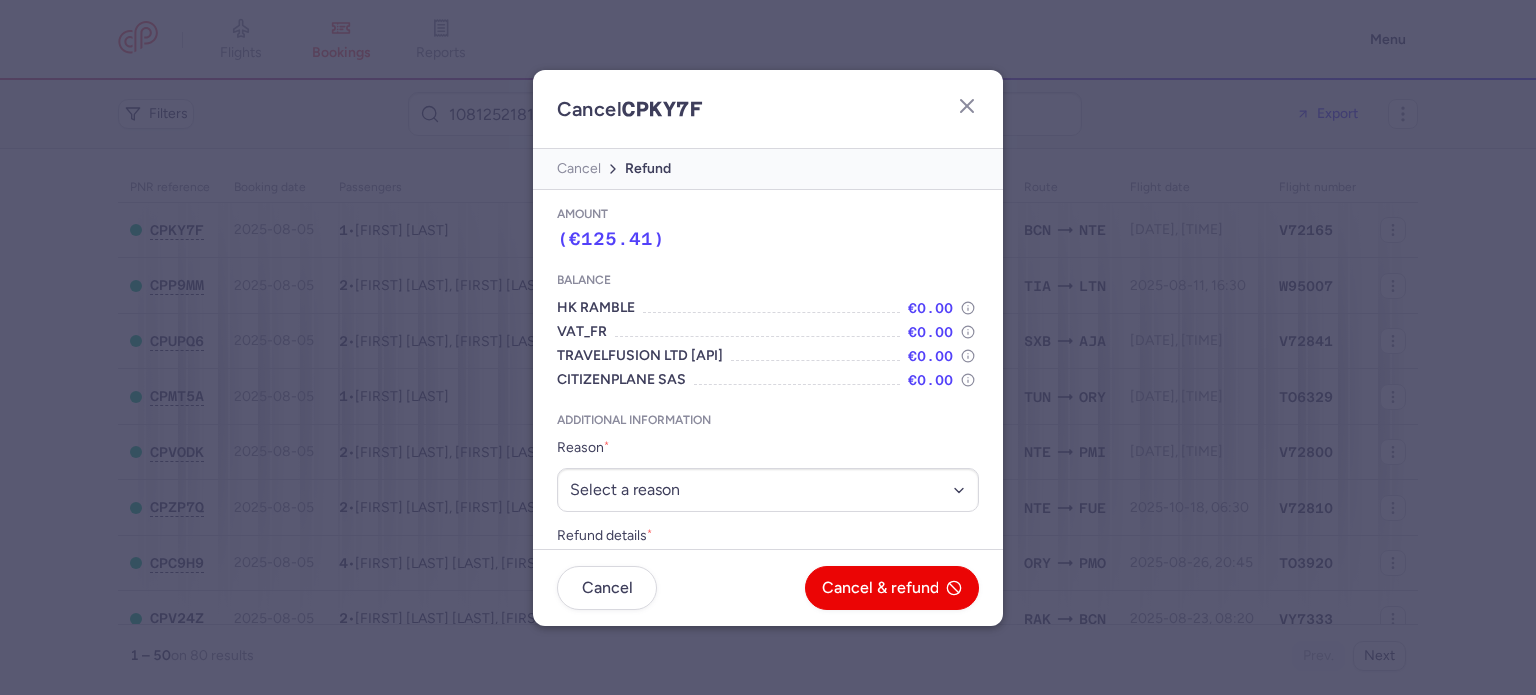 scroll, scrollTop: 66, scrollLeft: 0, axis: vertical 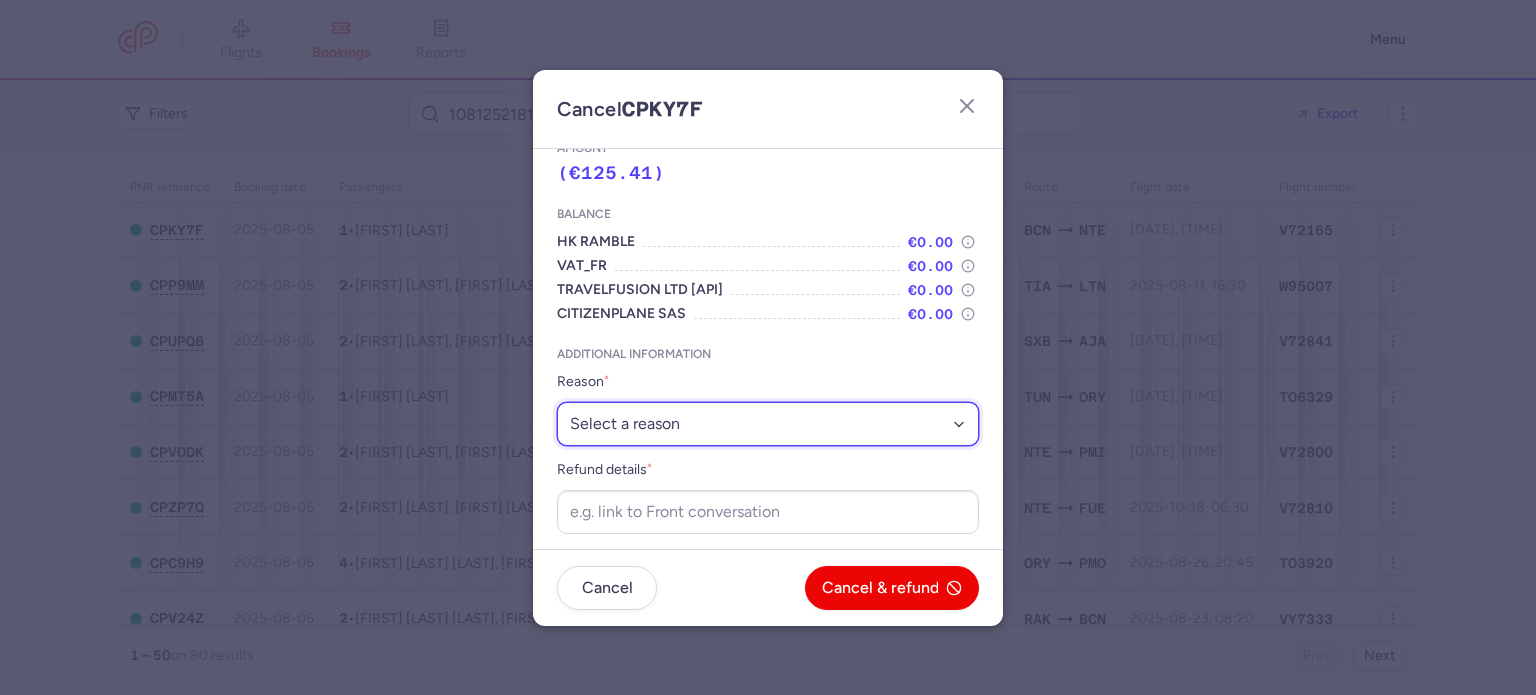 click on "Select a reason ⛔️ Unconfirmed booking ❌ Flight canceled 🙅 Schedule change not accepted" at bounding box center (768, 424) 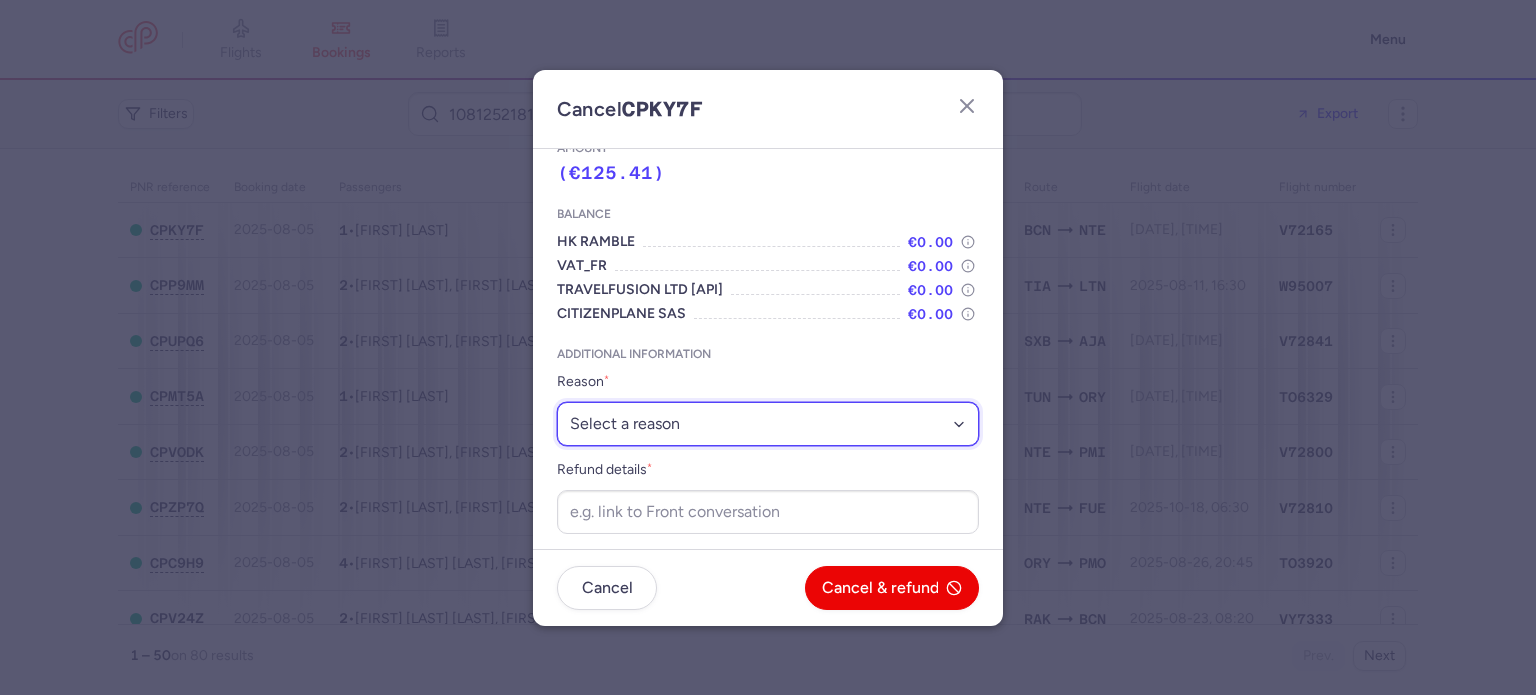 select on "unconfirmed_booking" 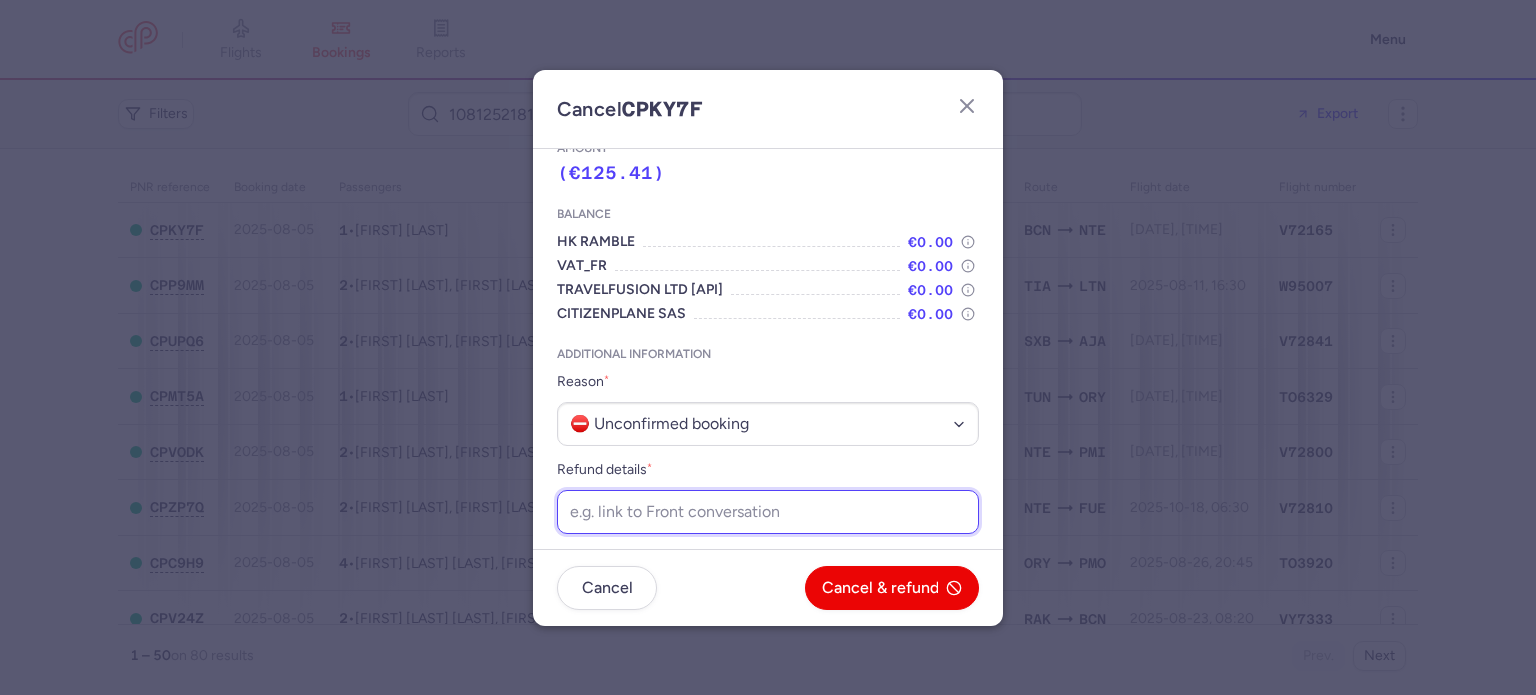 click on "Refund details  *" at bounding box center (768, 512) 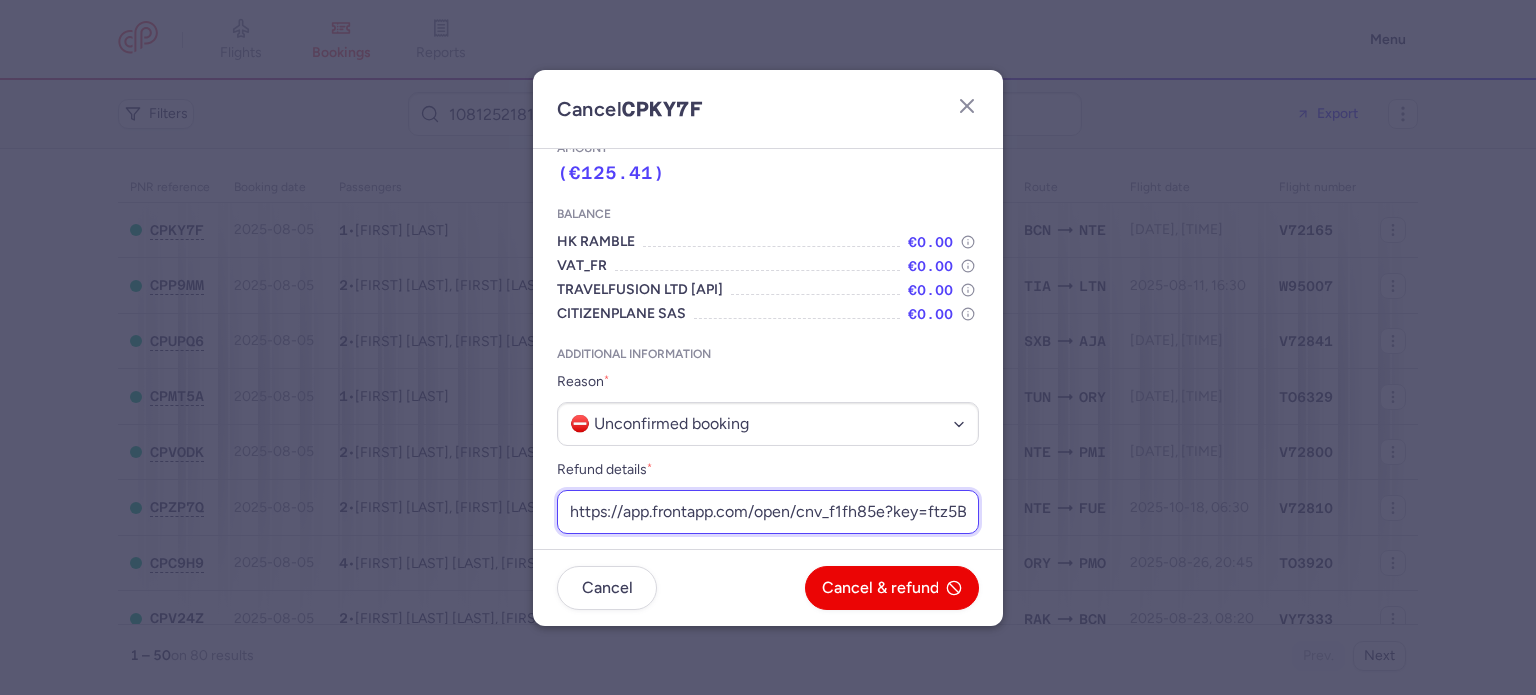scroll, scrollTop: 0, scrollLeft: 277, axis: horizontal 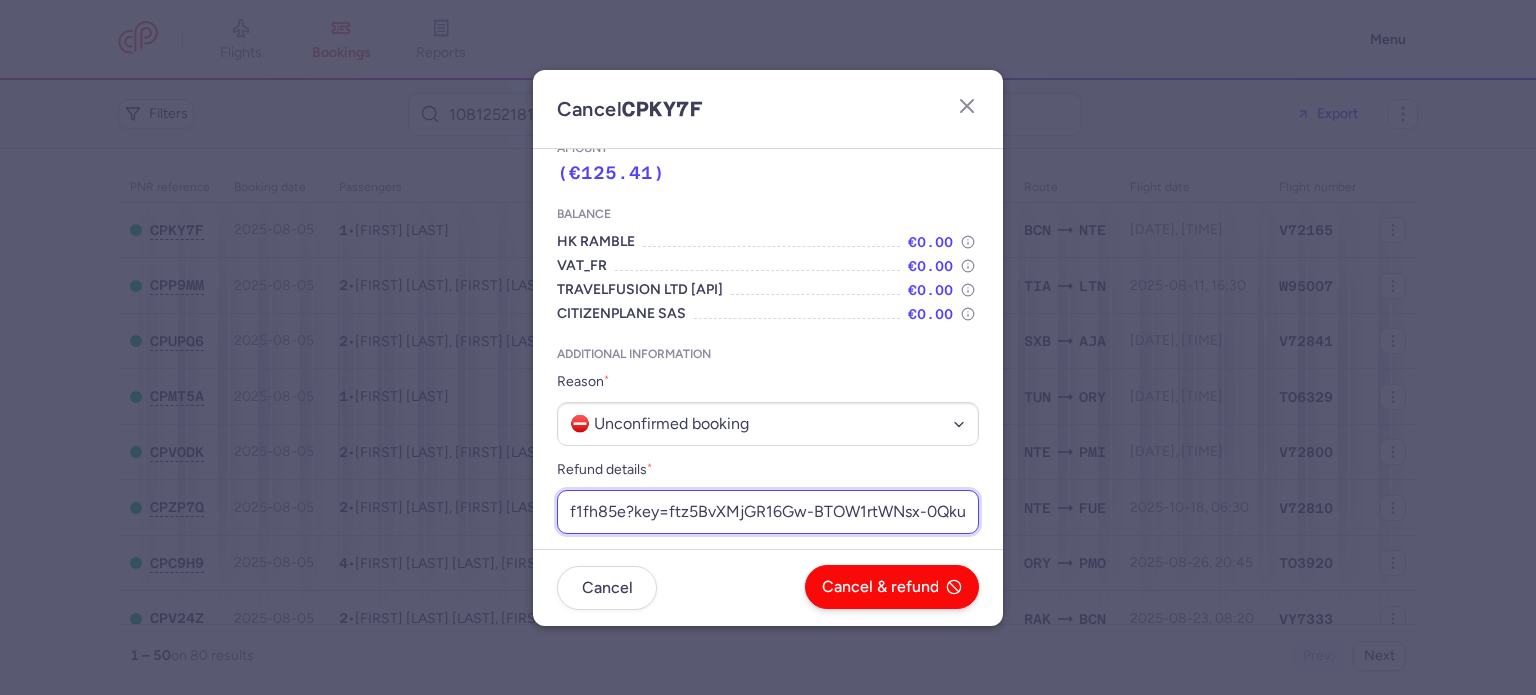 type on "https://app.frontapp.com/open/cnv_f1fh85e?key=ftz5BvXMjGR16Gw-BTOW1rtWNsx-0Qku" 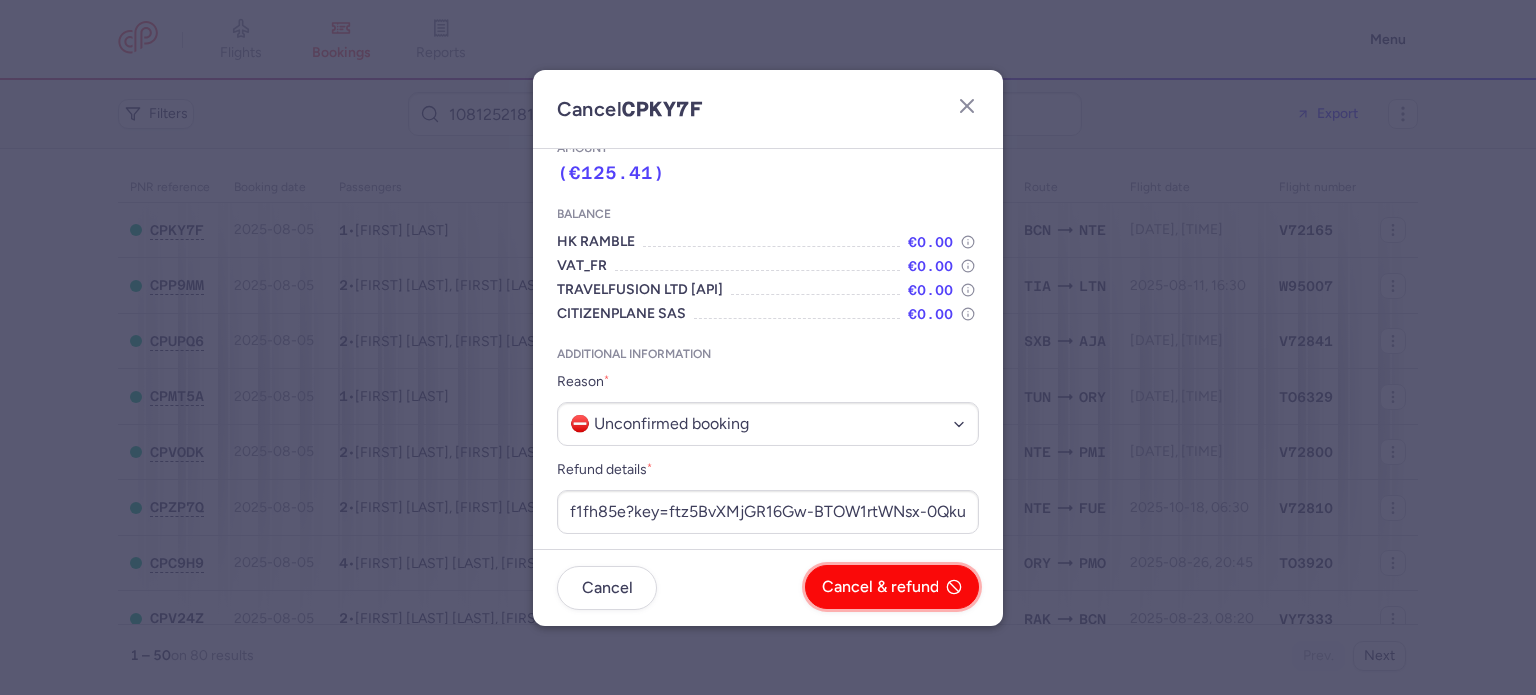 scroll, scrollTop: 0, scrollLeft: 0, axis: both 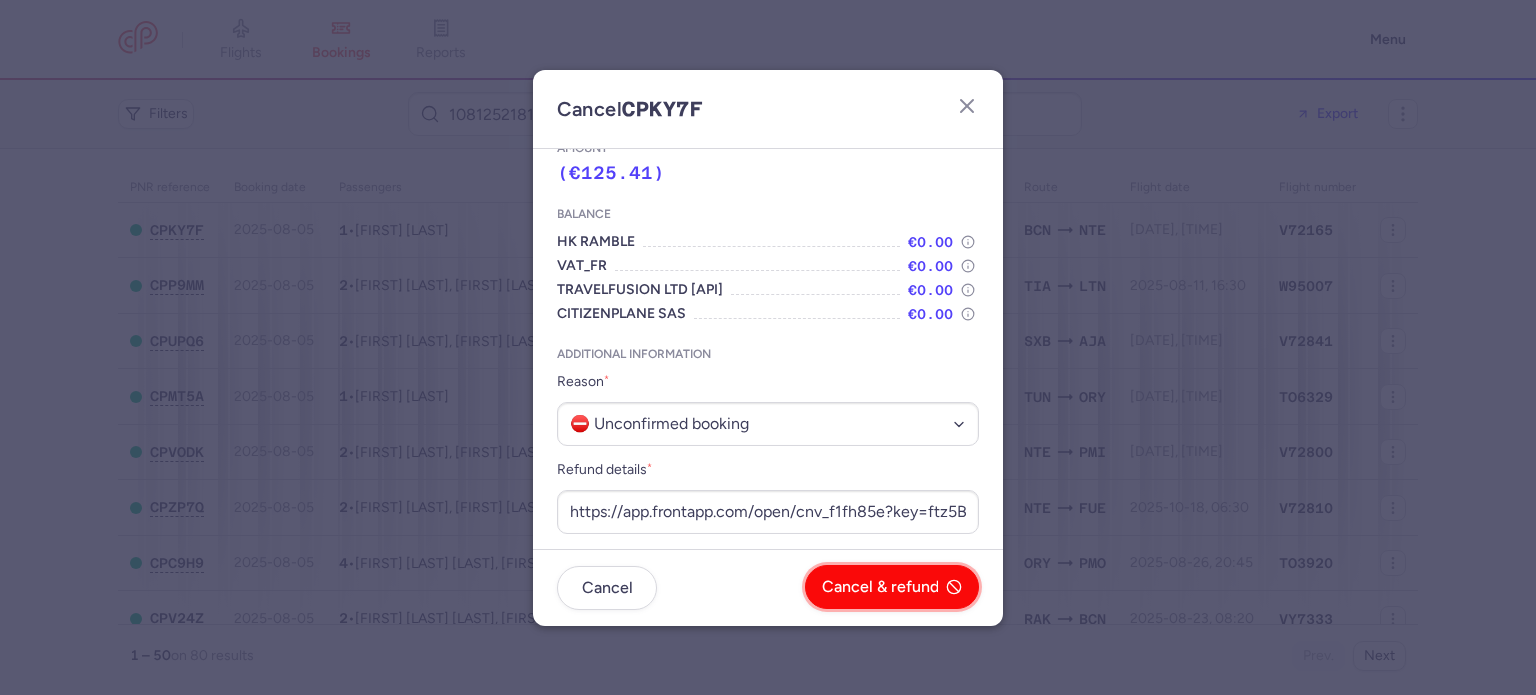 click on "Cancel & refund" 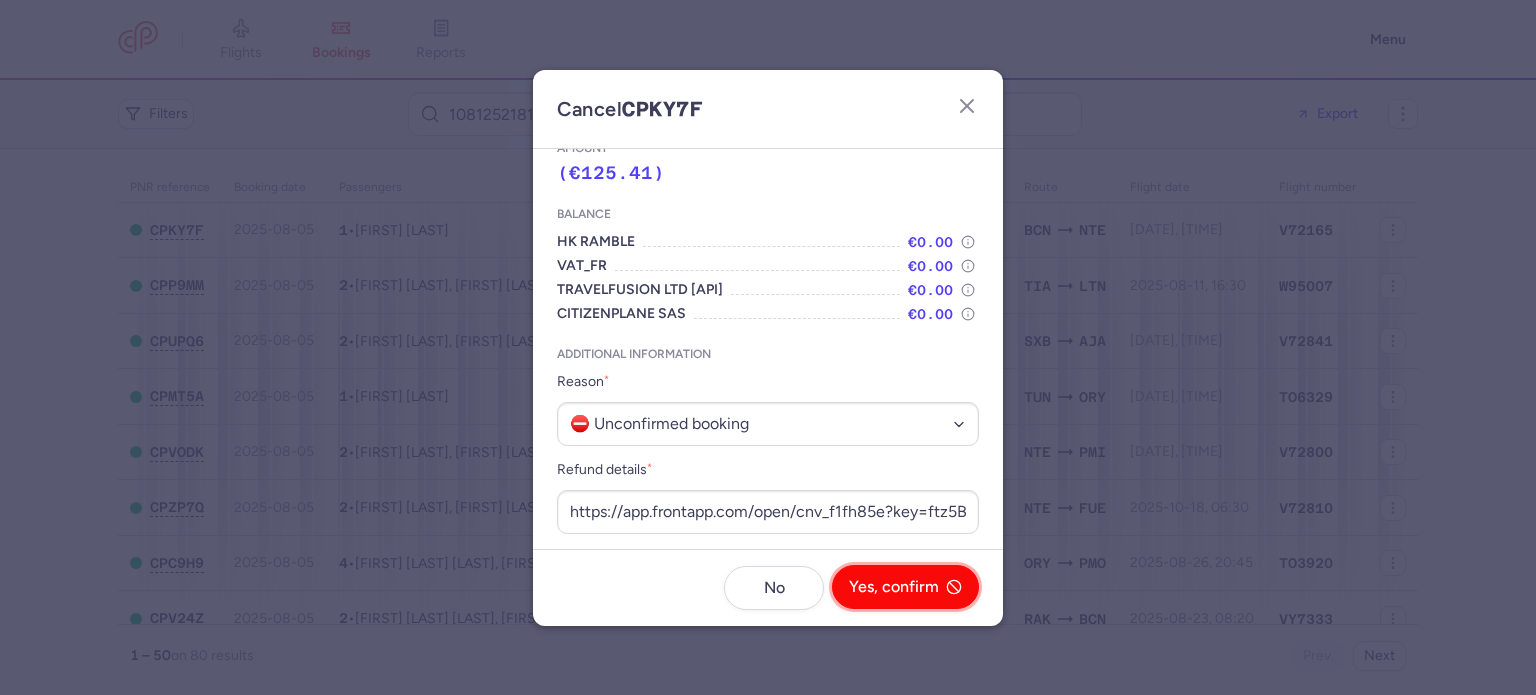 click on "Yes, confirm" 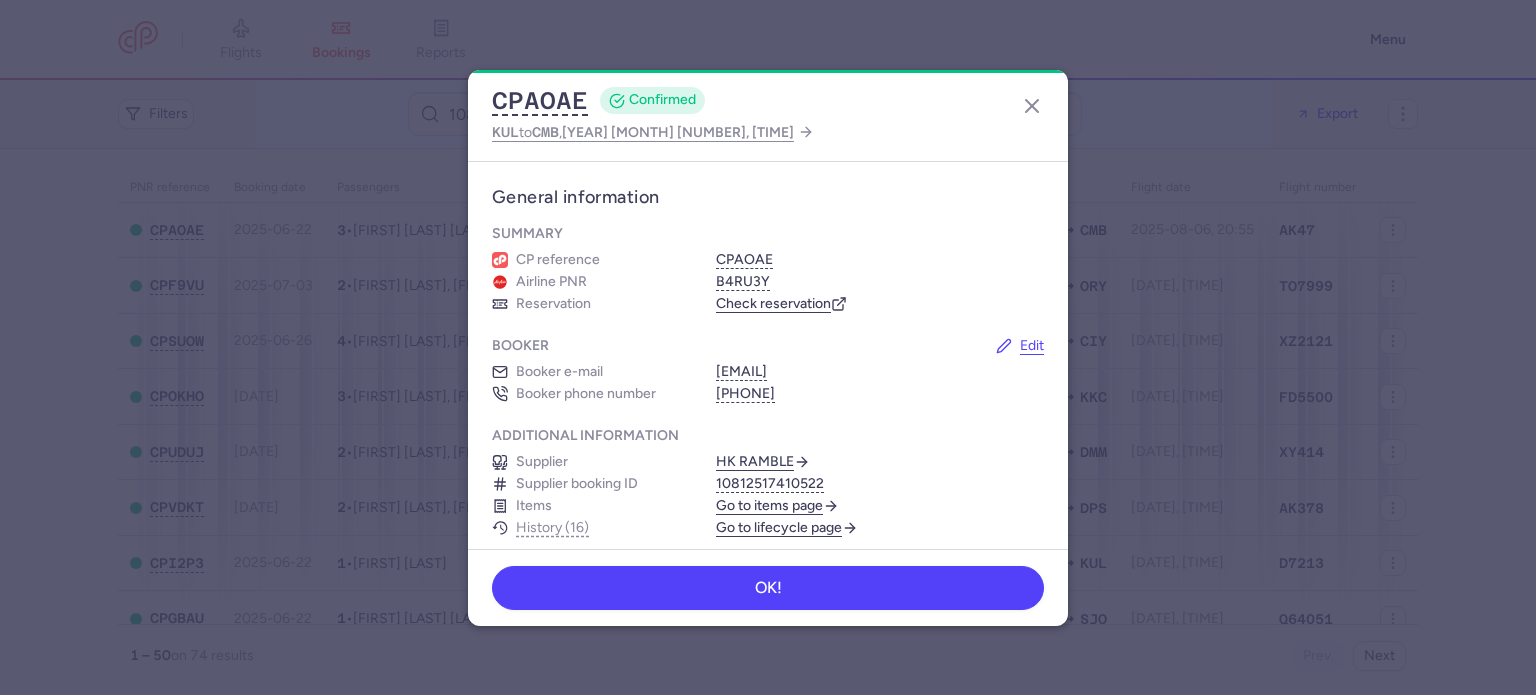scroll, scrollTop: 0, scrollLeft: 0, axis: both 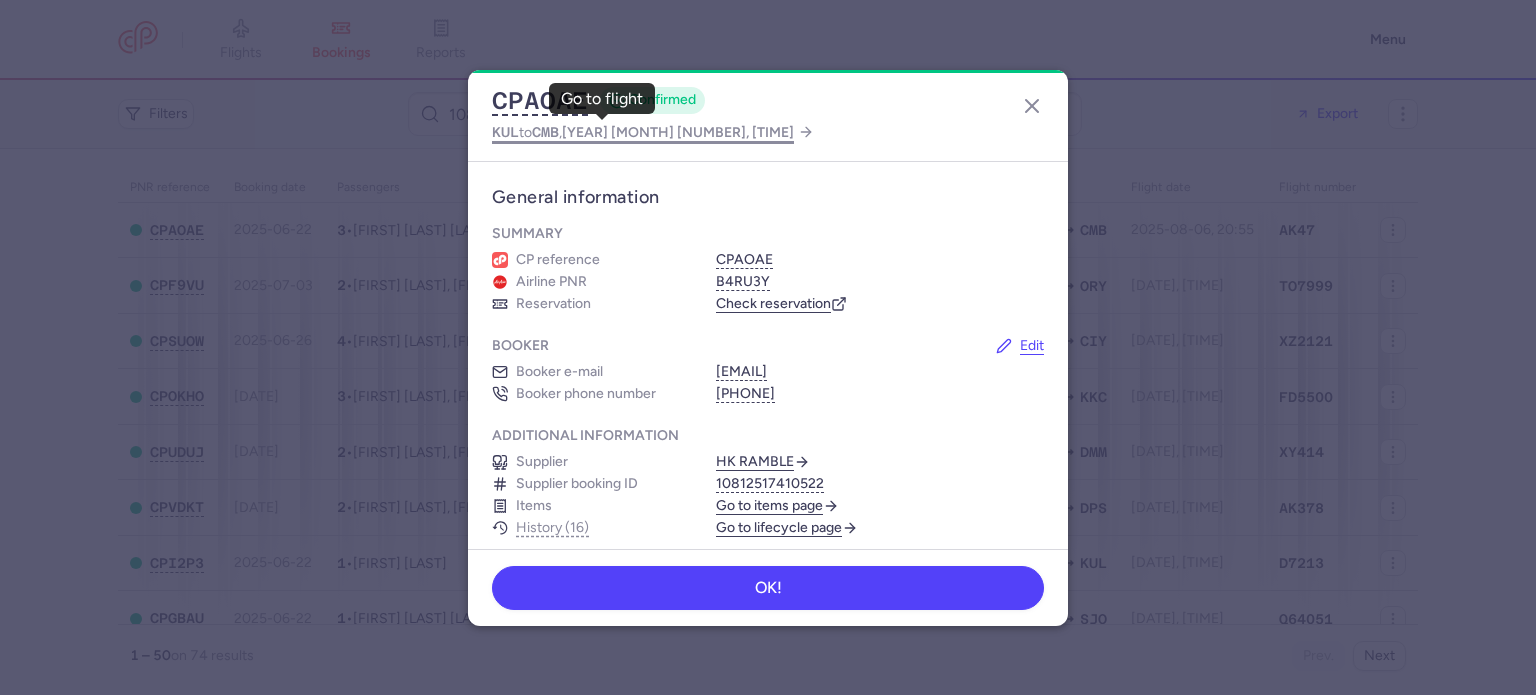 click on "KUL  to  CMB ,  2025 Aug 6, 20:55" at bounding box center [643, 132] 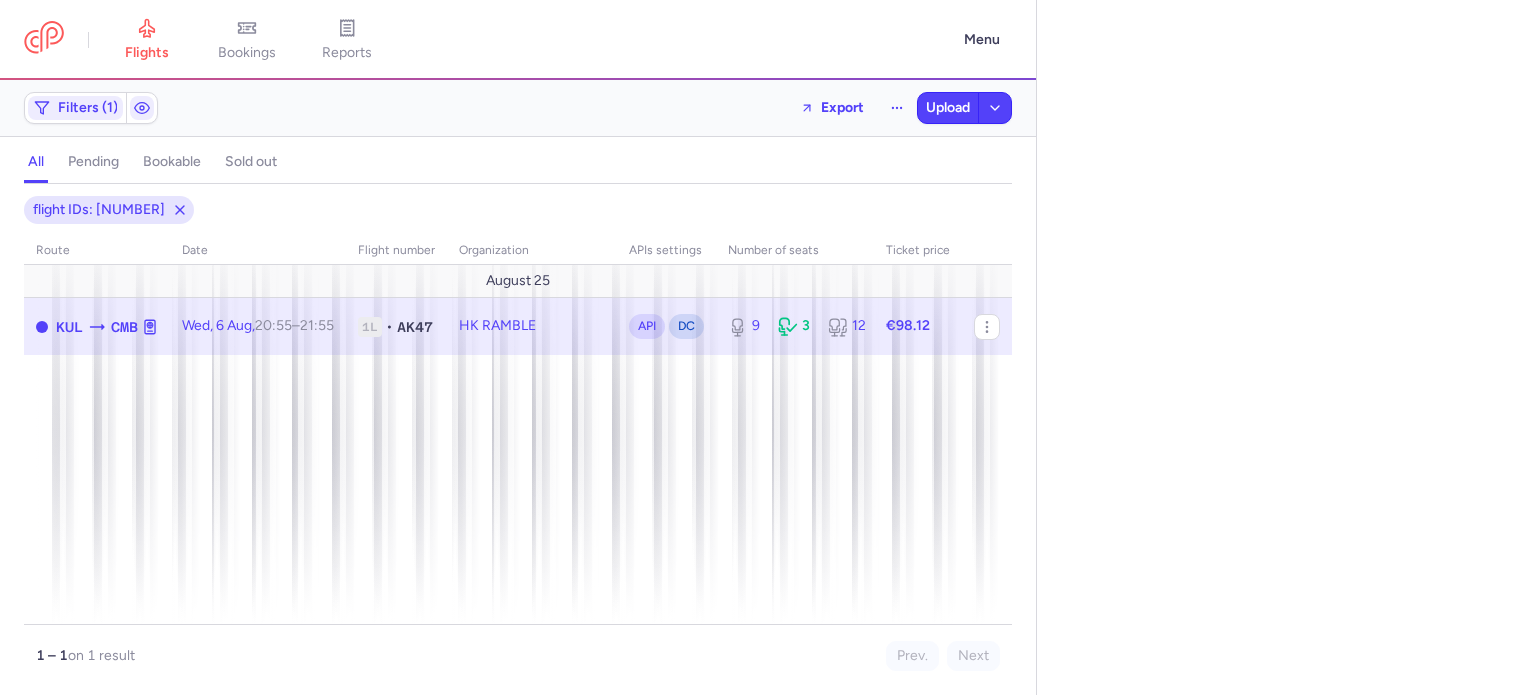 select on "days" 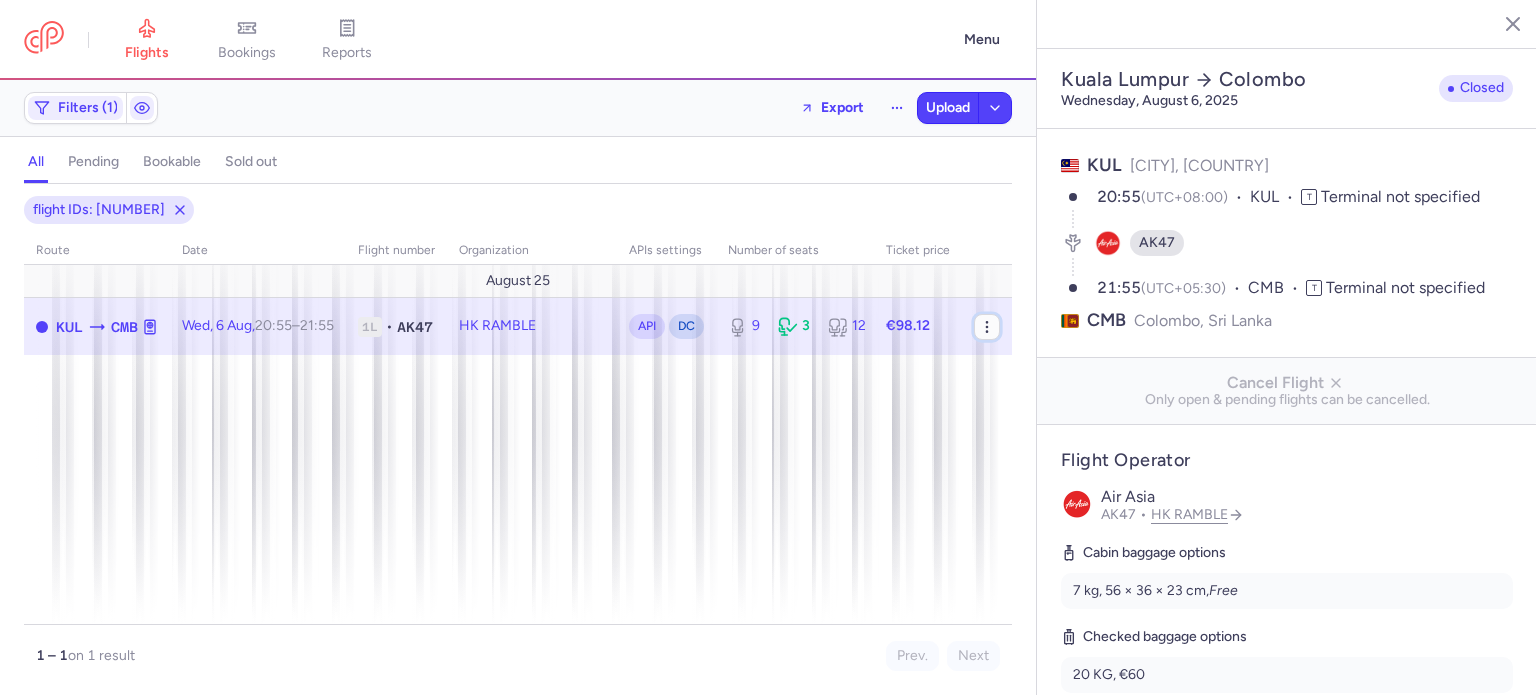 click 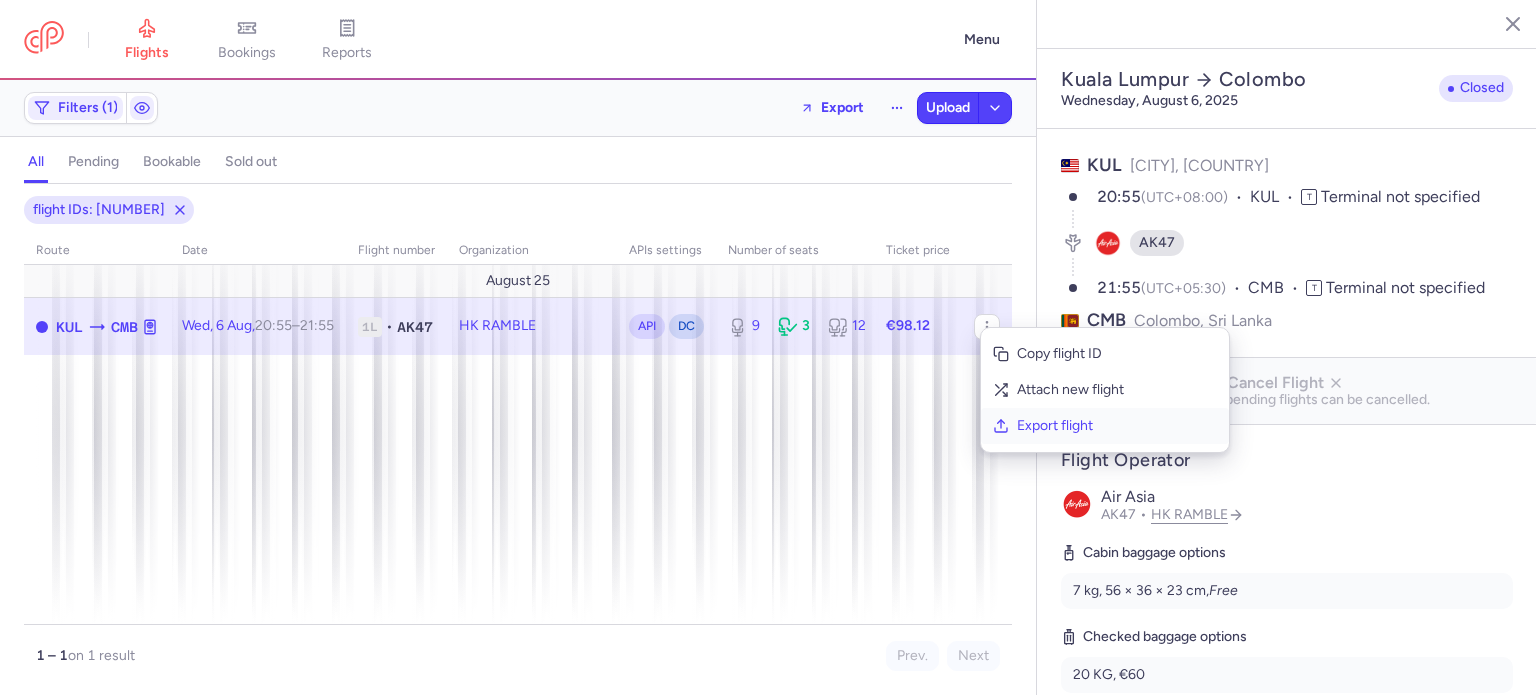 click on "Export flight" at bounding box center [1117, 426] 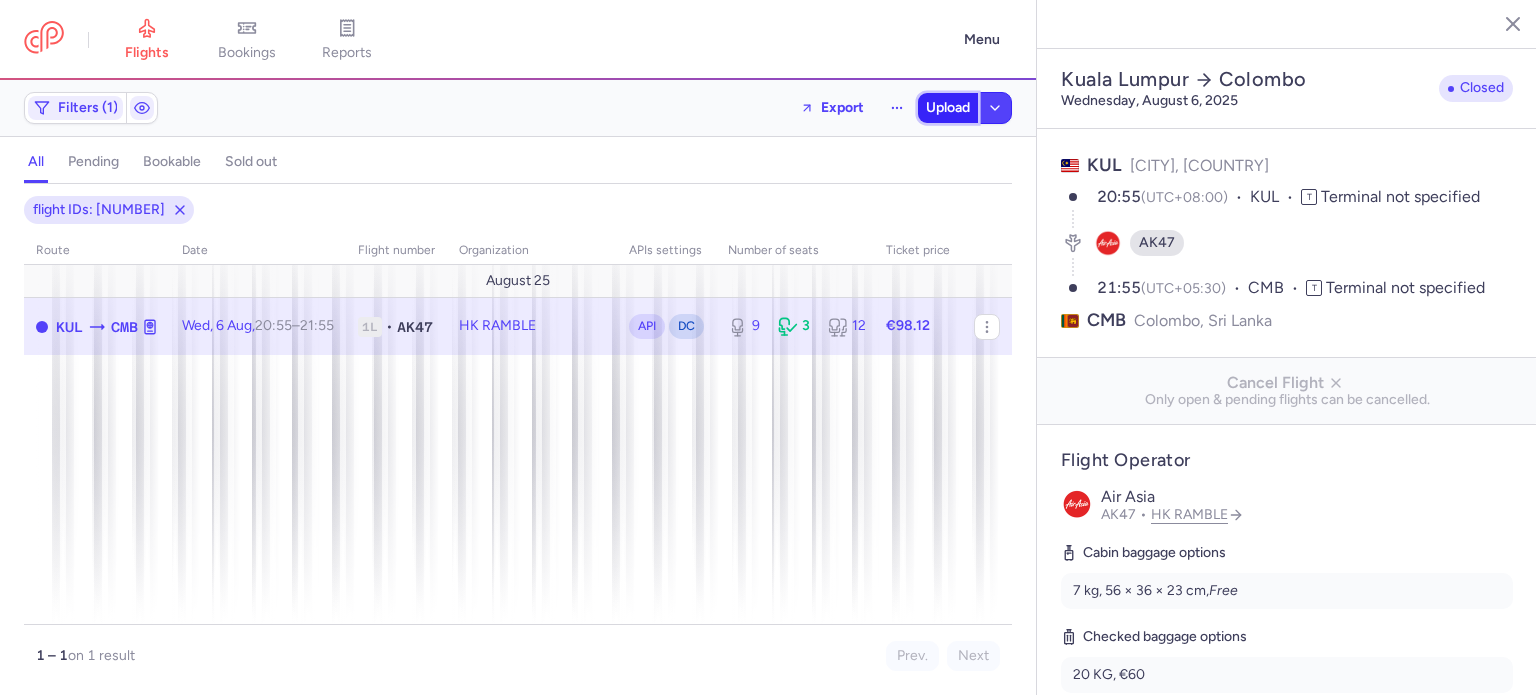 click on "Upload" at bounding box center (948, 108) 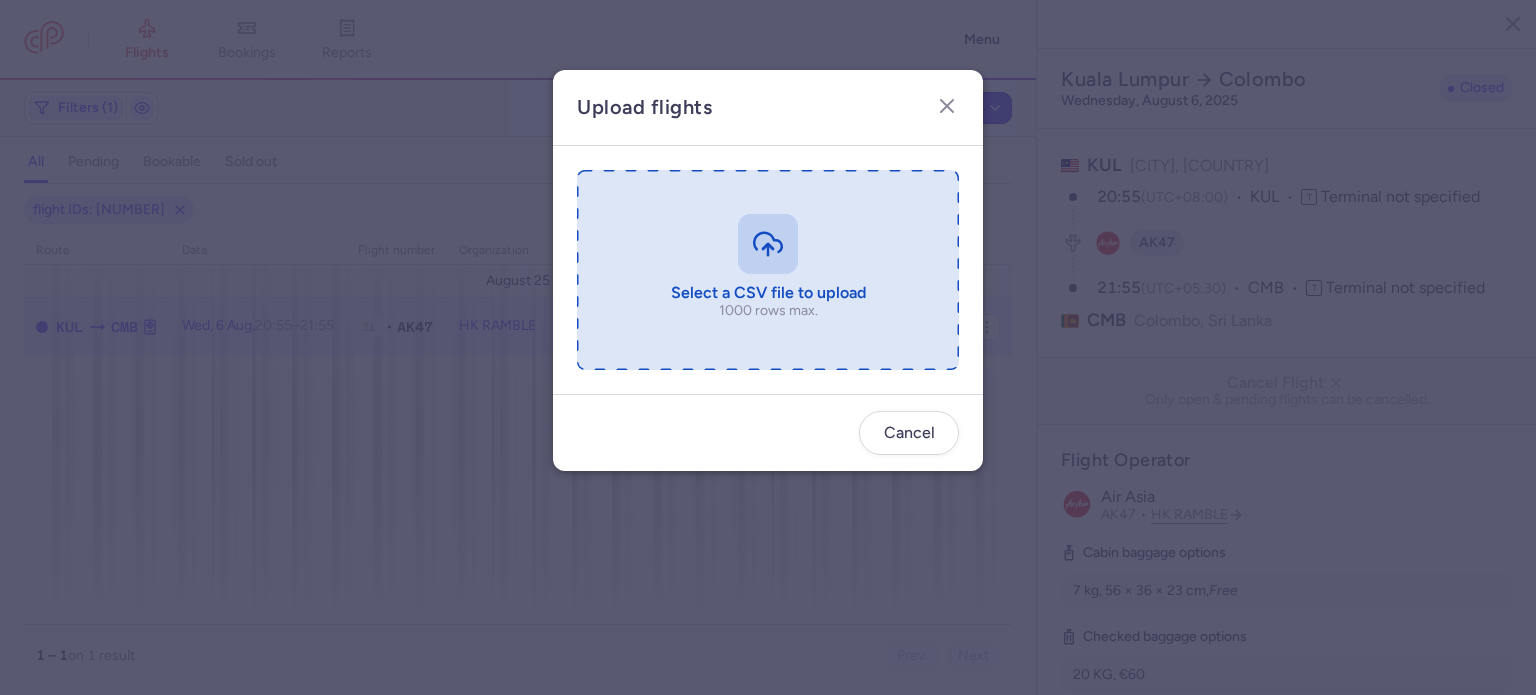 click at bounding box center (768, 270) 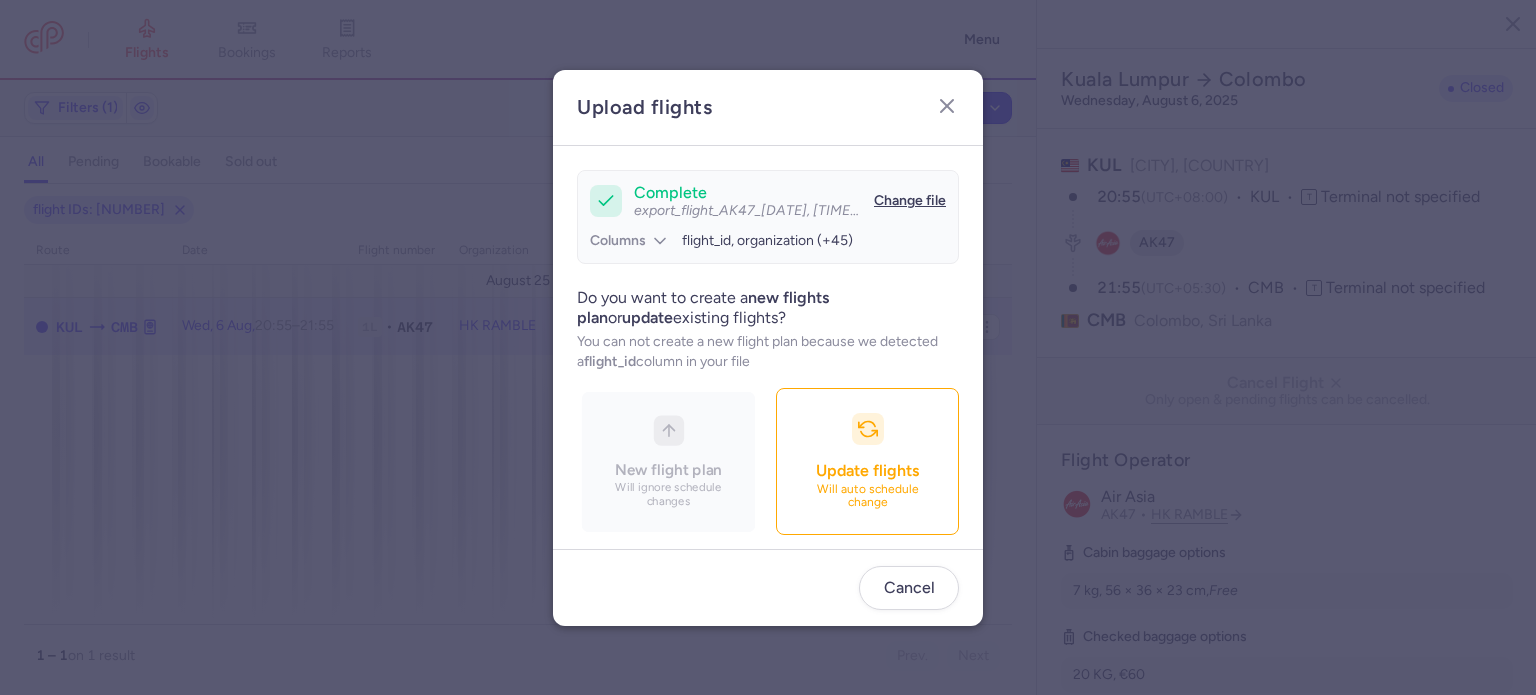 scroll, scrollTop: 172, scrollLeft: 0, axis: vertical 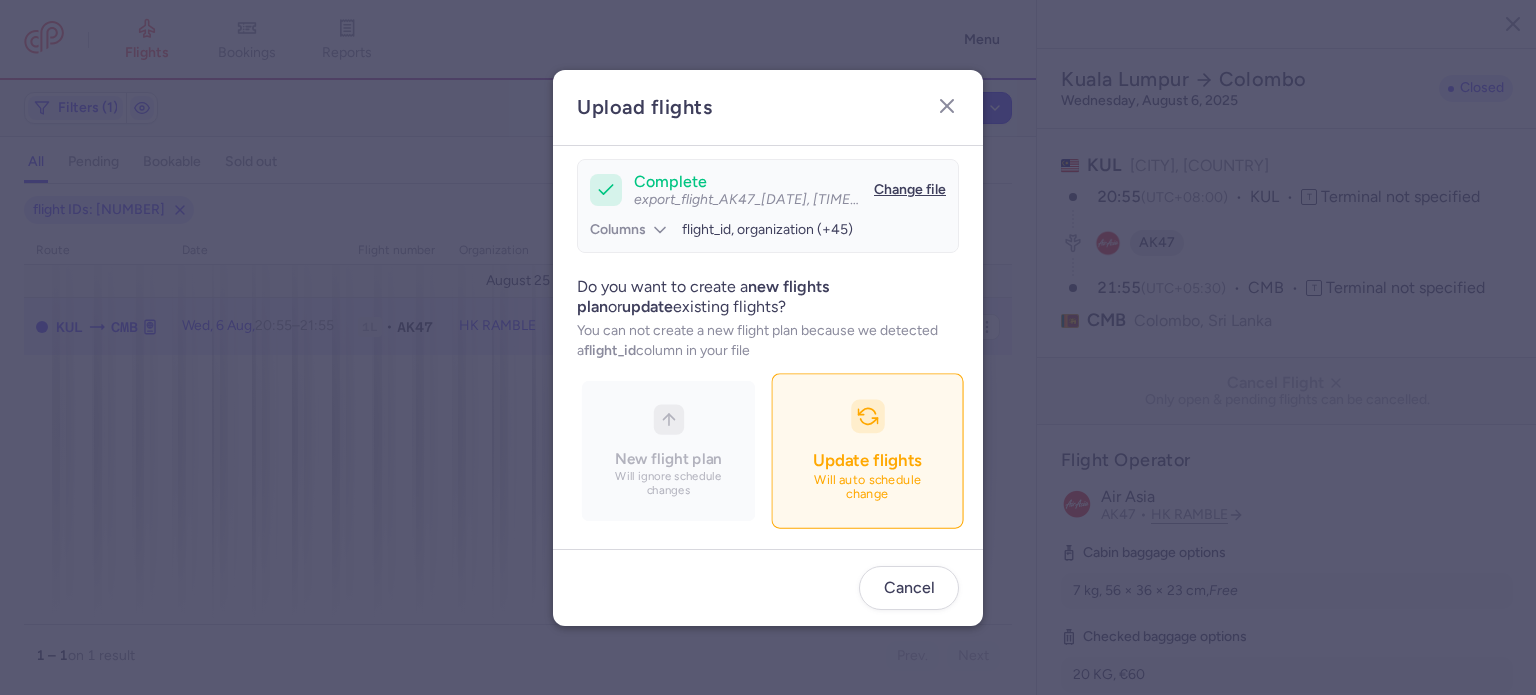 click on "Update flights" at bounding box center [867, 460] 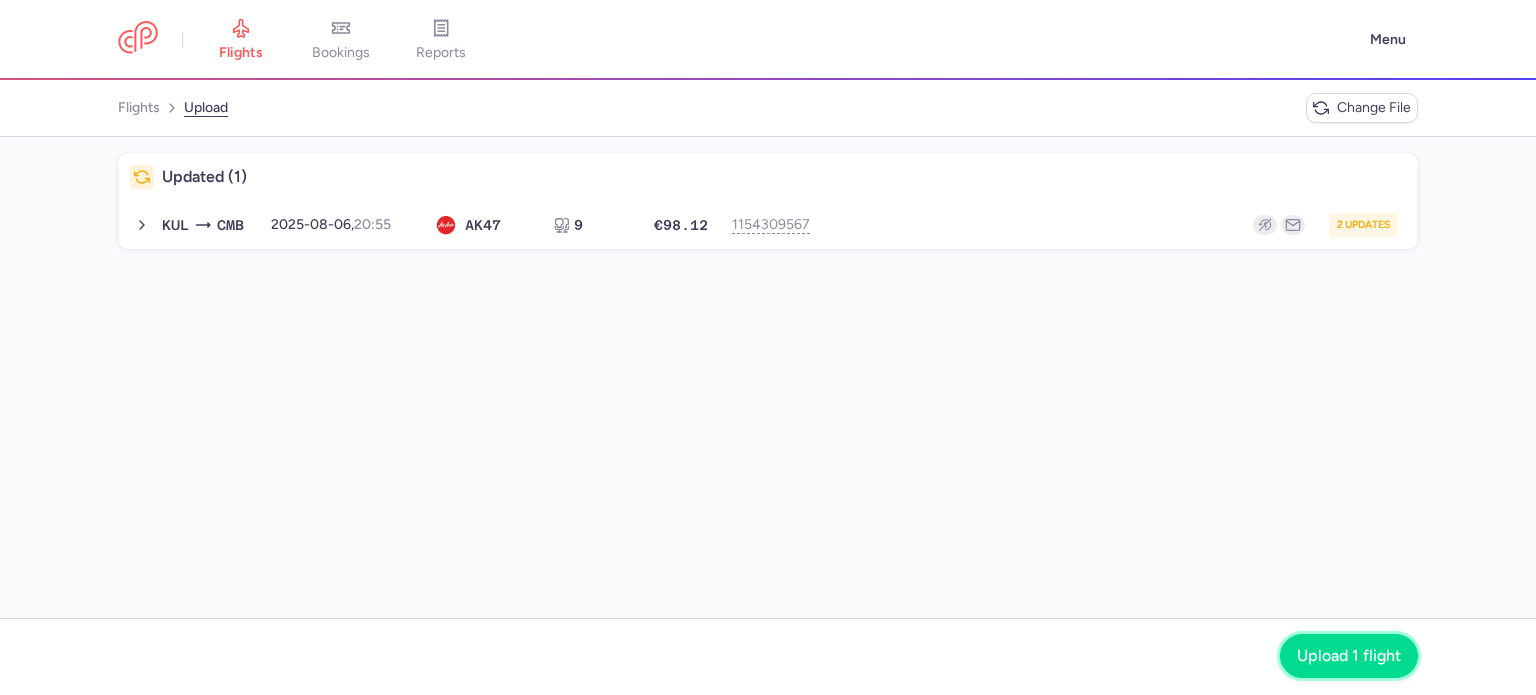 click on "Upload 1 flight" 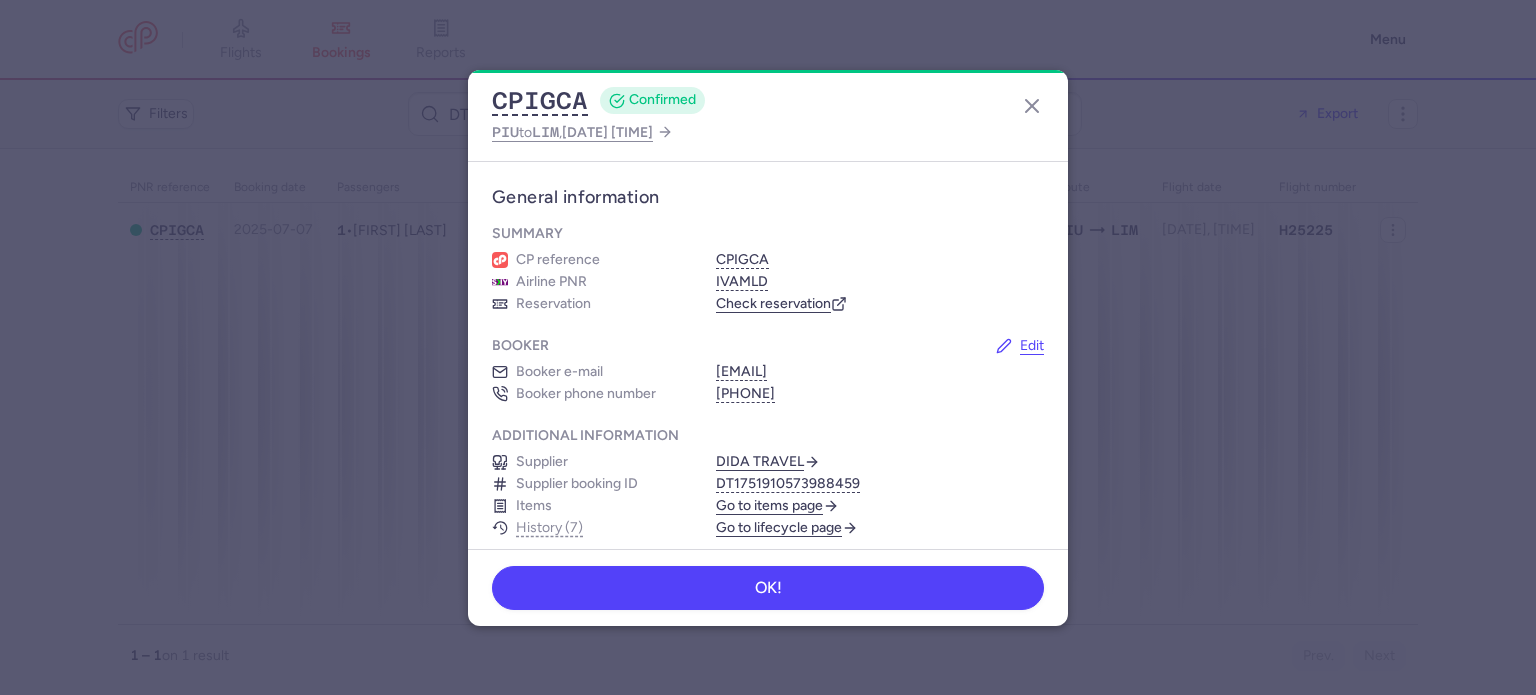 scroll, scrollTop: 0, scrollLeft: 0, axis: both 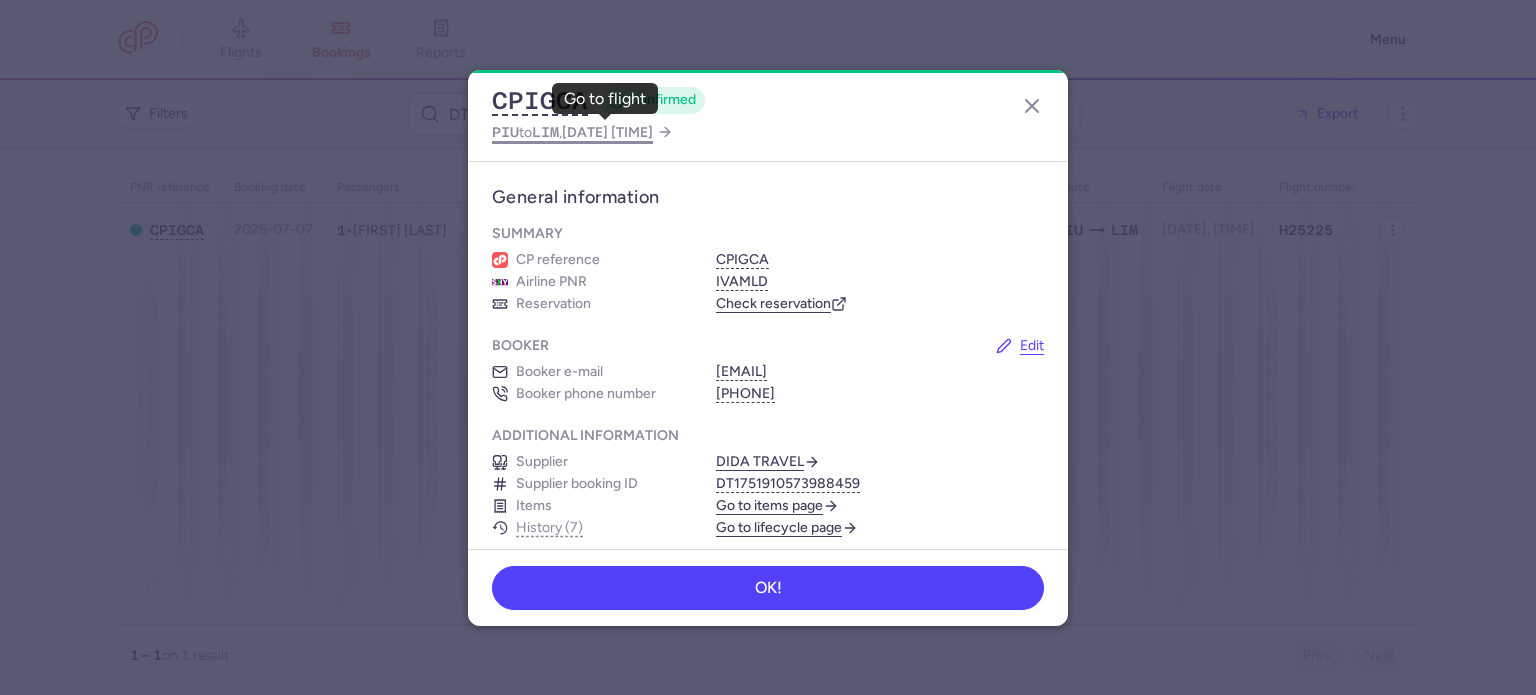 click on "LIM" at bounding box center (545, 132) 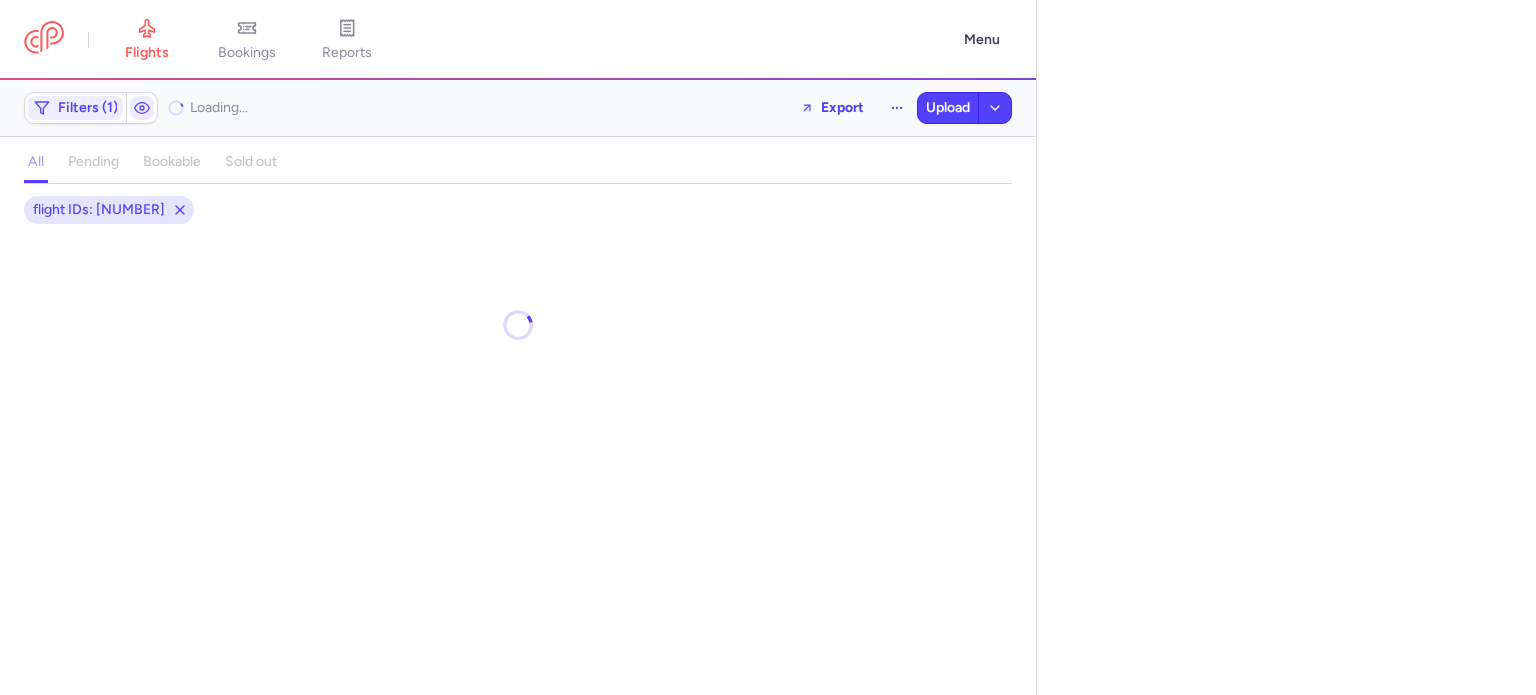 select on "days" 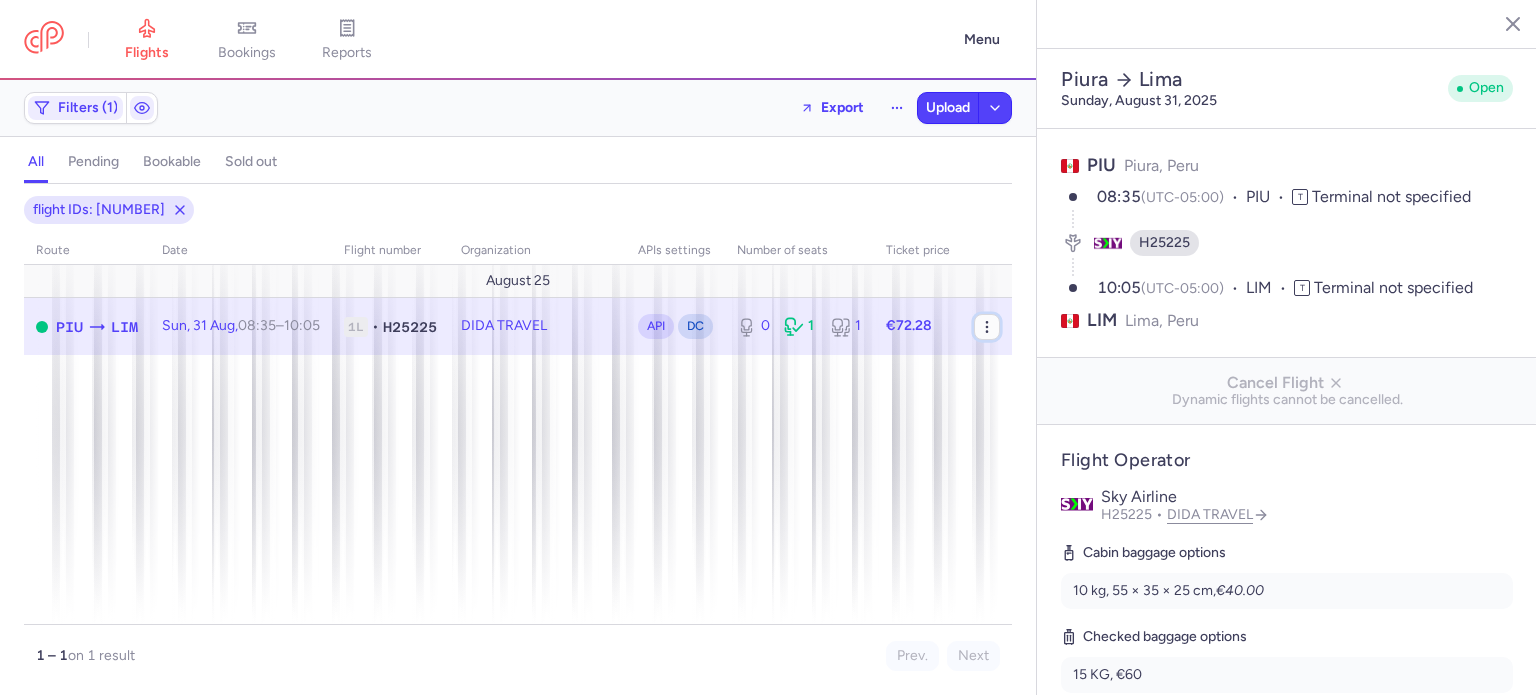 click 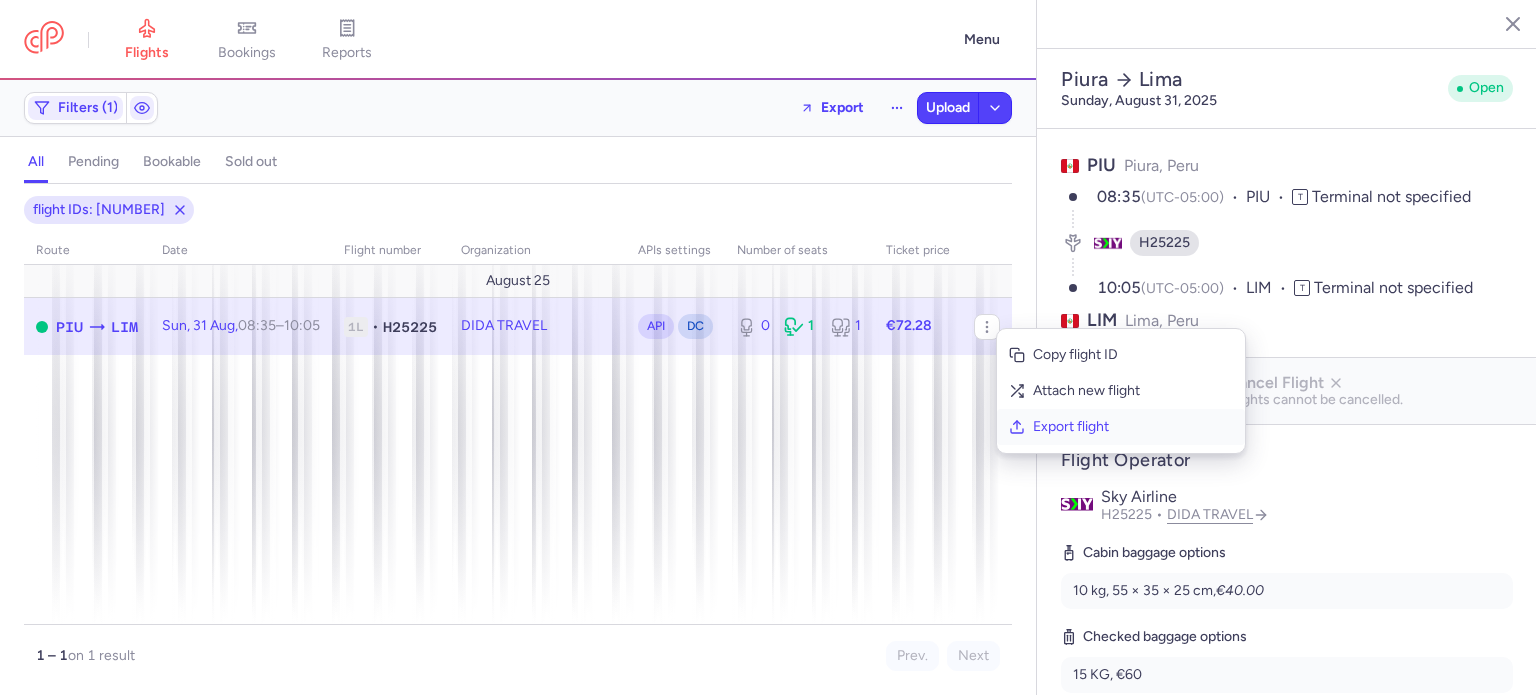 click on "Export flight" at bounding box center [1133, 427] 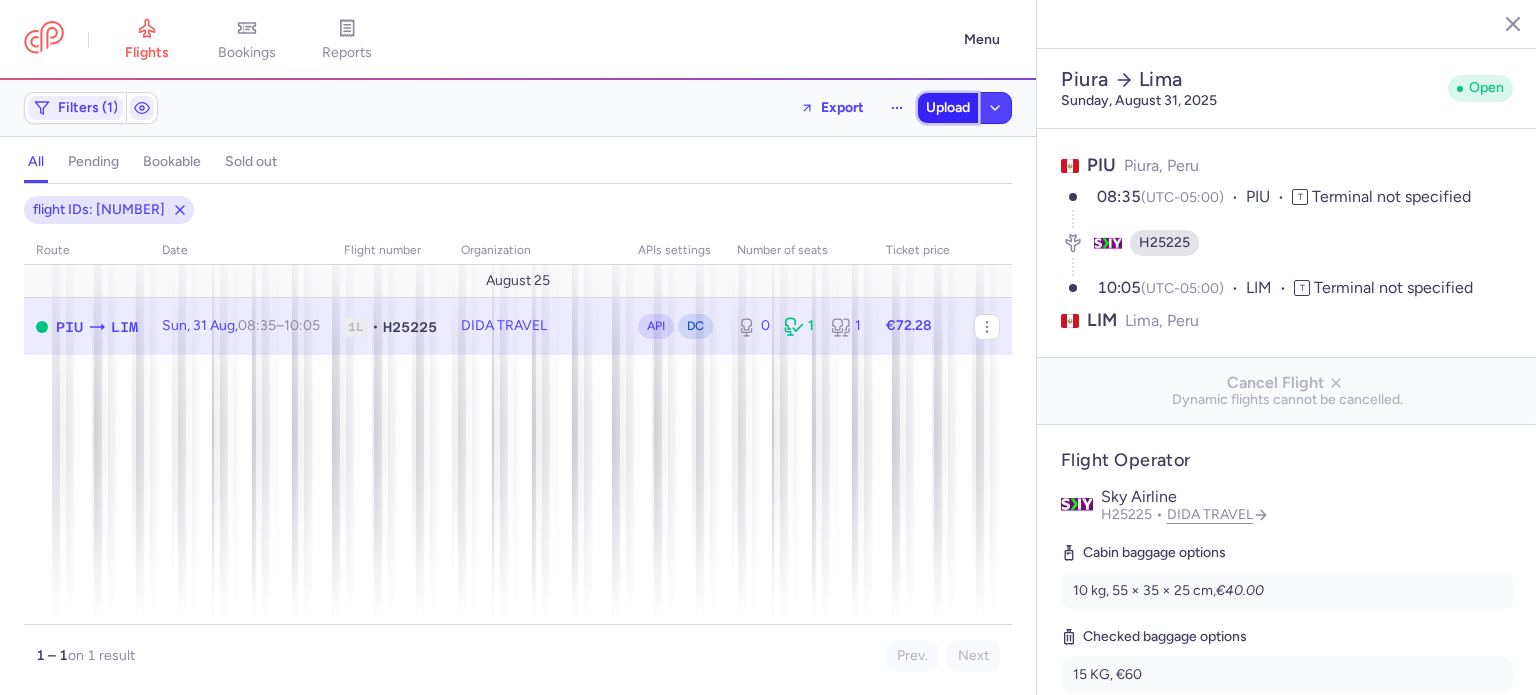 click on "Upload" at bounding box center (948, 108) 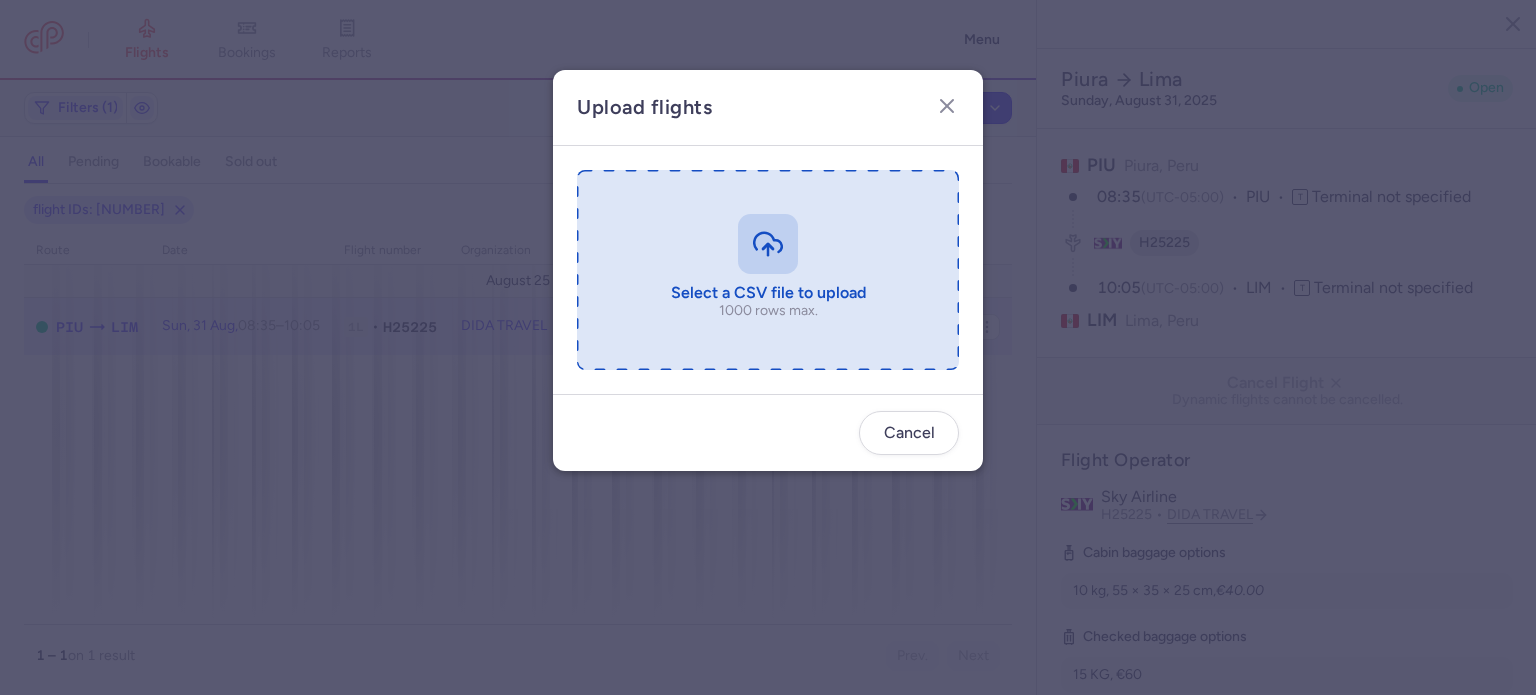 click at bounding box center (768, 270) 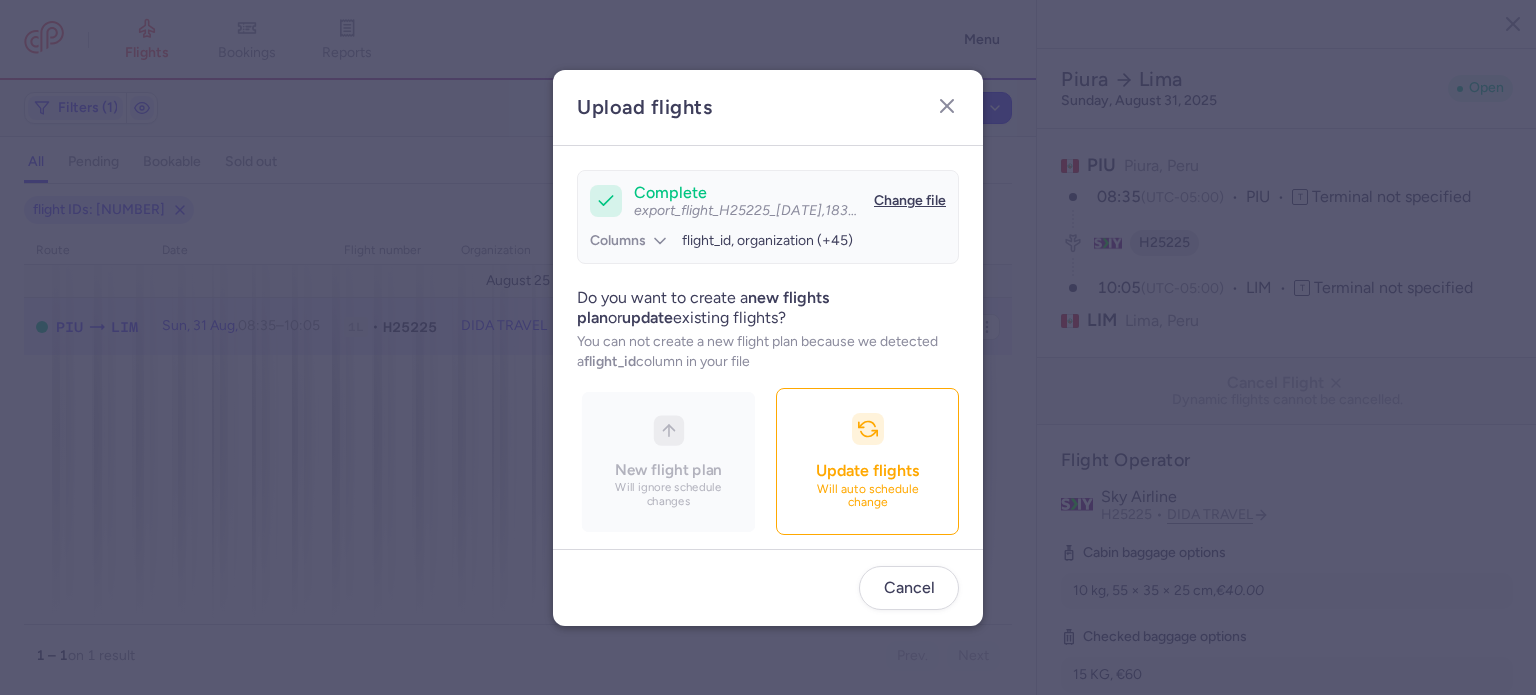 scroll, scrollTop: 172, scrollLeft: 0, axis: vertical 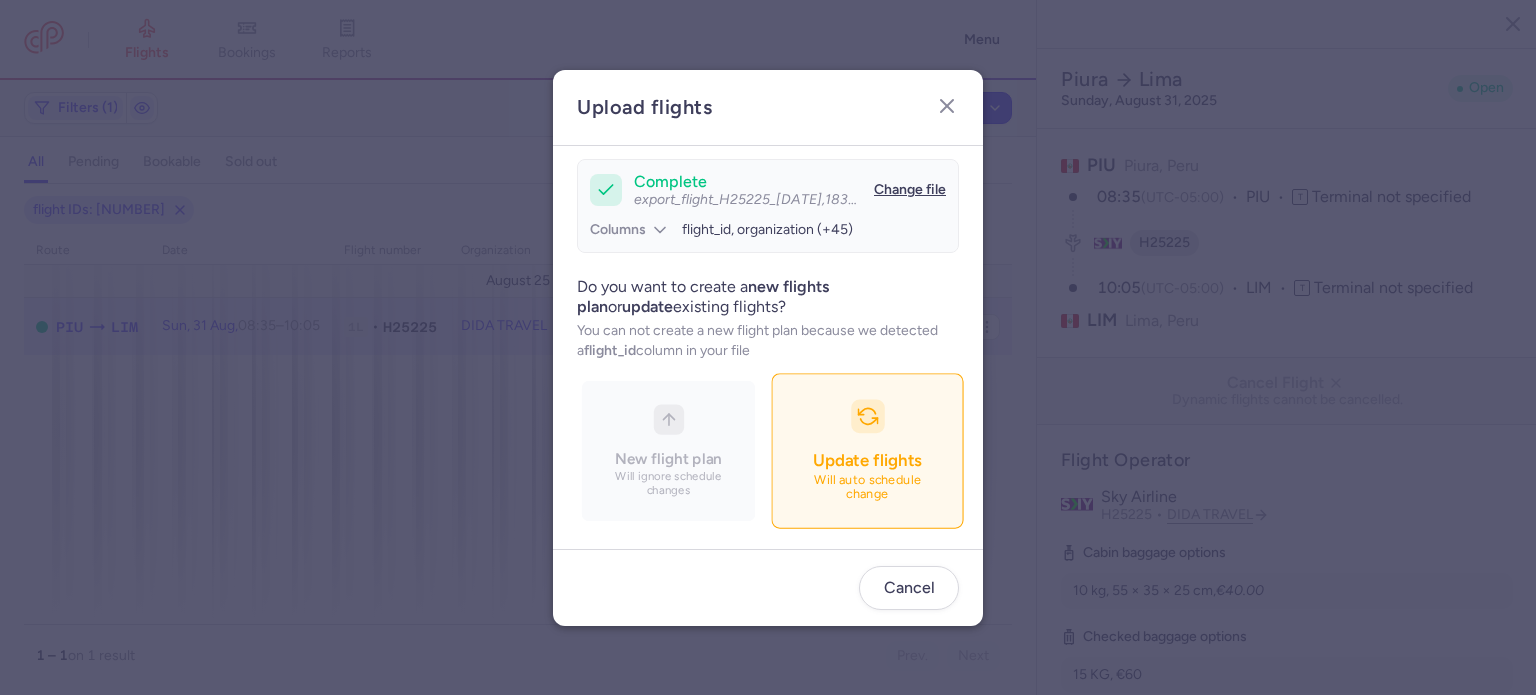 click on "Update flights" at bounding box center (867, 460) 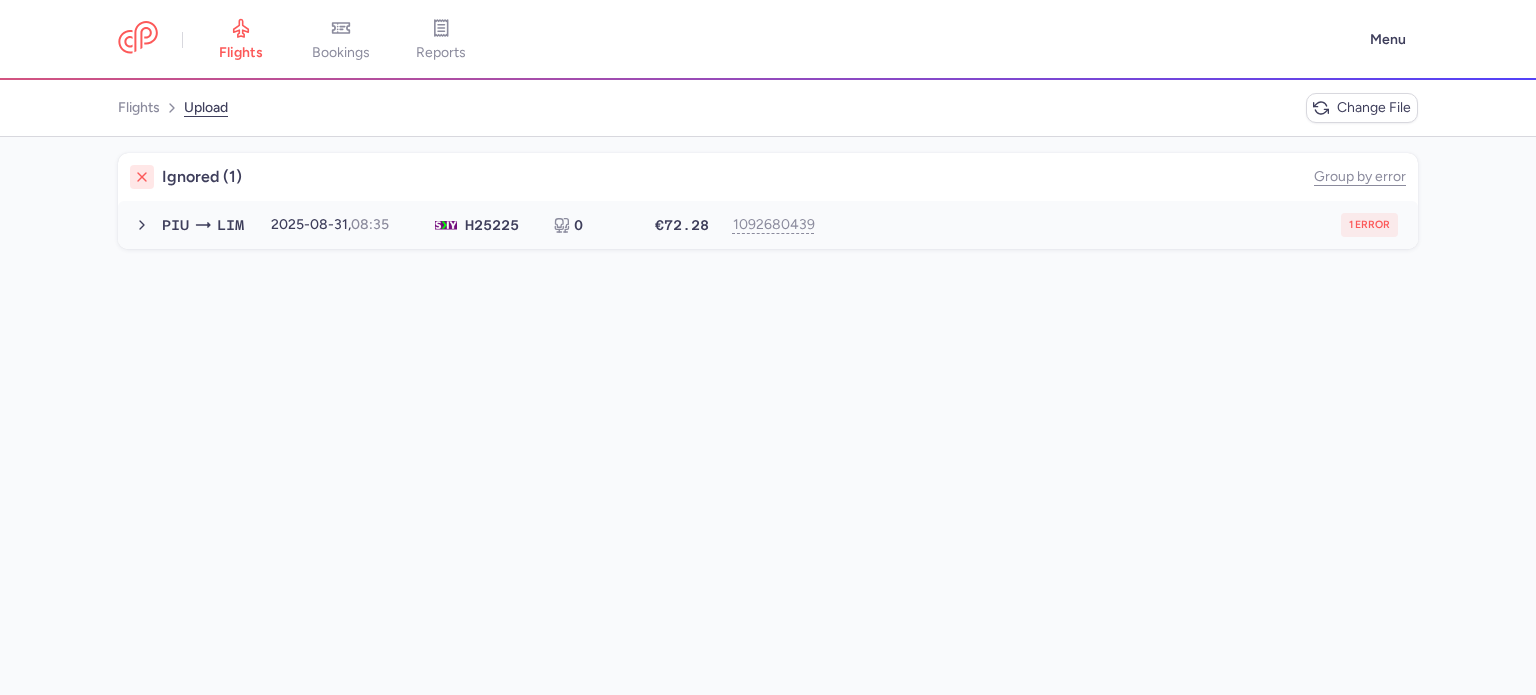 click on "1 error" at bounding box center (1112, 225) 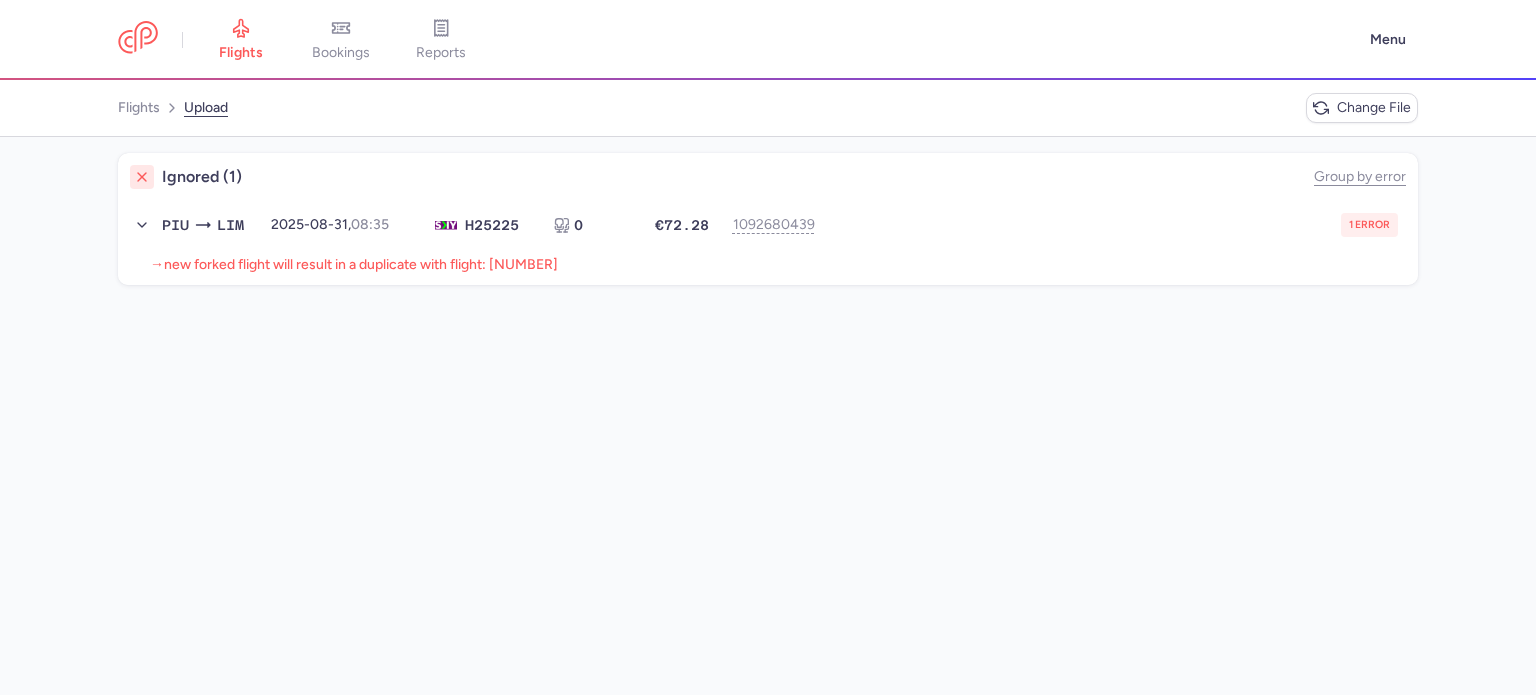 click on "new forked flight will result in a duplicate with flight: [NUMBER]" at bounding box center [361, 264] 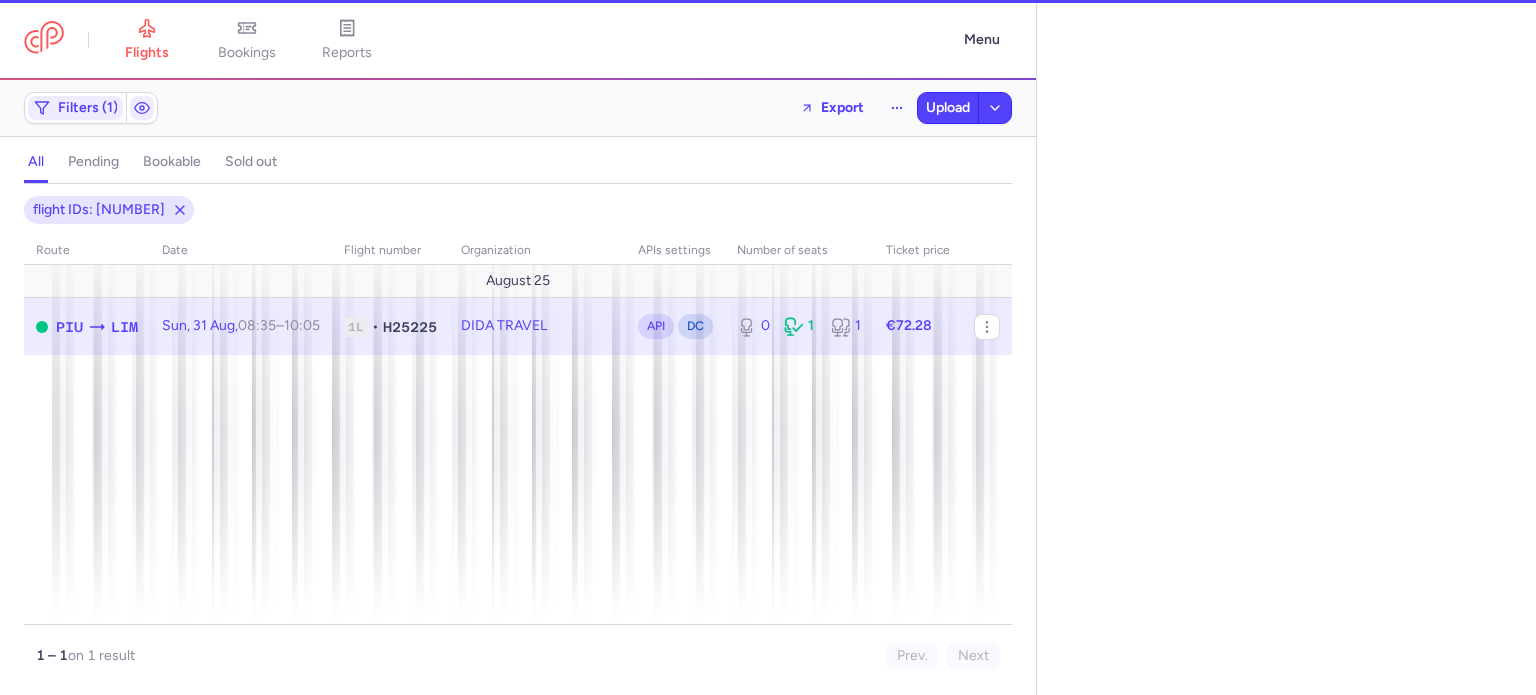 select on "days" 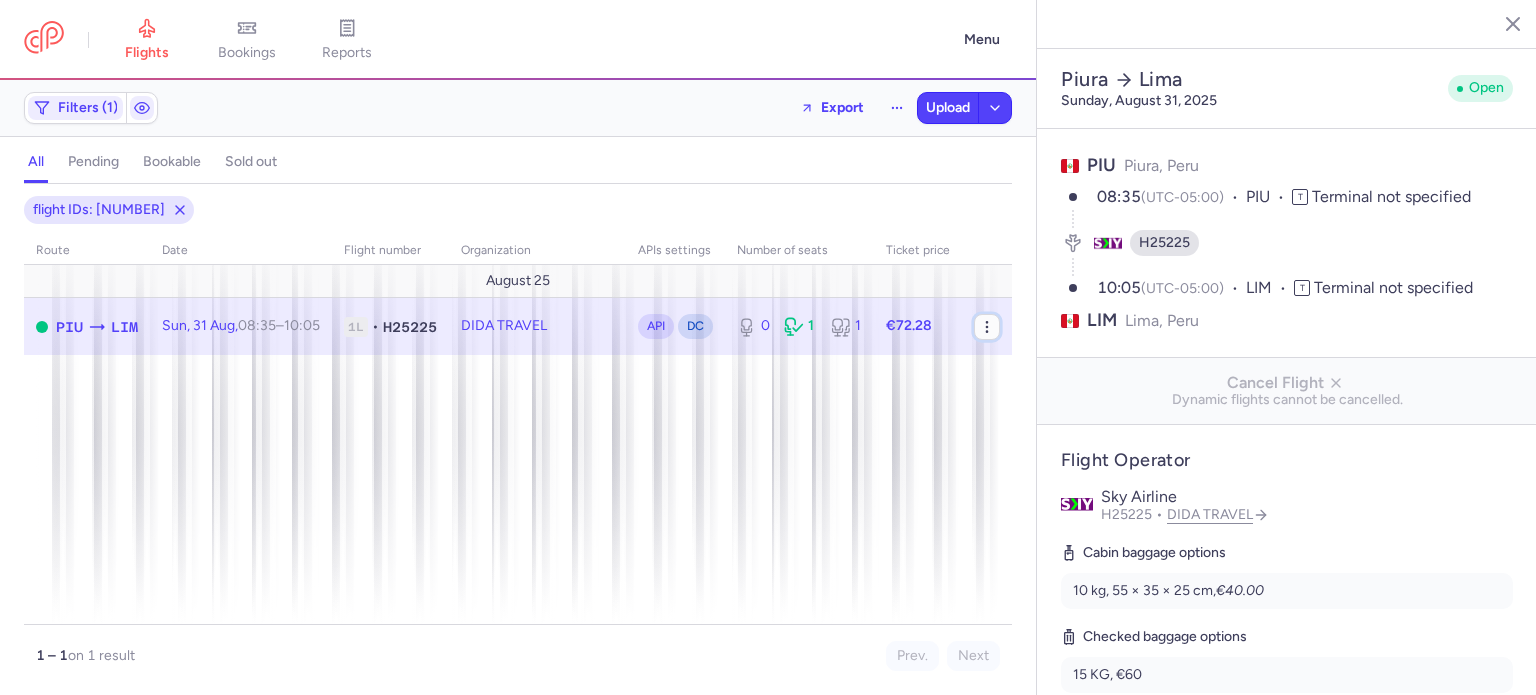 click 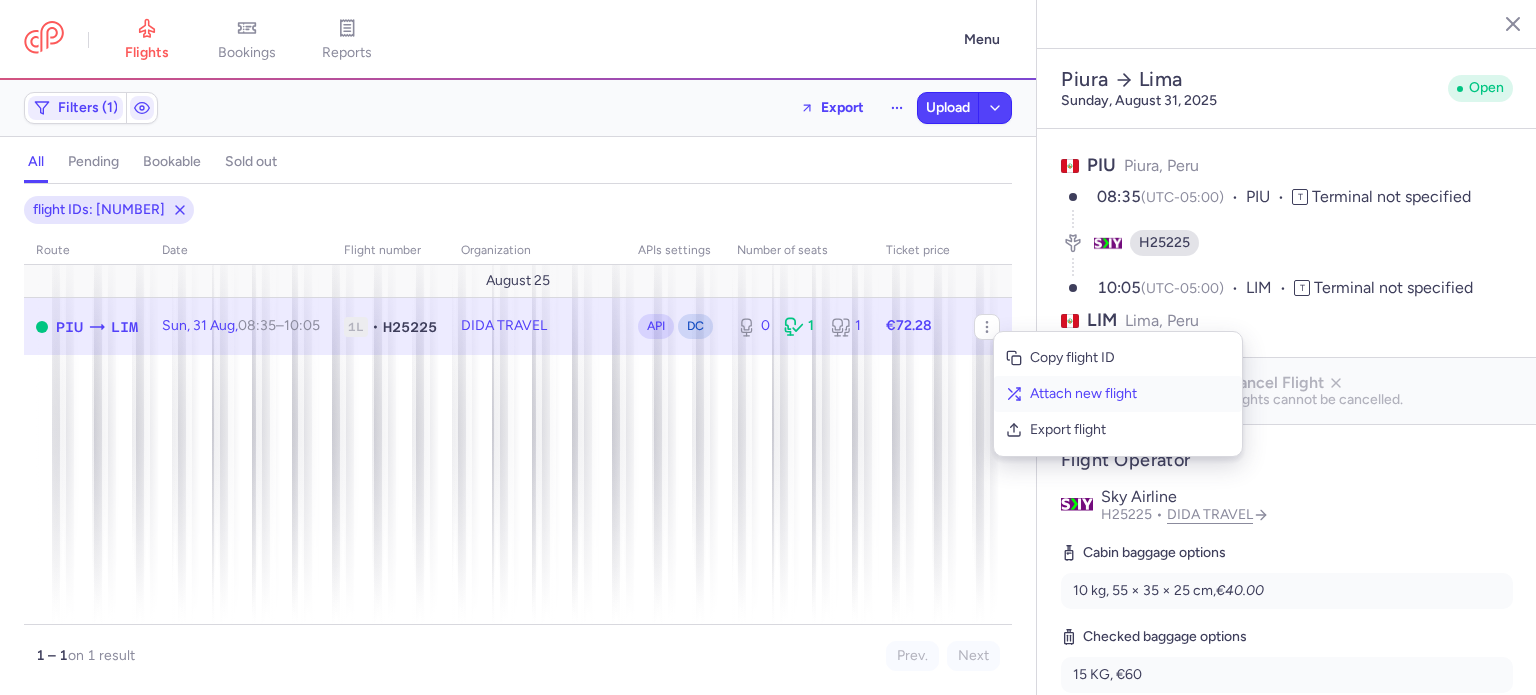 click on "Attach new flight" at bounding box center [1130, 394] 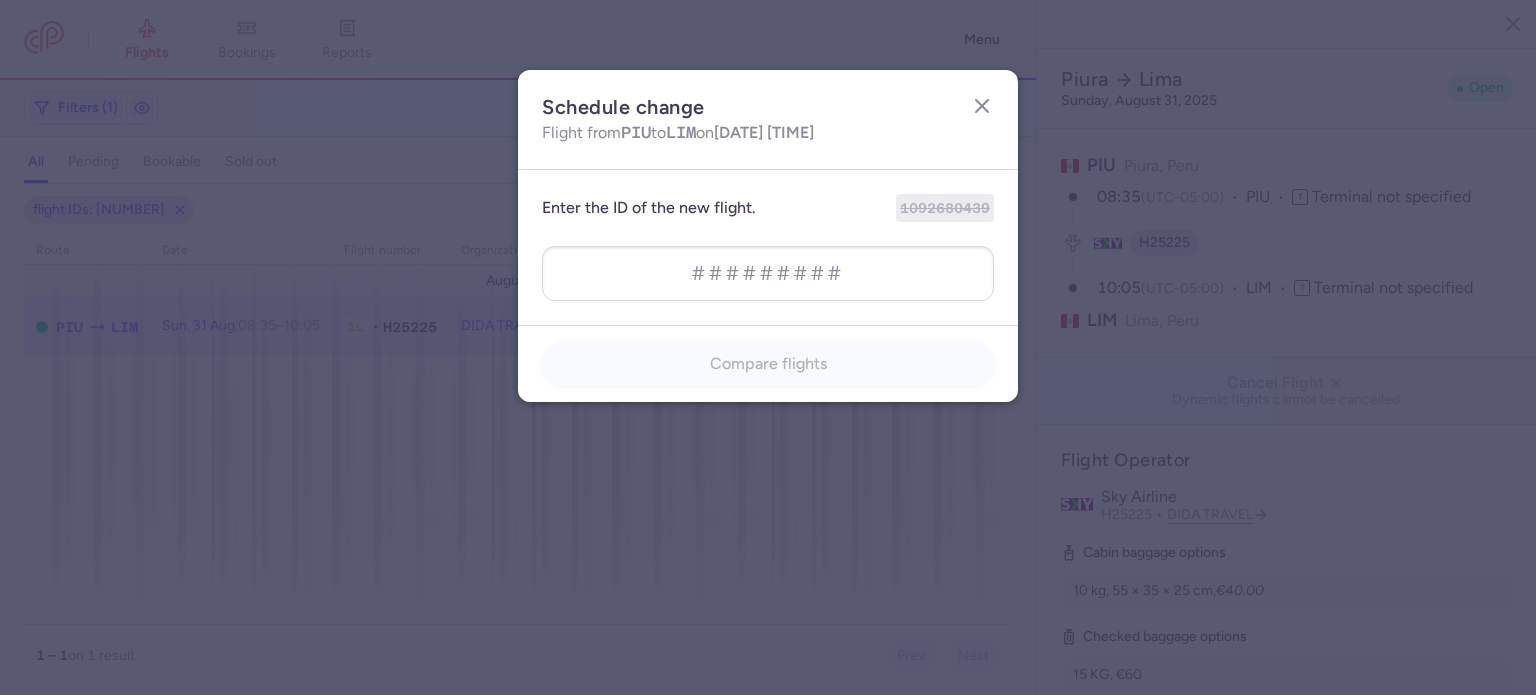 type on "1421293531" 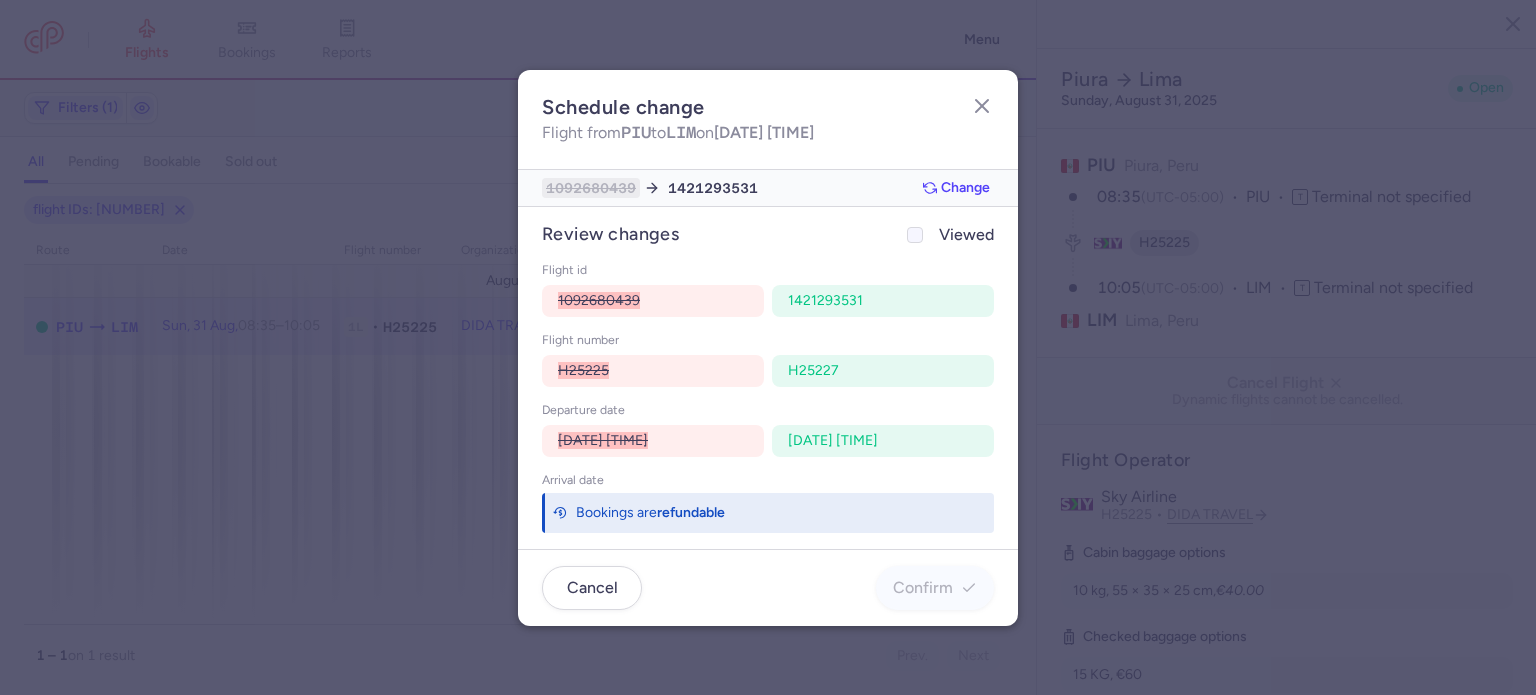 click 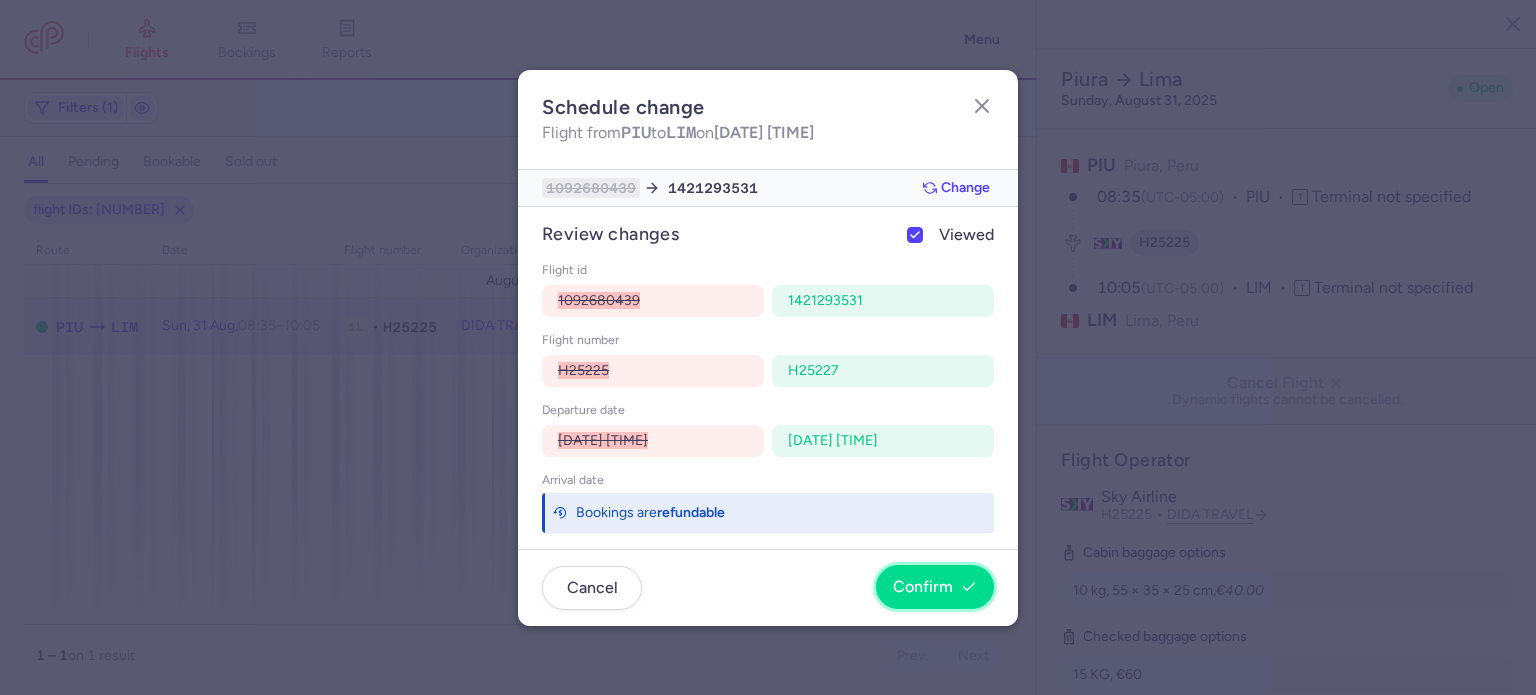 click on "Confirm" at bounding box center [923, 587] 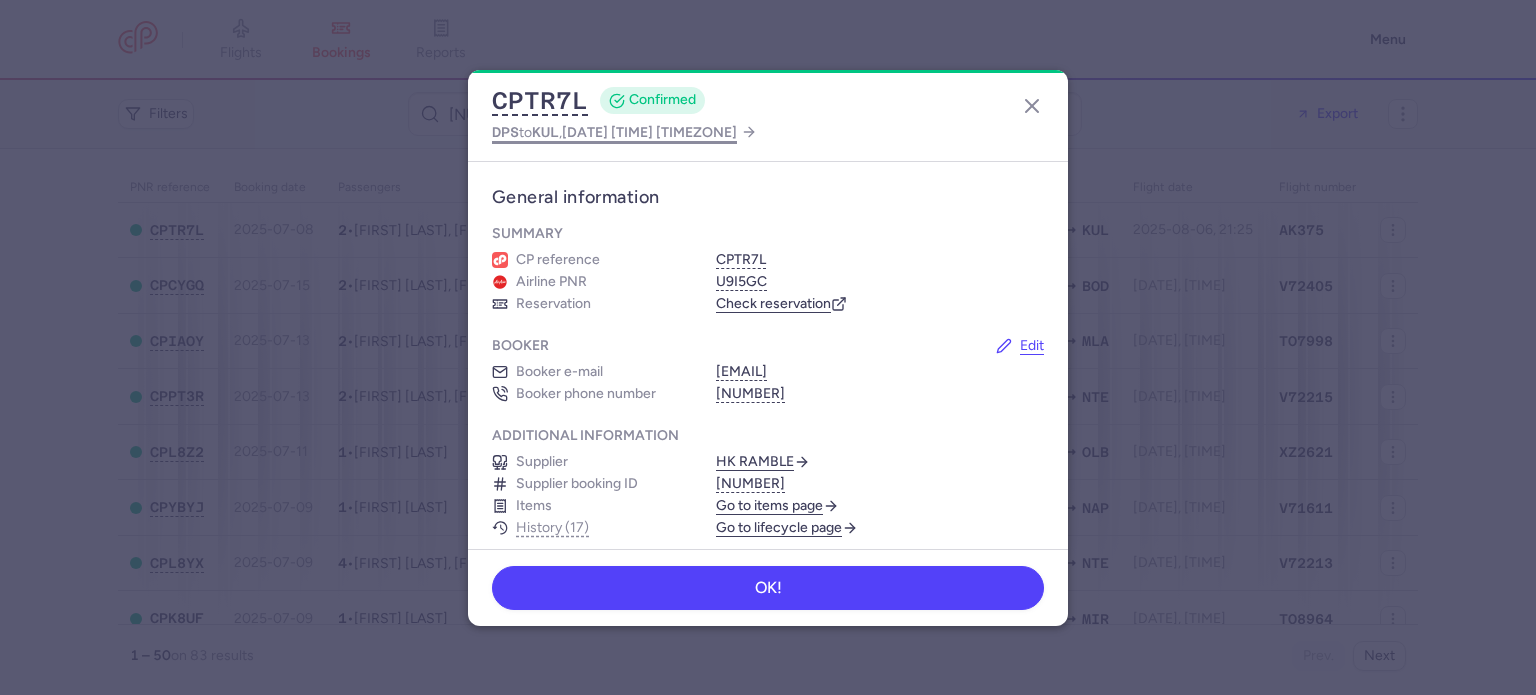scroll, scrollTop: 0, scrollLeft: 0, axis: both 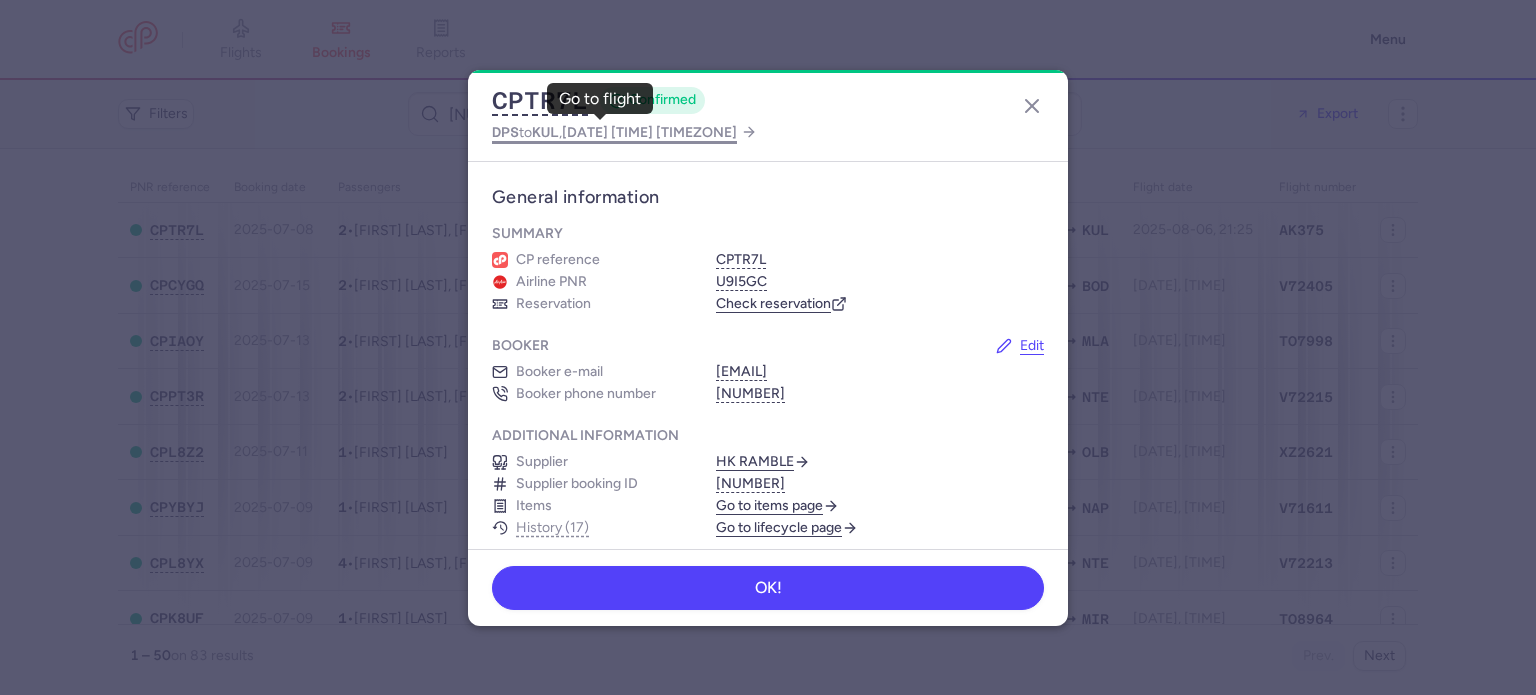 click on "DPS to KUL , [DATE] [TIME] [TIMEZONE]" at bounding box center [614, 132] 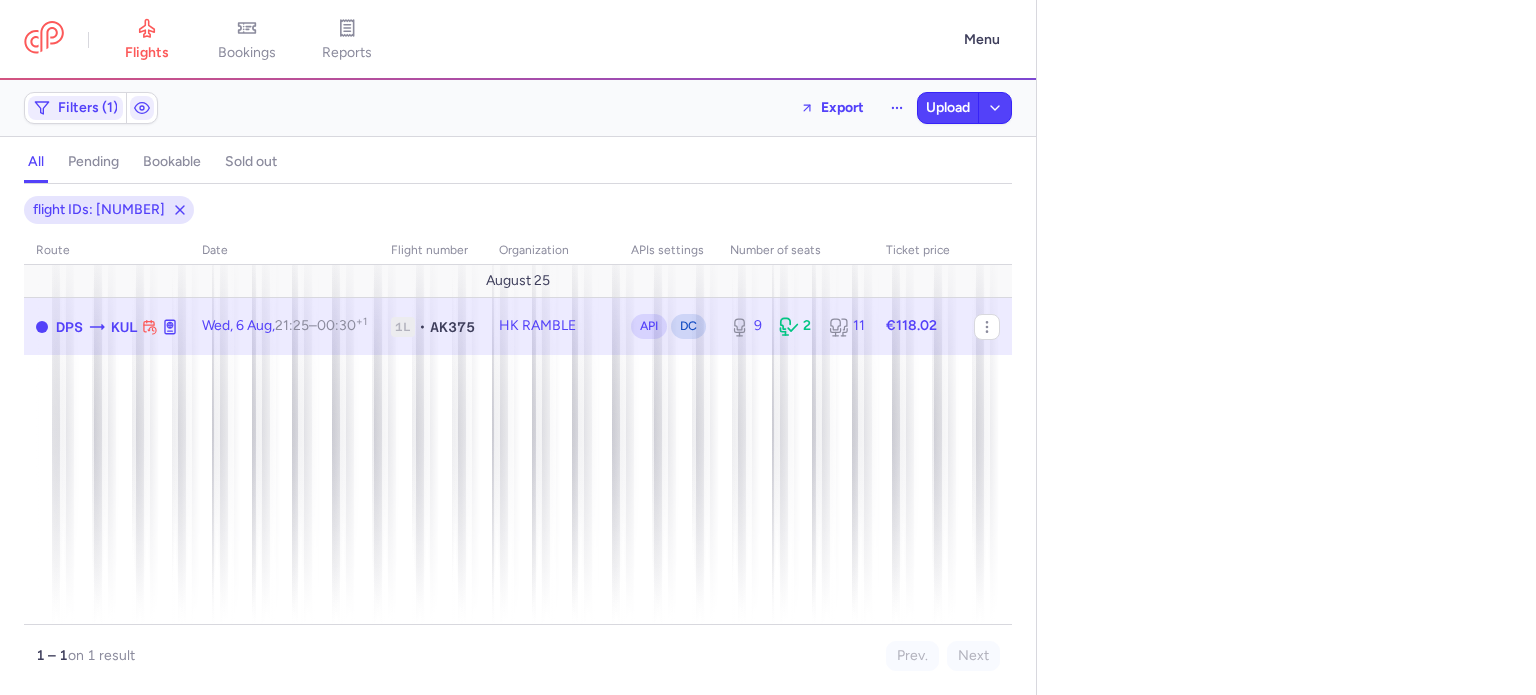 select on "days" 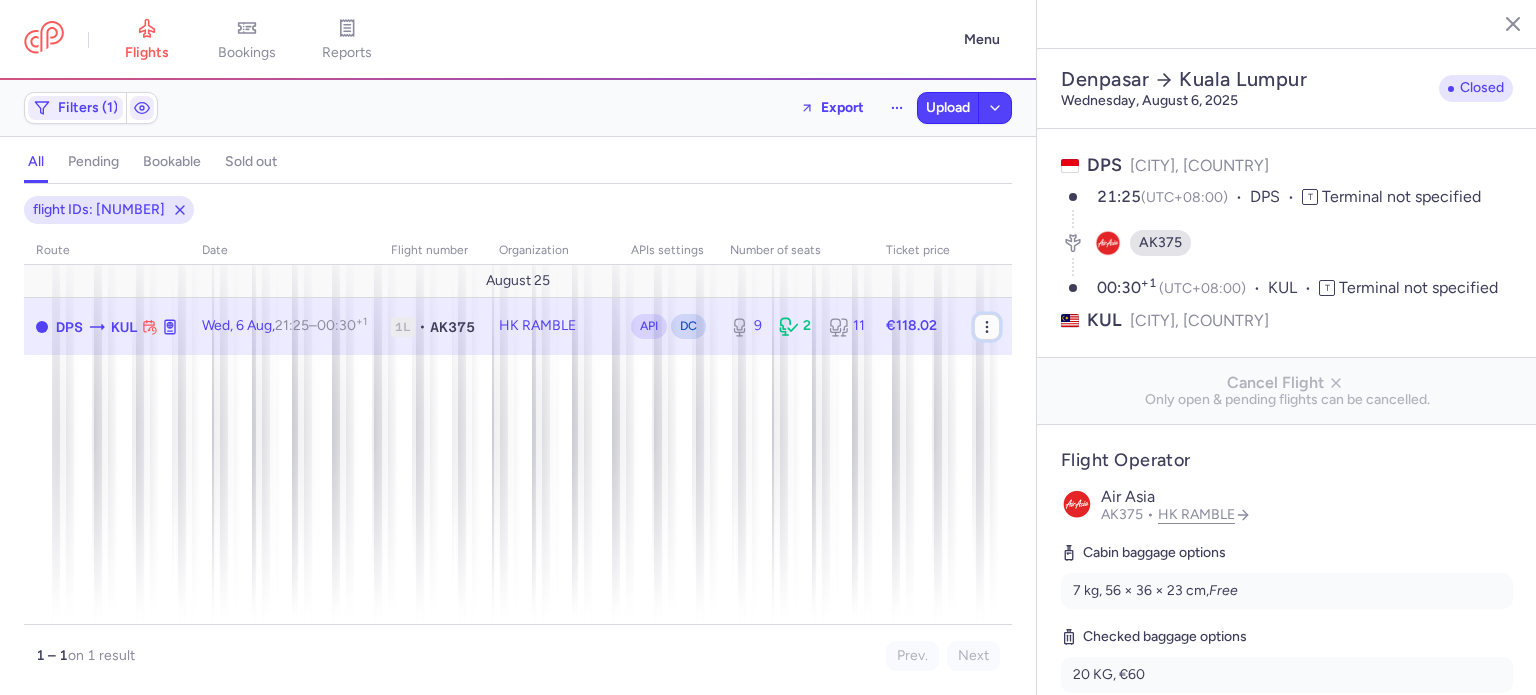 click 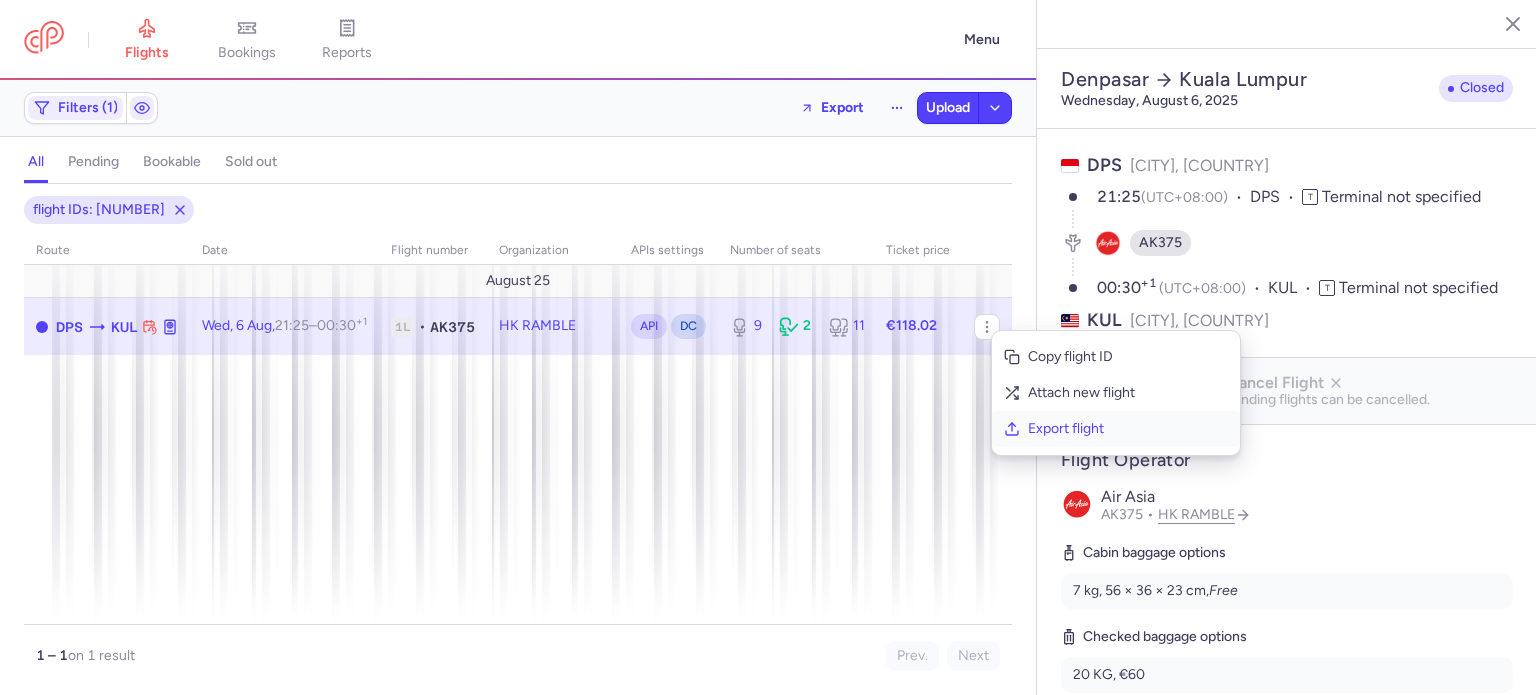 click on "Export flight" 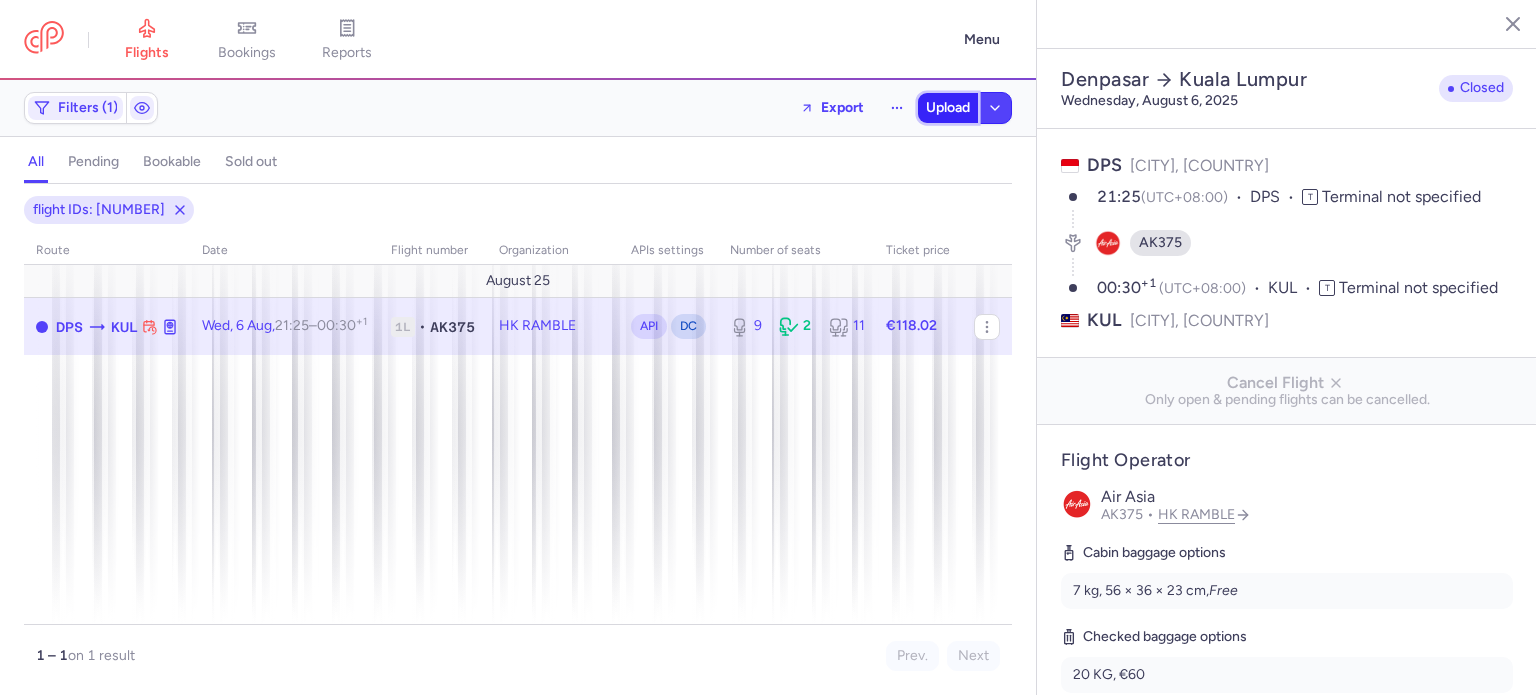 click on "Upload" at bounding box center [948, 108] 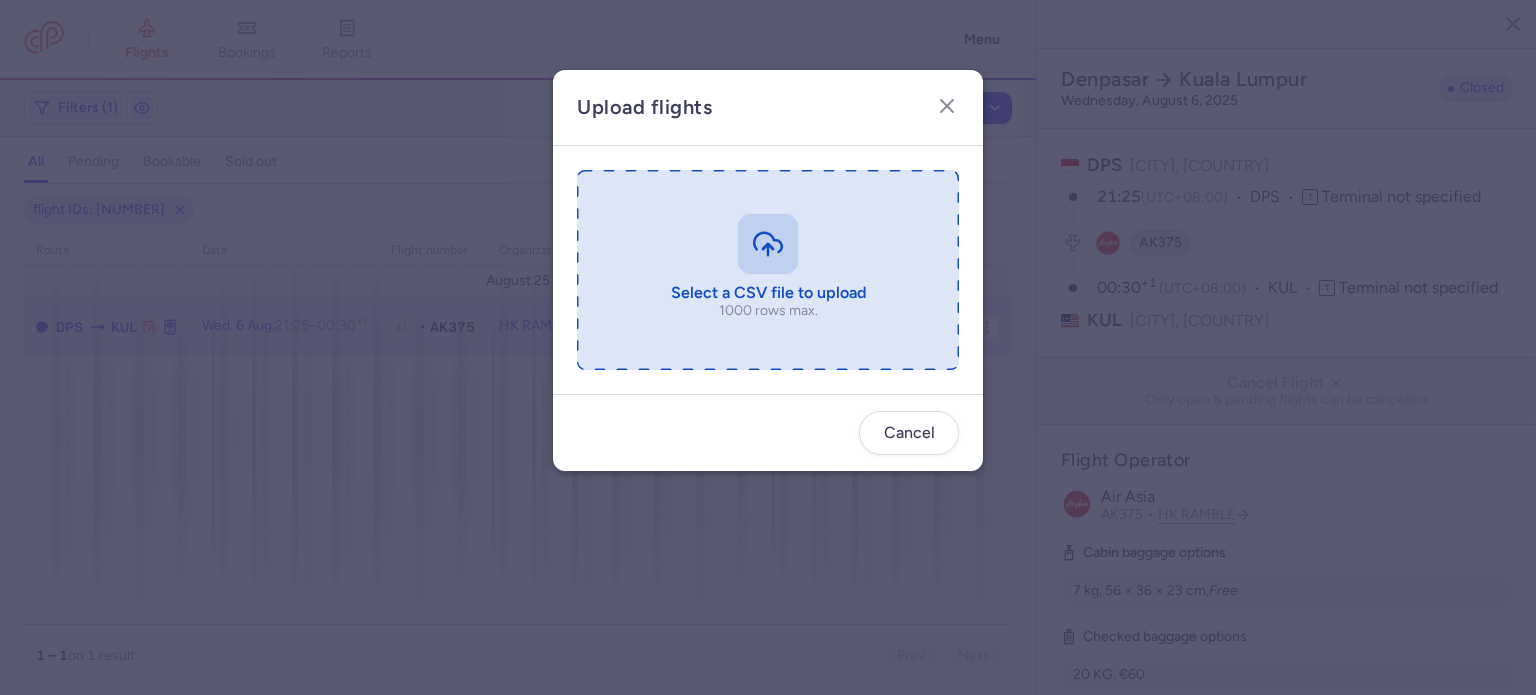 click at bounding box center (768, 270) 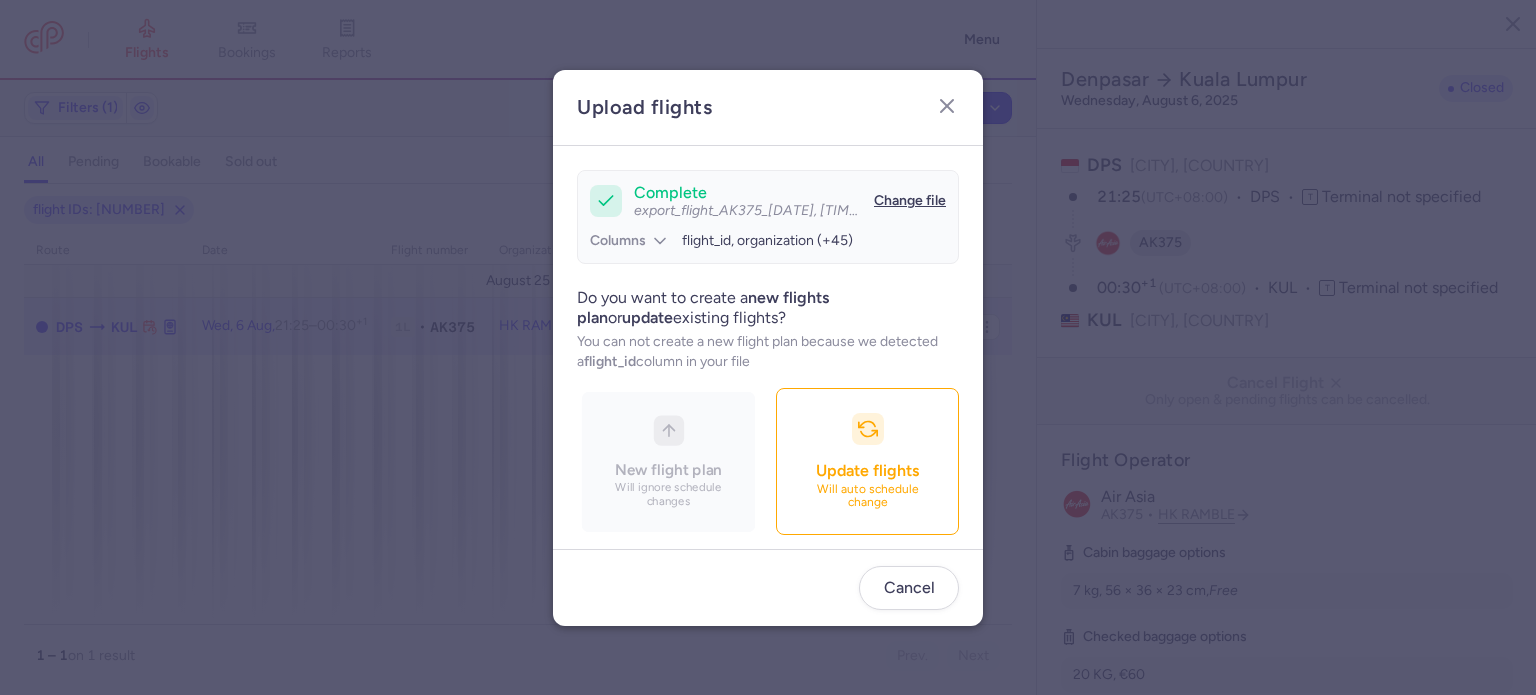 scroll, scrollTop: 172, scrollLeft: 0, axis: vertical 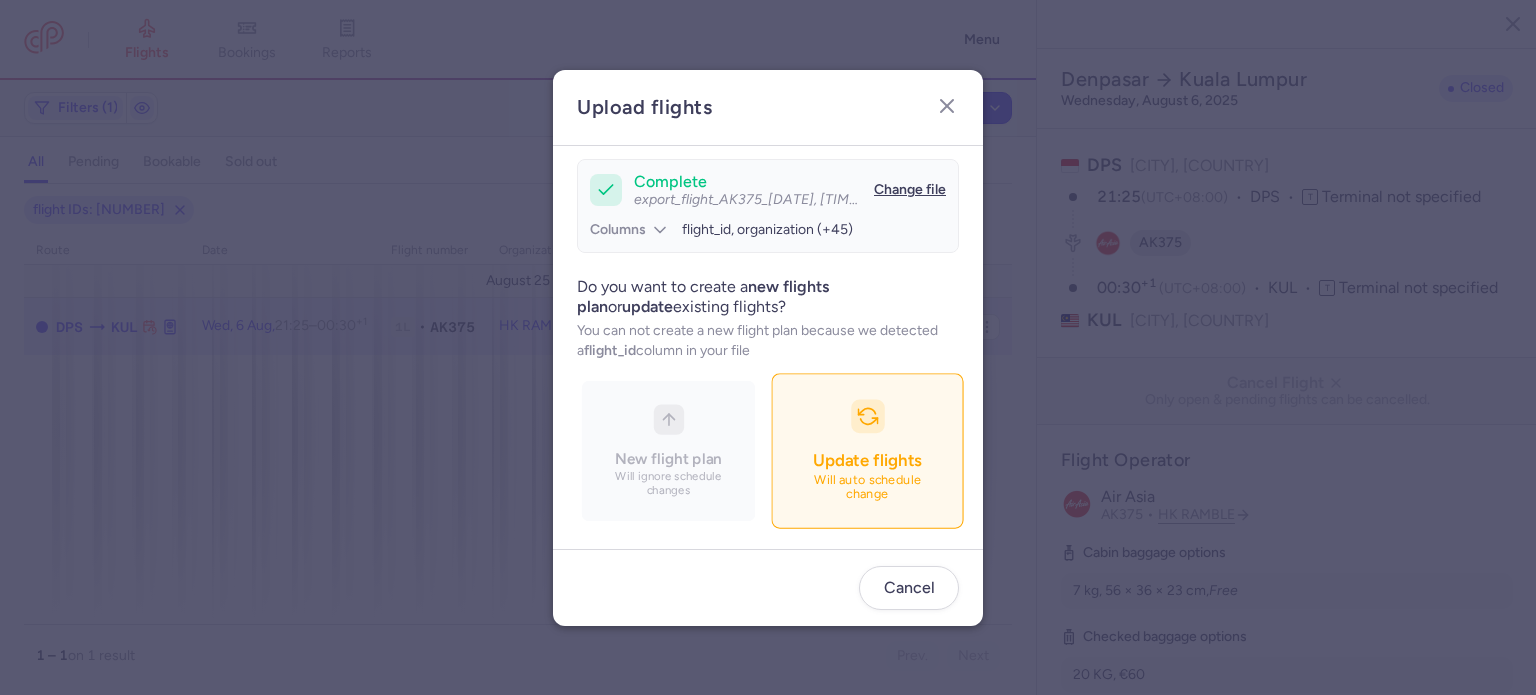 click on "Update flights Will auto schedule change" at bounding box center (867, 450) 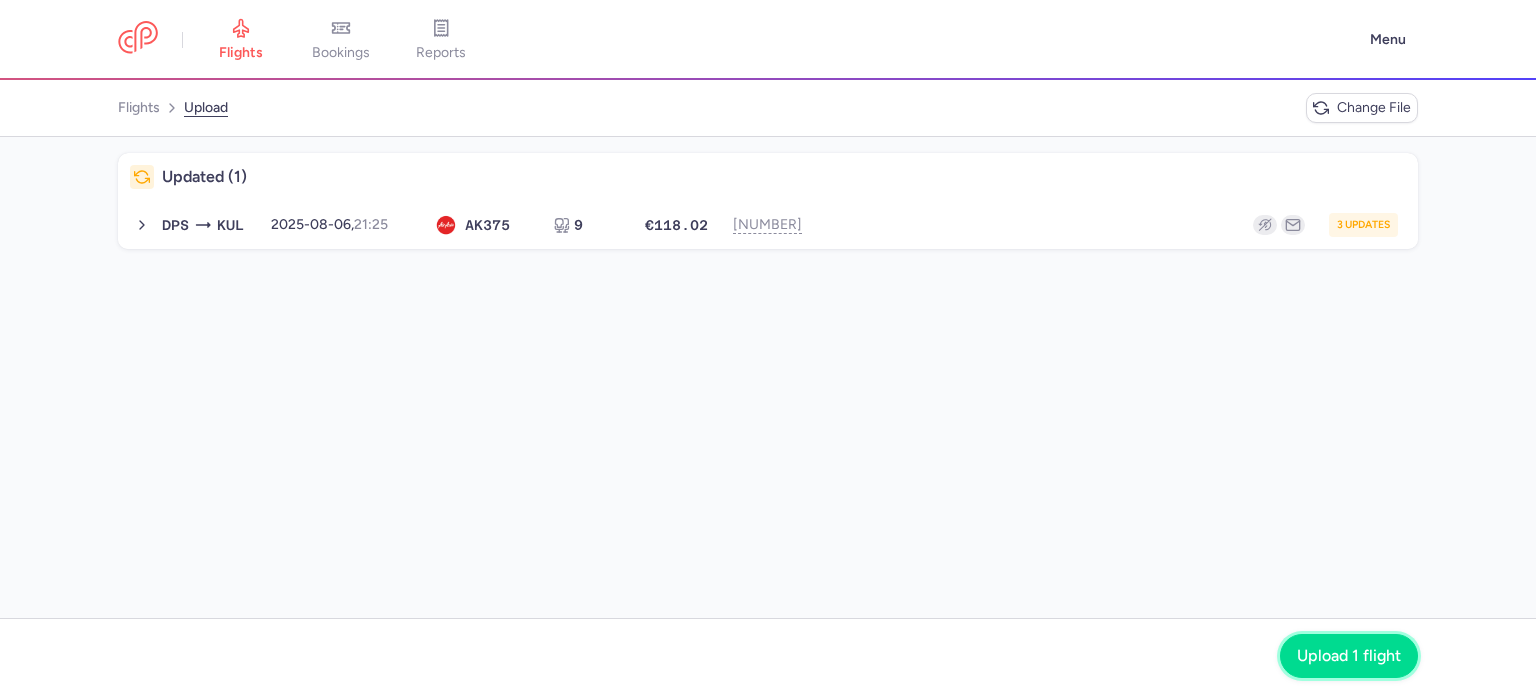 click on "Upload 1 flight" at bounding box center [1349, 656] 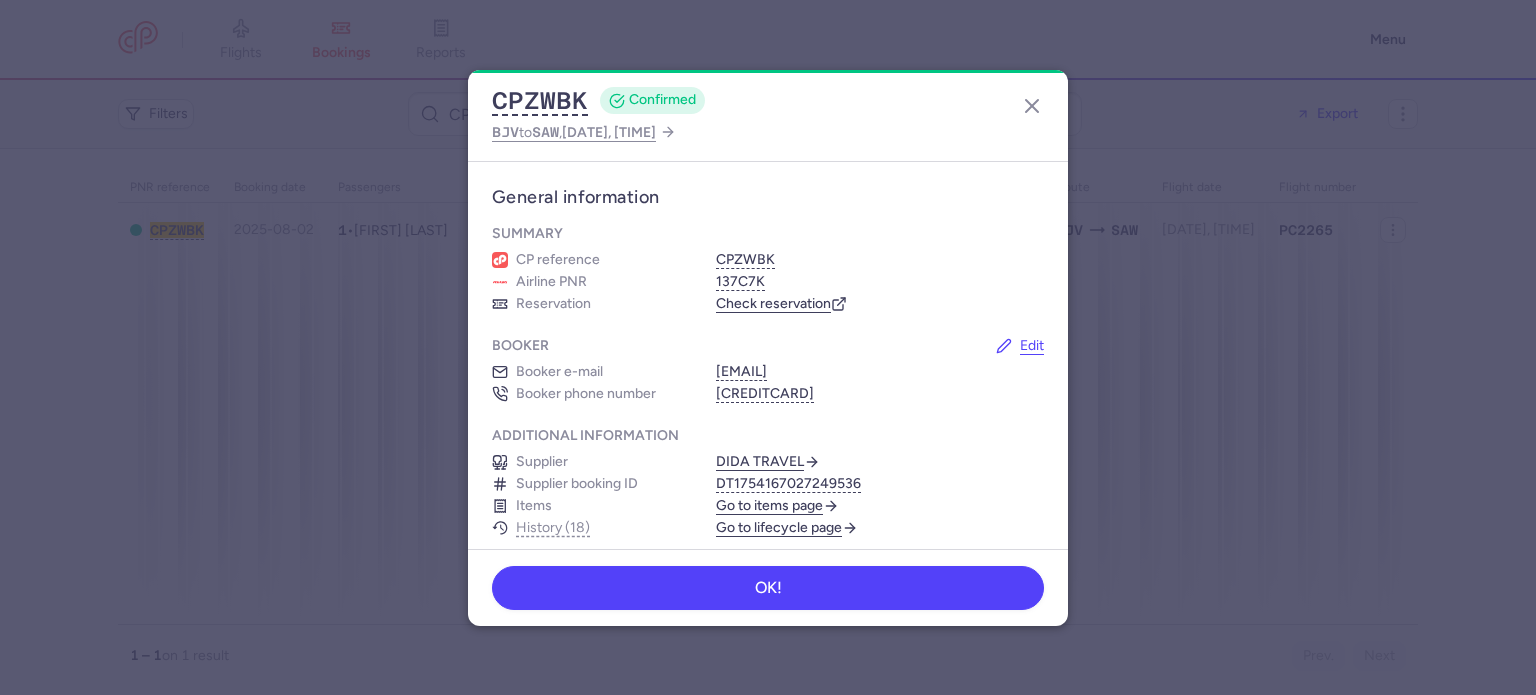 scroll, scrollTop: 0, scrollLeft: 0, axis: both 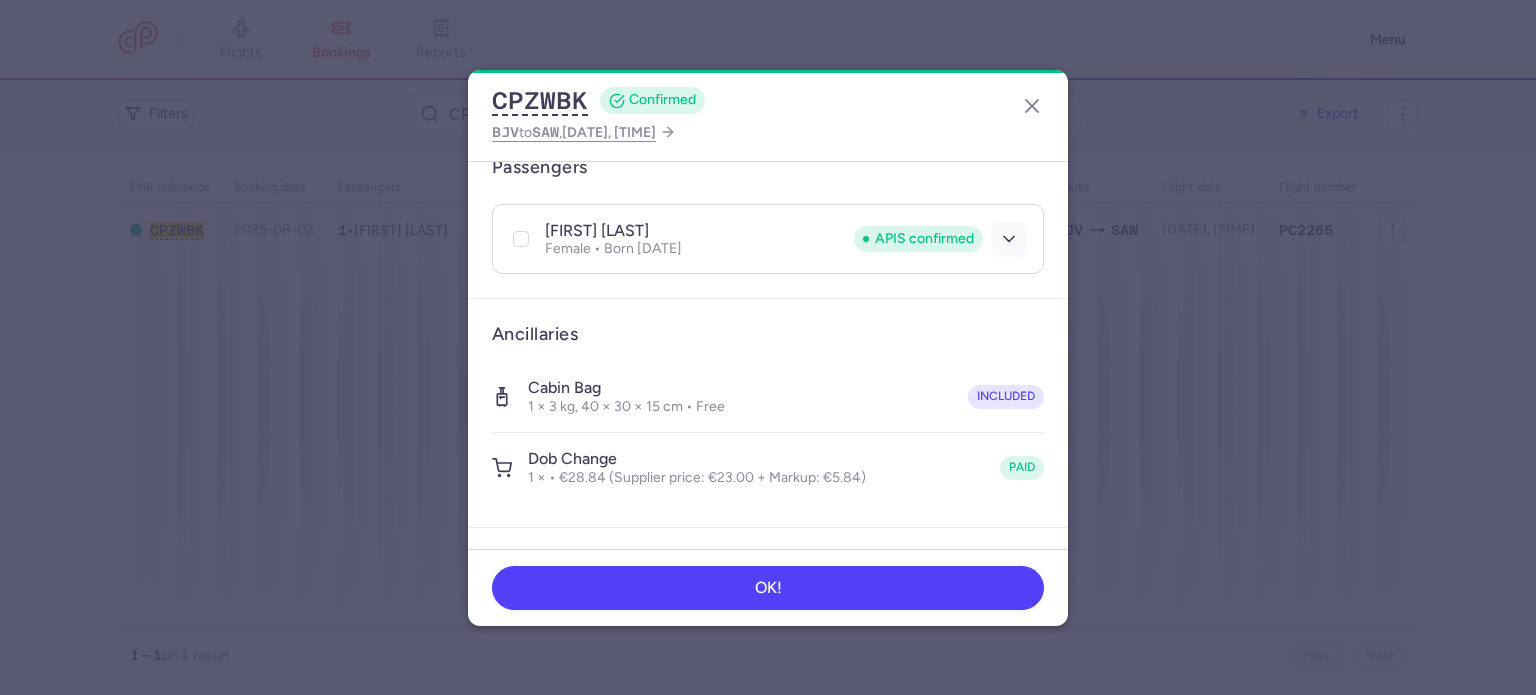 click 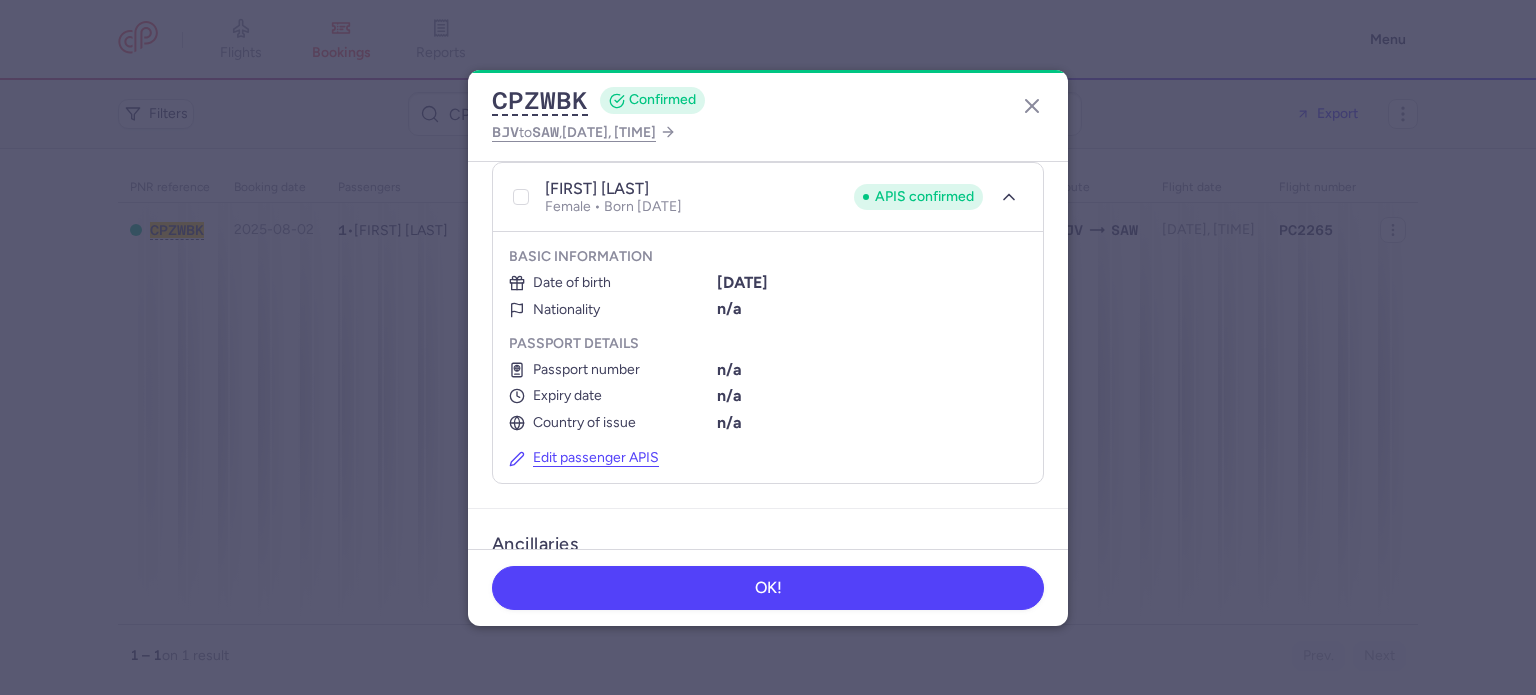 scroll, scrollTop: 494, scrollLeft: 0, axis: vertical 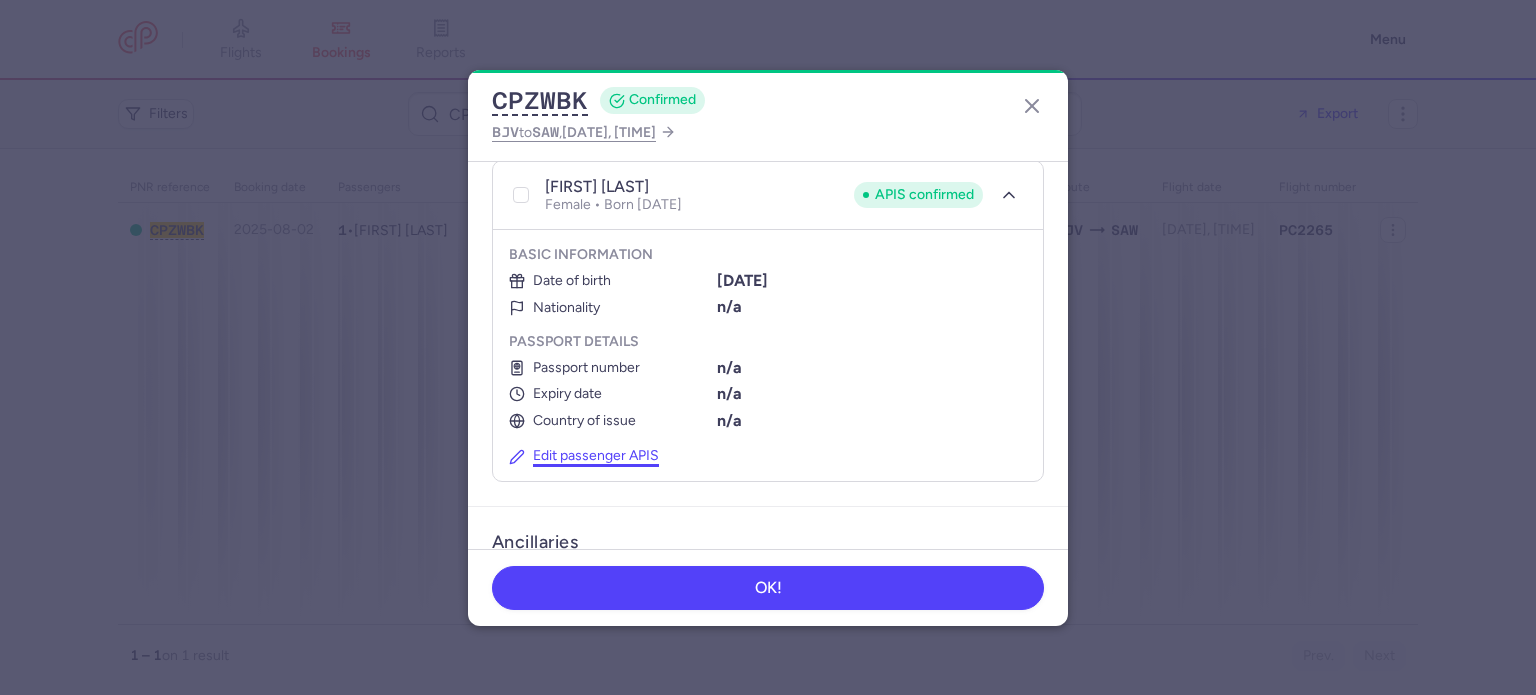 click on "Edit passenger APIS" at bounding box center (584, 456) 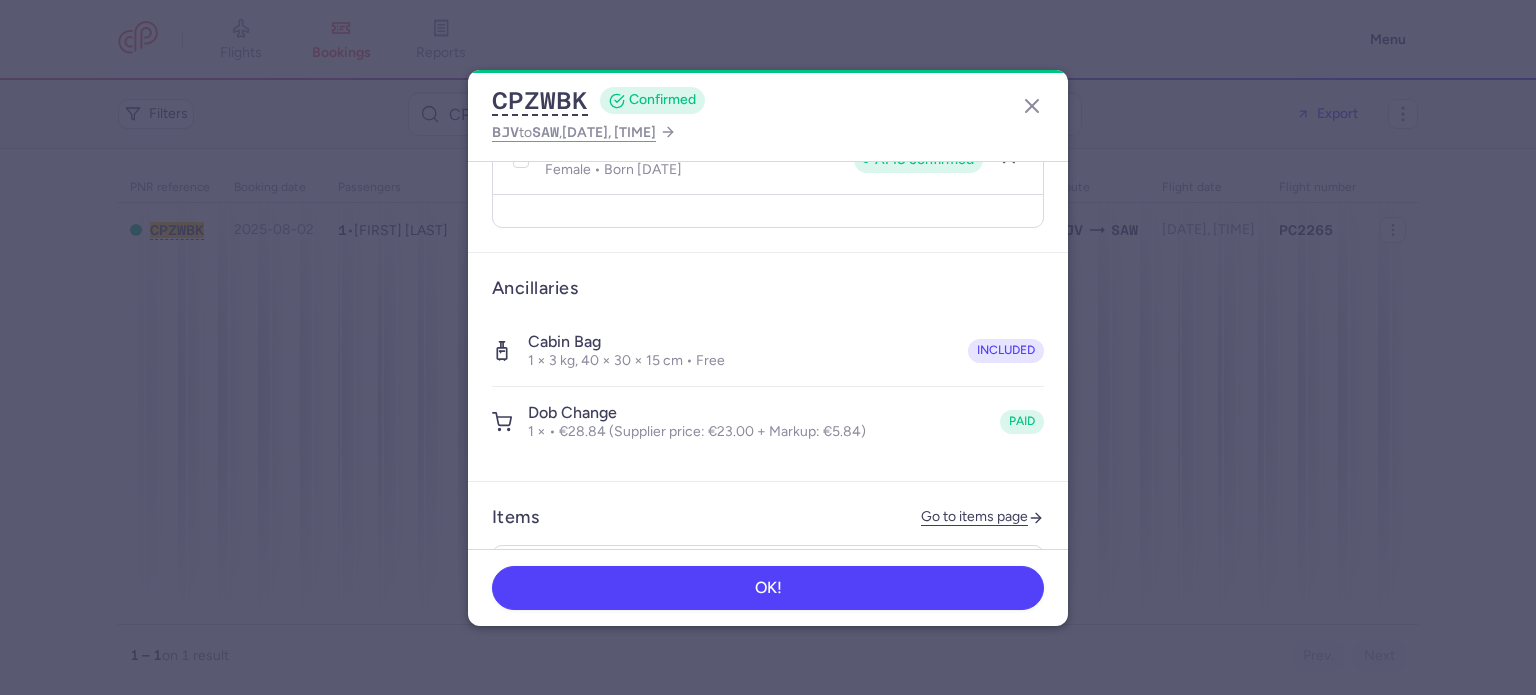 select on "10" 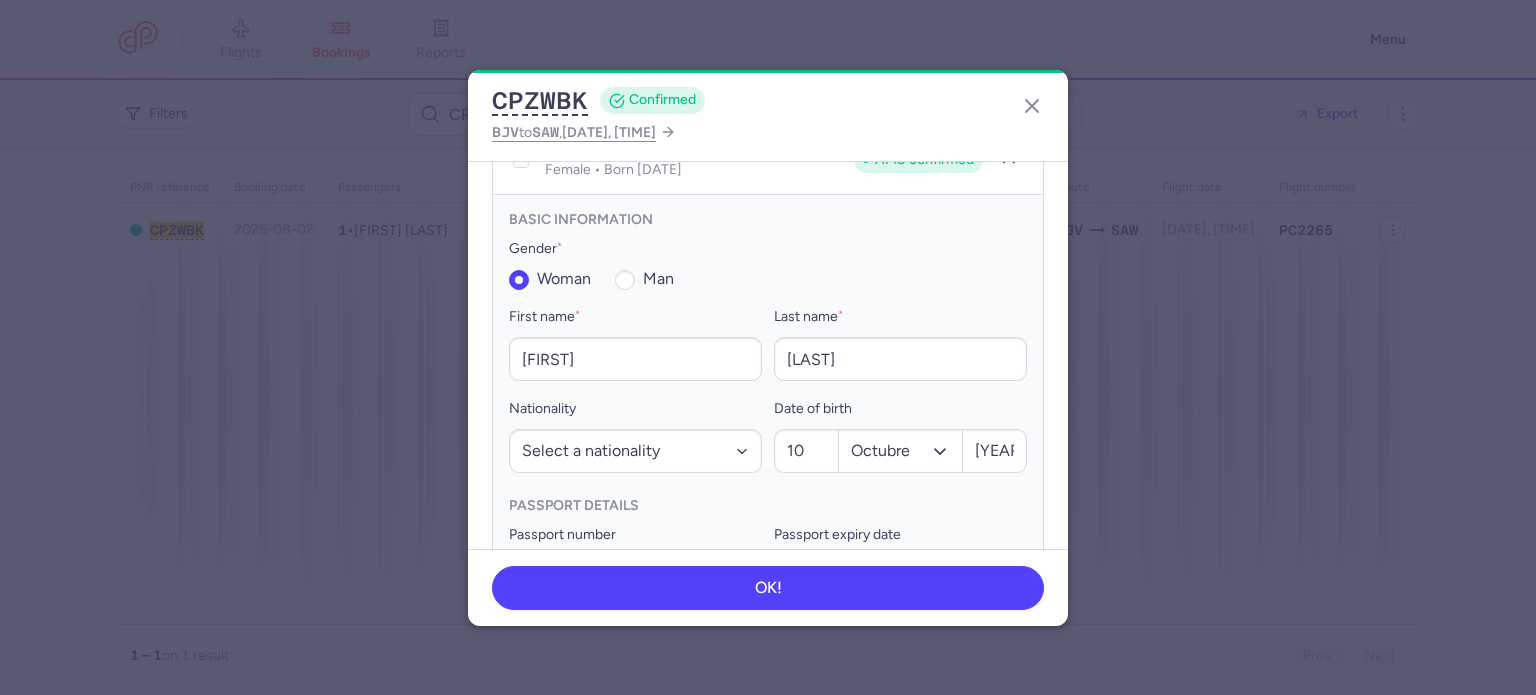 scroll, scrollTop: 561, scrollLeft: 0, axis: vertical 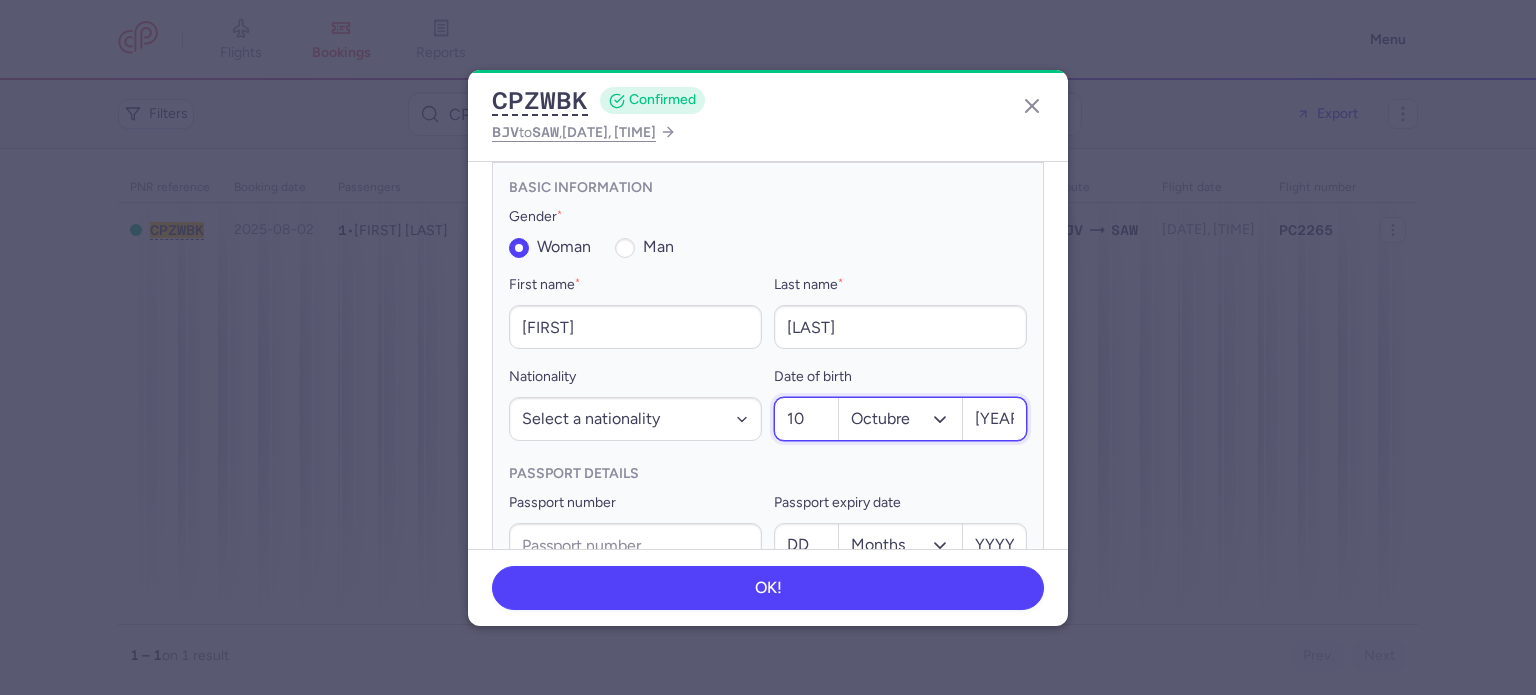 click on "10" at bounding box center (806, 419) 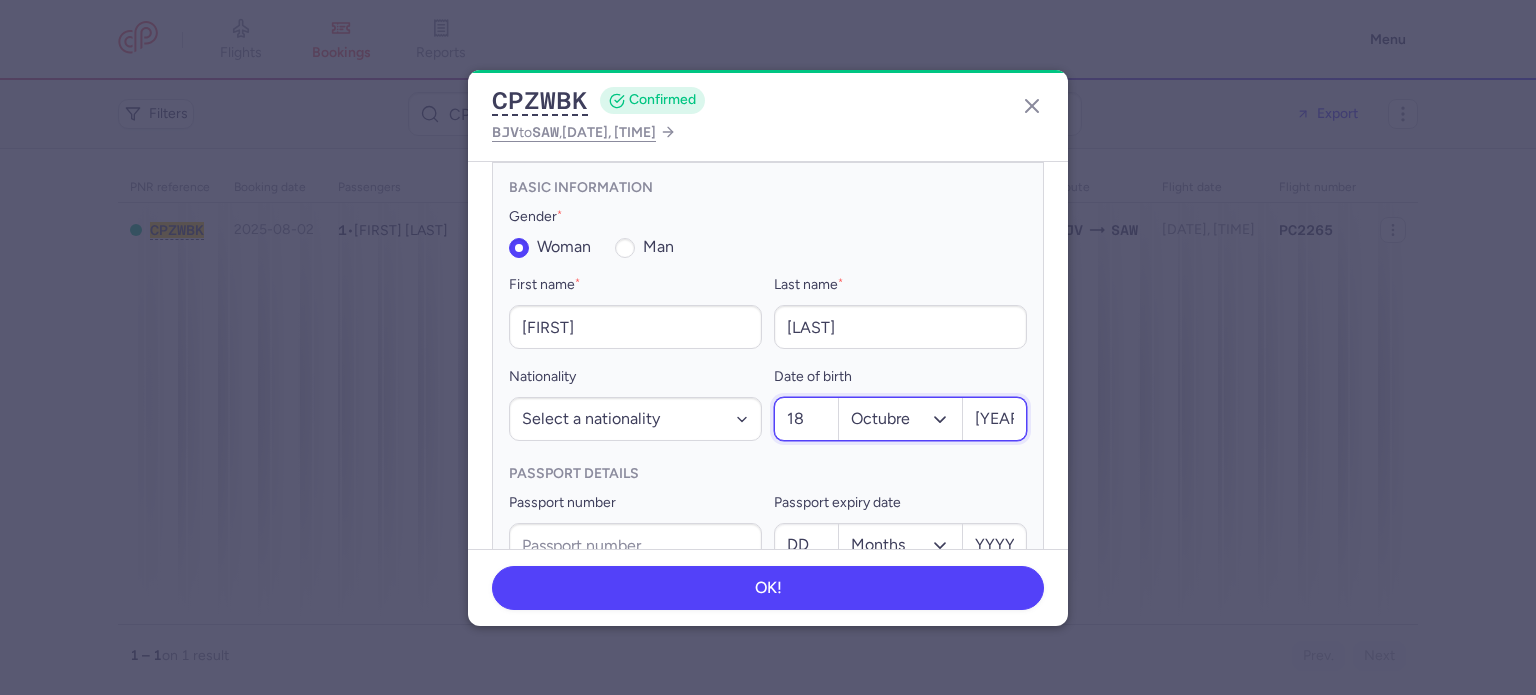type on "18" 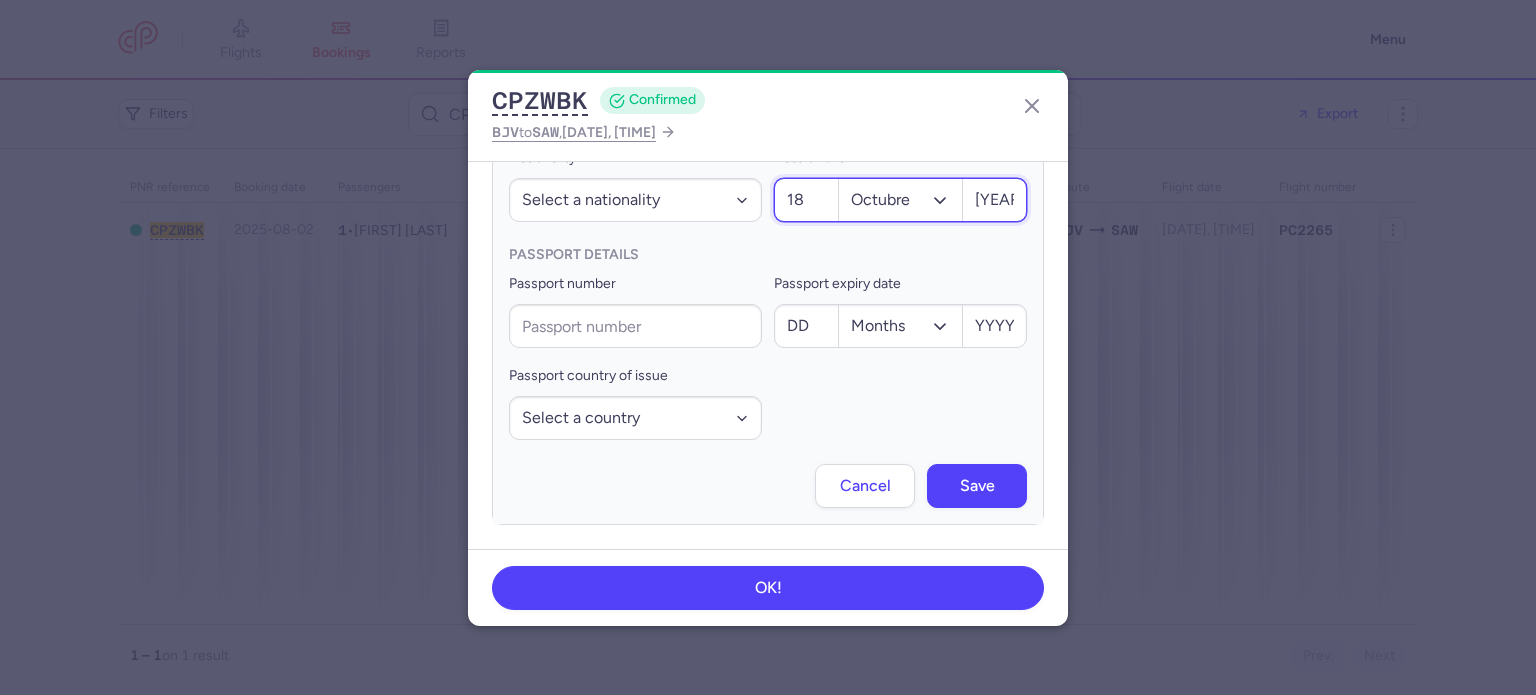 scroll, scrollTop: 781, scrollLeft: 0, axis: vertical 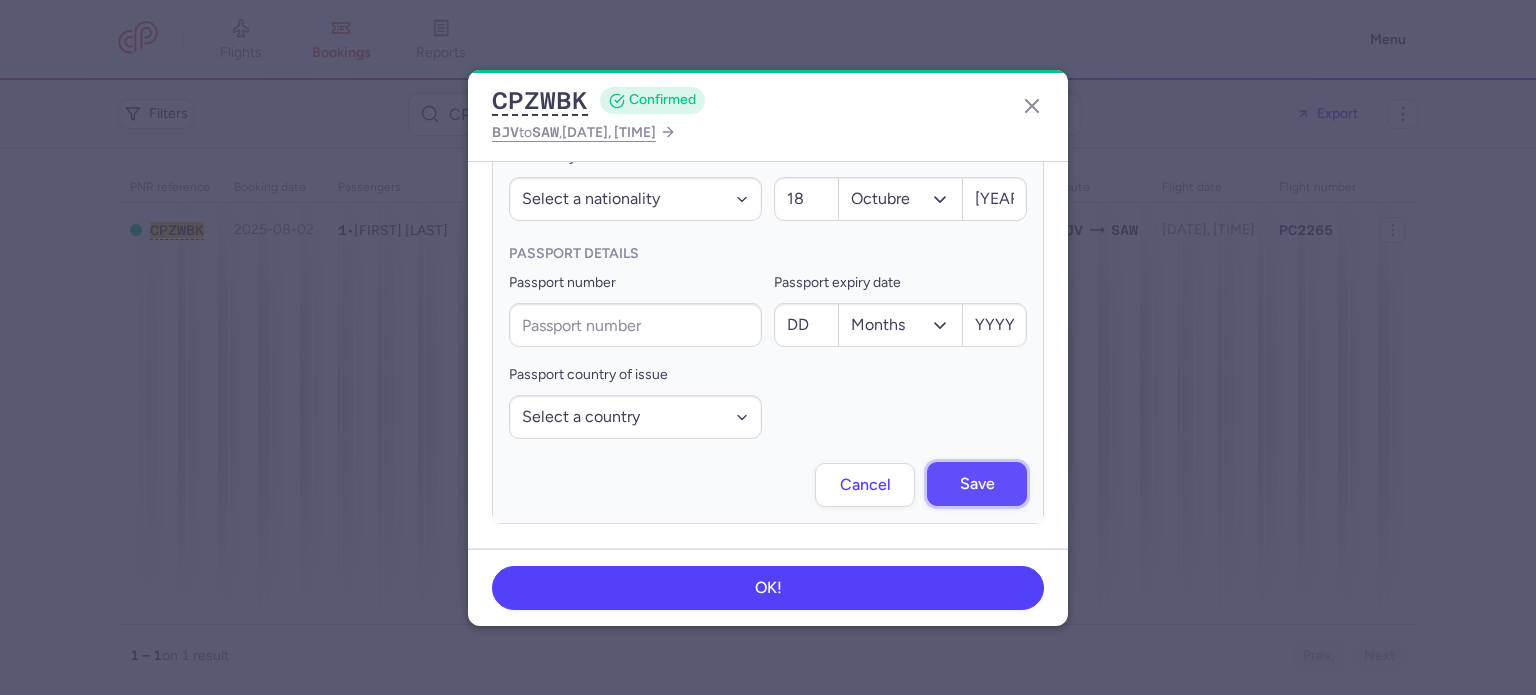 click on "Save" at bounding box center (977, 484) 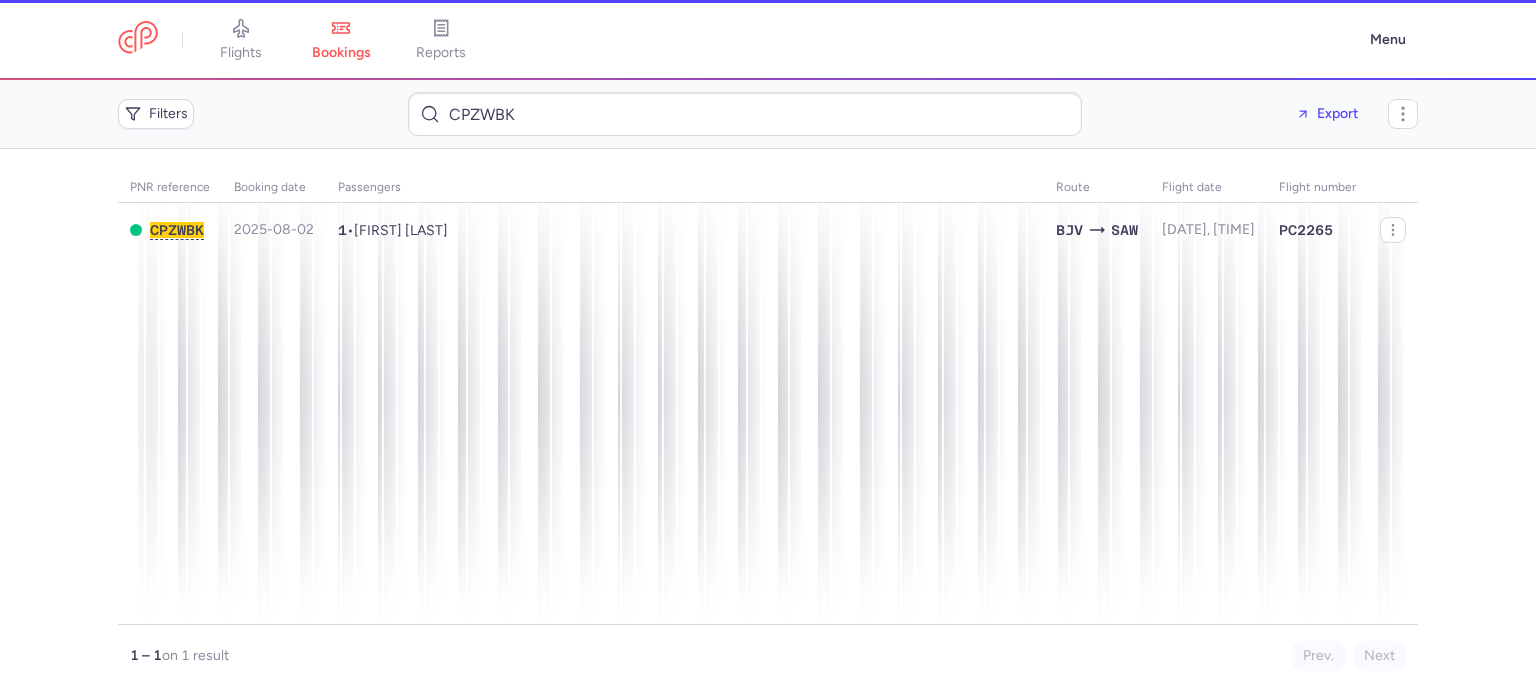 scroll, scrollTop: 0, scrollLeft: 0, axis: both 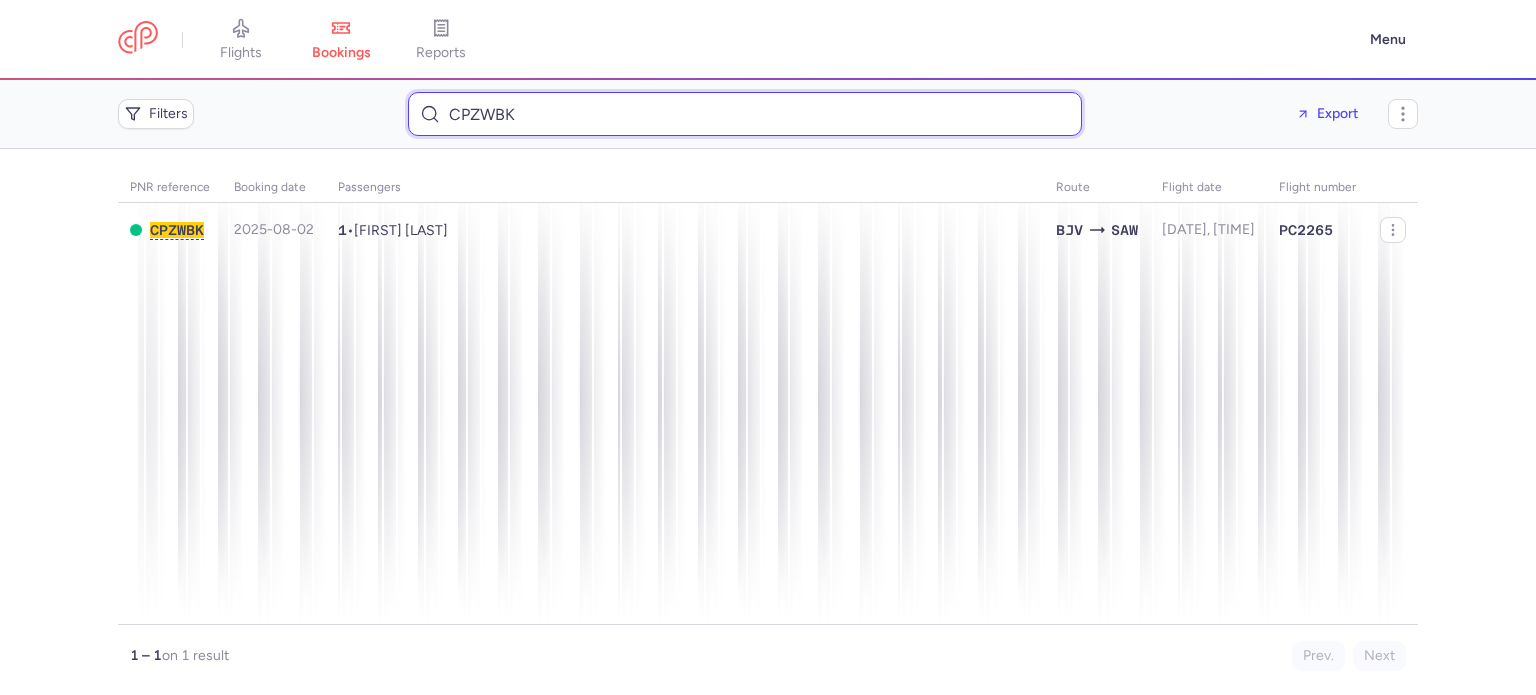 click on "CPZWBK" at bounding box center (745, 114) 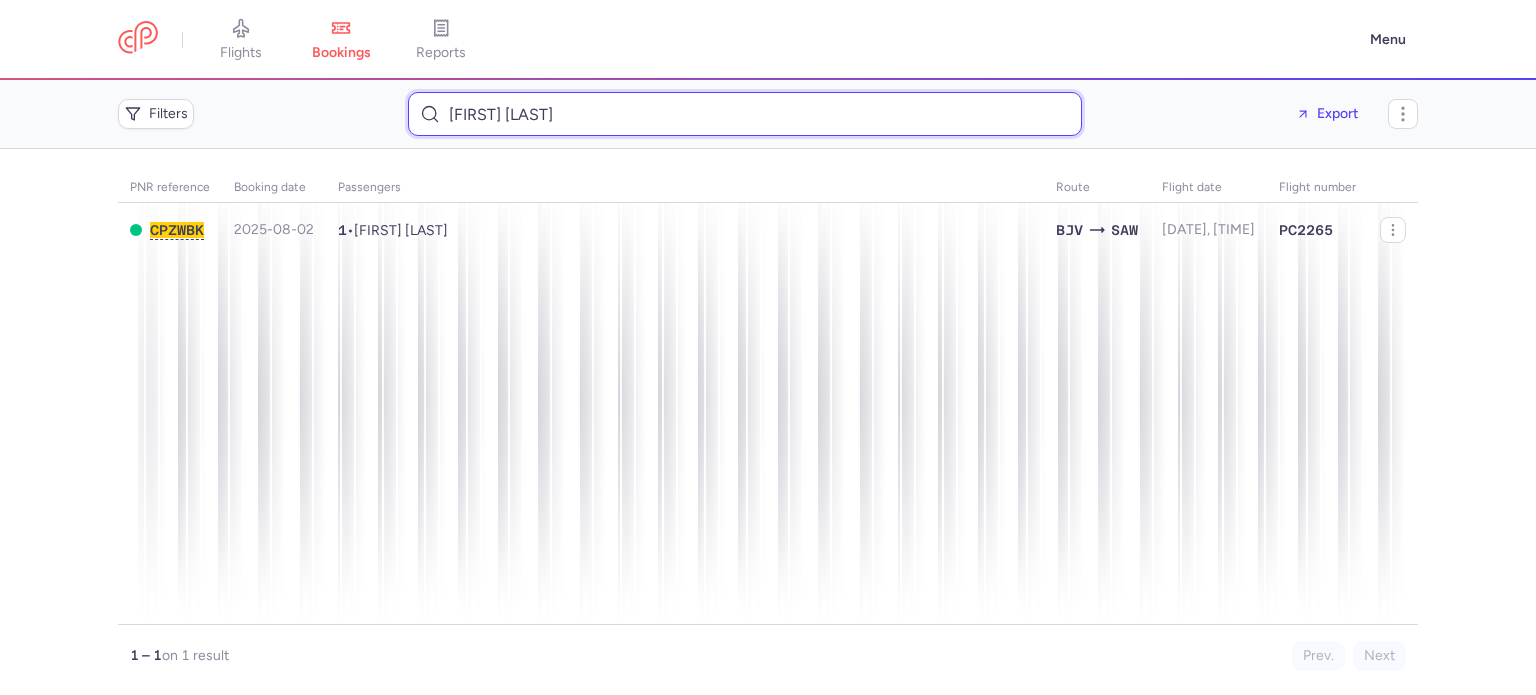 click on "MADELEINE WILLUMAT" at bounding box center [745, 114] 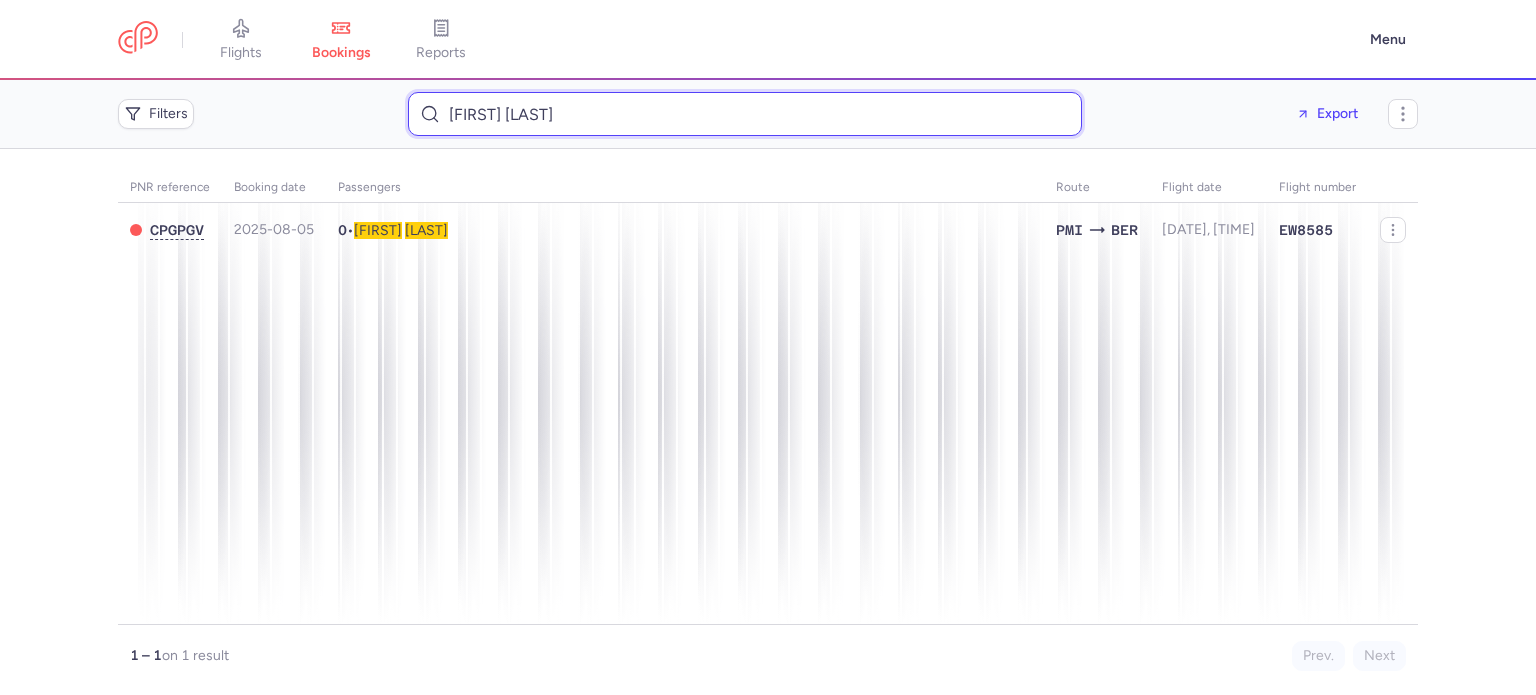 type on "MADELEINE WILLUMAT" 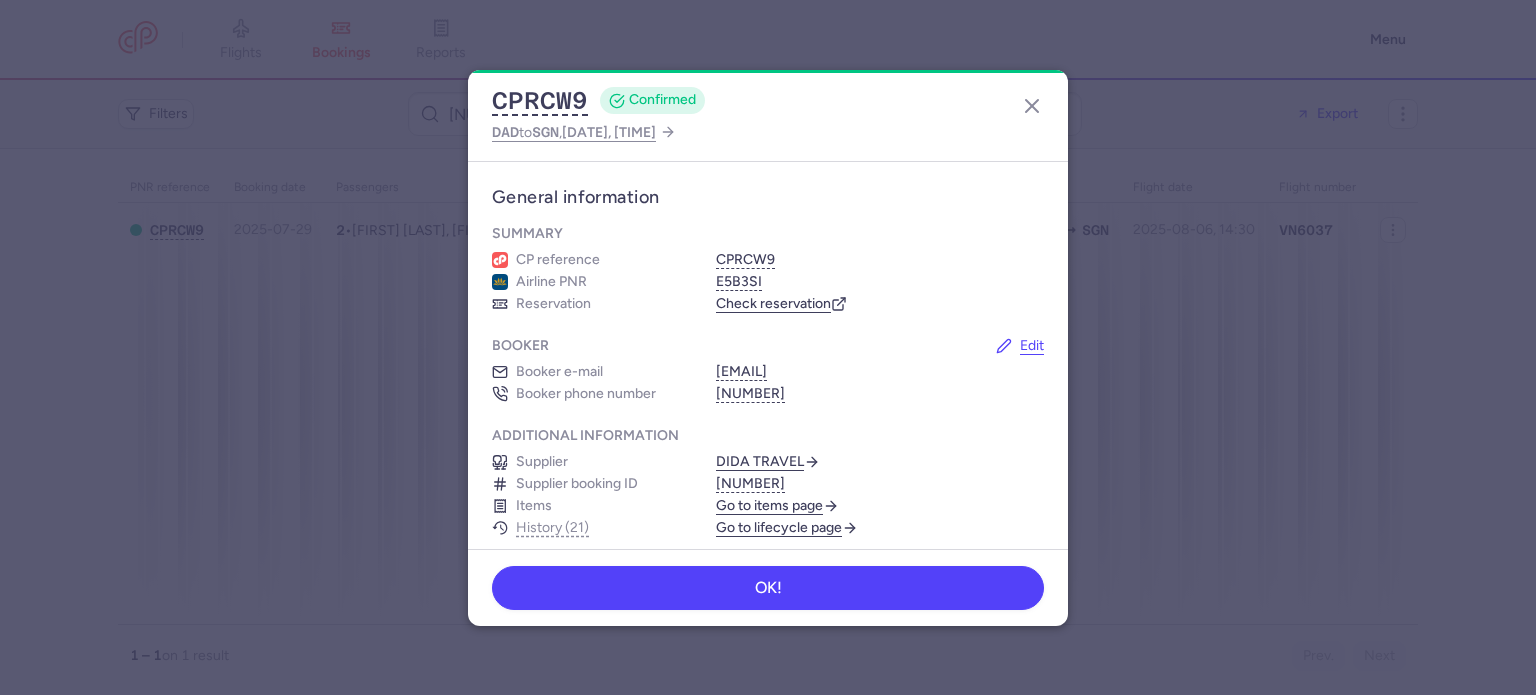 scroll, scrollTop: 0, scrollLeft: 0, axis: both 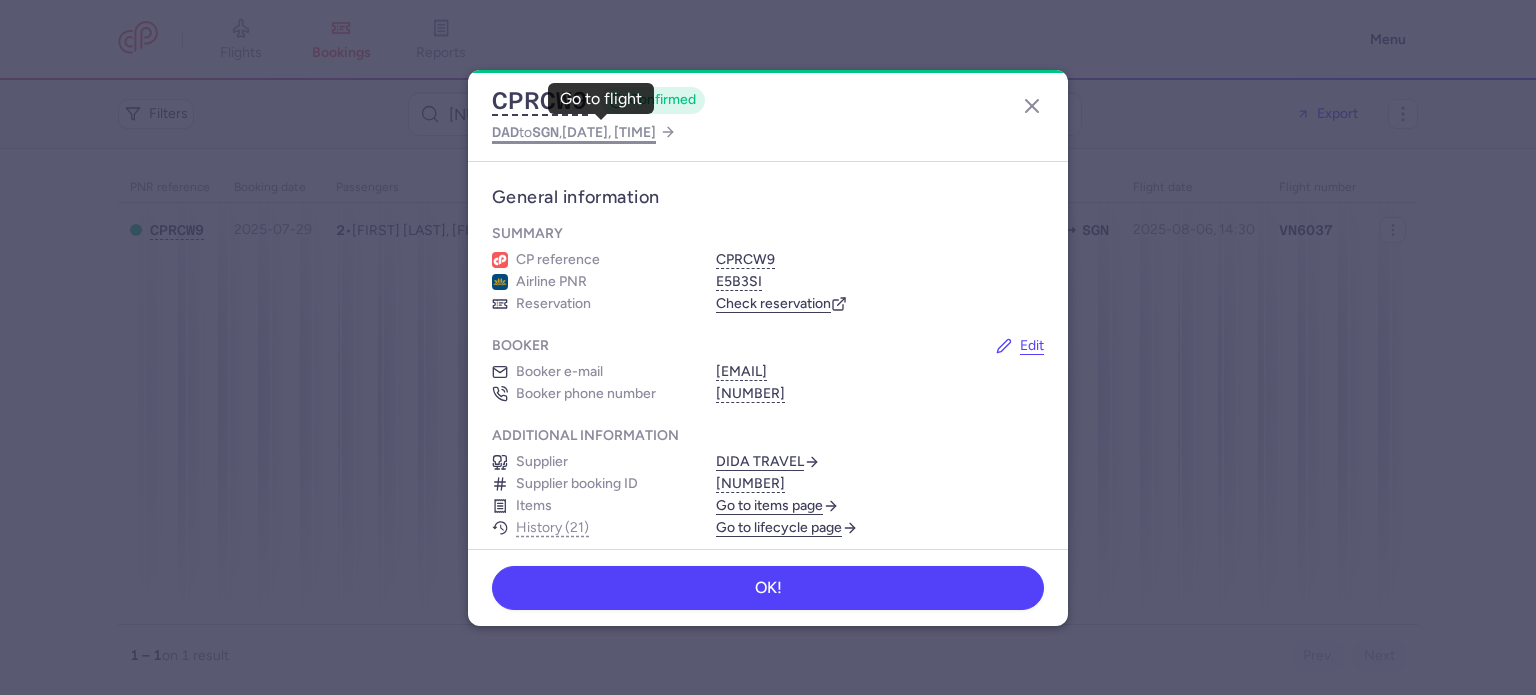 click on "[DATE], [TIME]" at bounding box center [609, 132] 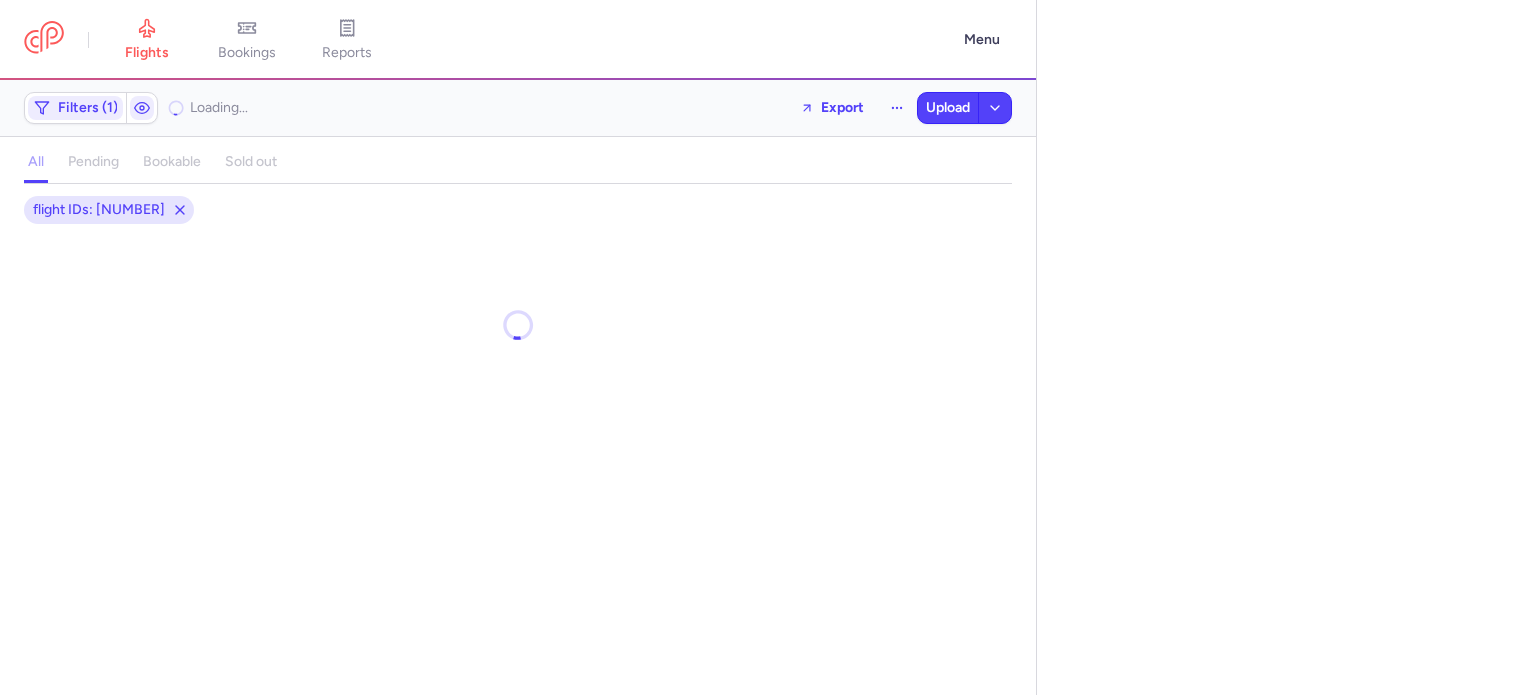 select on "days" 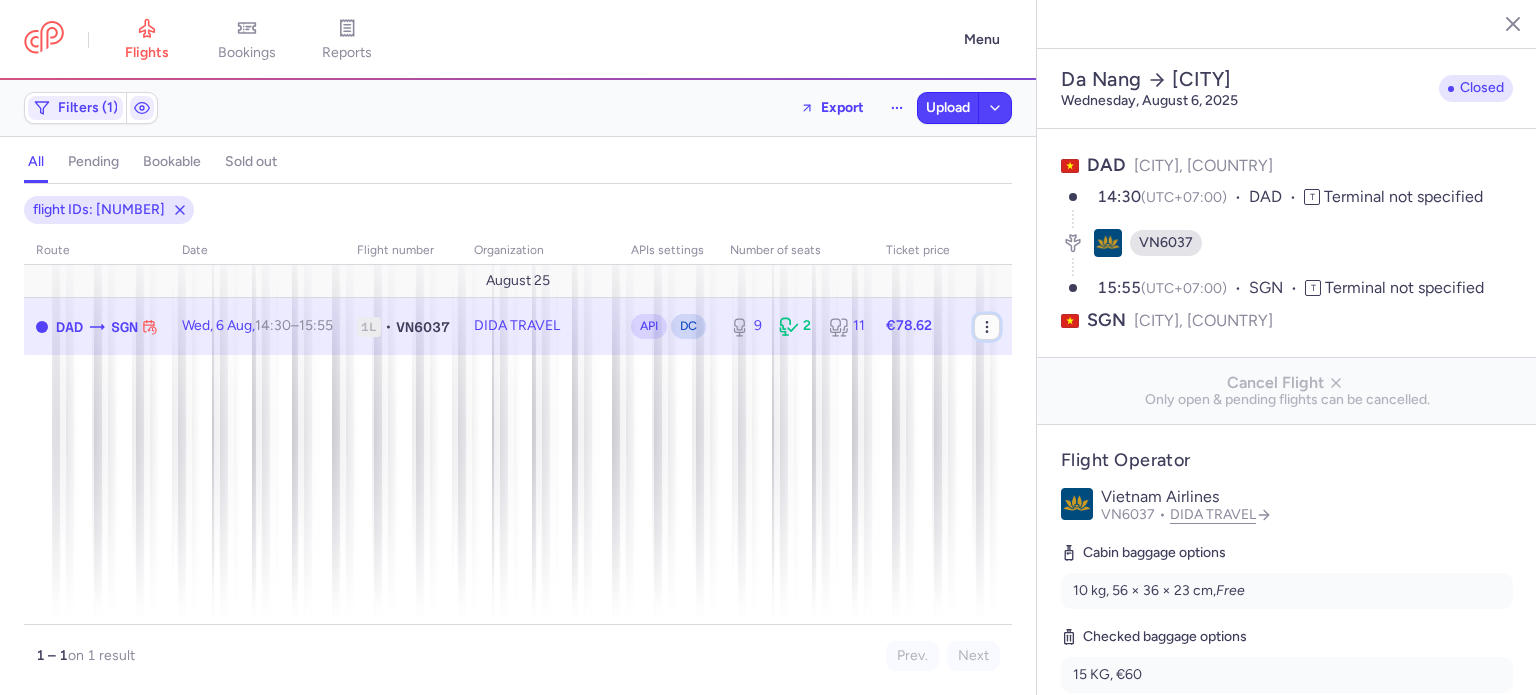 click 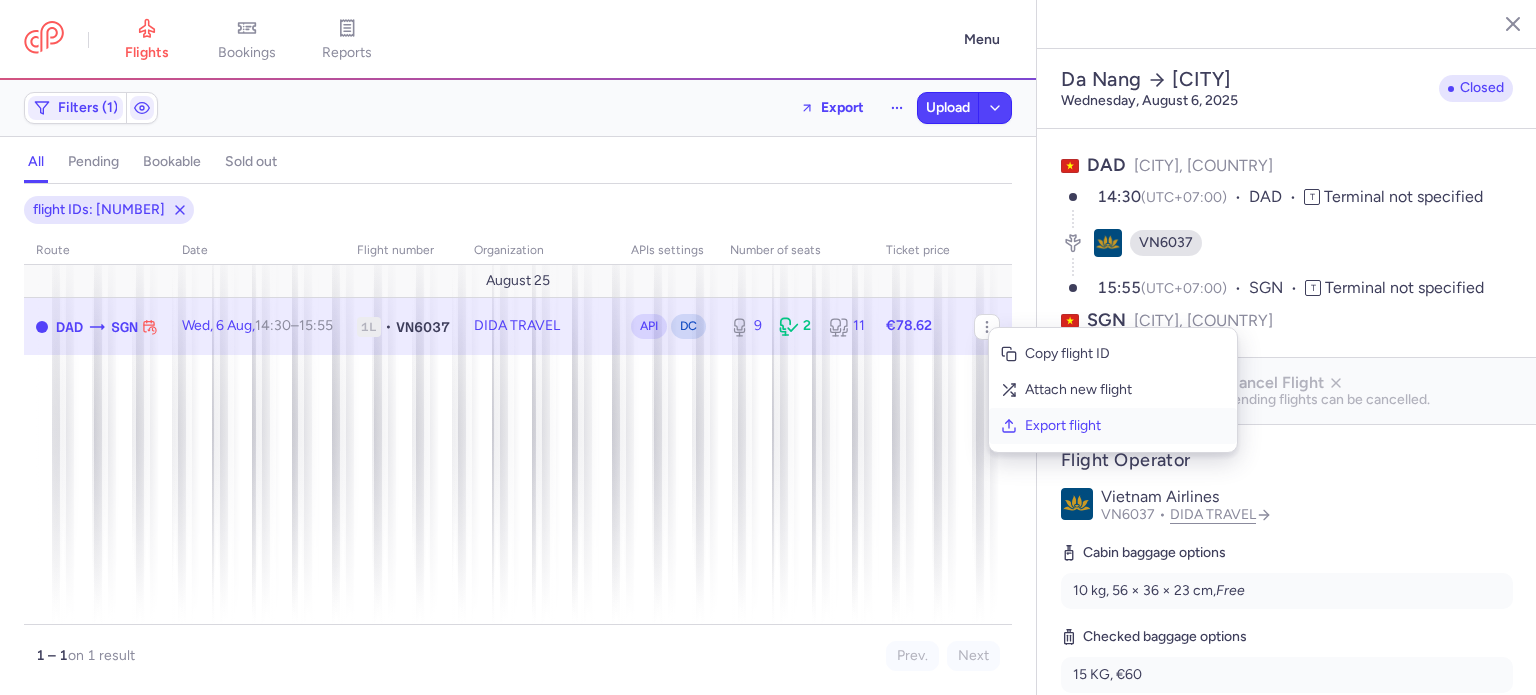 click on "Export flight" 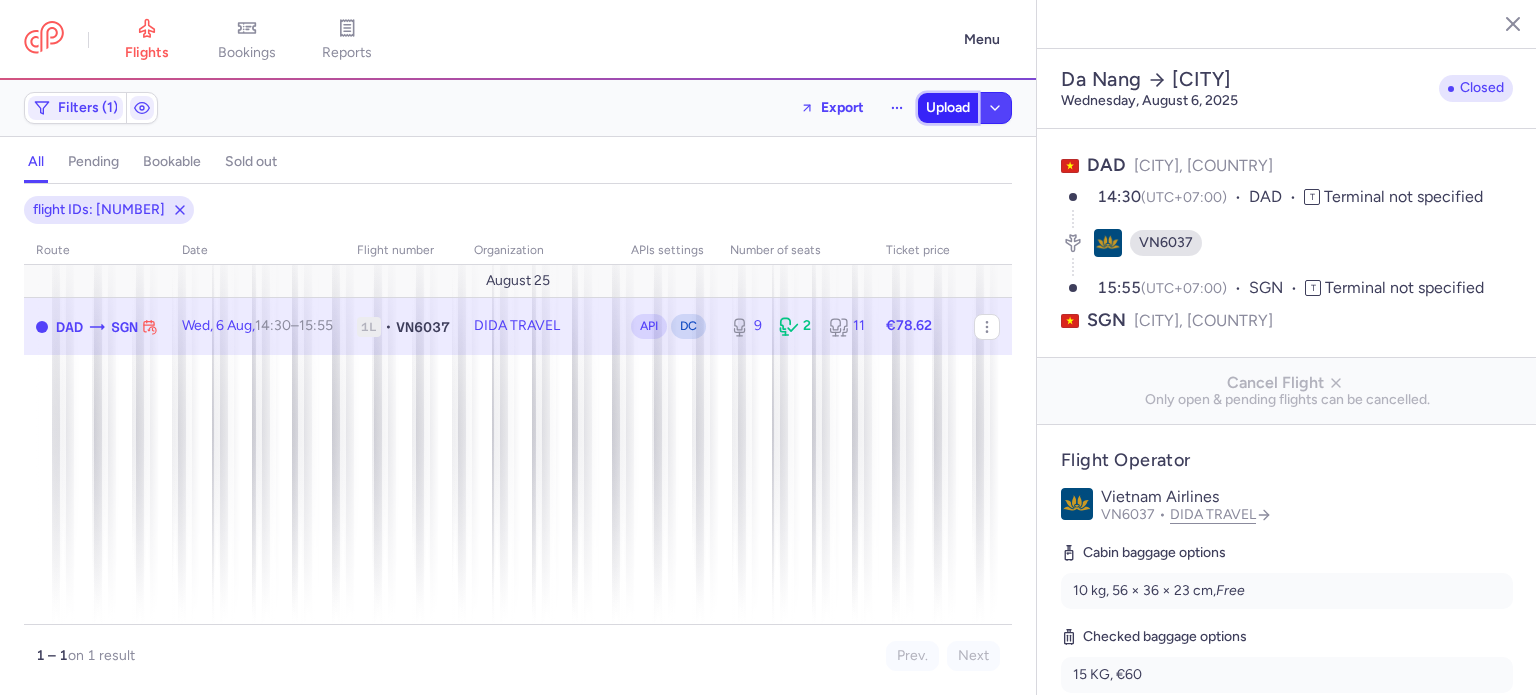 click on "Upload" at bounding box center [948, 108] 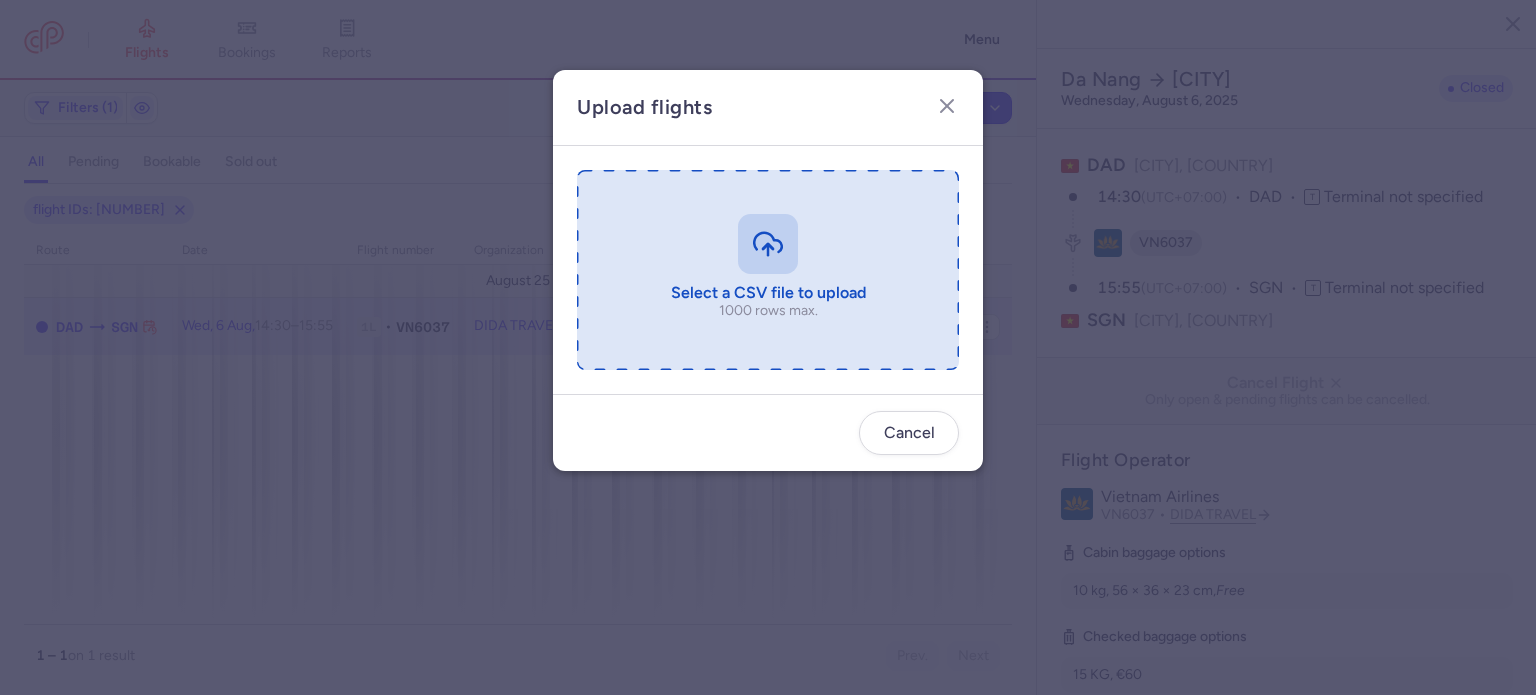 click at bounding box center (768, 270) 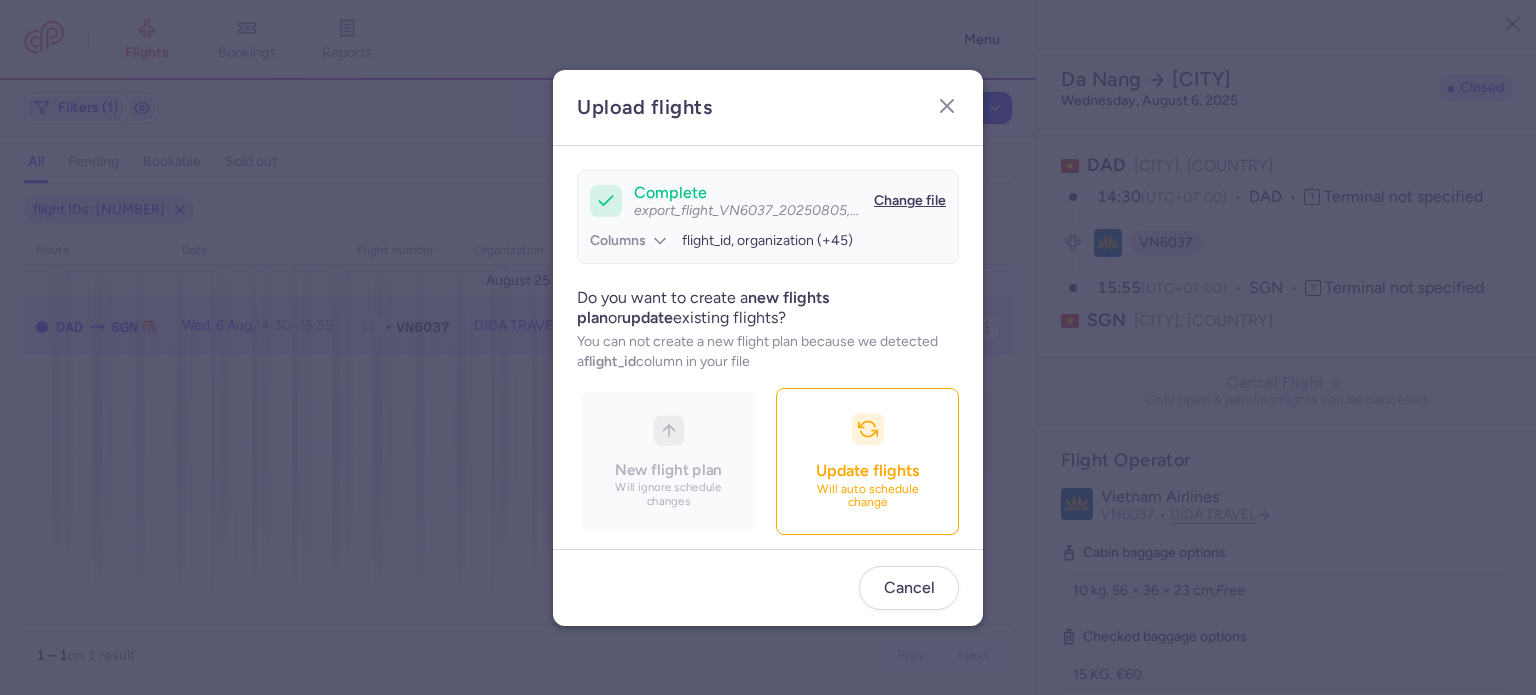 scroll, scrollTop: 172, scrollLeft: 0, axis: vertical 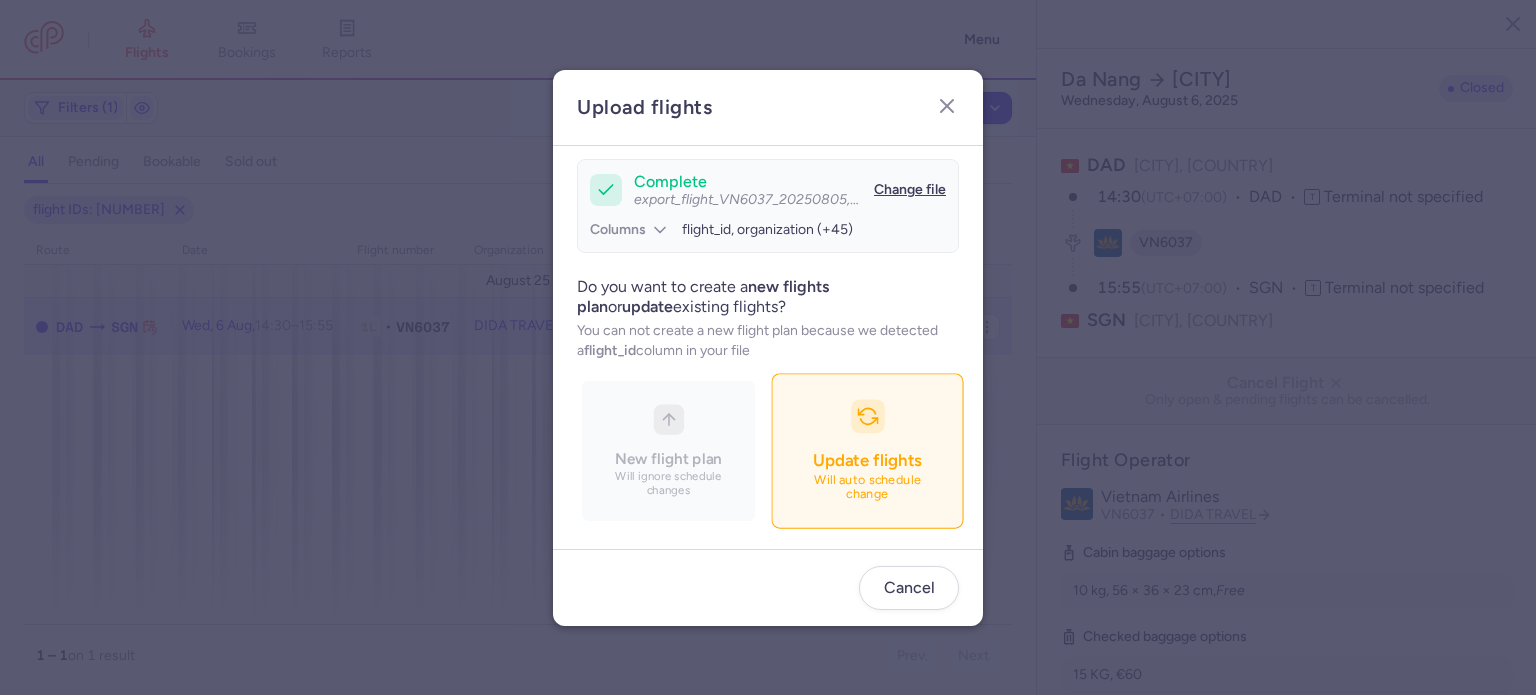 click on "Update flights Will auto schedule change" at bounding box center (867, 450) 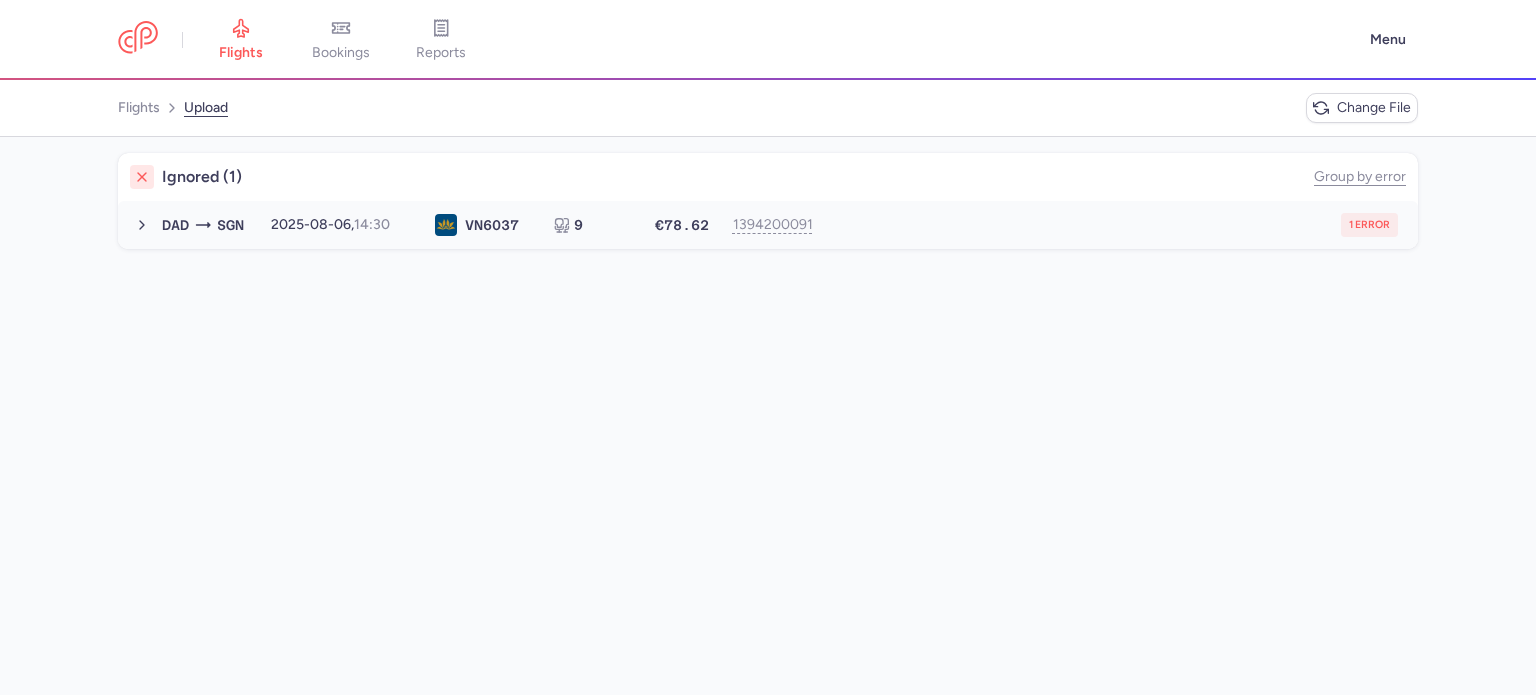 click on "DAD SGN [DATE], [TIME] VN 6037 9 €78.62 [NUMBER] 1 error [DATE], [TIME] VN6037 9 seats €78.62" at bounding box center (768, 225) 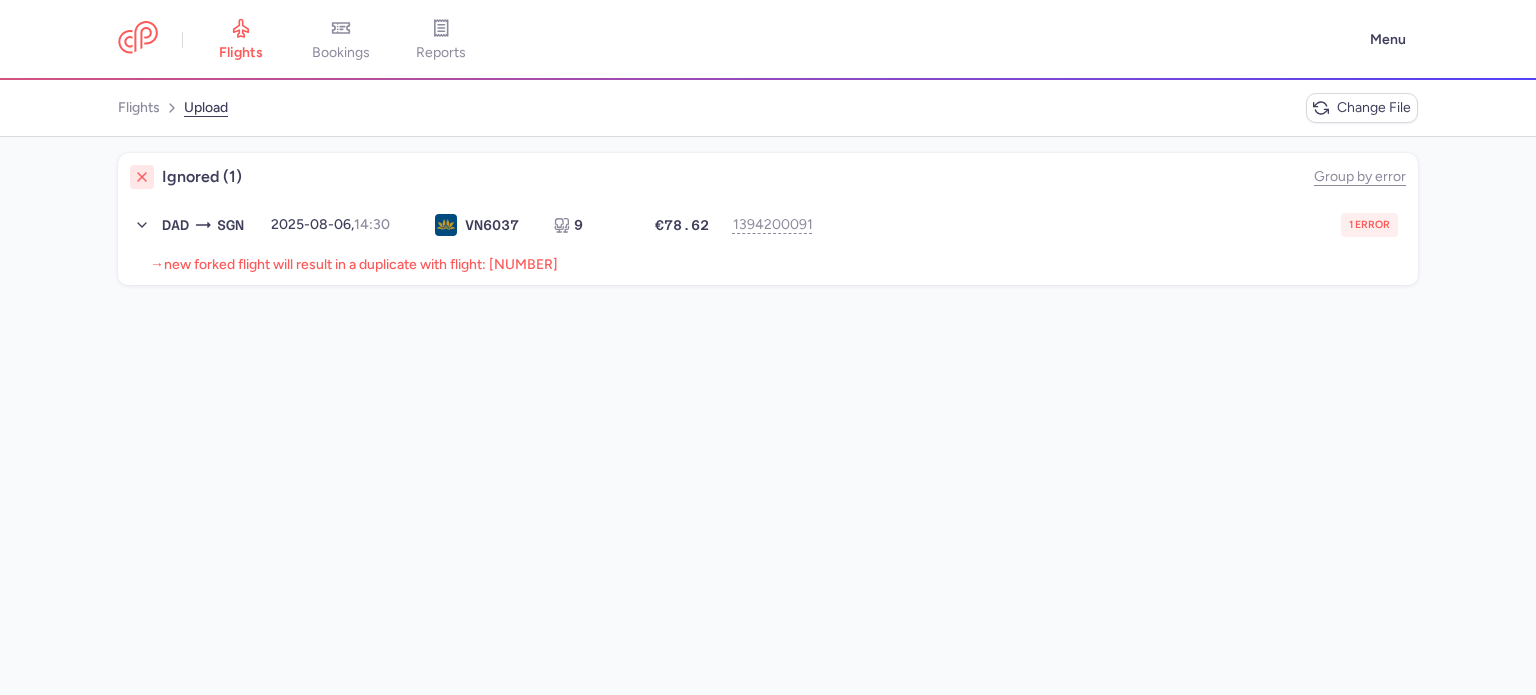 click on "new forked flight will result in a duplicate with flight: [NUMBER]" at bounding box center [361, 264] 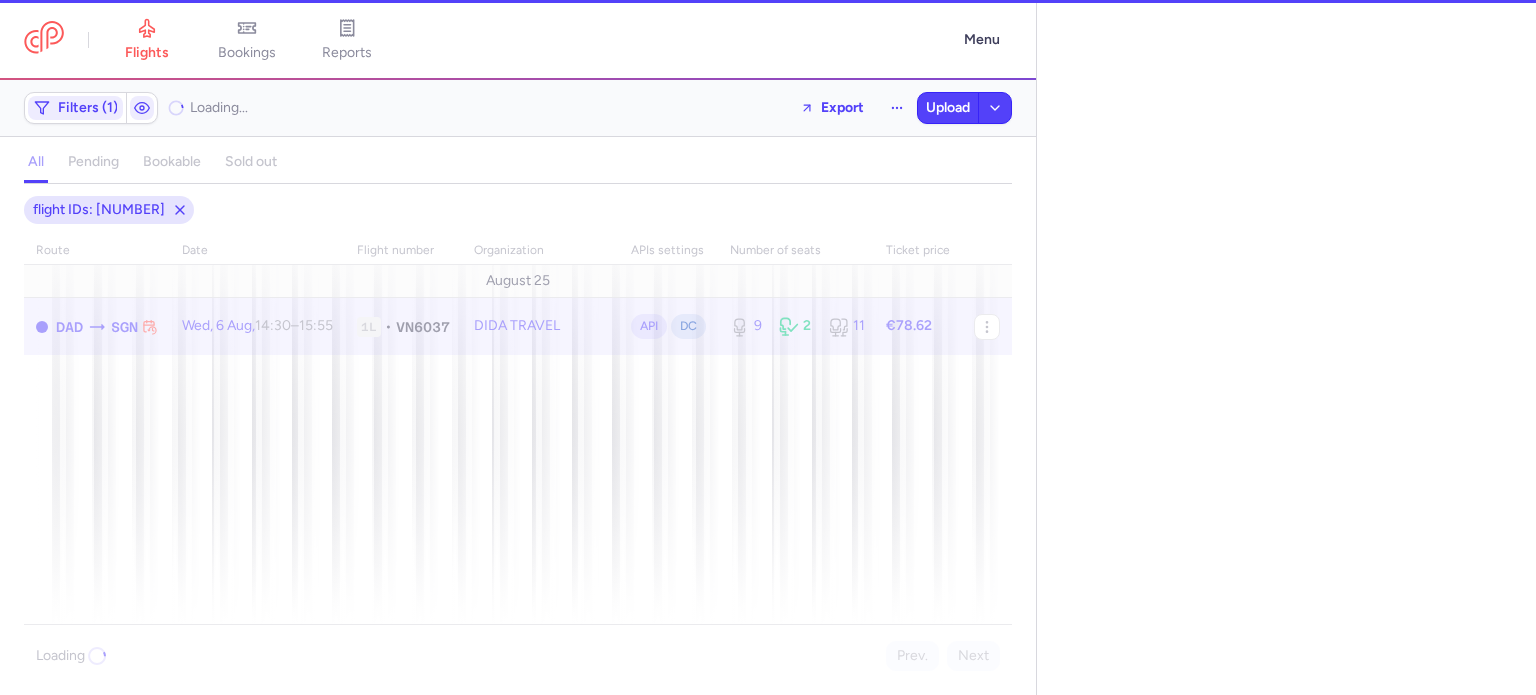 select on "days" 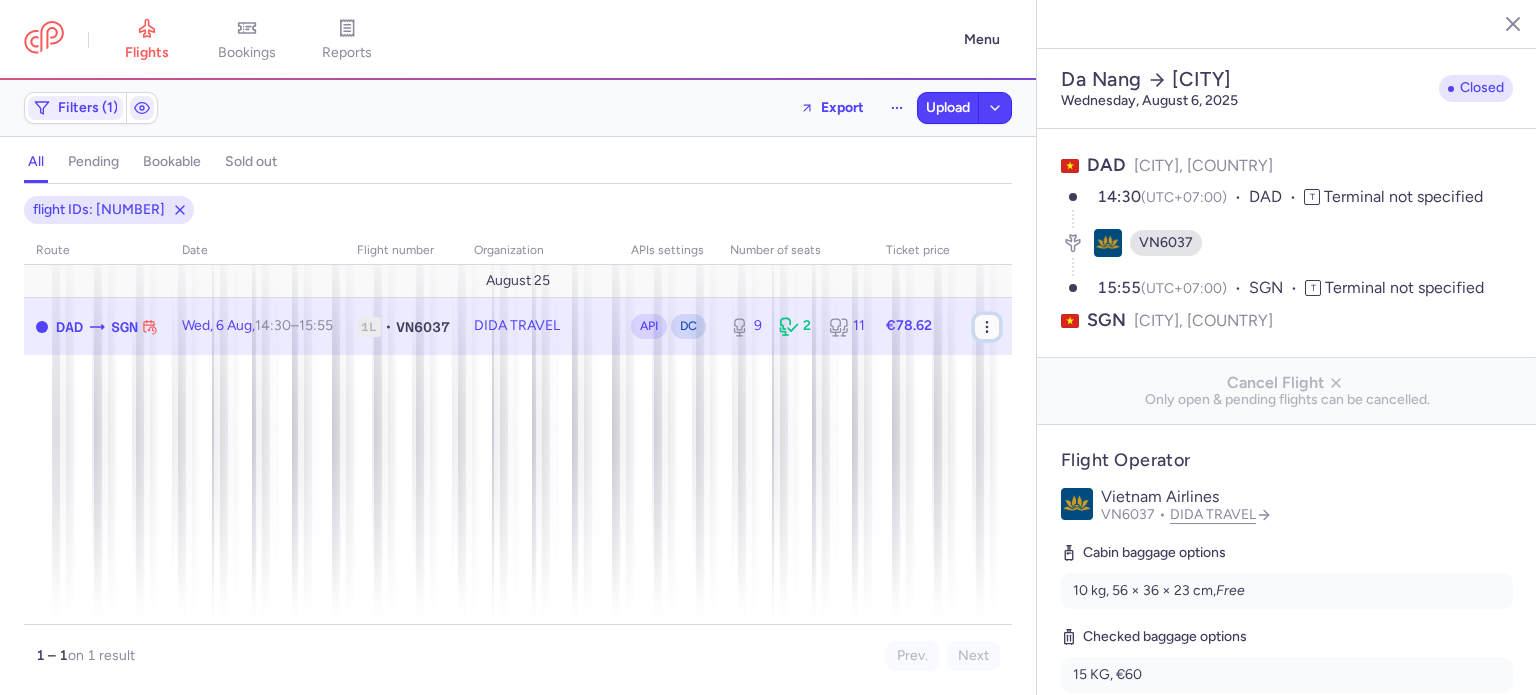 click 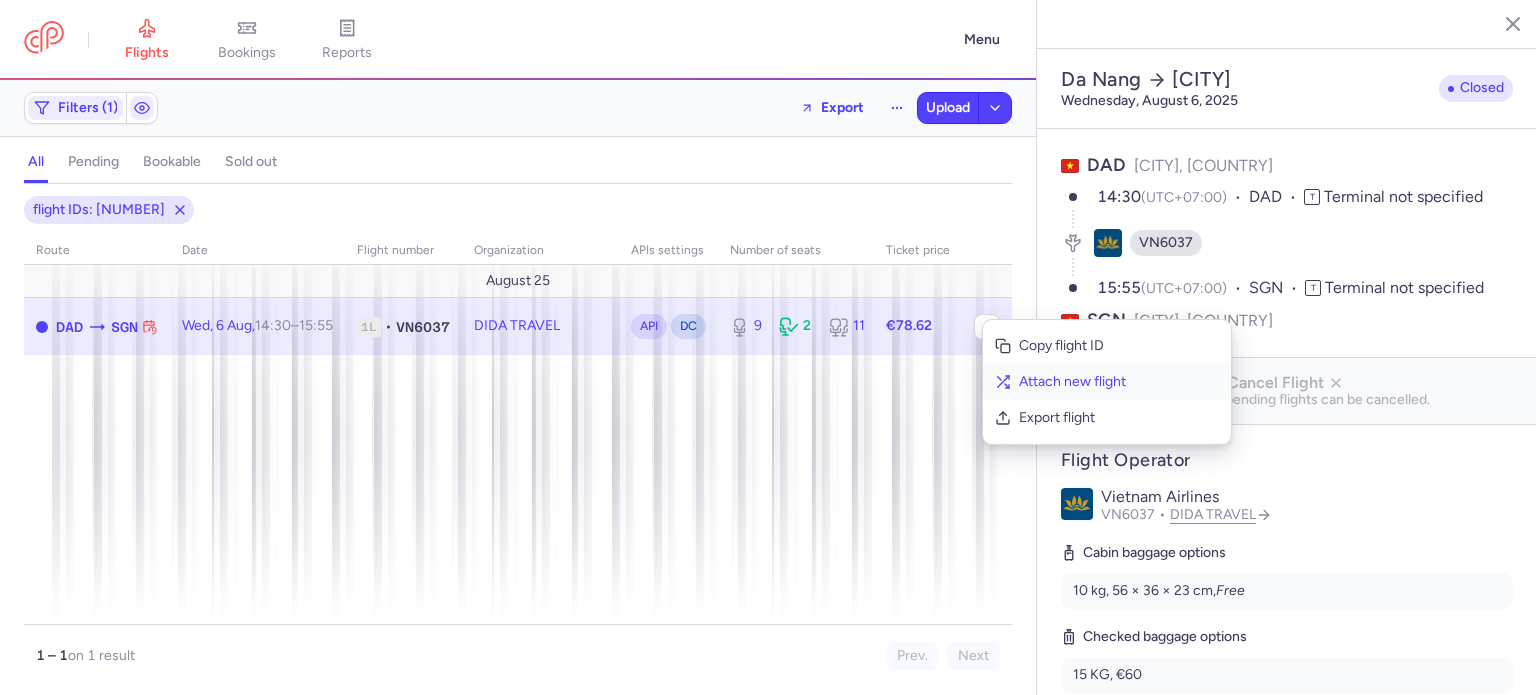 click 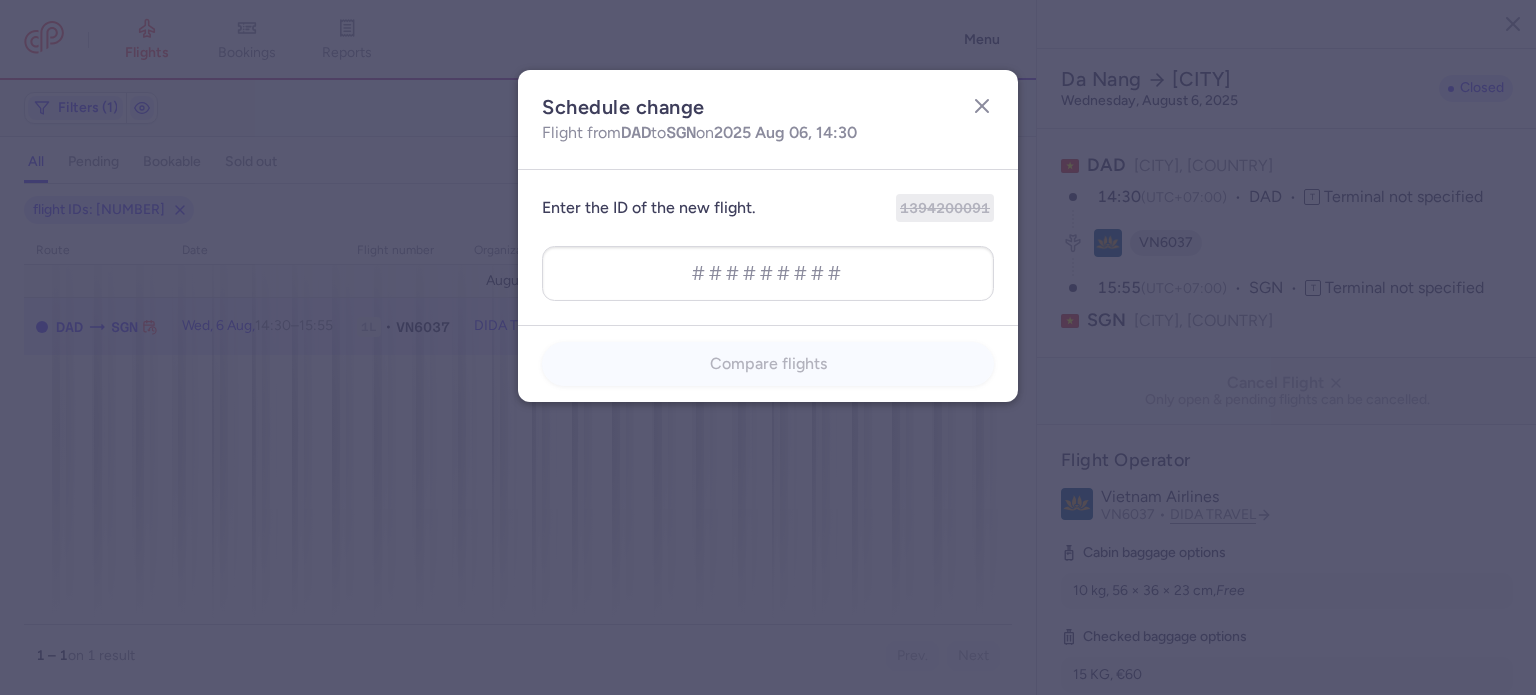 type on "1368428085" 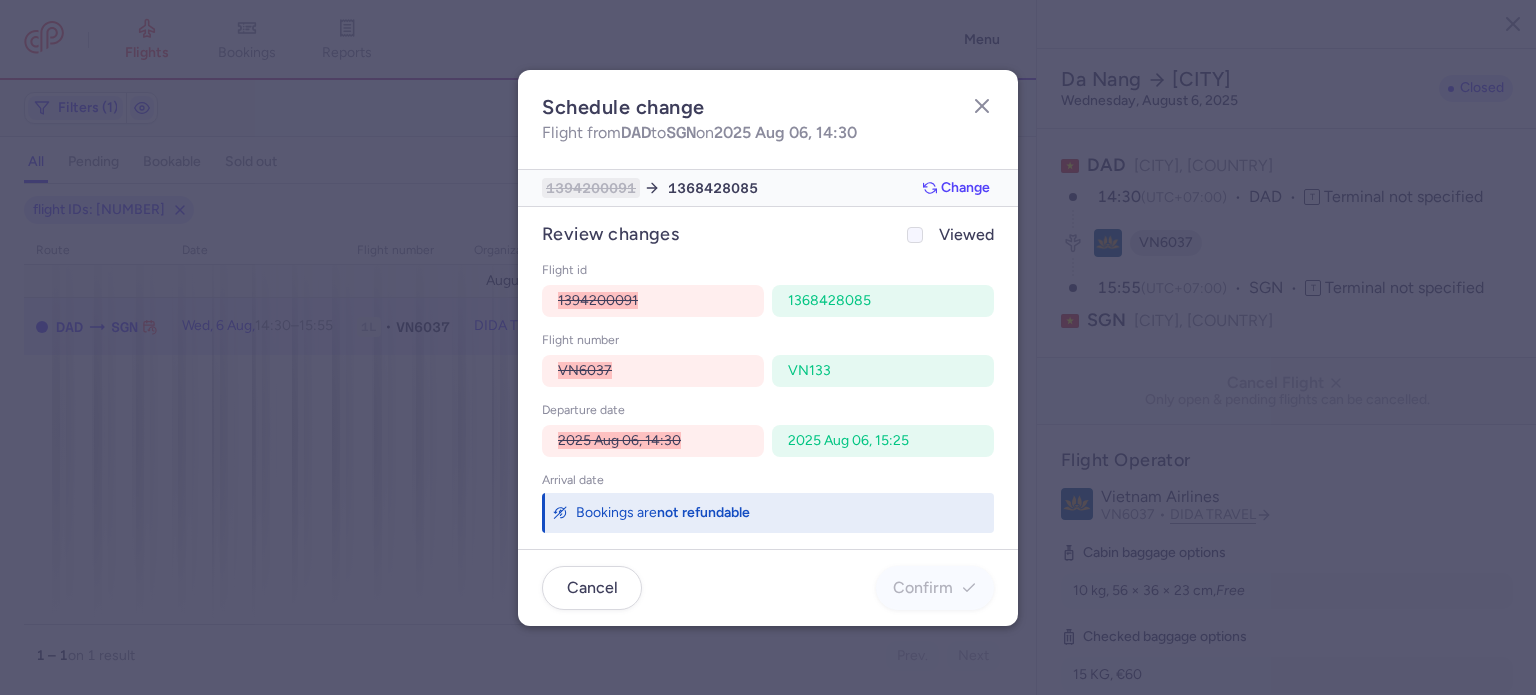 click 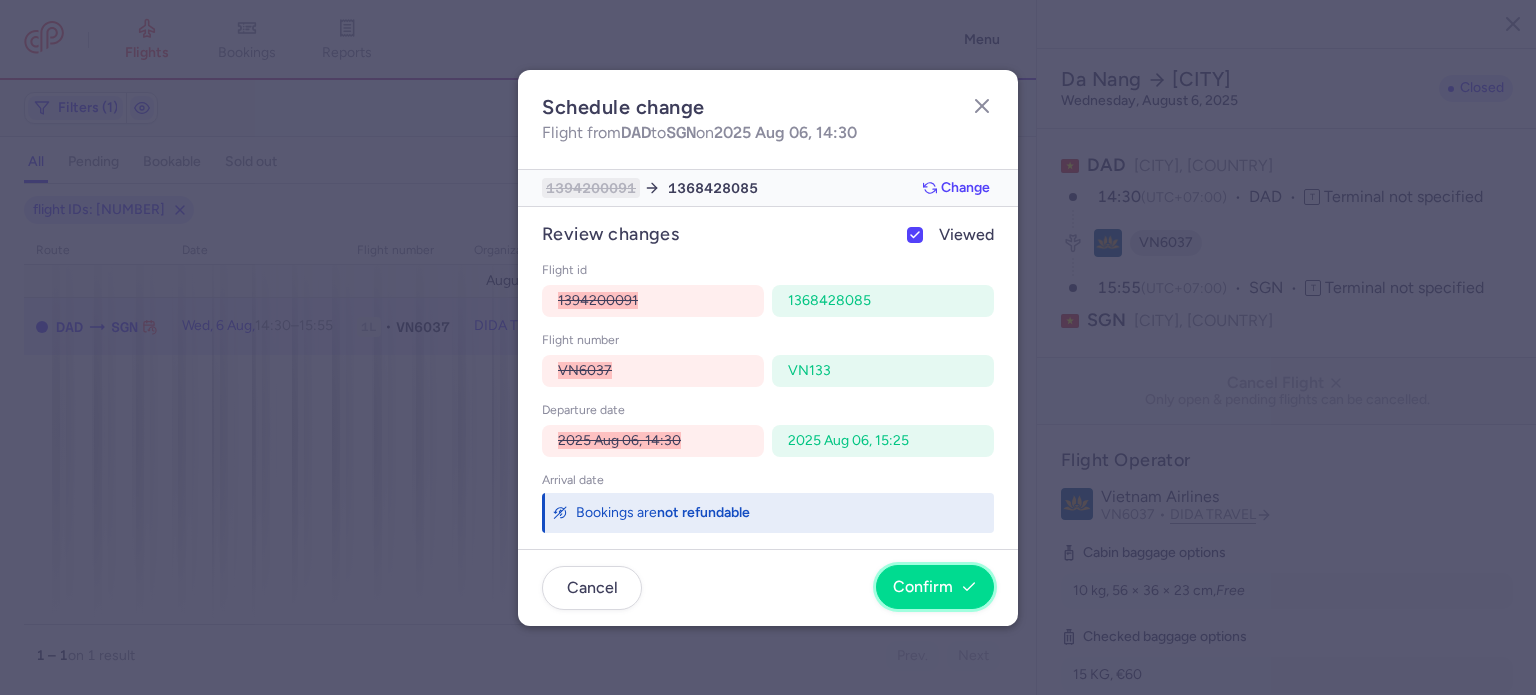 click on "Confirm" at bounding box center [923, 587] 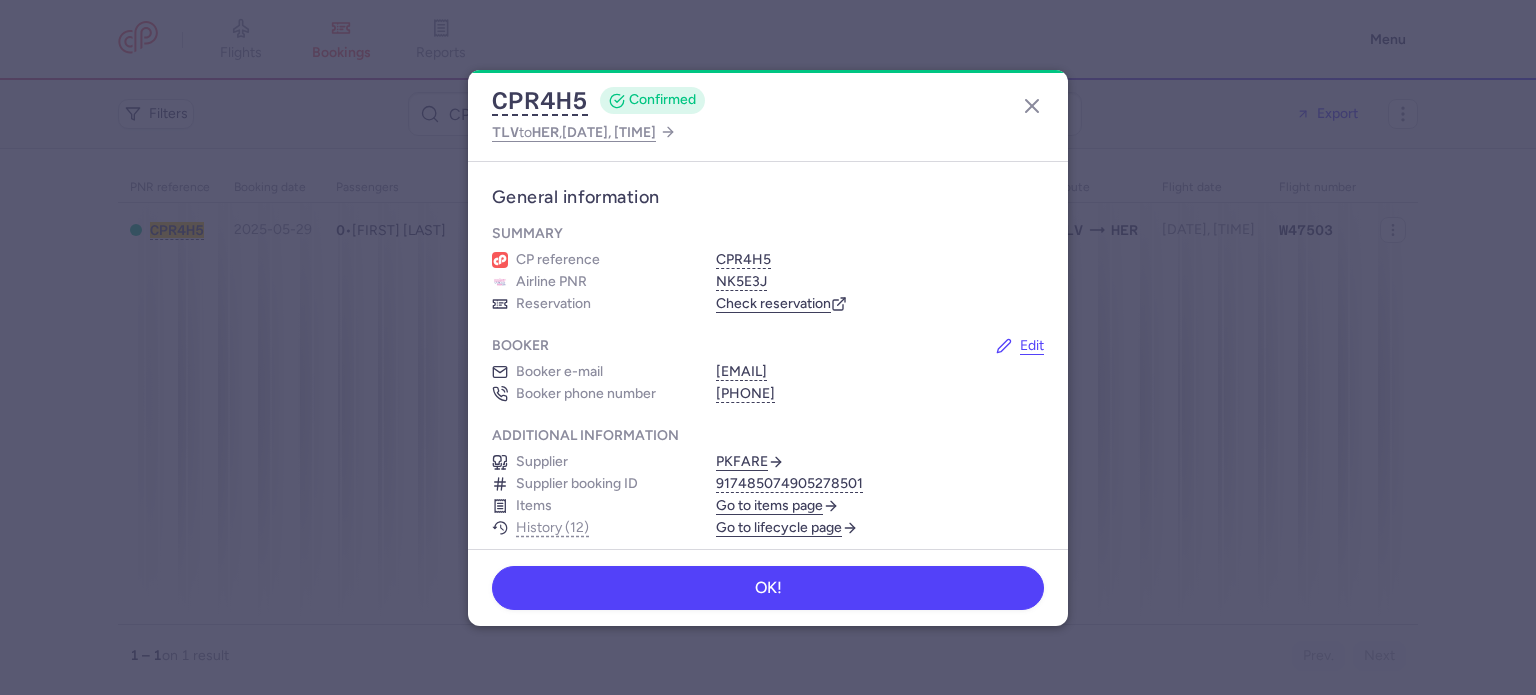 scroll, scrollTop: 0, scrollLeft: 0, axis: both 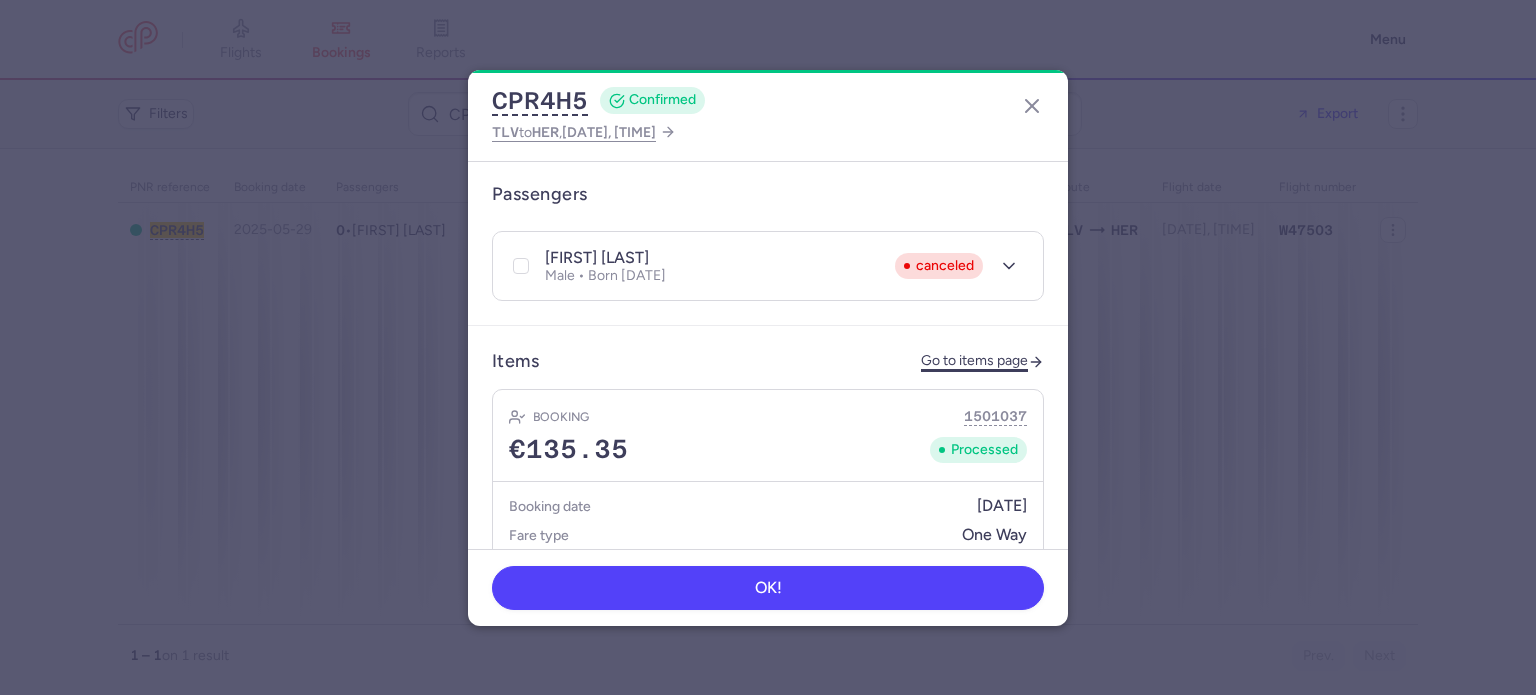 click on "Go to items page" 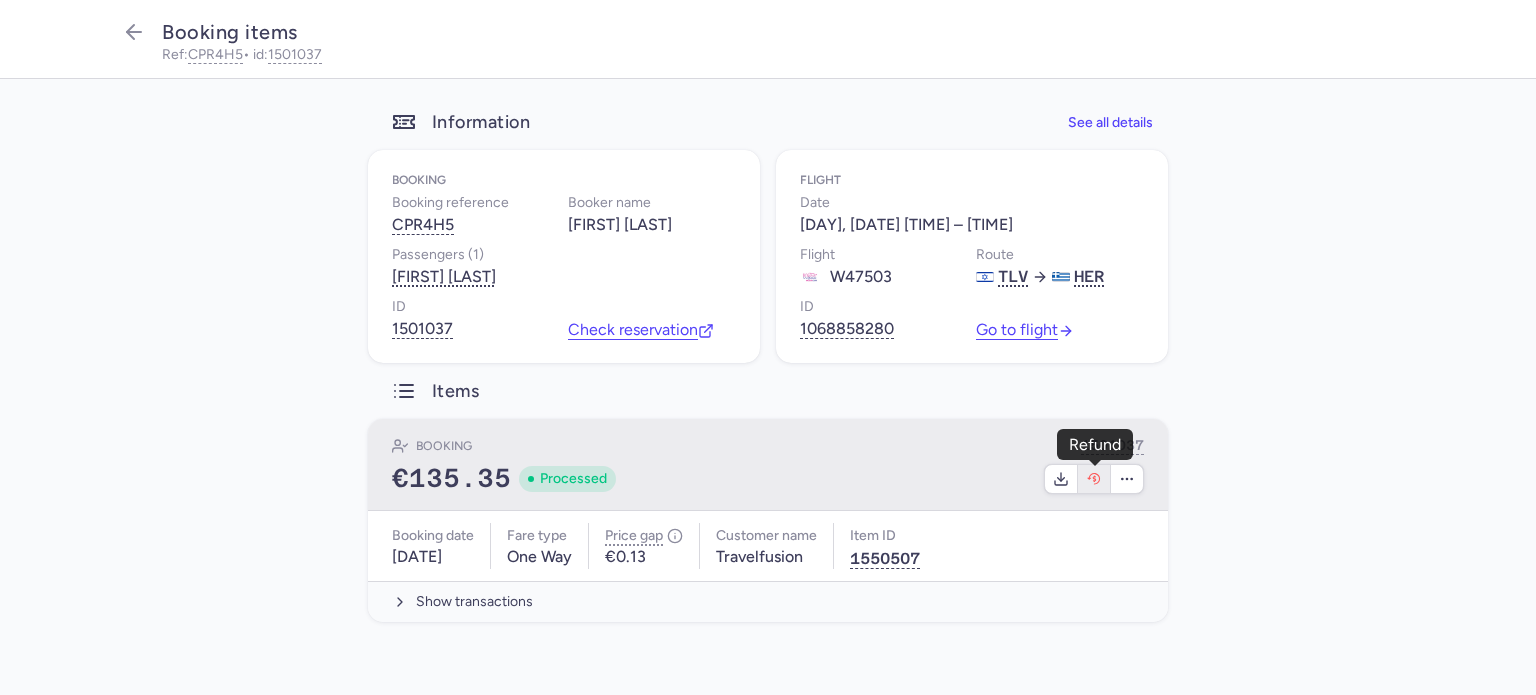 click 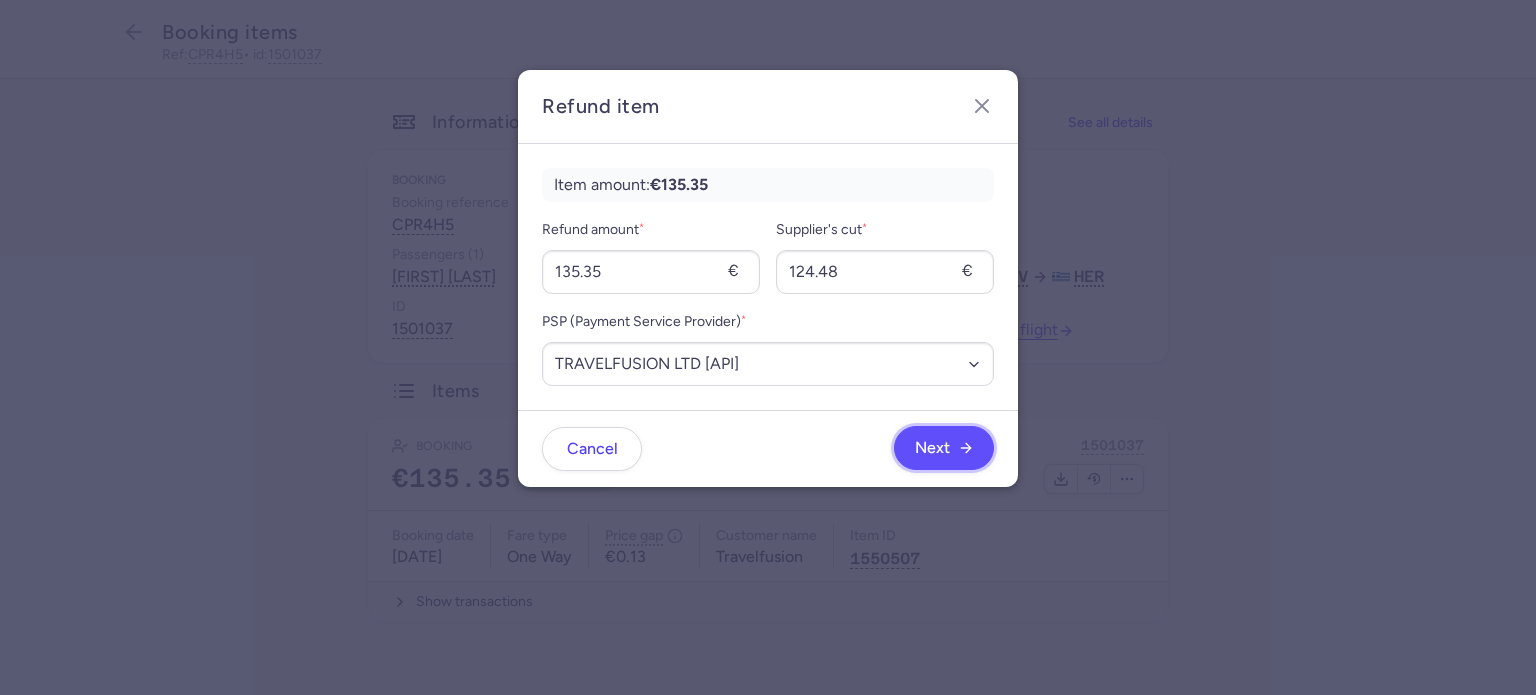 click on "Next" at bounding box center (944, 448) 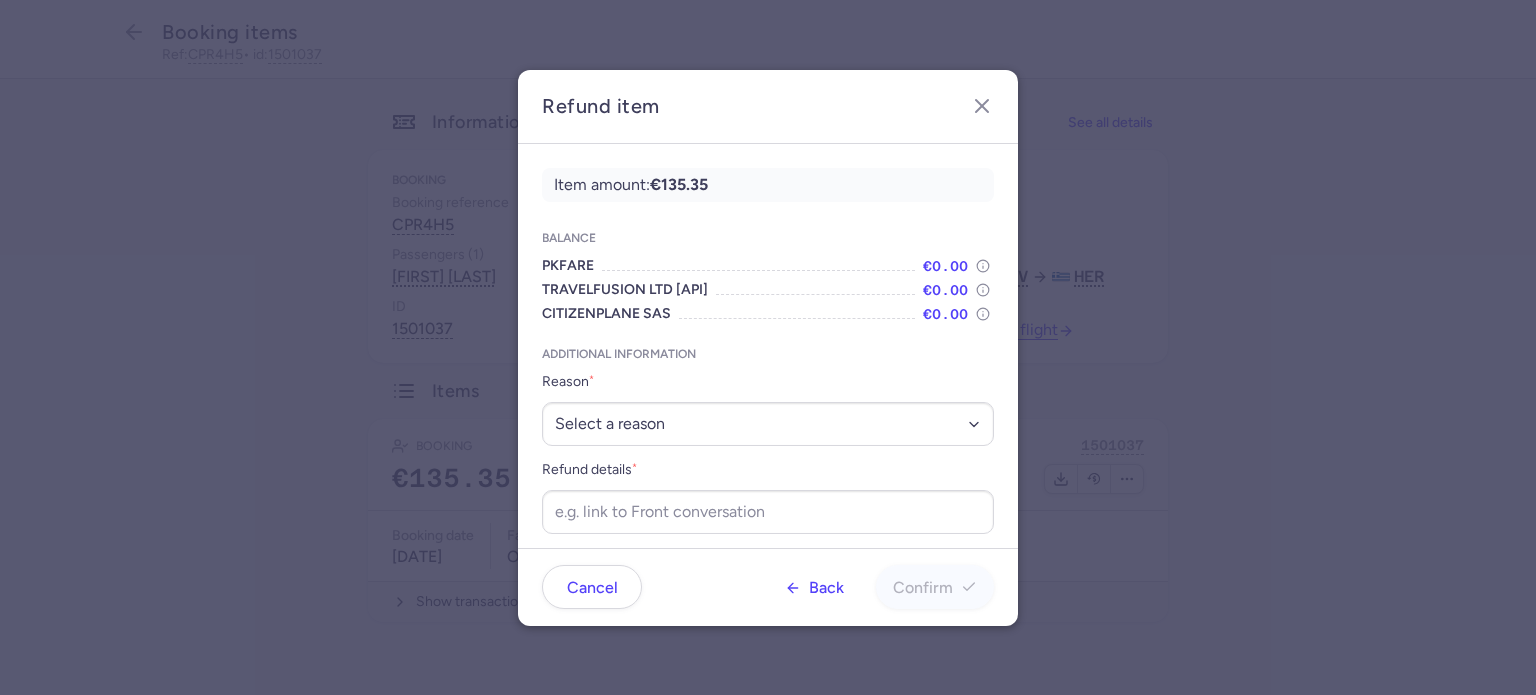 click on "Reason  * Select a reason ✈️ Airline ceasing ops 💼 Ancillary issue 📄 APIS missing ⚙️ CitizenPlane error ⛔️ Denied boarding 🔁 Duplicate ❌ Flight canceled 🕵🏼‍♂️ Fraud 🎁 Goodwill 🎫 Goodwill allowance 🙃 Other 💺 Overbooking 💸 Refund with penalty 🙅 Schedule change not accepted 🤕 Supplier error 💵 Tax refund ❓ Unconfirmed booking" at bounding box center [768, 408] 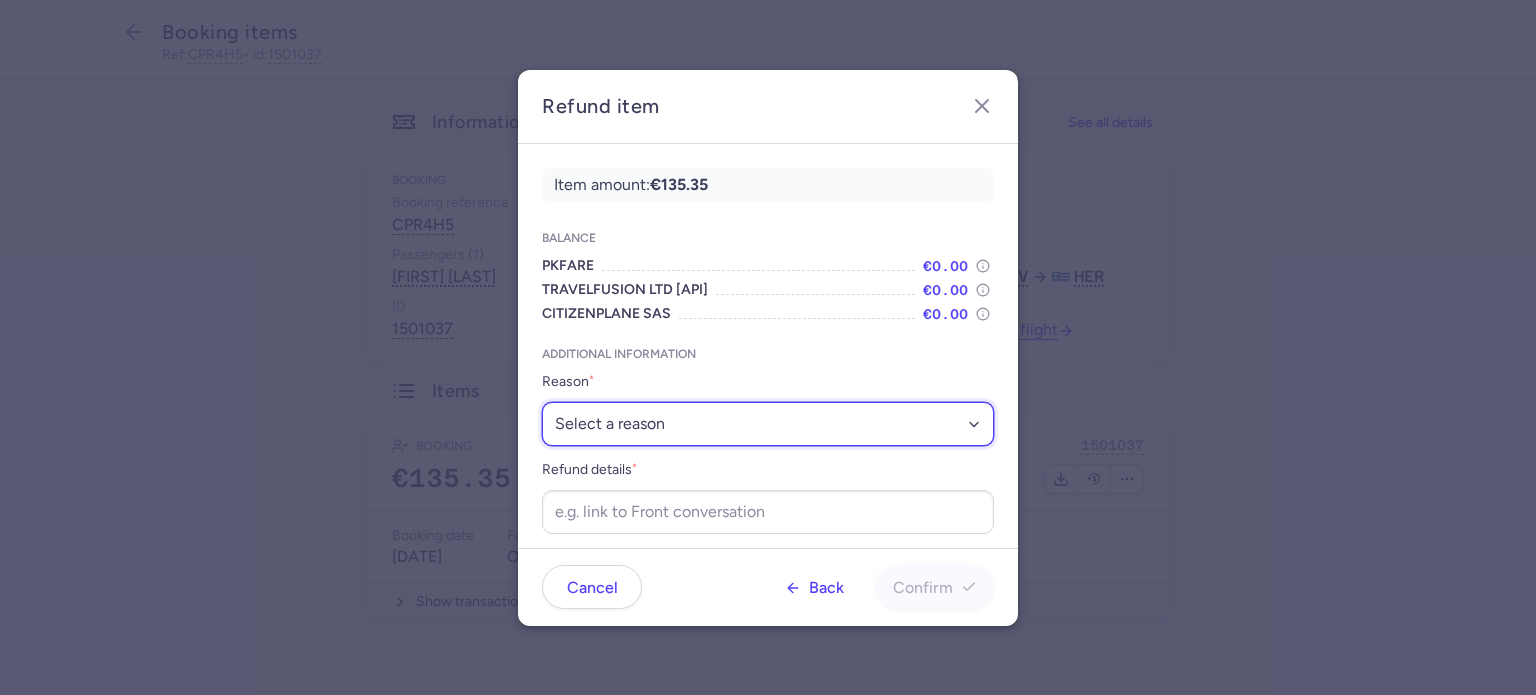 click on "Select a reason ✈️ Airline ceasing ops 💼 Ancillary issue 📄 APIS missing ⚙️ CitizenPlane error ⛔️ Denied boarding 🔁 Duplicate ❌ Flight canceled 🕵🏼‍♂️ Fraud 🎁 Goodwill 🎫 Goodwill allowance 🙃 Other 💺 Overbooking 💸 Refund with penalty 🙅 Schedule change not accepted 🤕 Supplier error 💵 Tax refund ❓ Unconfirmed booking" at bounding box center (768, 424) 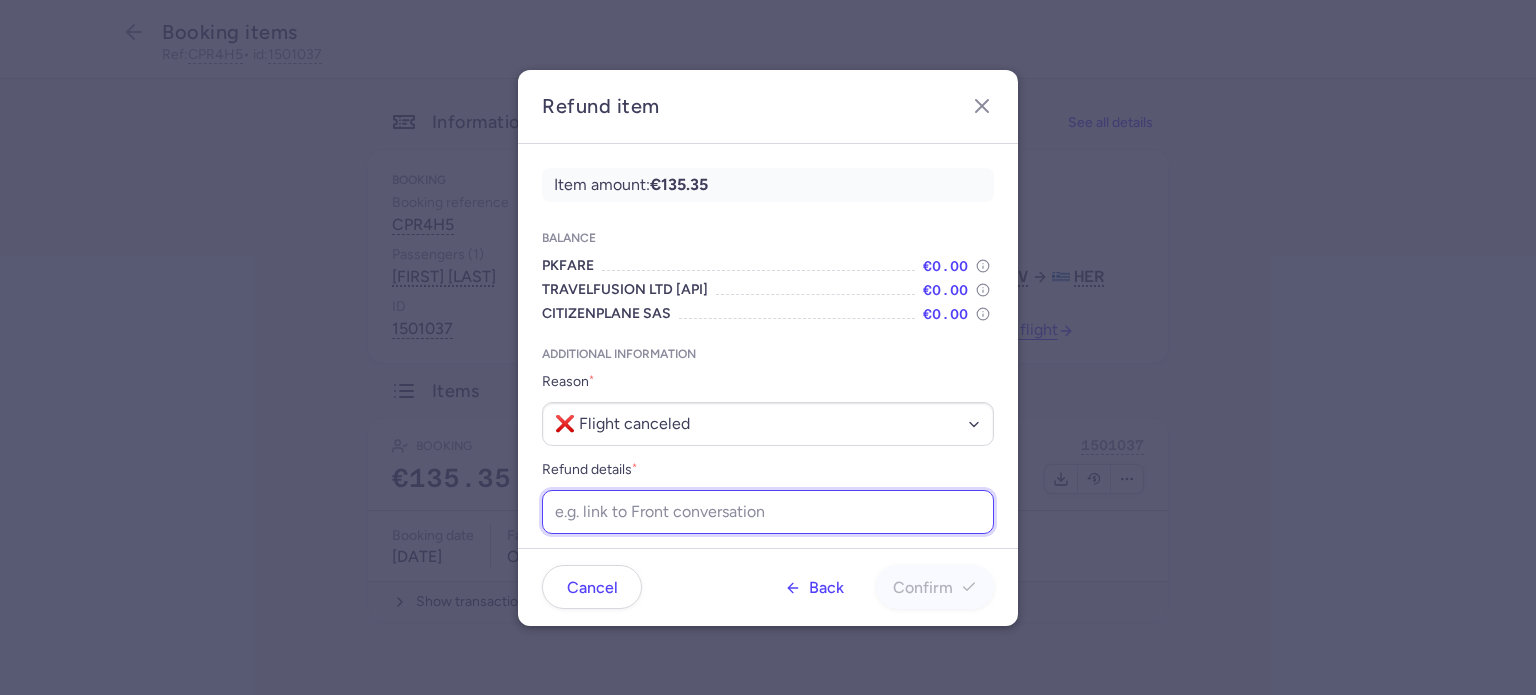 paste on "https://app.frontapp.com/open/cnv_f1fzcxu?key=YjCAFOT2koObI95Vzkb11rFNO5gF12aB" 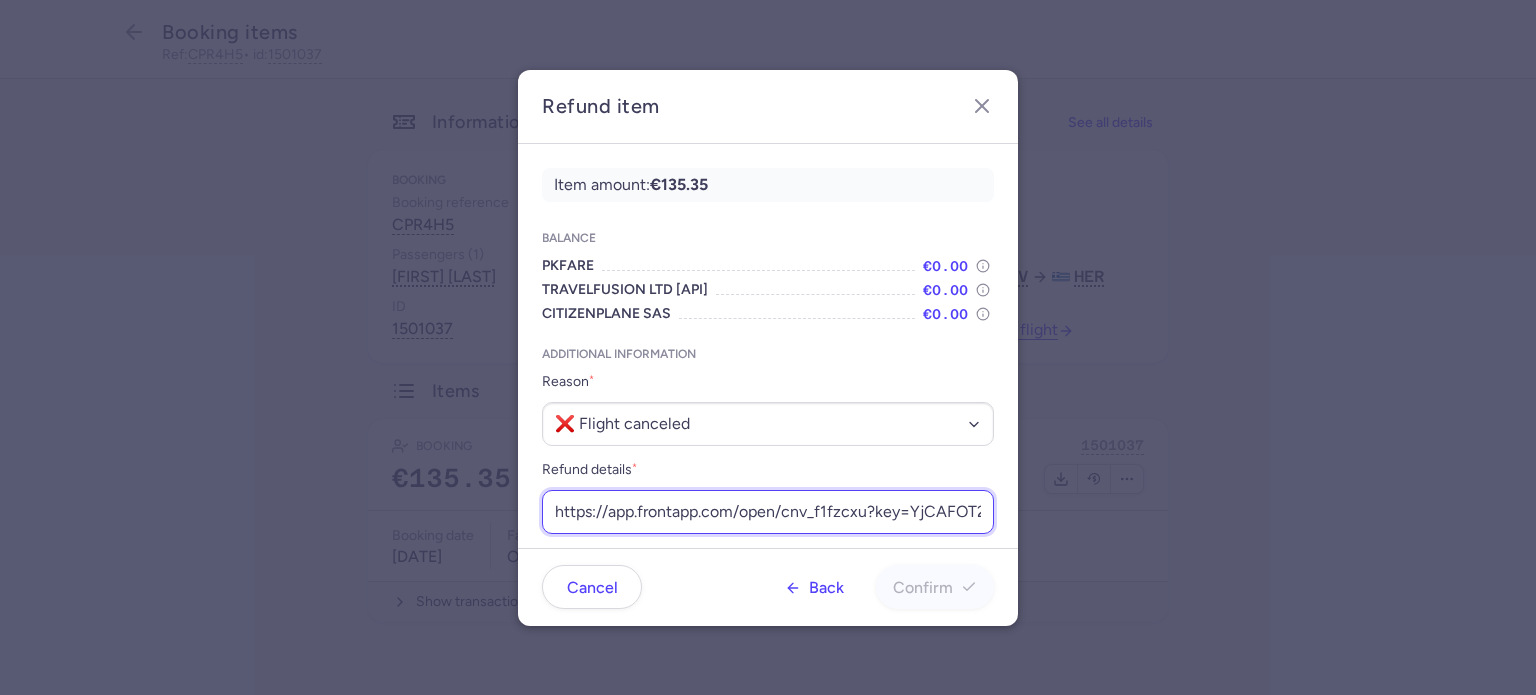 click on "https://app.frontapp.com/open/cnv_f1fzcxu?key=YjCAFOT2koObI95Vzkb11rFNO5gF12aB" at bounding box center [768, 512] 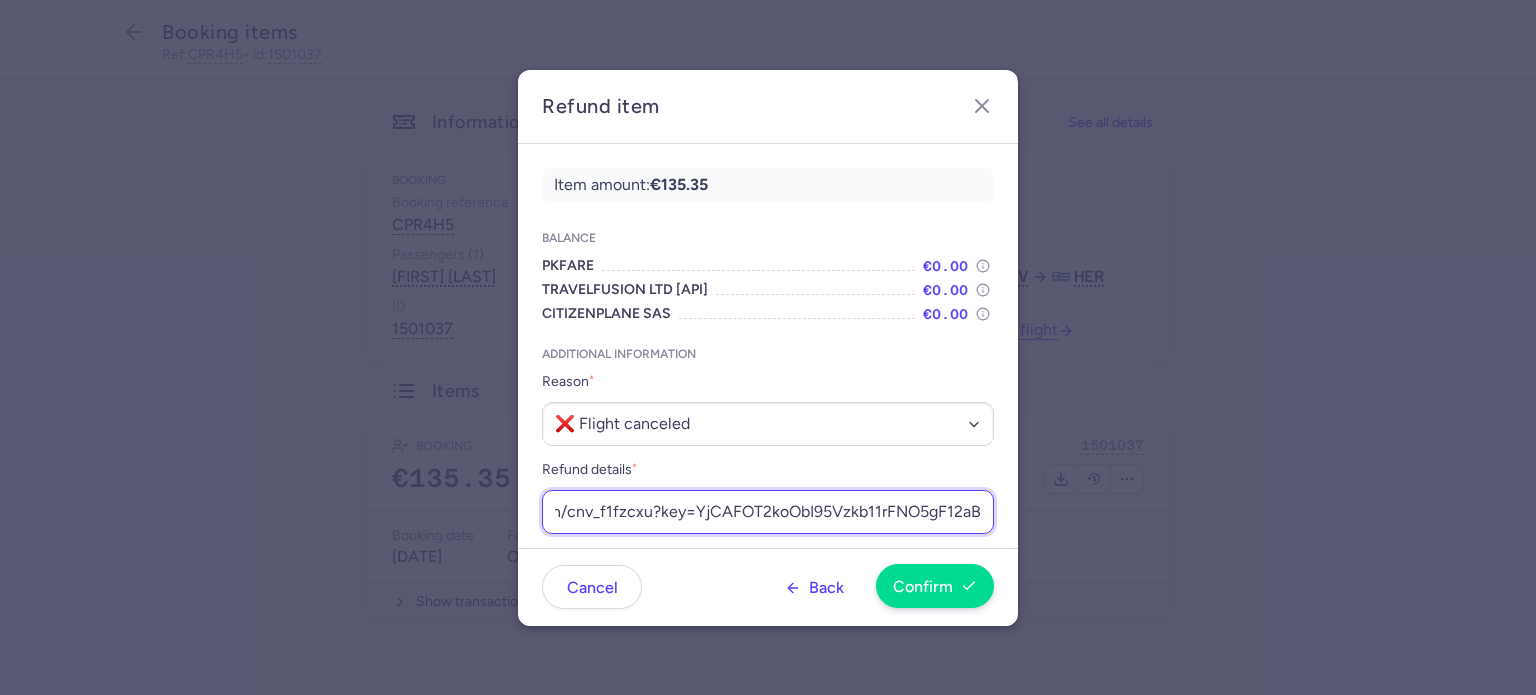 type on "https://app.frontapp.com/open/cnv_f1fzcxu?key=YjCAFOT2koObI95Vzkb11rFNO5gF12aB" 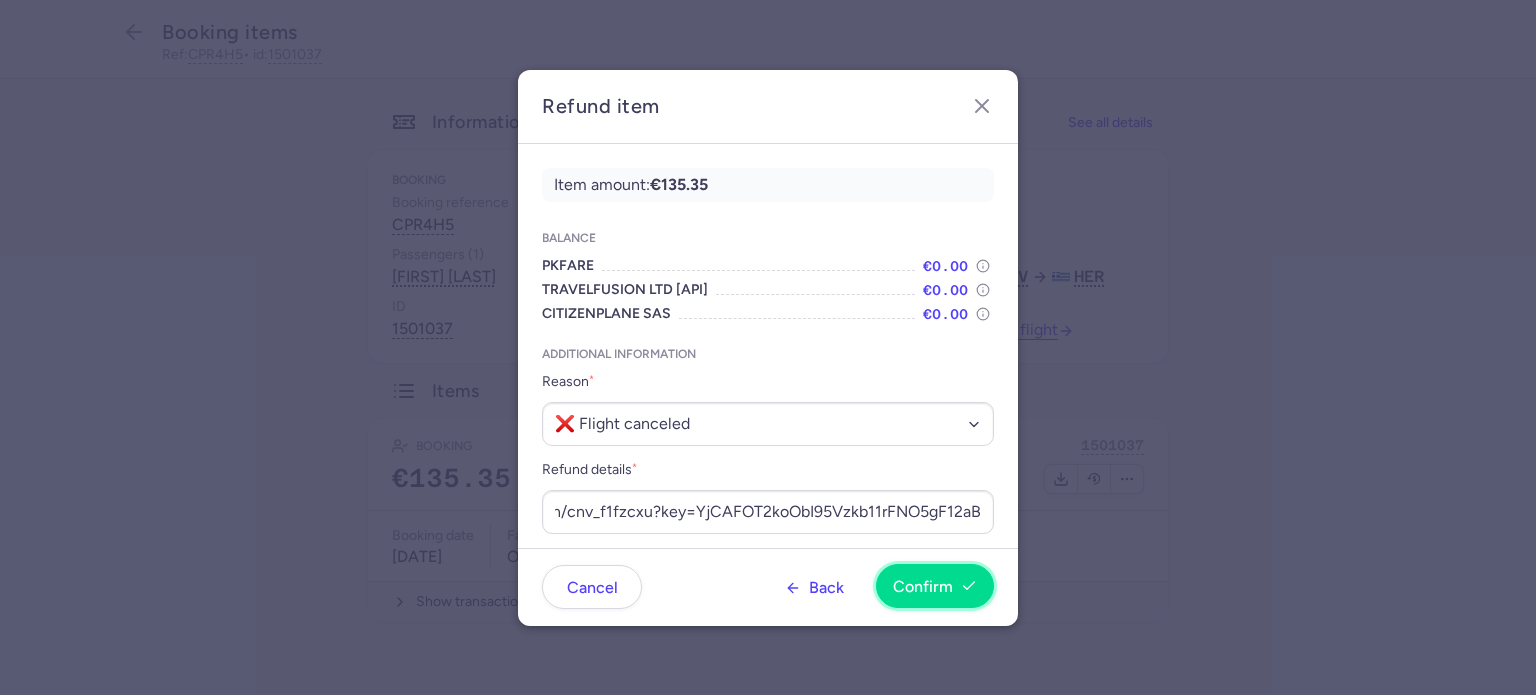 scroll, scrollTop: 0, scrollLeft: 0, axis: both 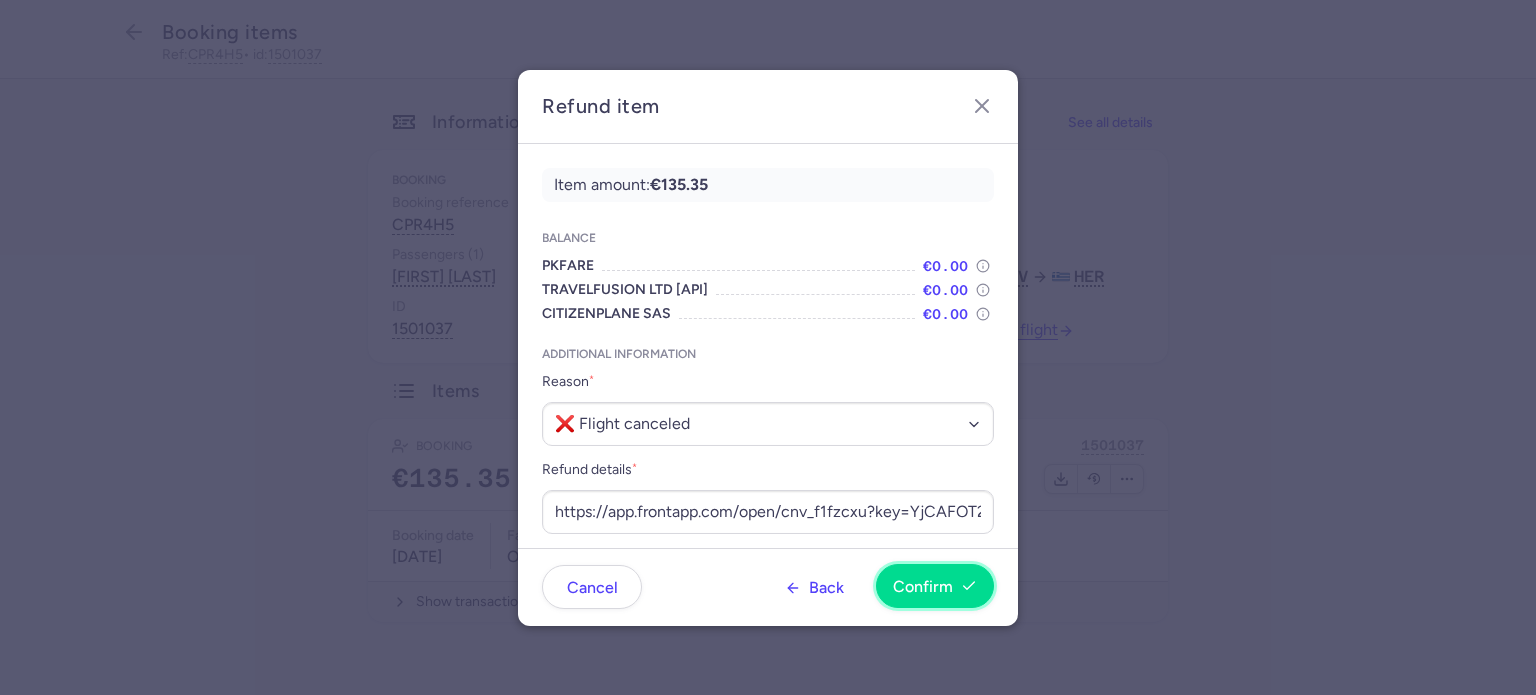 click on "Confirm" at bounding box center [923, 587] 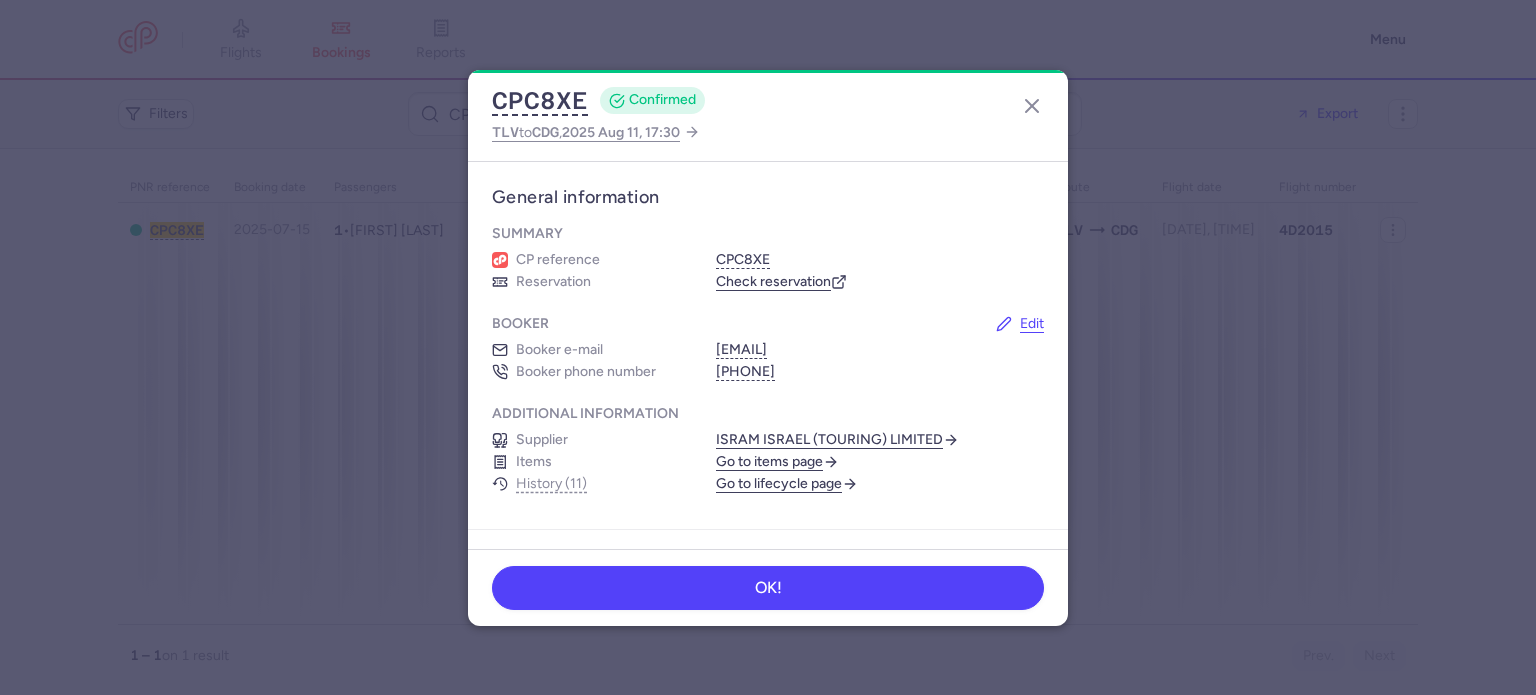 scroll, scrollTop: 0, scrollLeft: 0, axis: both 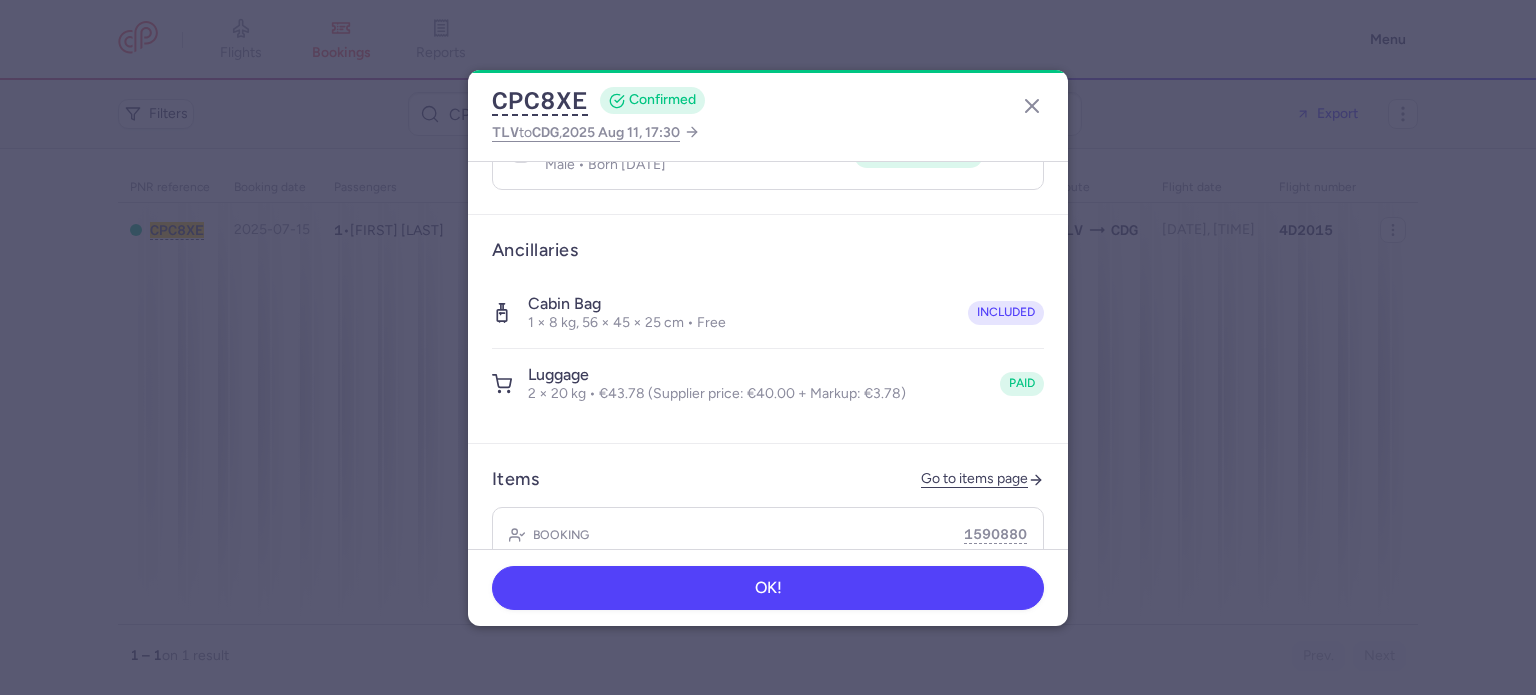 click on "luggage 2 × 20 kg • €43.78 (Supplier price: €40.00 + Markup: €3.78) paid" at bounding box center [768, 384] 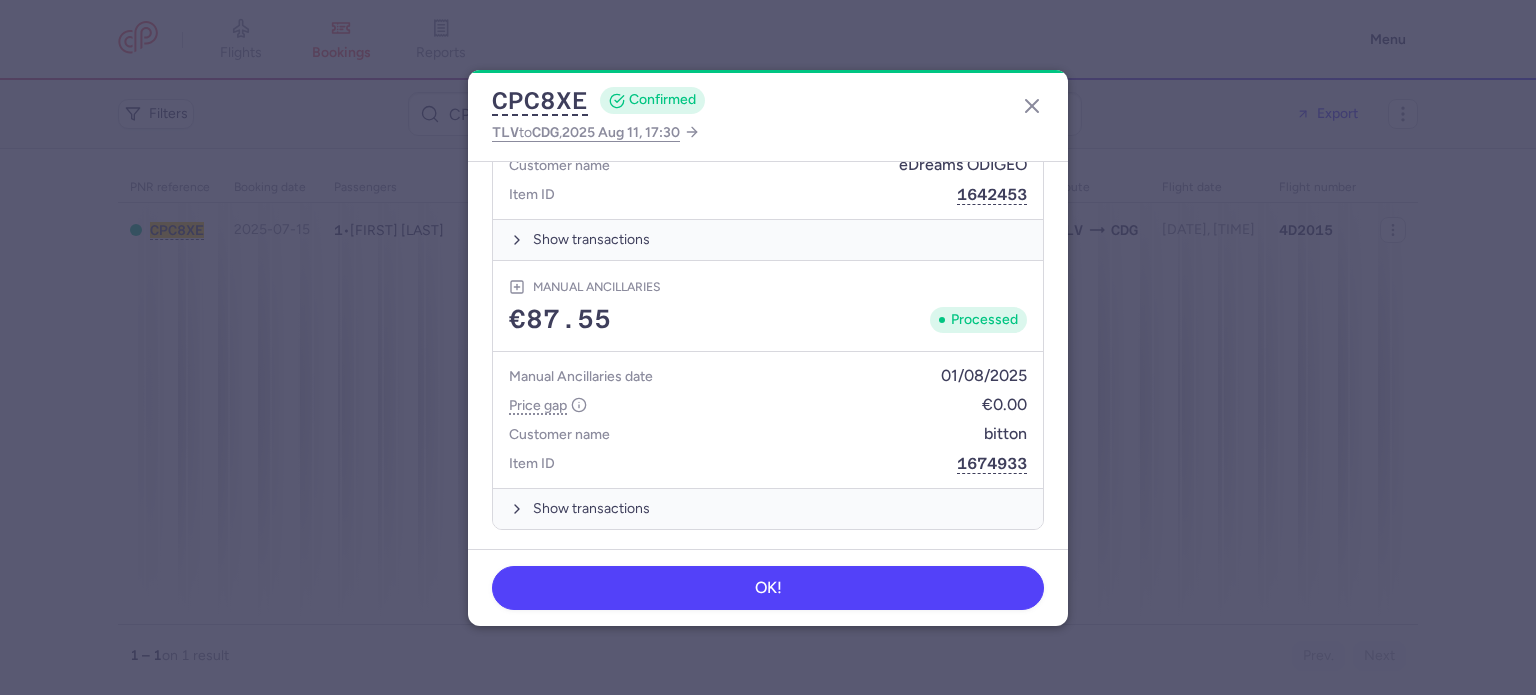 scroll, scrollTop: 1036, scrollLeft: 0, axis: vertical 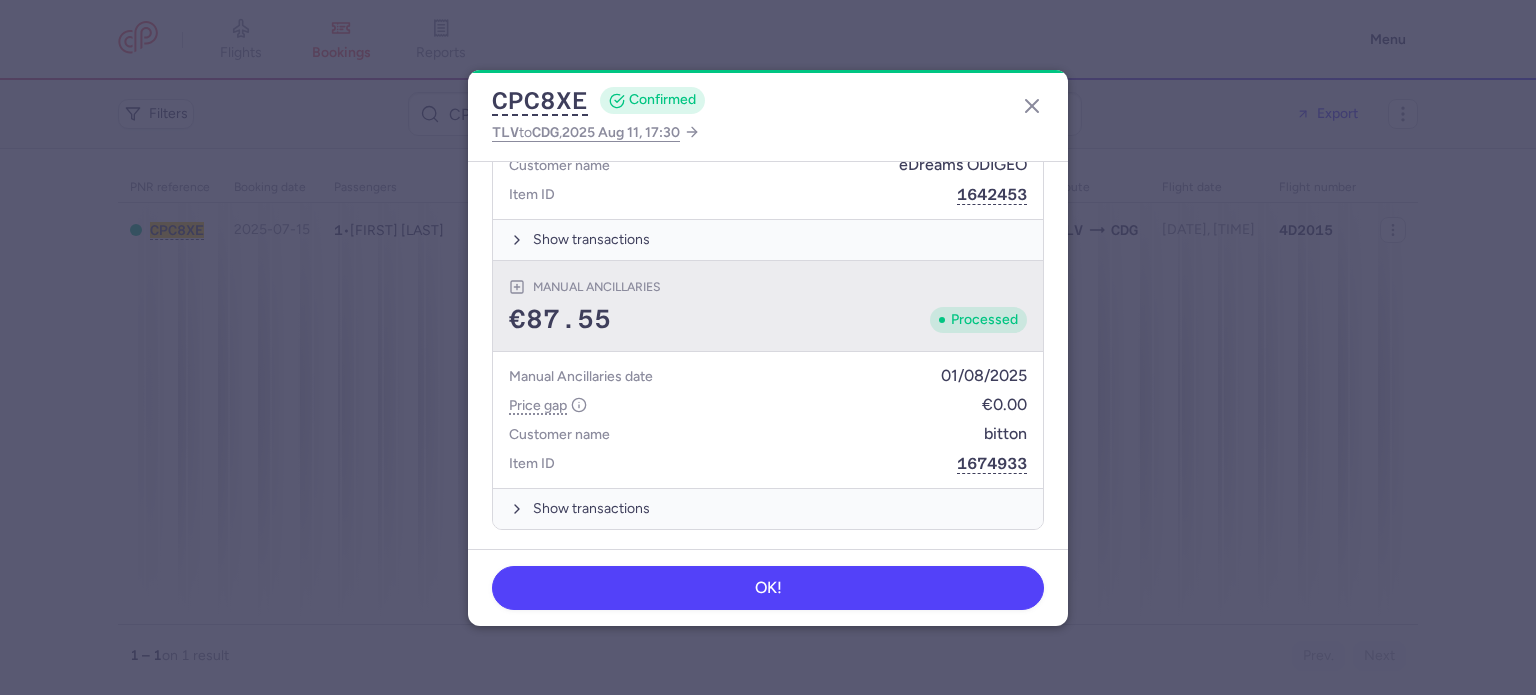 click on "Manual Ancillaries €87.55 Processed" at bounding box center (768, 306) 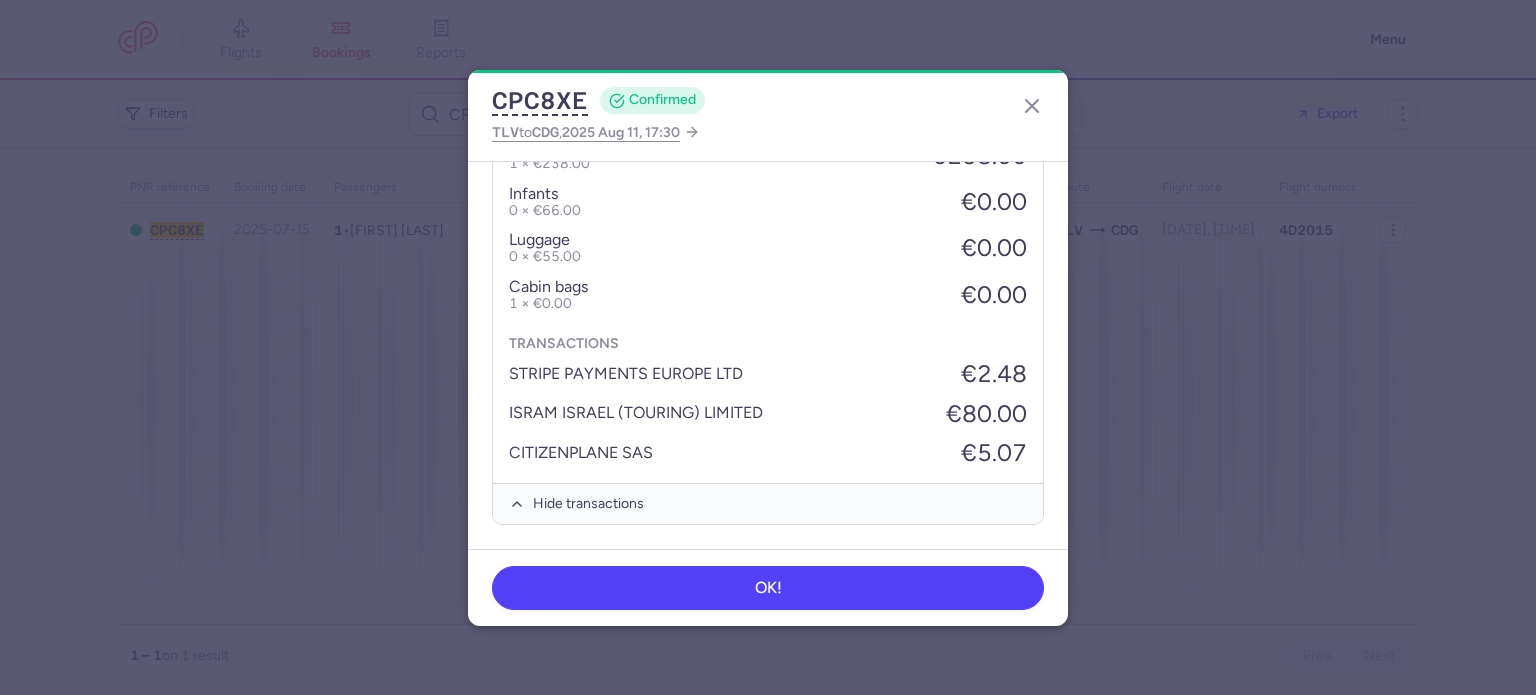 scroll, scrollTop: 1423, scrollLeft: 0, axis: vertical 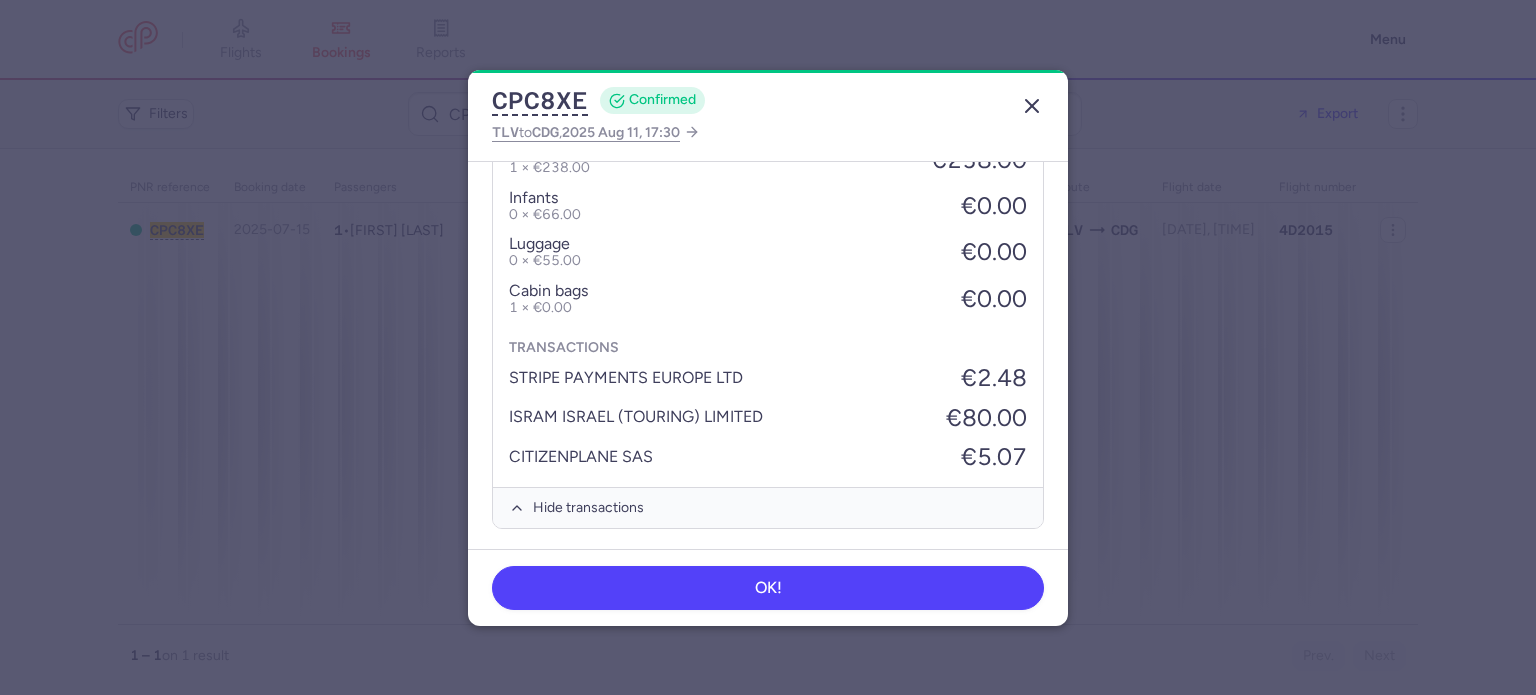 click 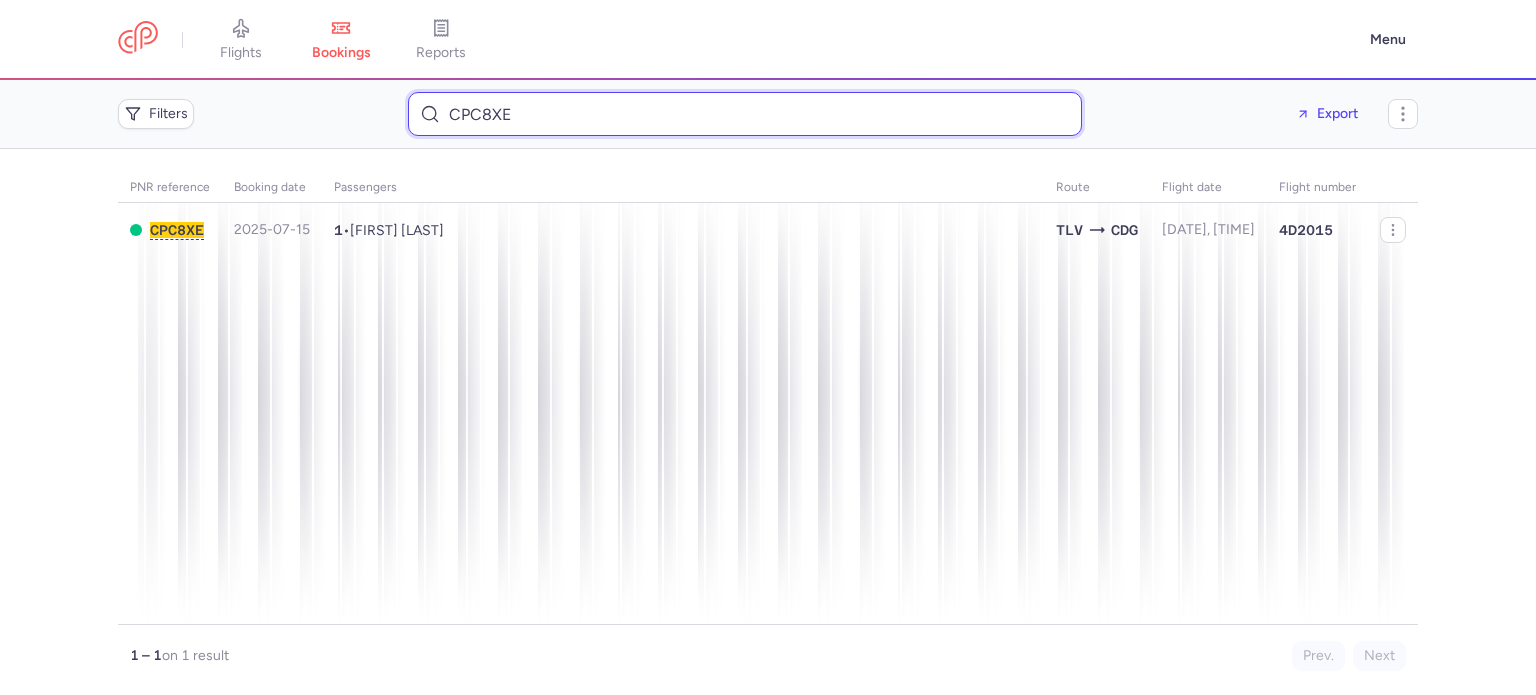 click on "CPC8XE" at bounding box center [745, 114] 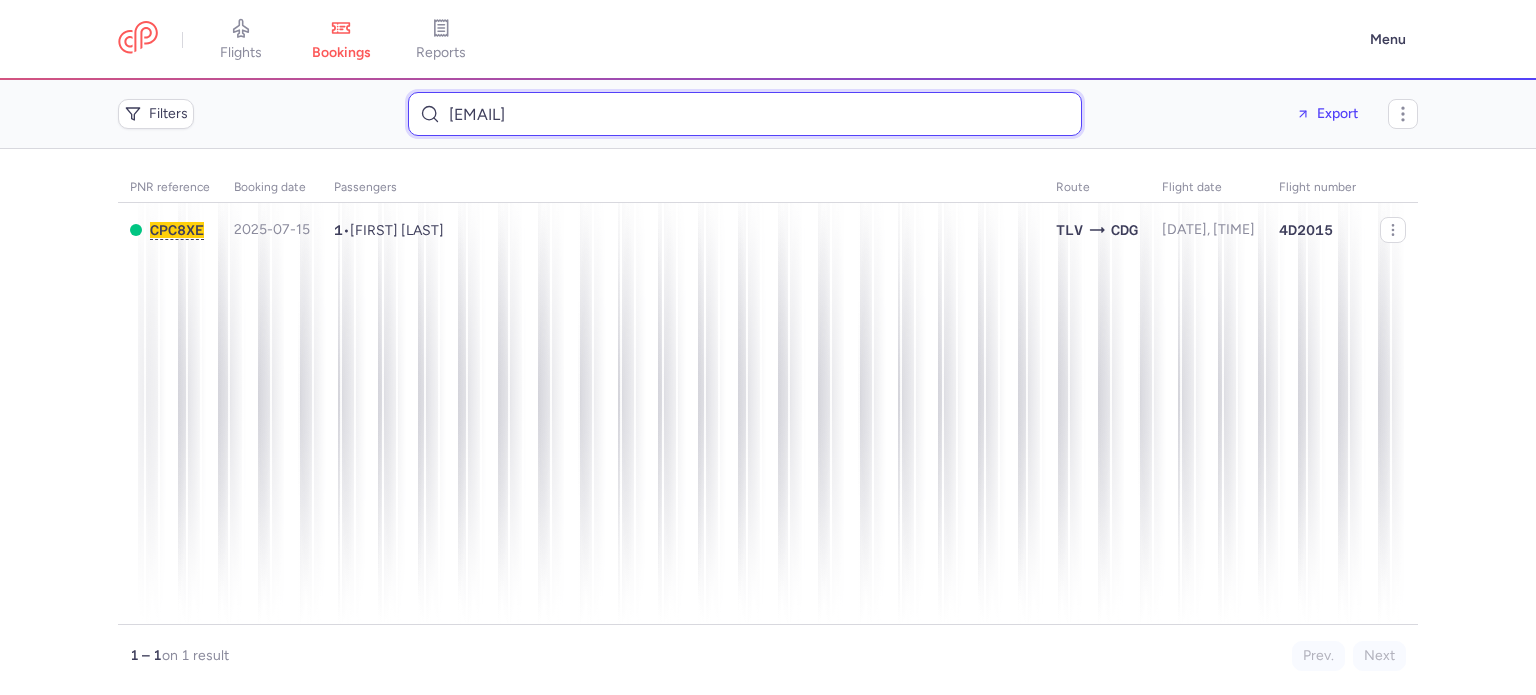 click on "nikko480423@gmail.com" at bounding box center (745, 114) 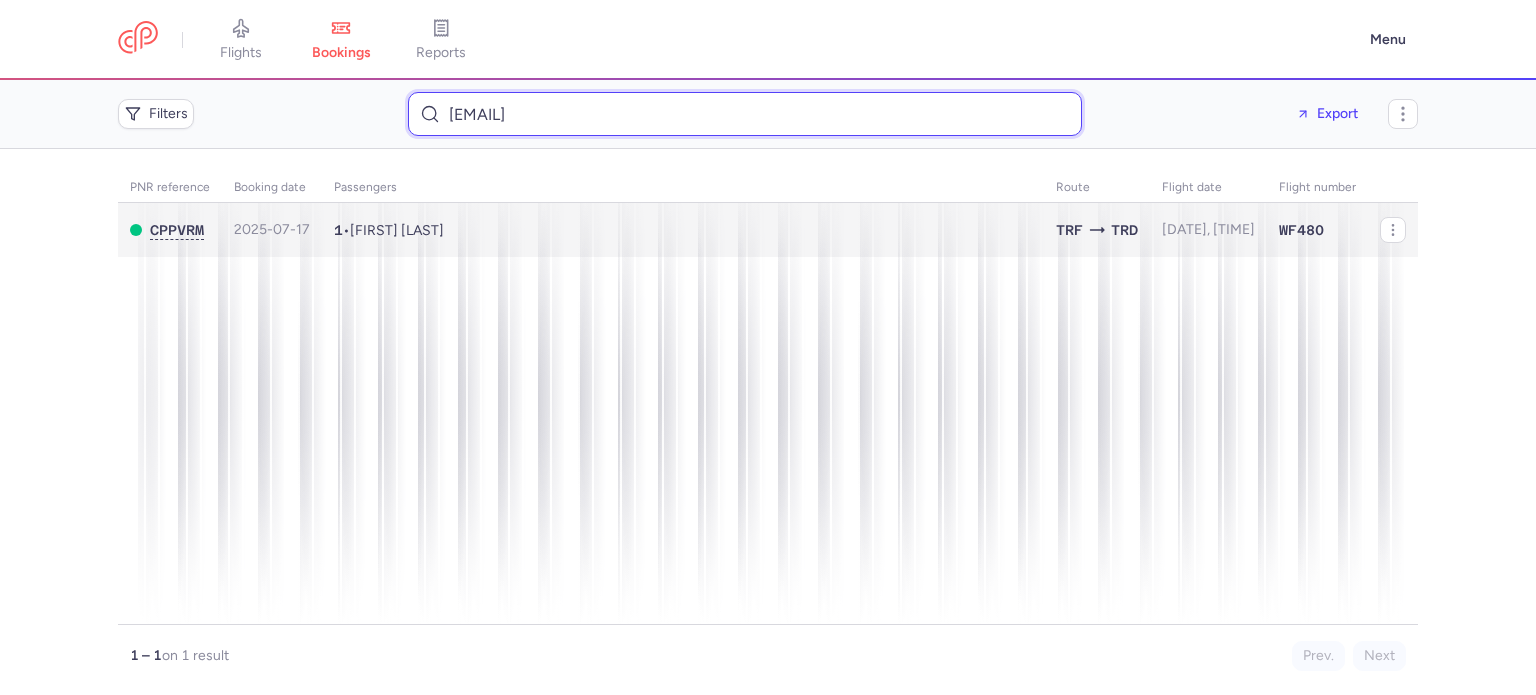 type on "nikko480423@gmail.com" 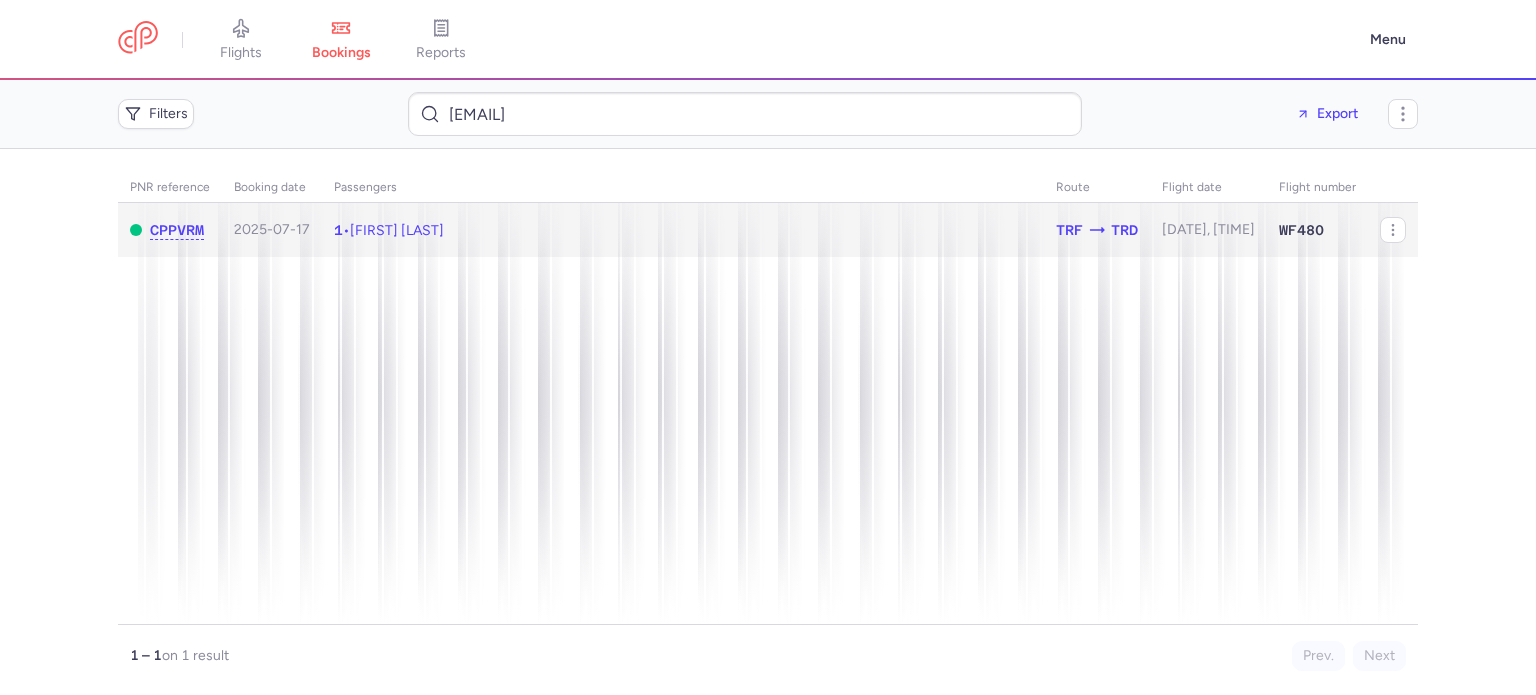 click on "Nikolai SAETRE LIADAL" at bounding box center [397, 230] 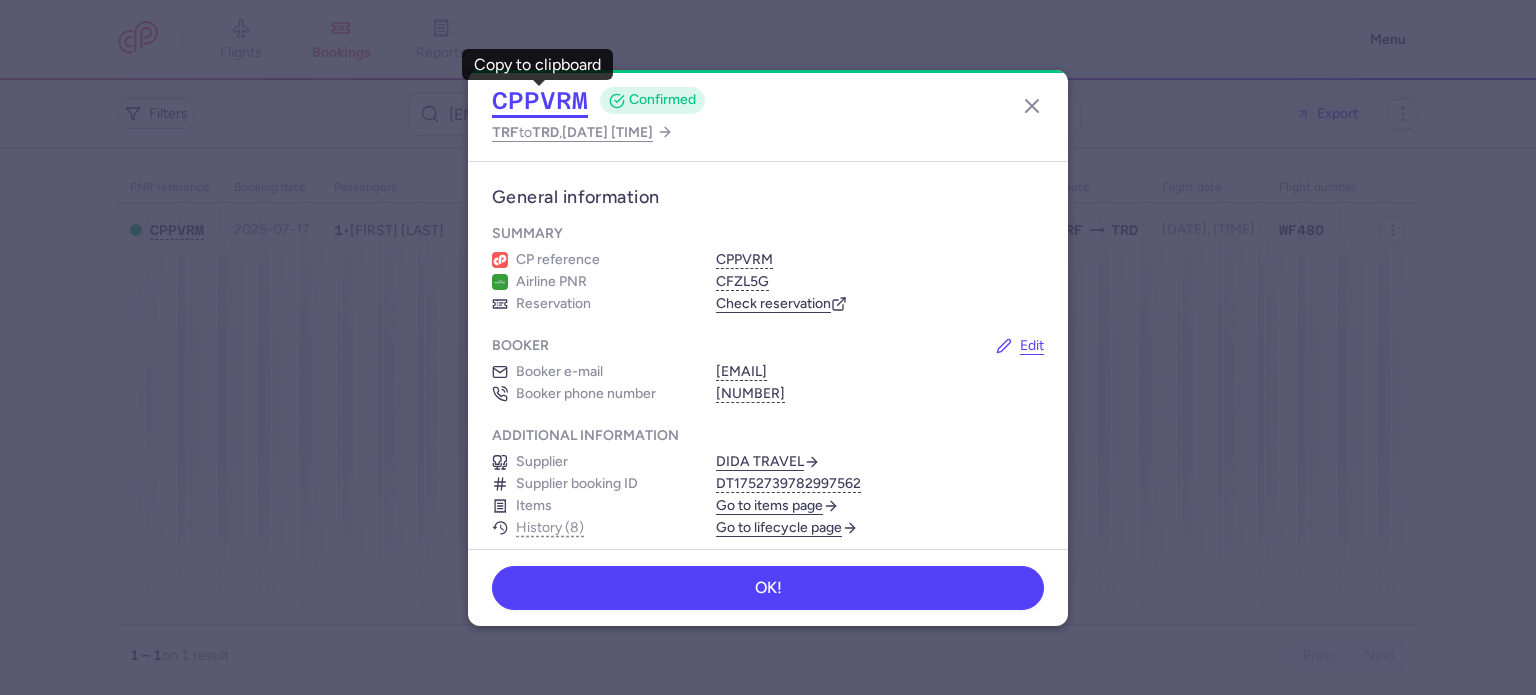click on "CPPVRM" 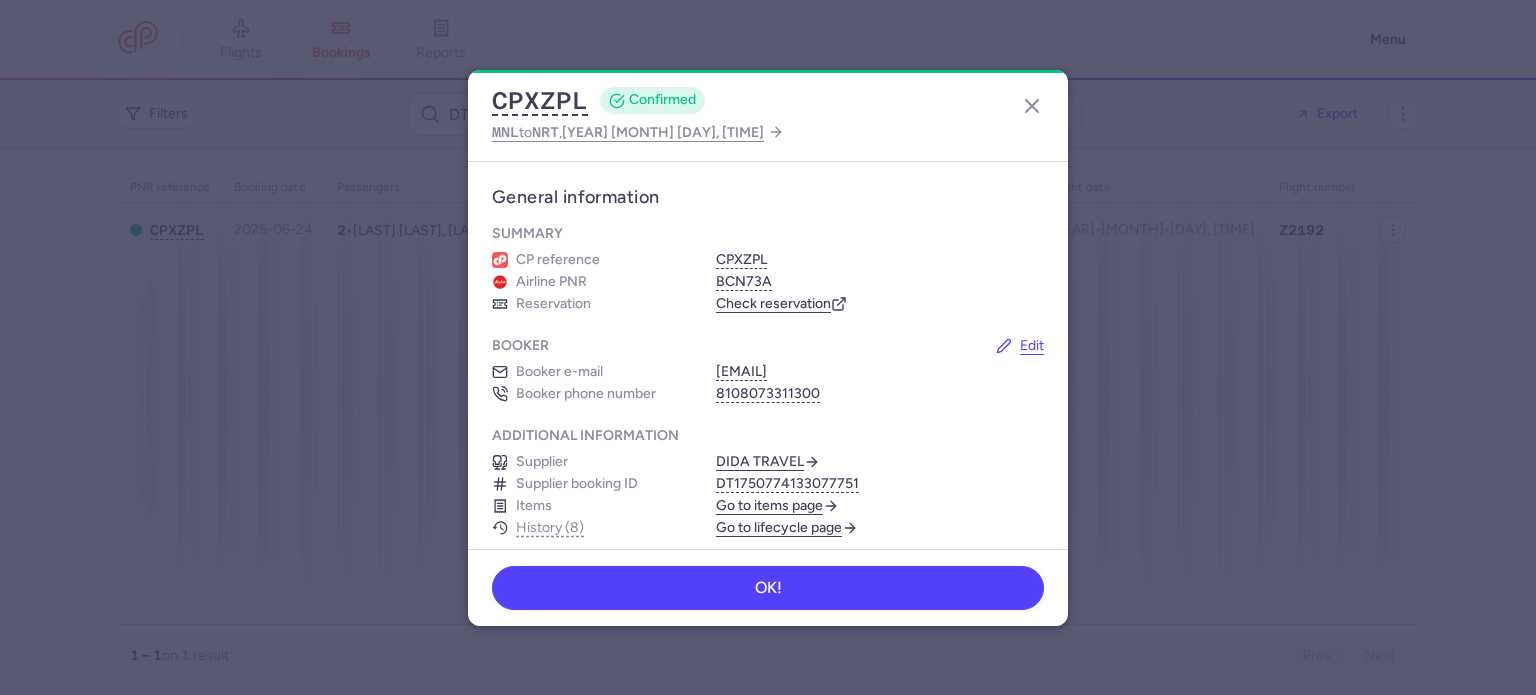 scroll, scrollTop: 0, scrollLeft: 0, axis: both 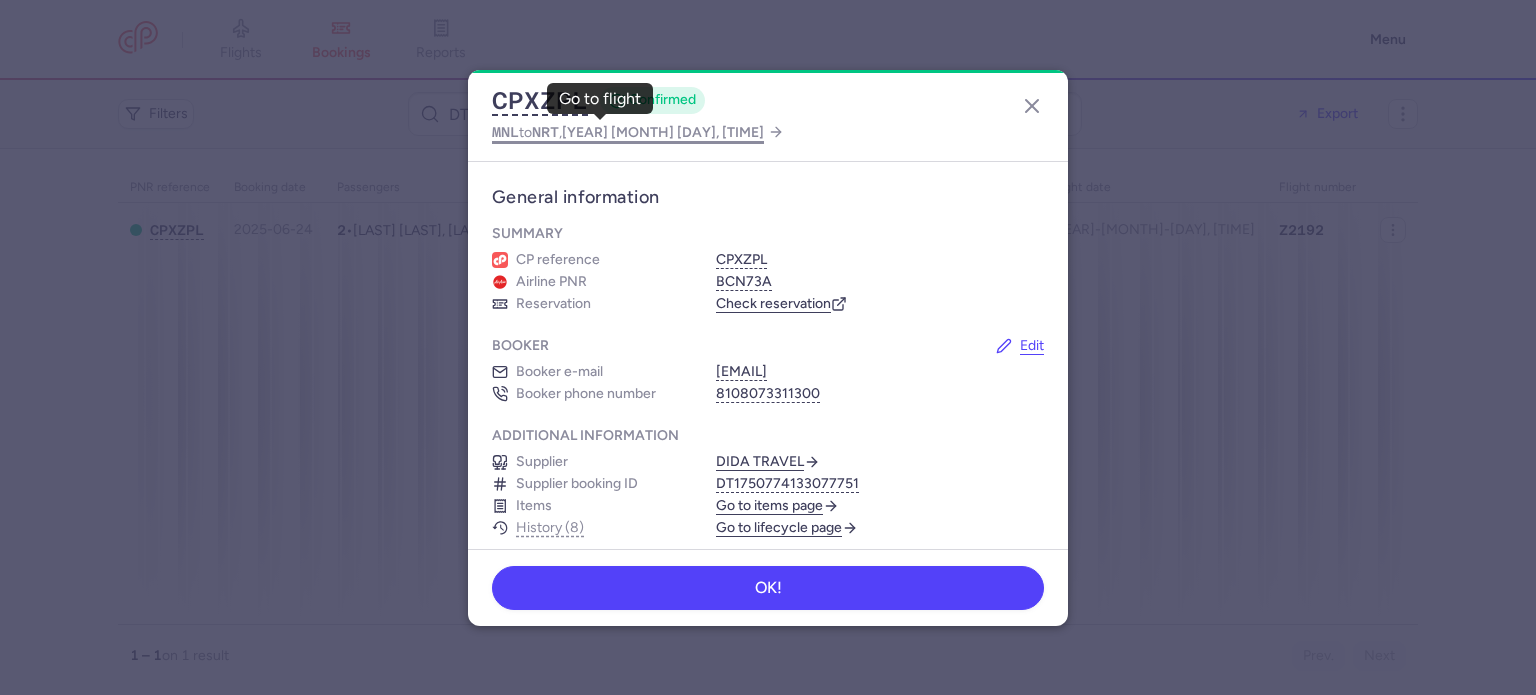 click on "[CITY] to [CITY], [YEAR] [MONTH] [DAY], [TIME]" at bounding box center (628, 132) 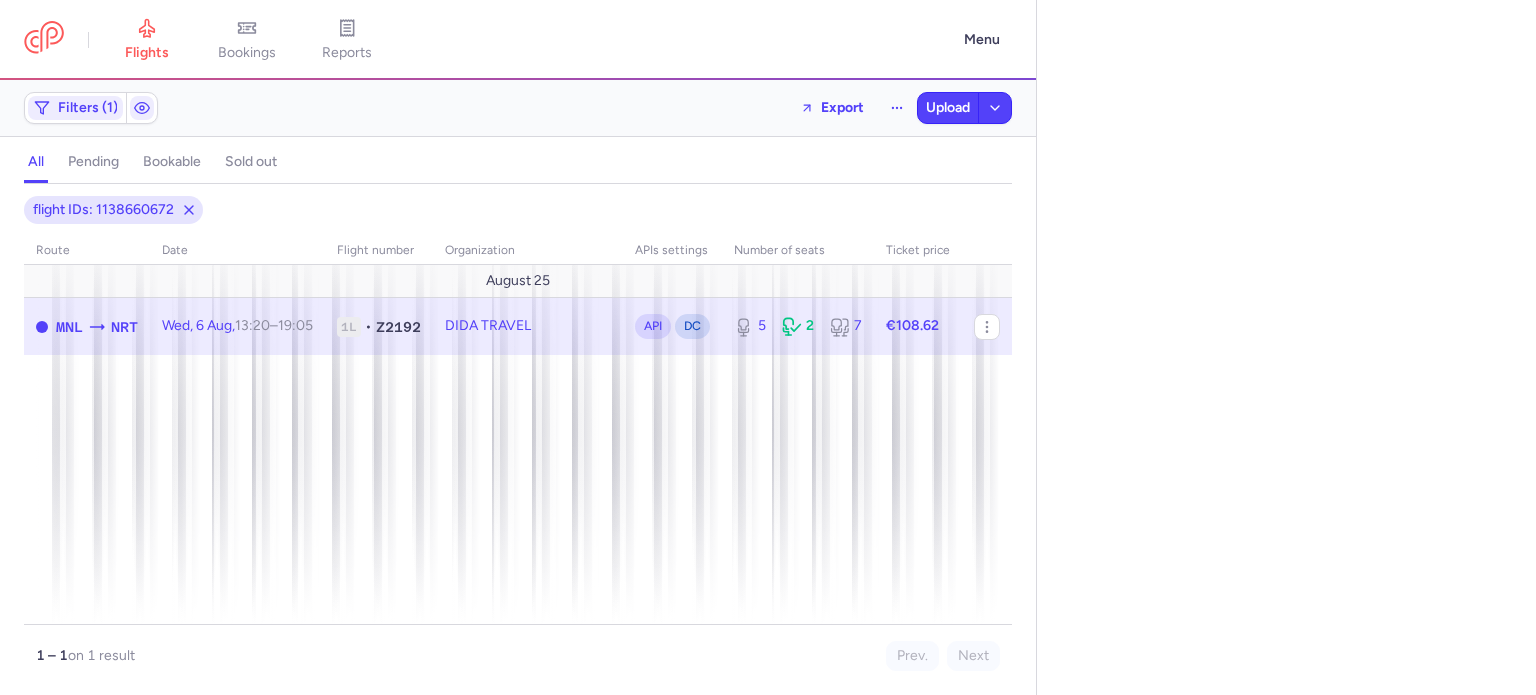 select on "days" 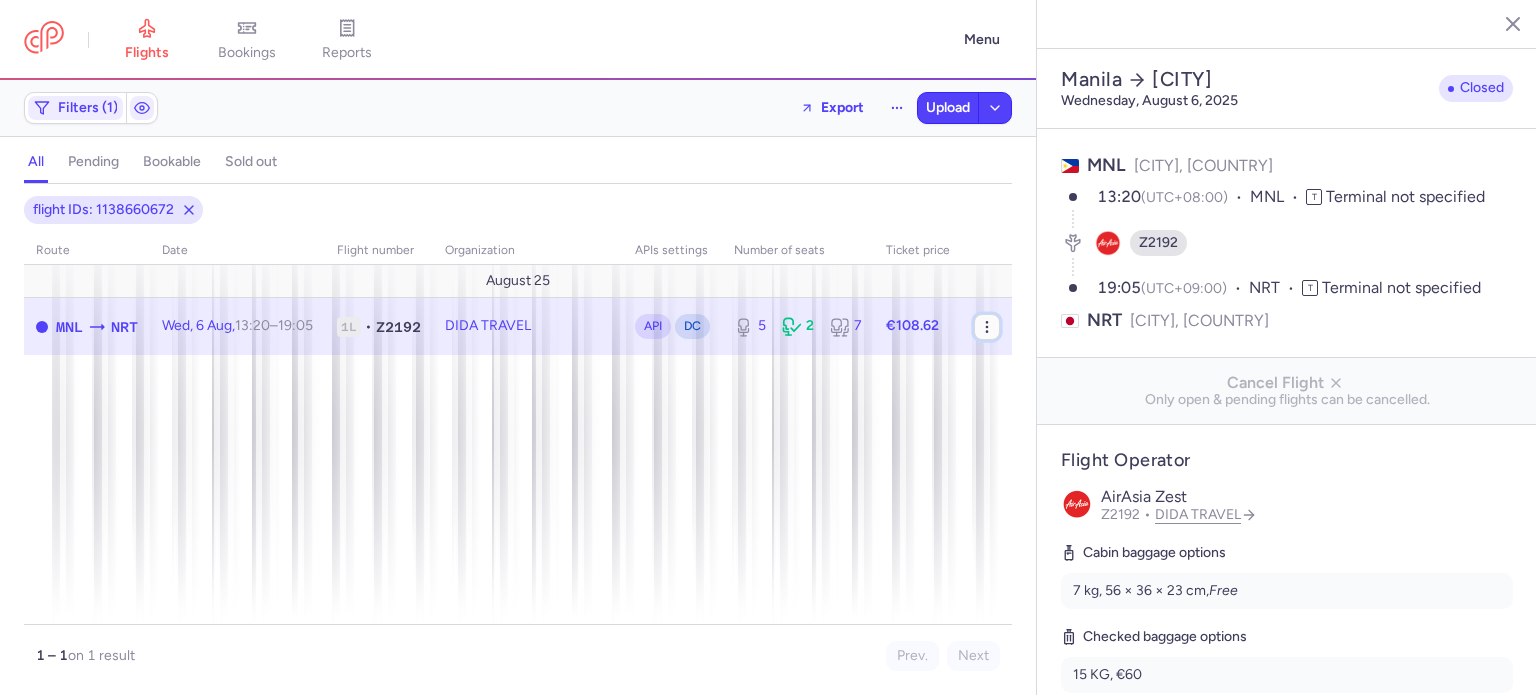 click 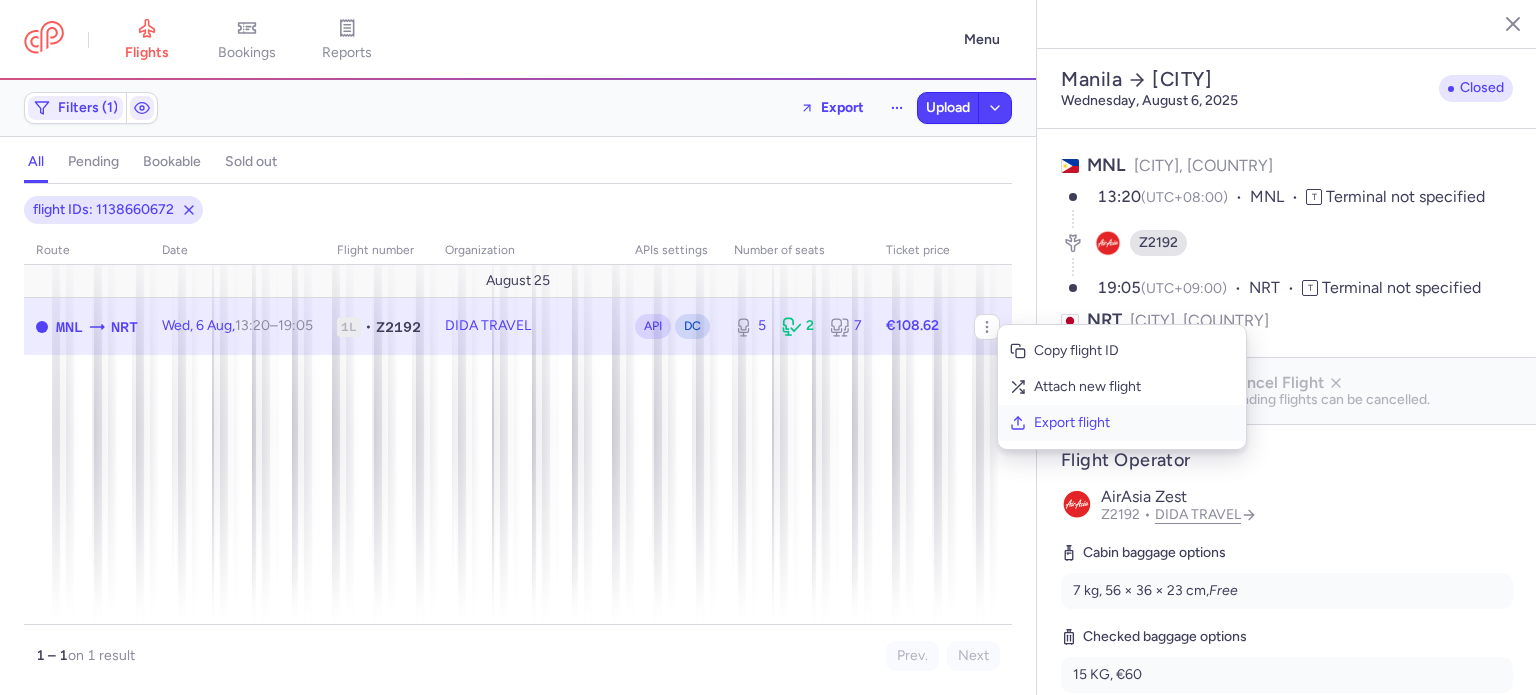 click on "Export flight" 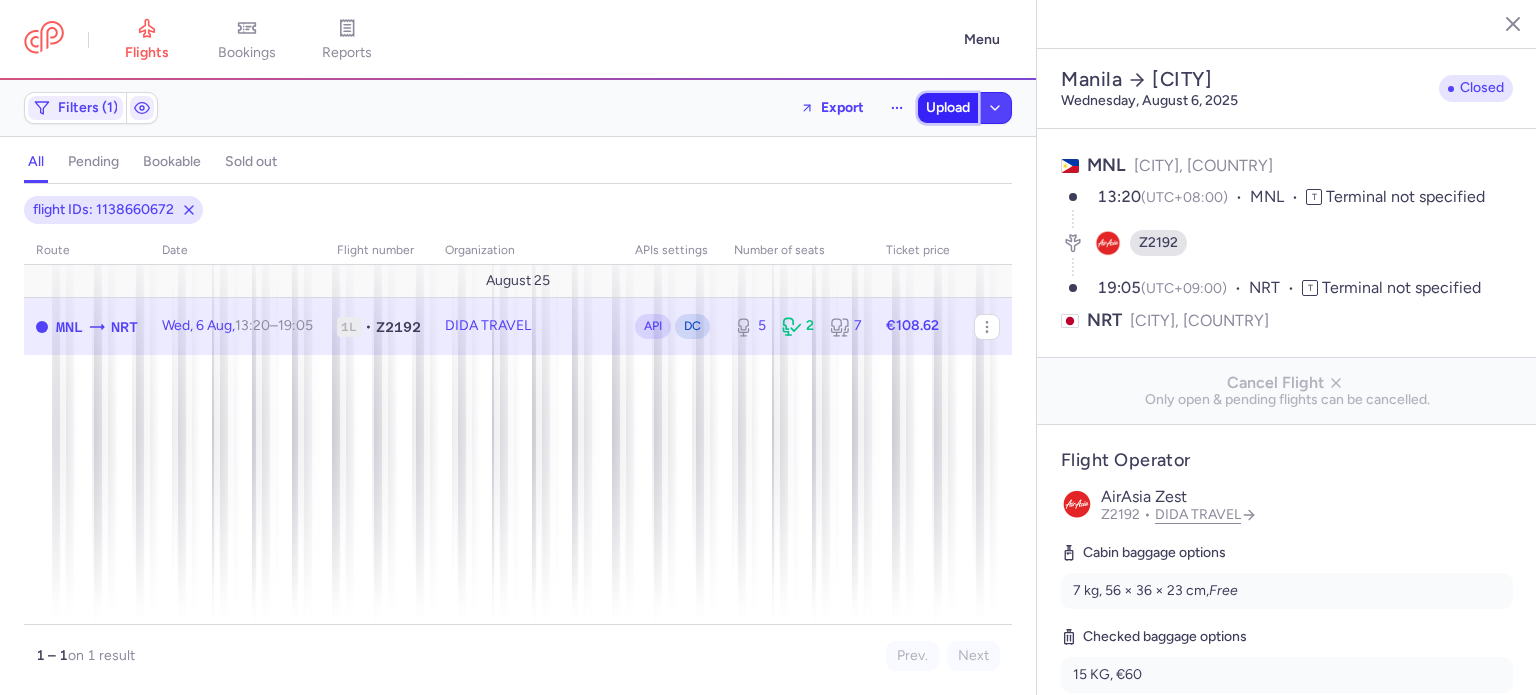 click on "Upload" at bounding box center (948, 108) 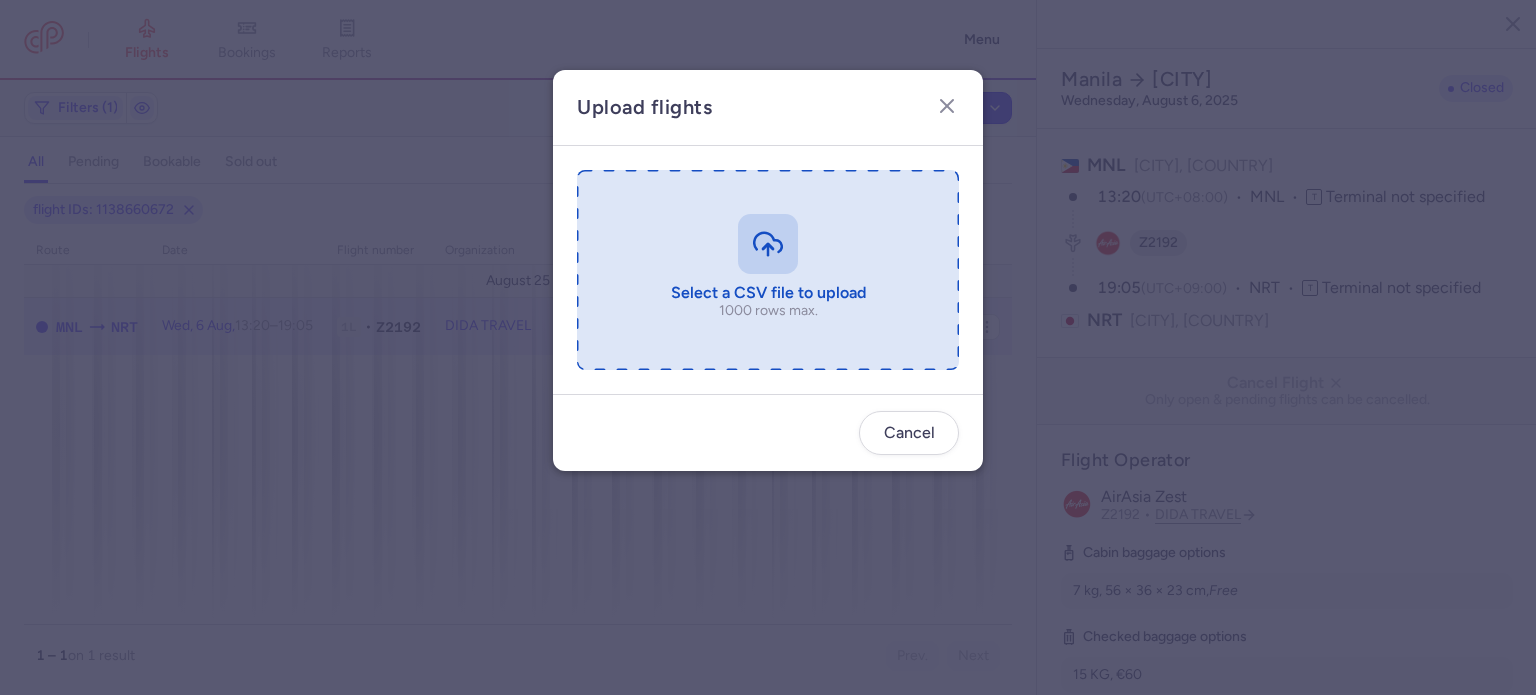 click at bounding box center [768, 270] 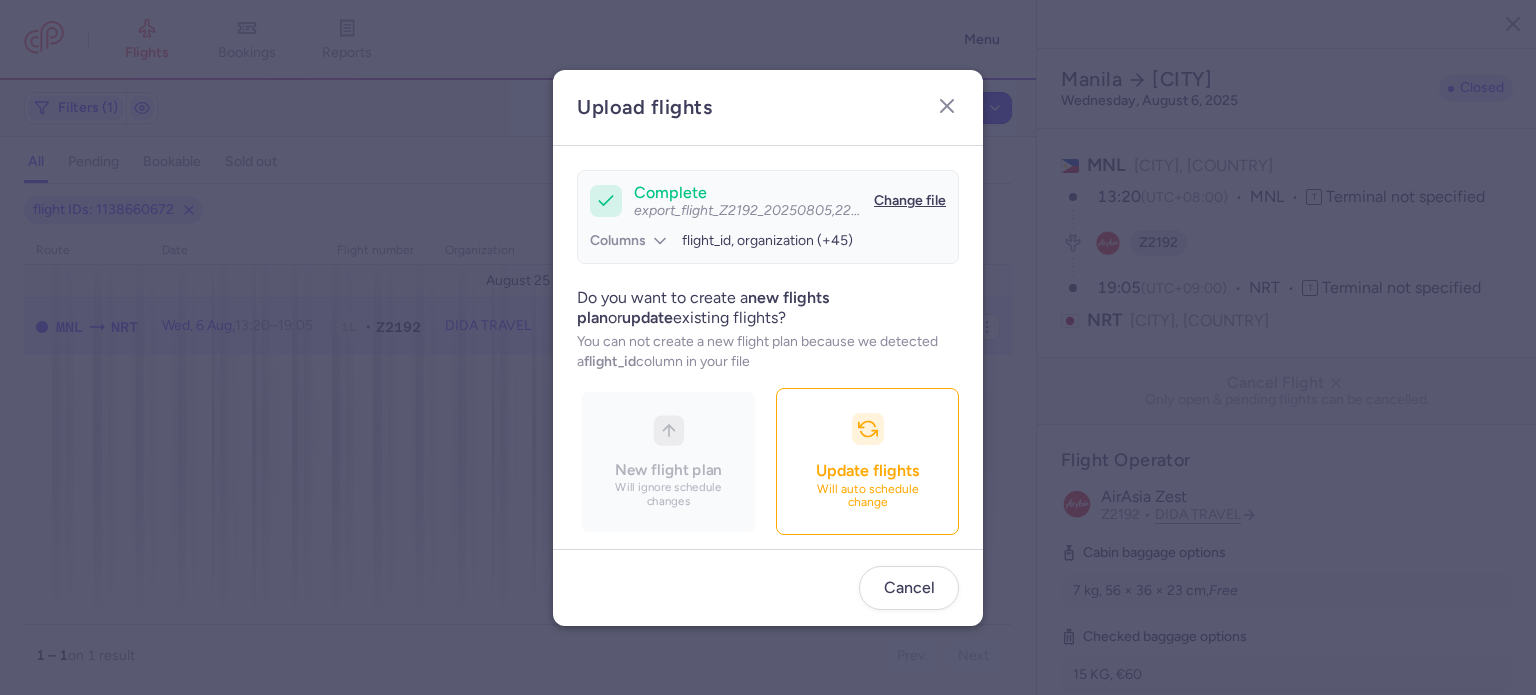 scroll, scrollTop: 172, scrollLeft: 0, axis: vertical 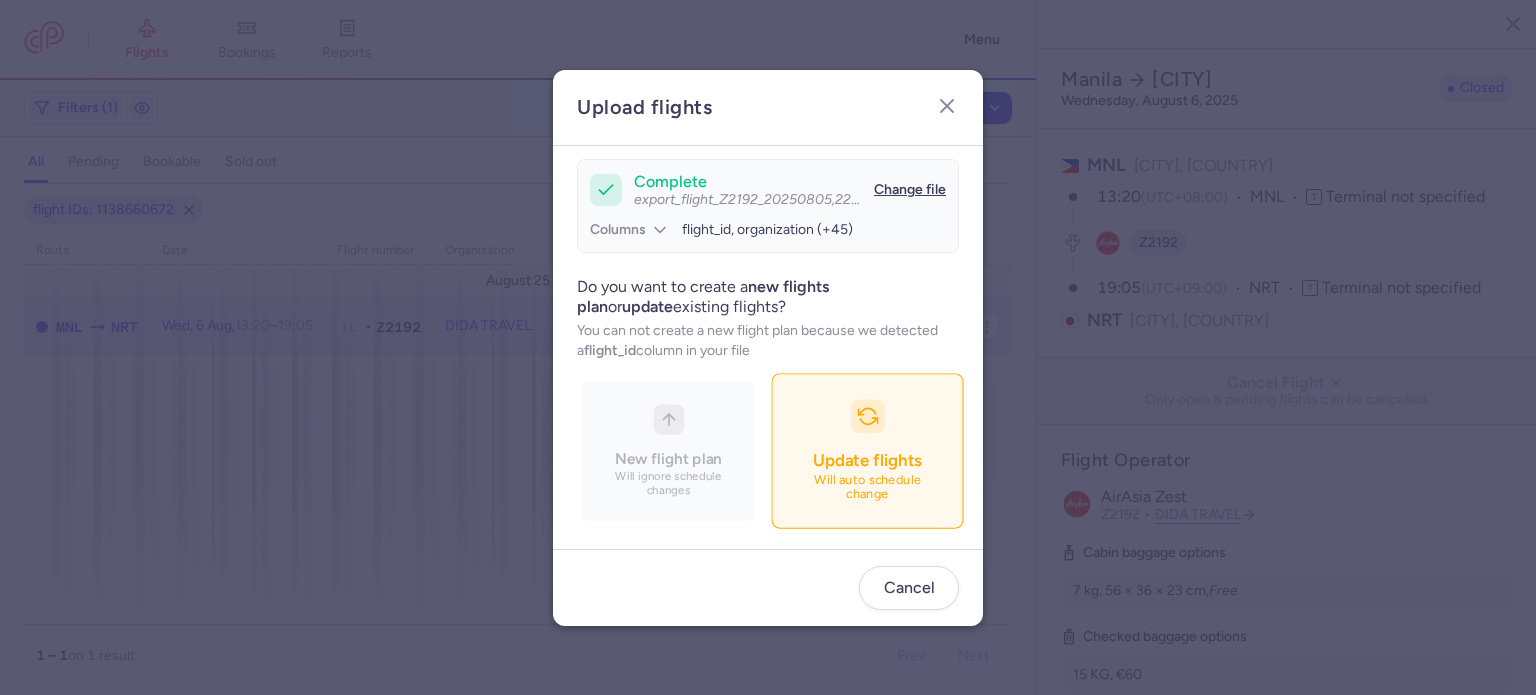 click on "Update flights Will auto schedule change" at bounding box center (867, 450) 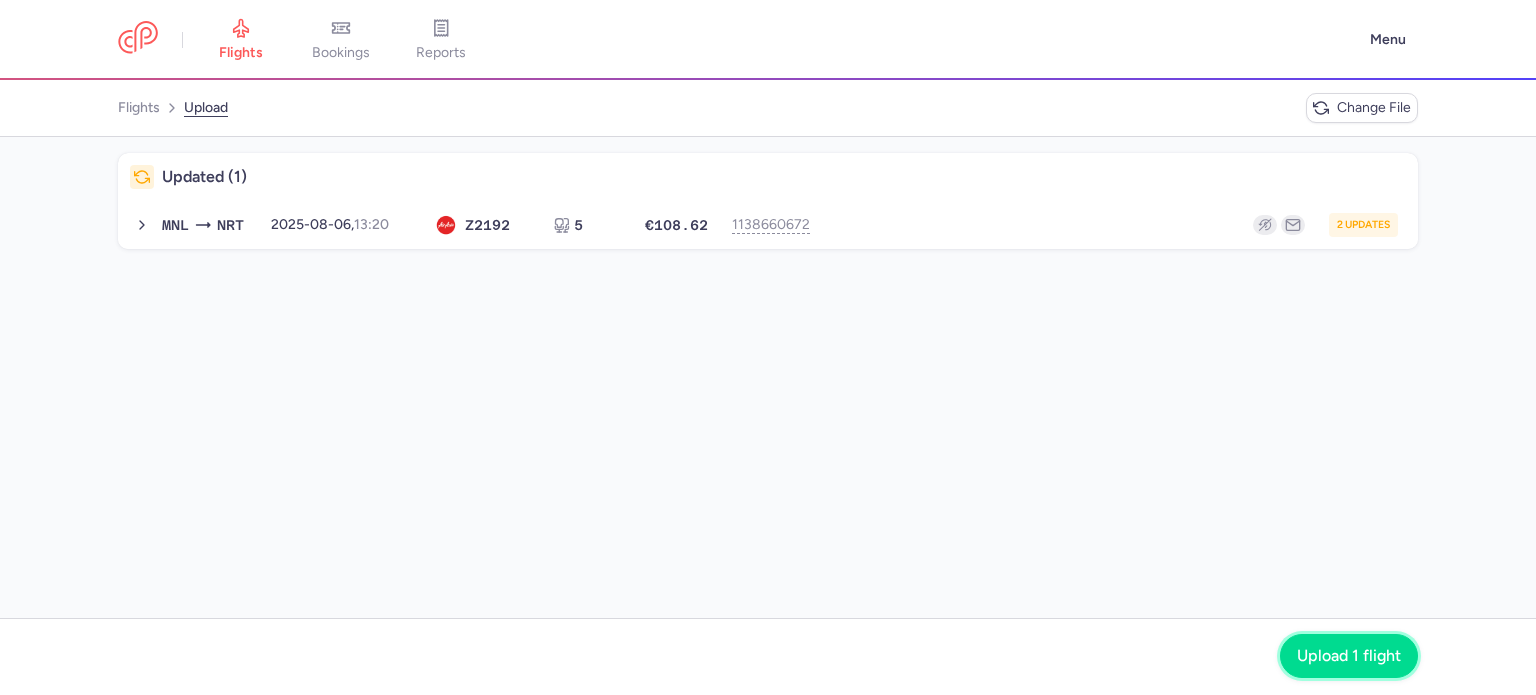 click on "Upload 1 flight" at bounding box center (1349, 656) 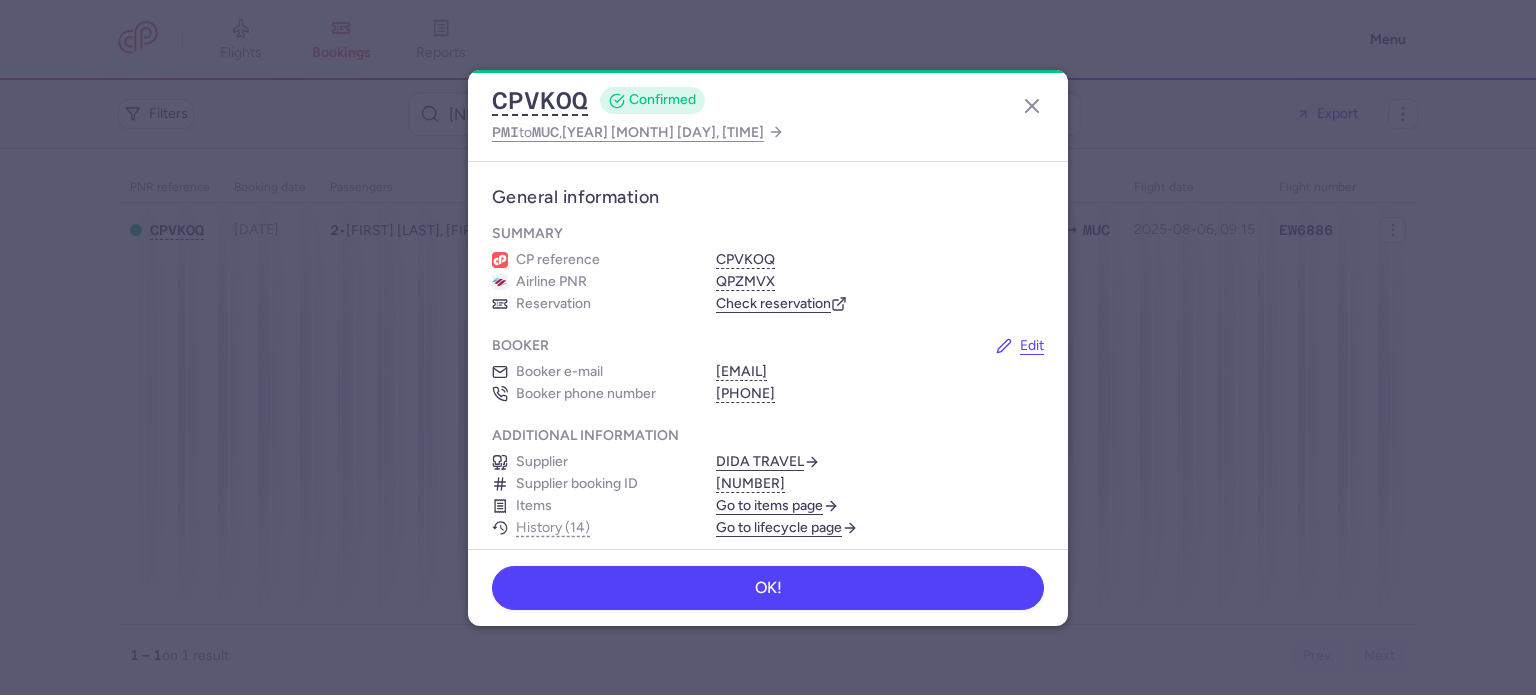 scroll, scrollTop: 0, scrollLeft: 0, axis: both 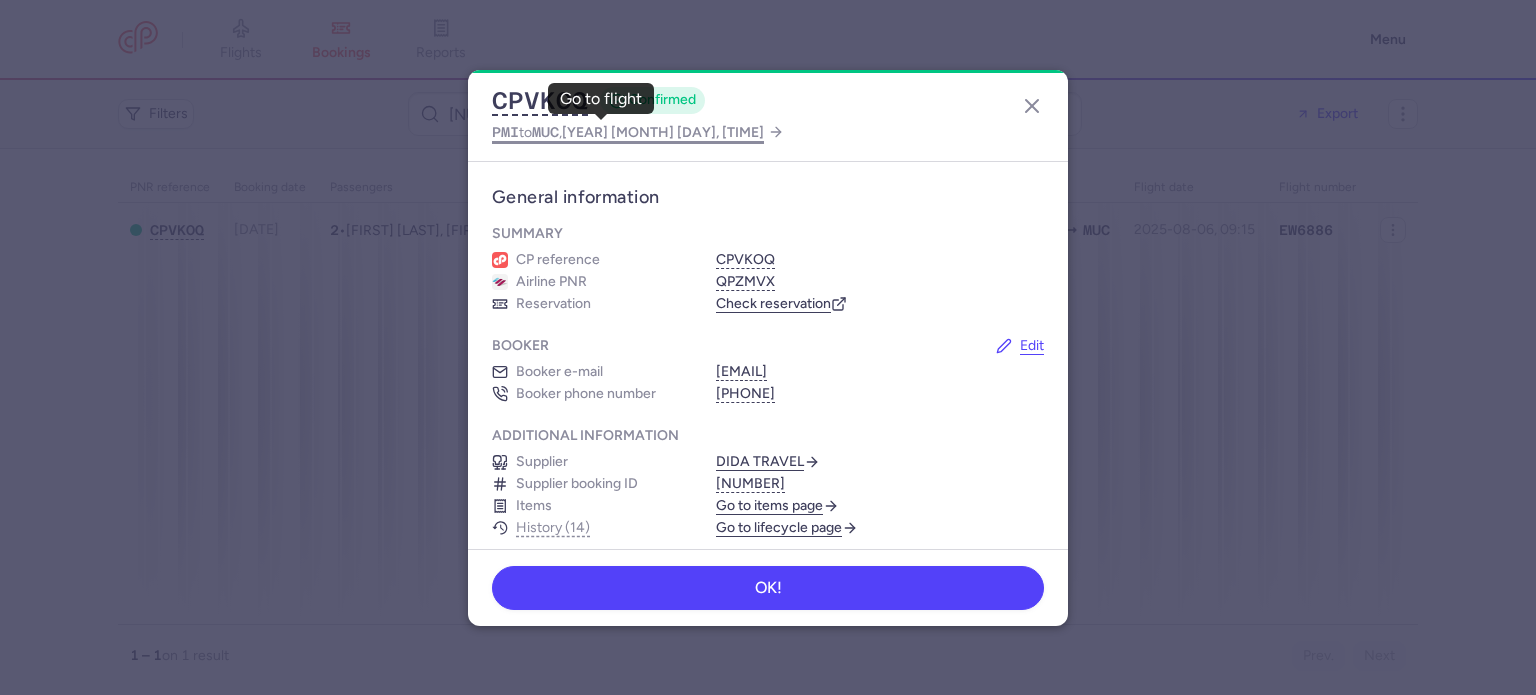 click on "[CITY]  to  [CITY] ,  [YEAR] [MONTH] [DAY], [TIME]" at bounding box center [628, 132] 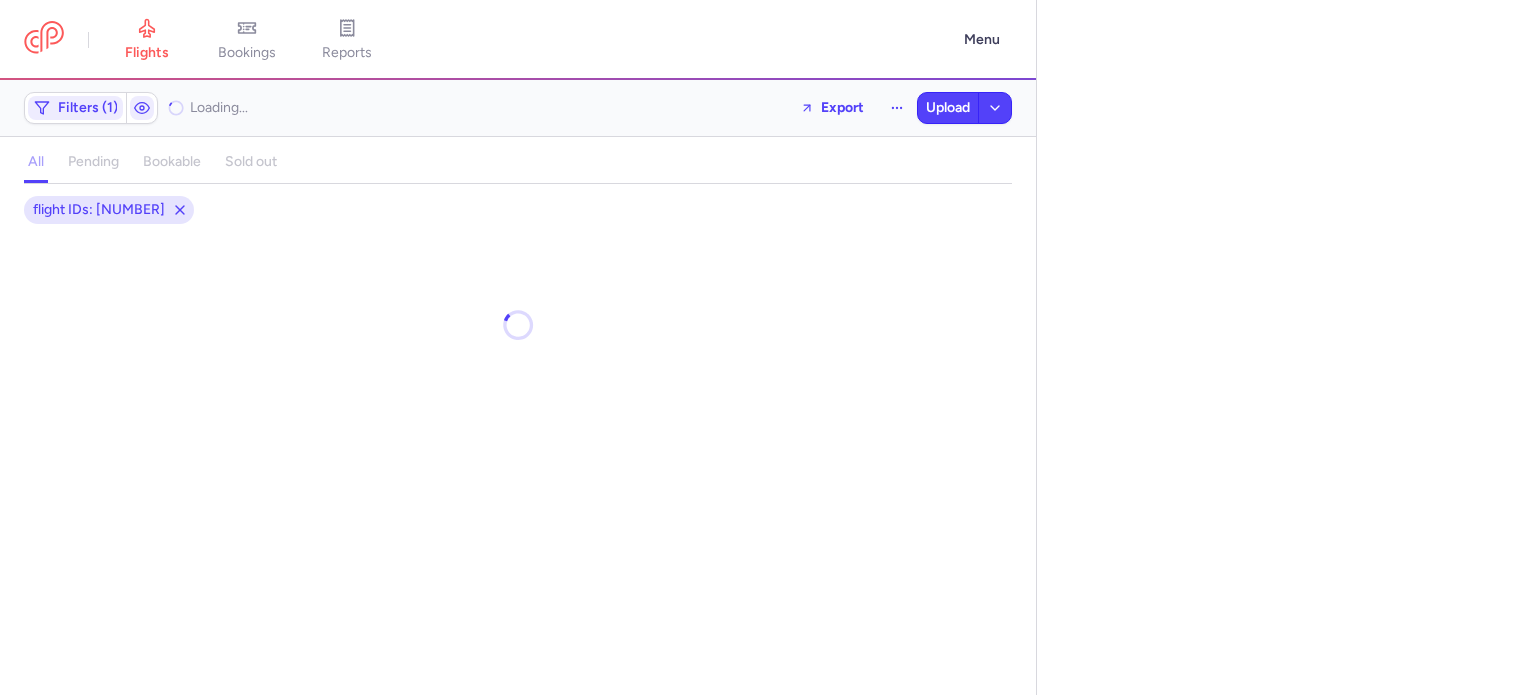 select on "days" 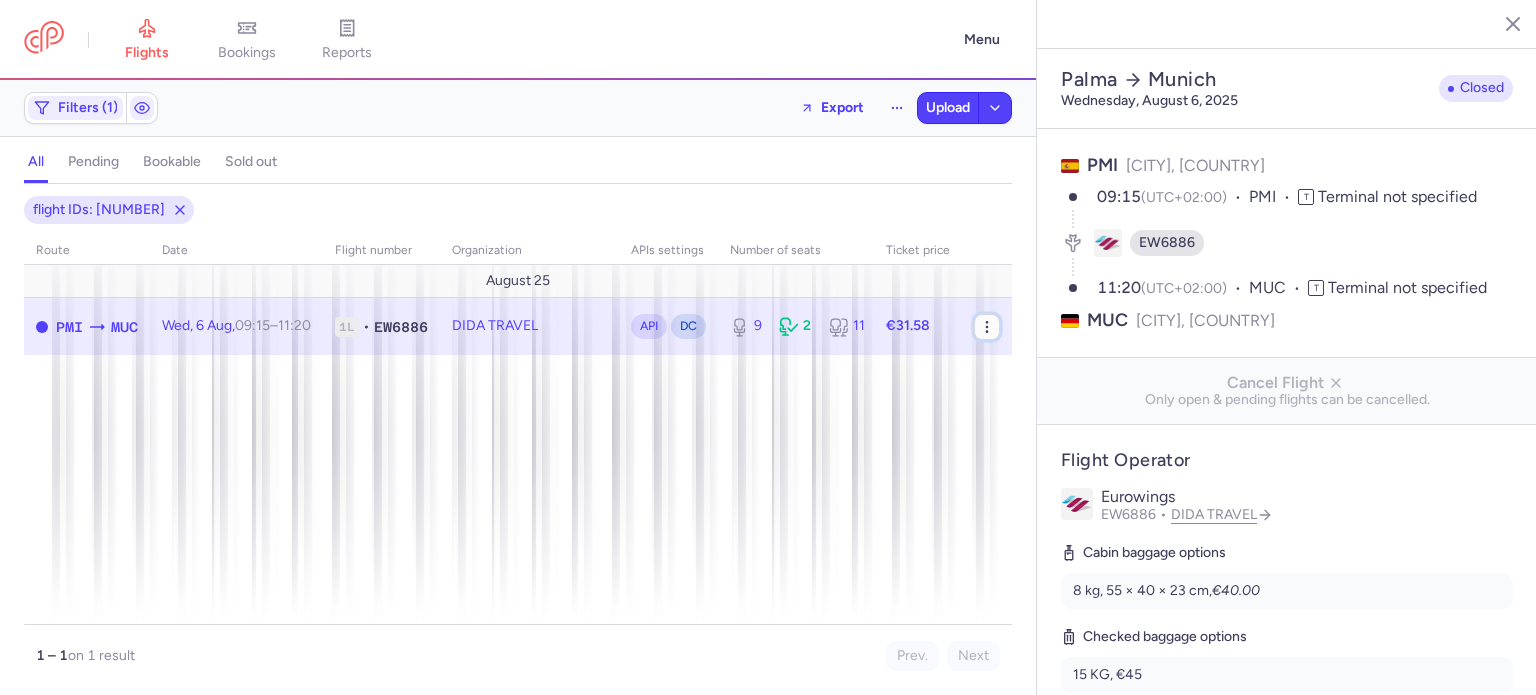 click 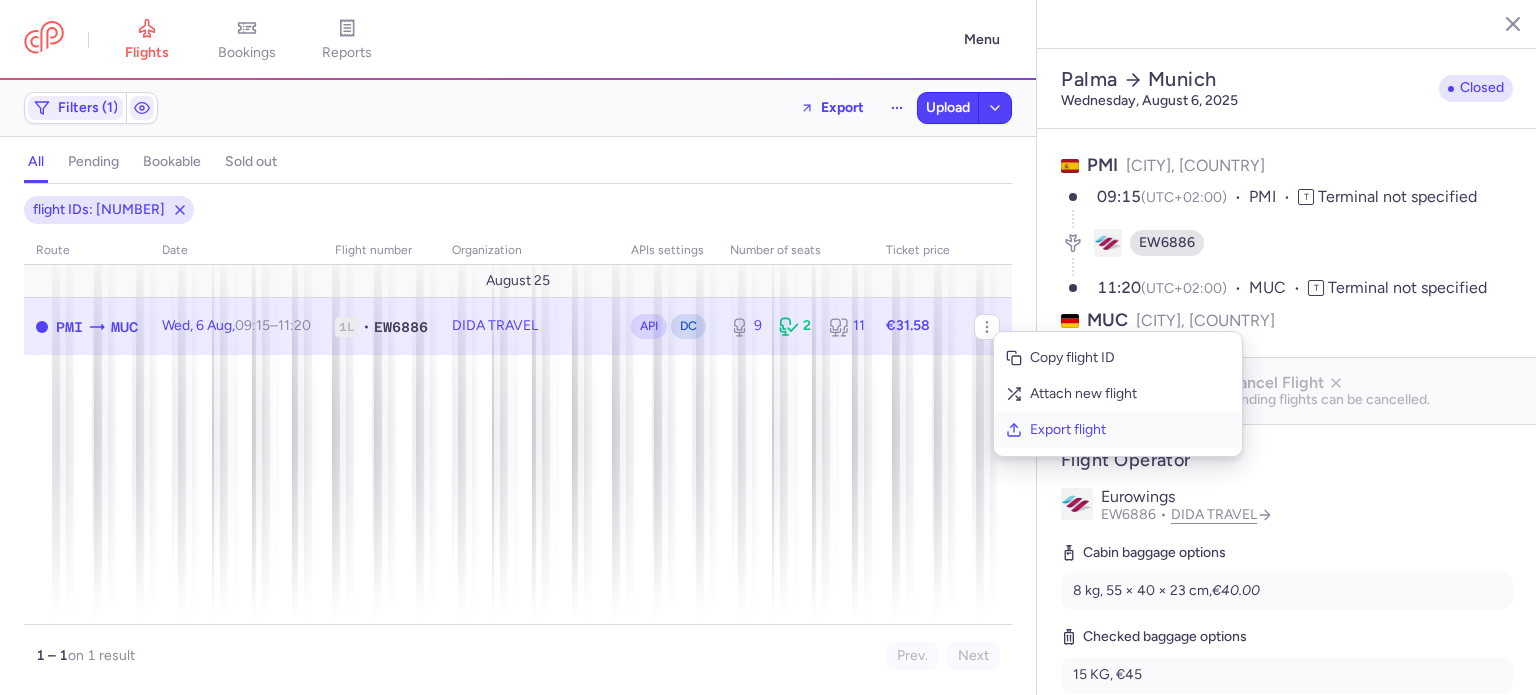 click on "Export flight" 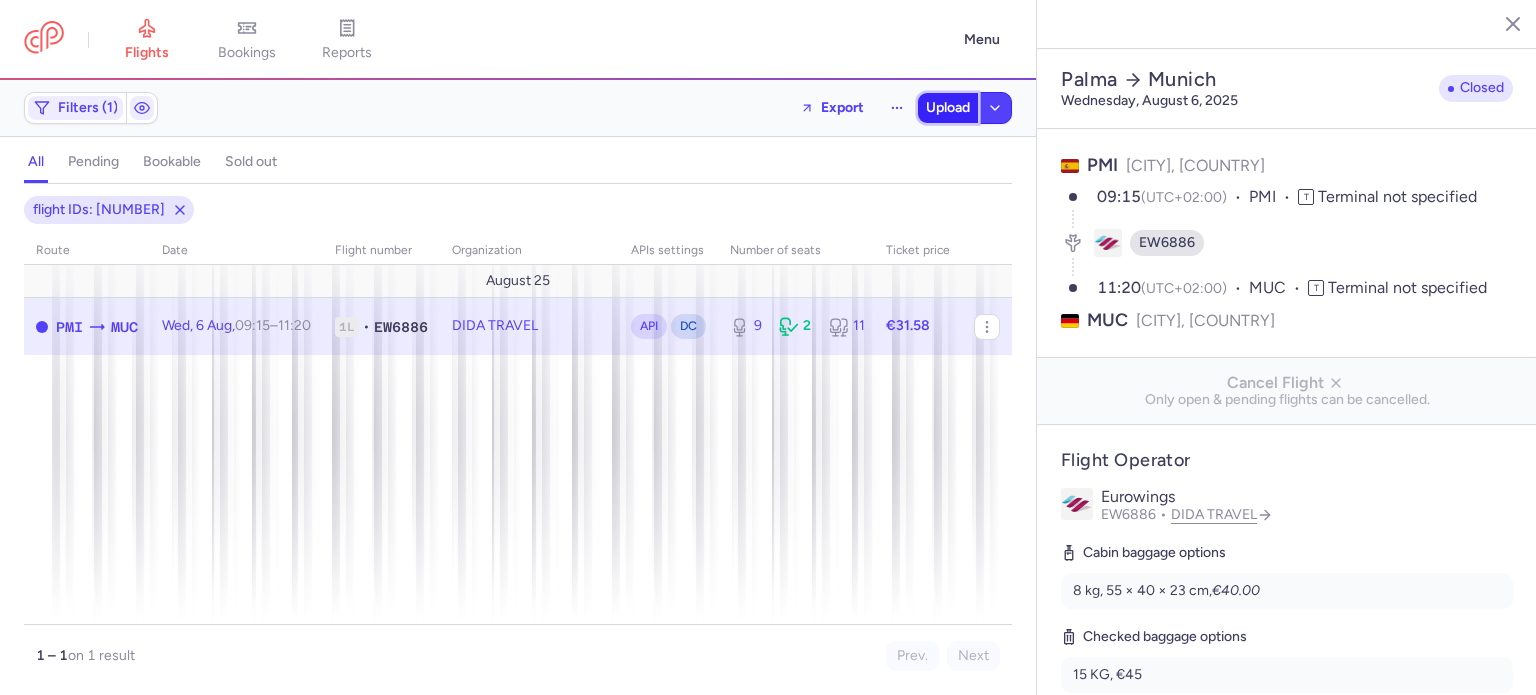 click on "Upload" at bounding box center (948, 108) 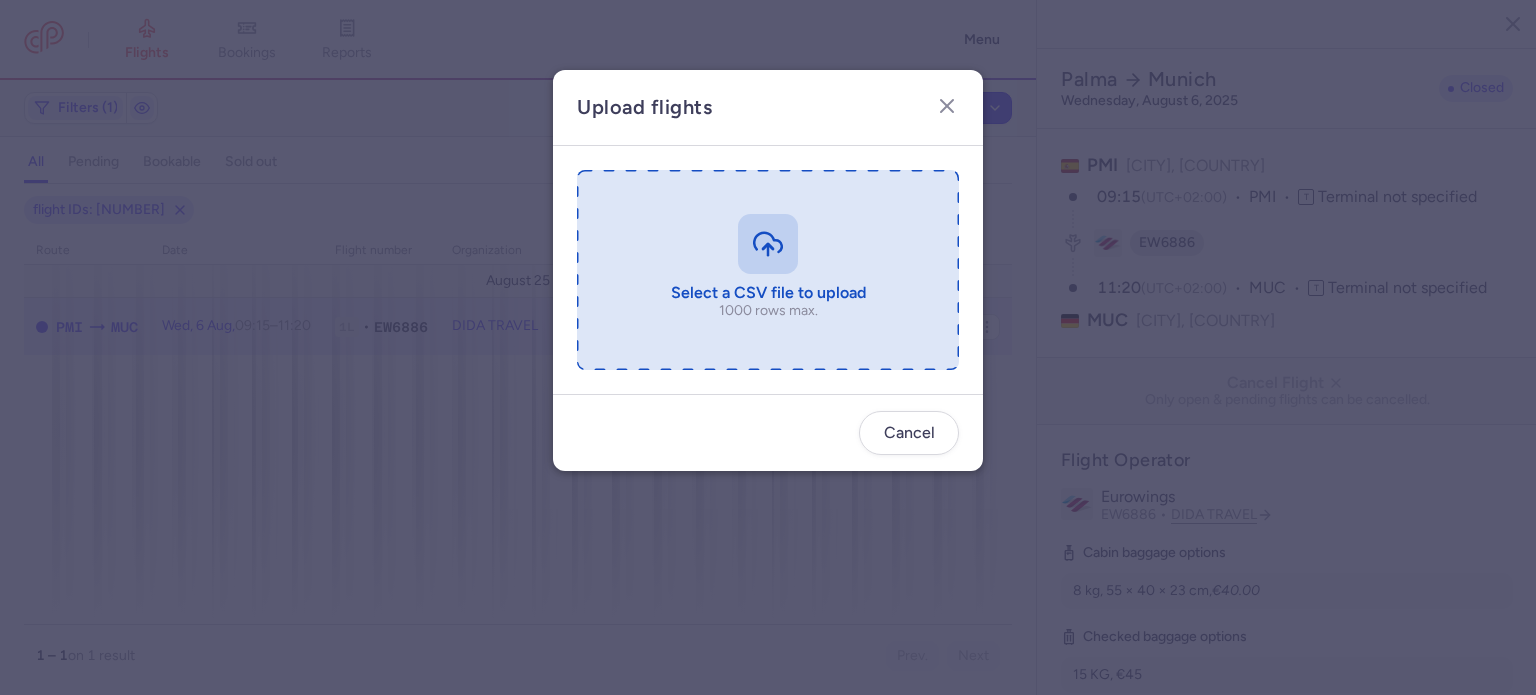 click at bounding box center [768, 270] 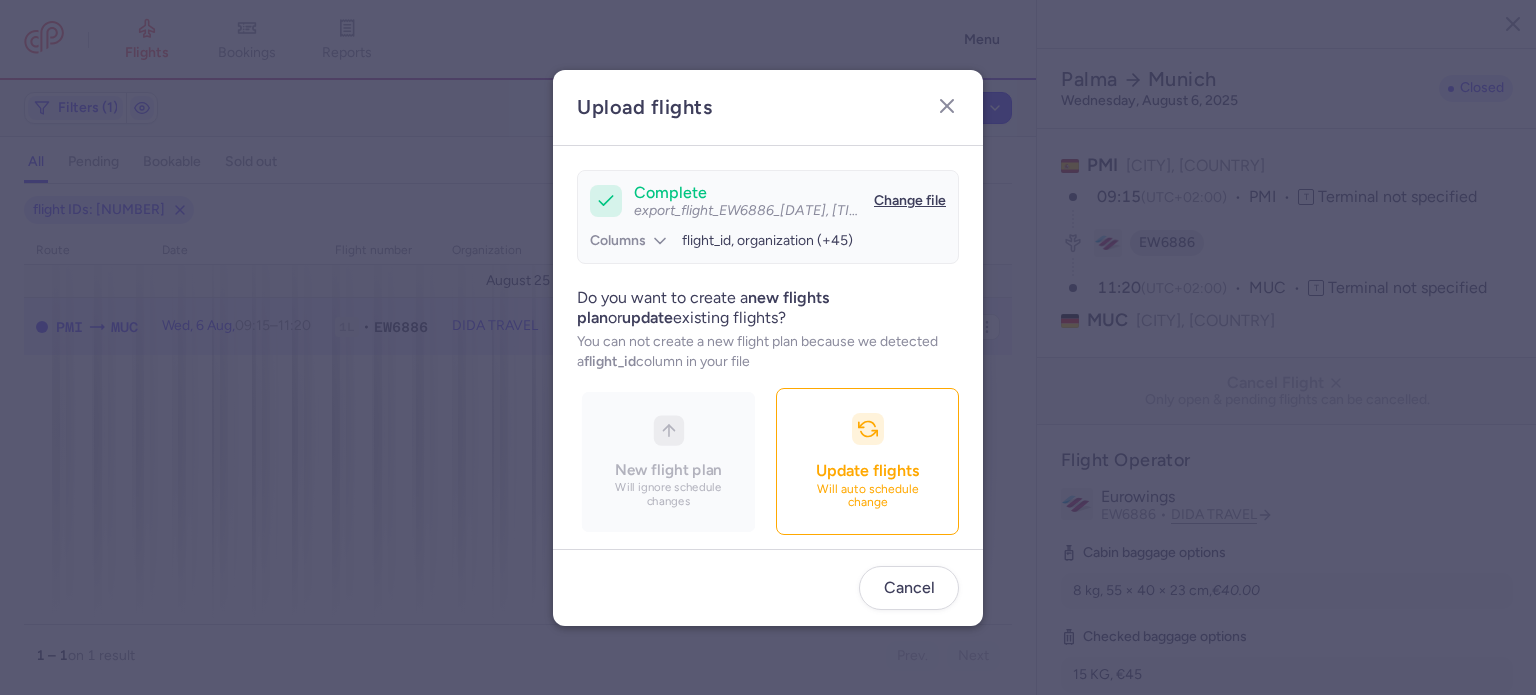 scroll, scrollTop: 172, scrollLeft: 0, axis: vertical 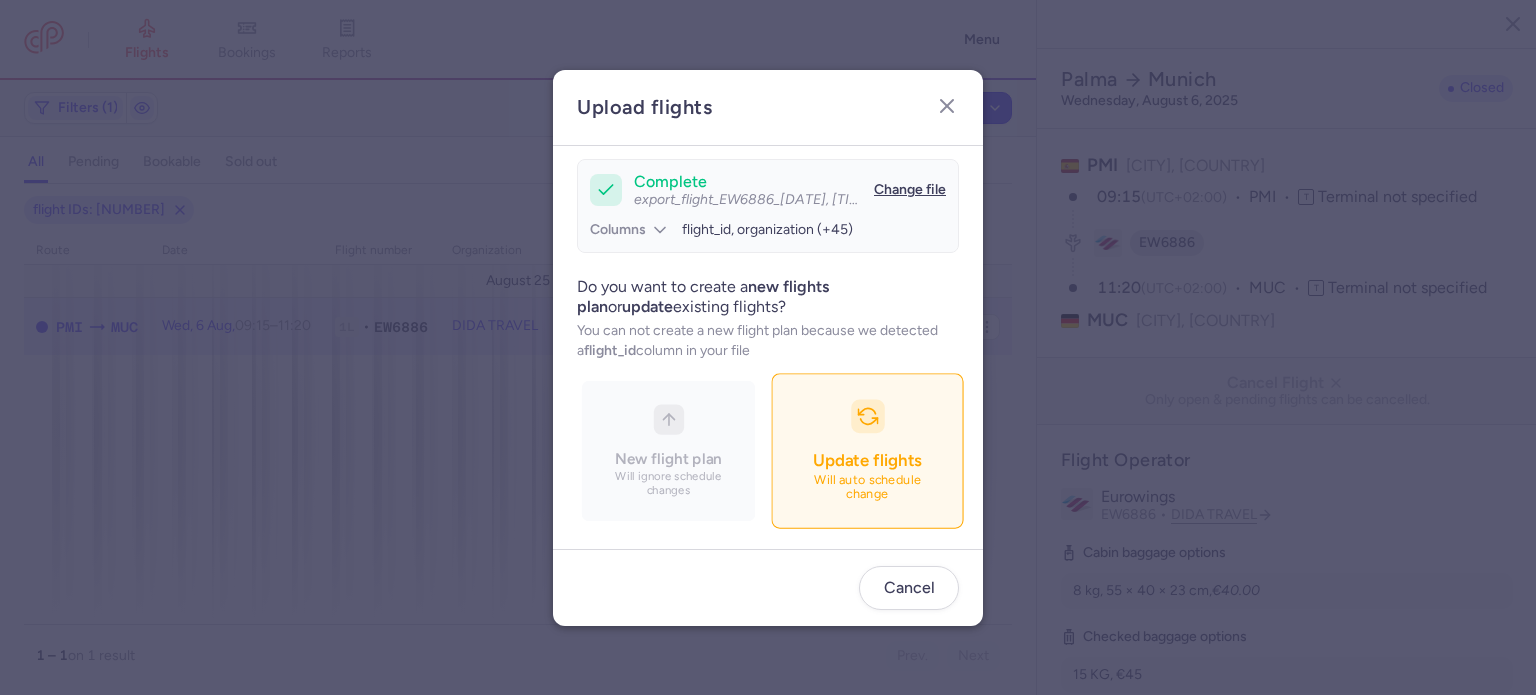 click on "Update flights" at bounding box center (867, 460) 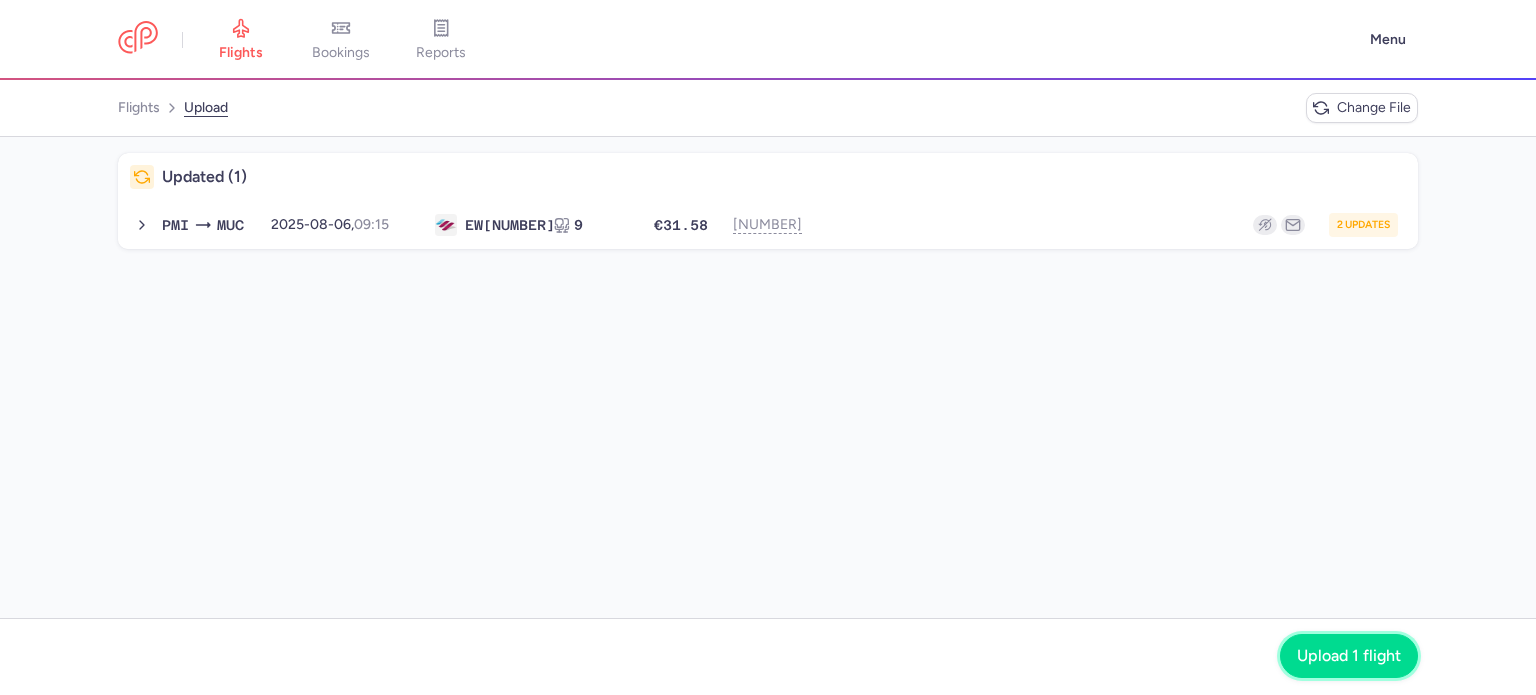 click on "Upload 1 flight" at bounding box center [1349, 656] 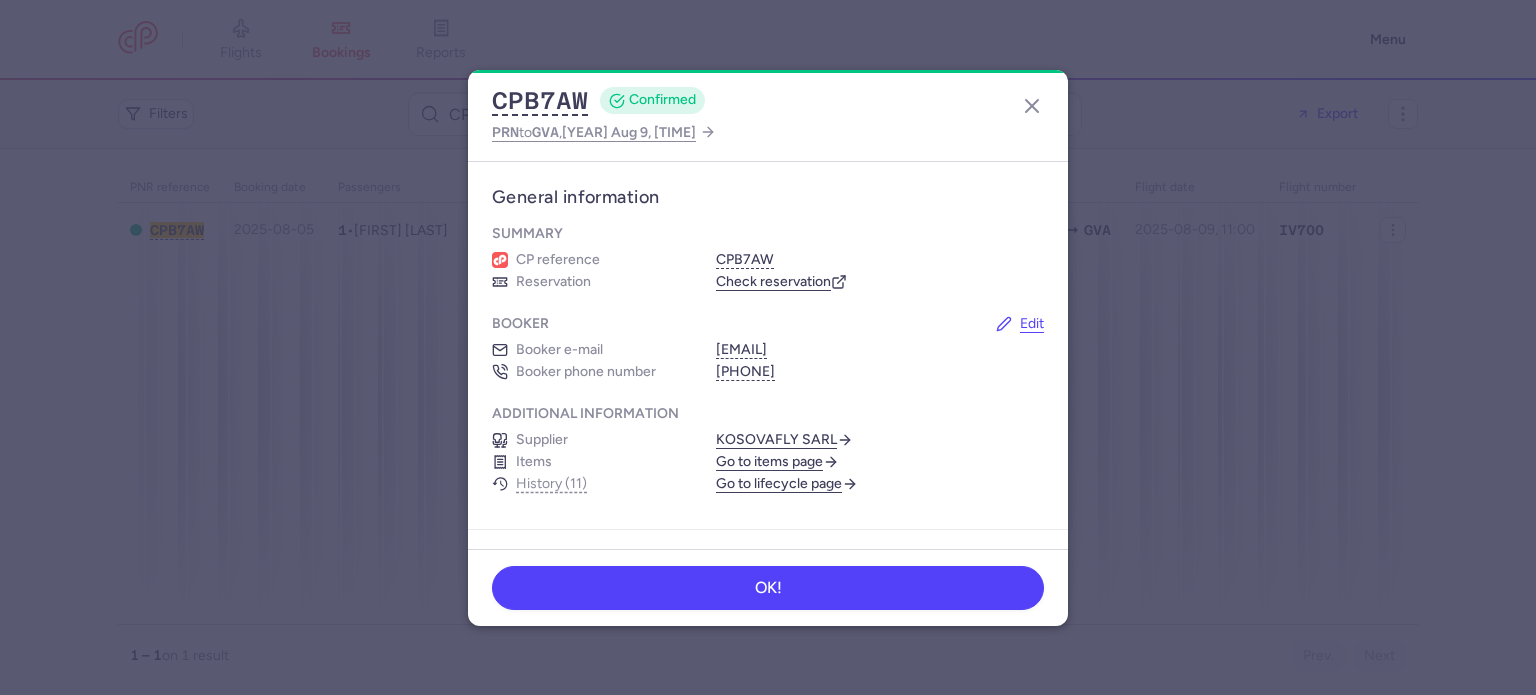 scroll, scrollTop: 0, scrollLeft: 0, axis: both 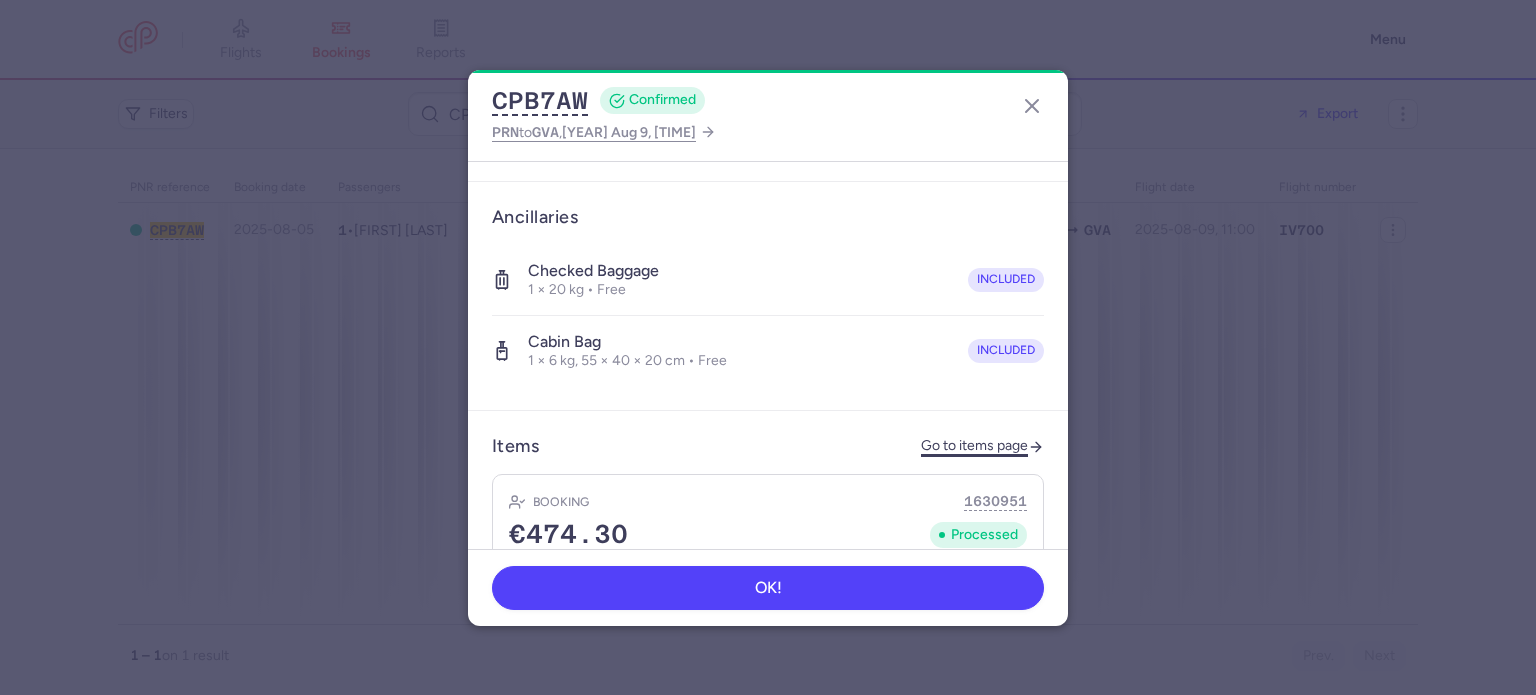 click on "Go to items page" 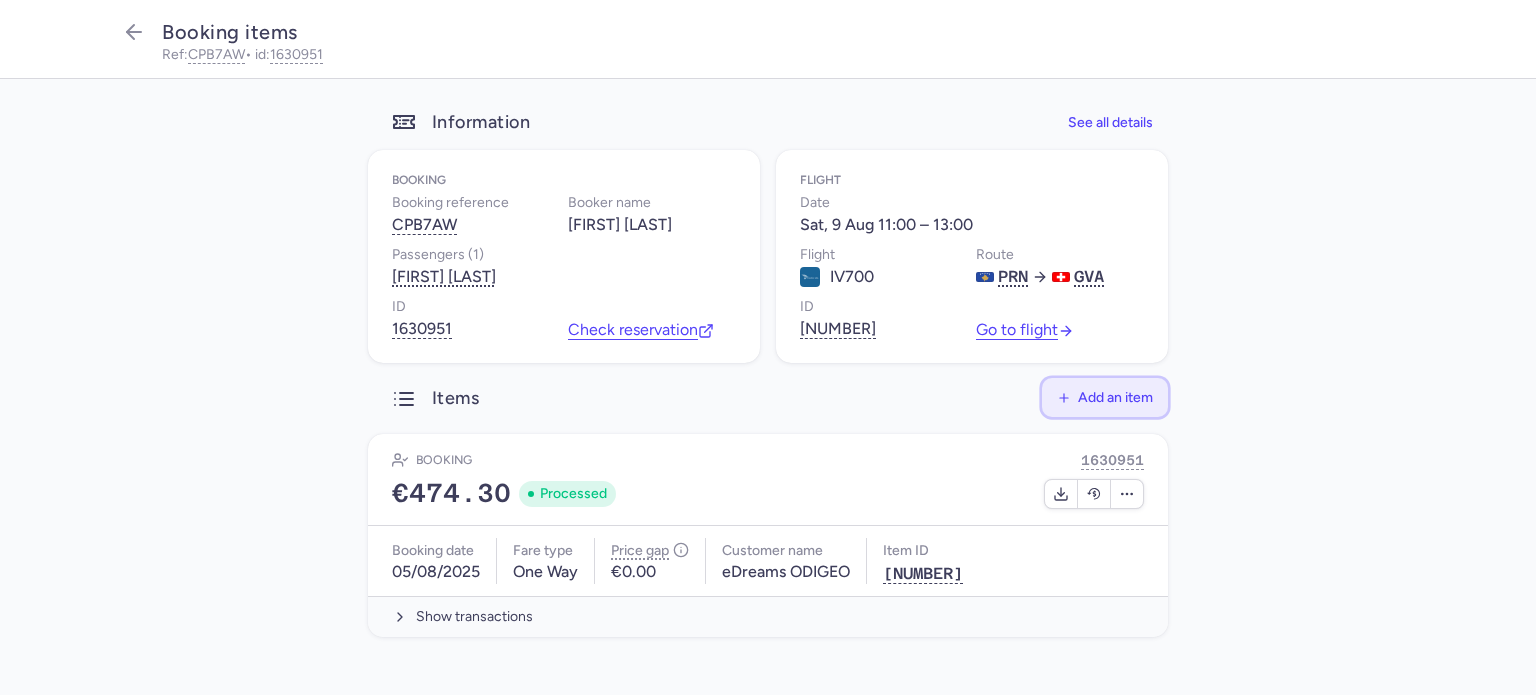 click on "Add an item" 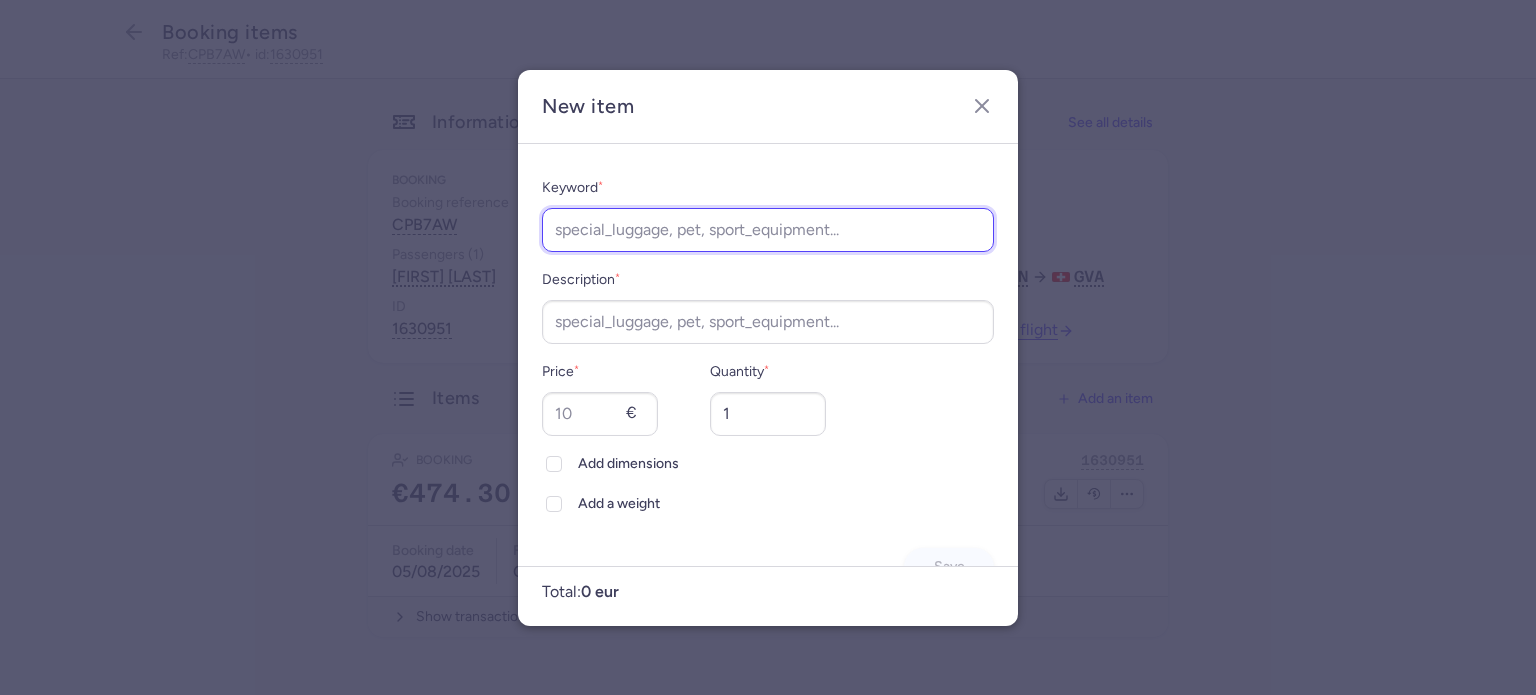 click on "Keyword  *" at bounding box center [768, 230] 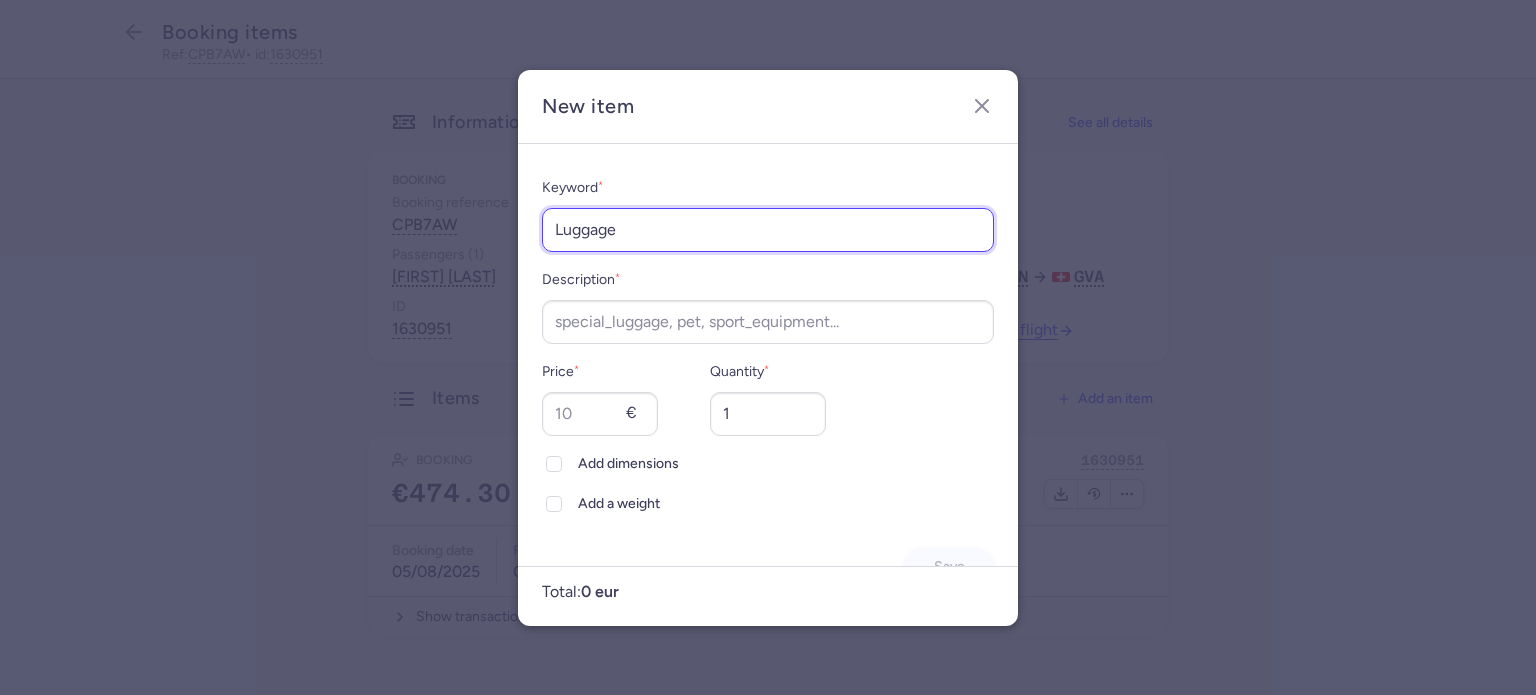 type on "Luggage" 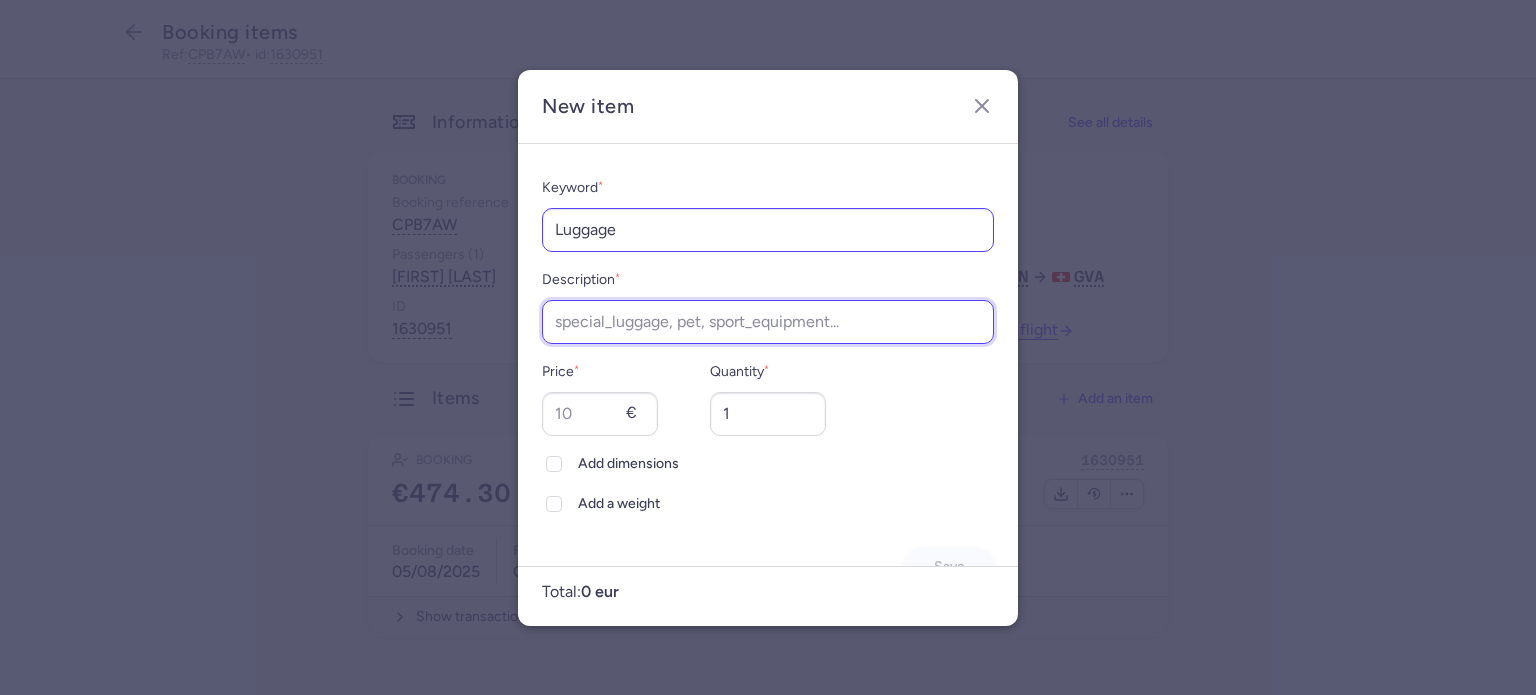 type on "+" 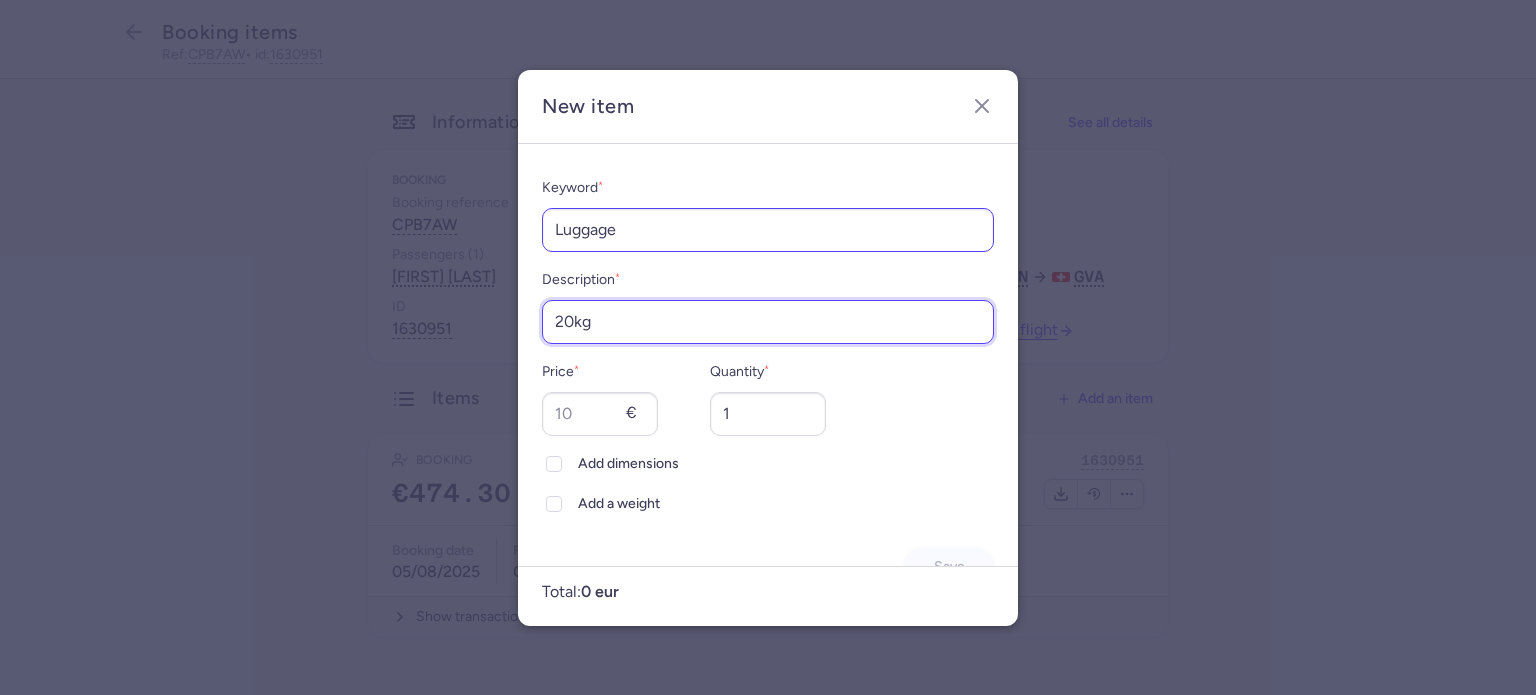 type on "20kg" 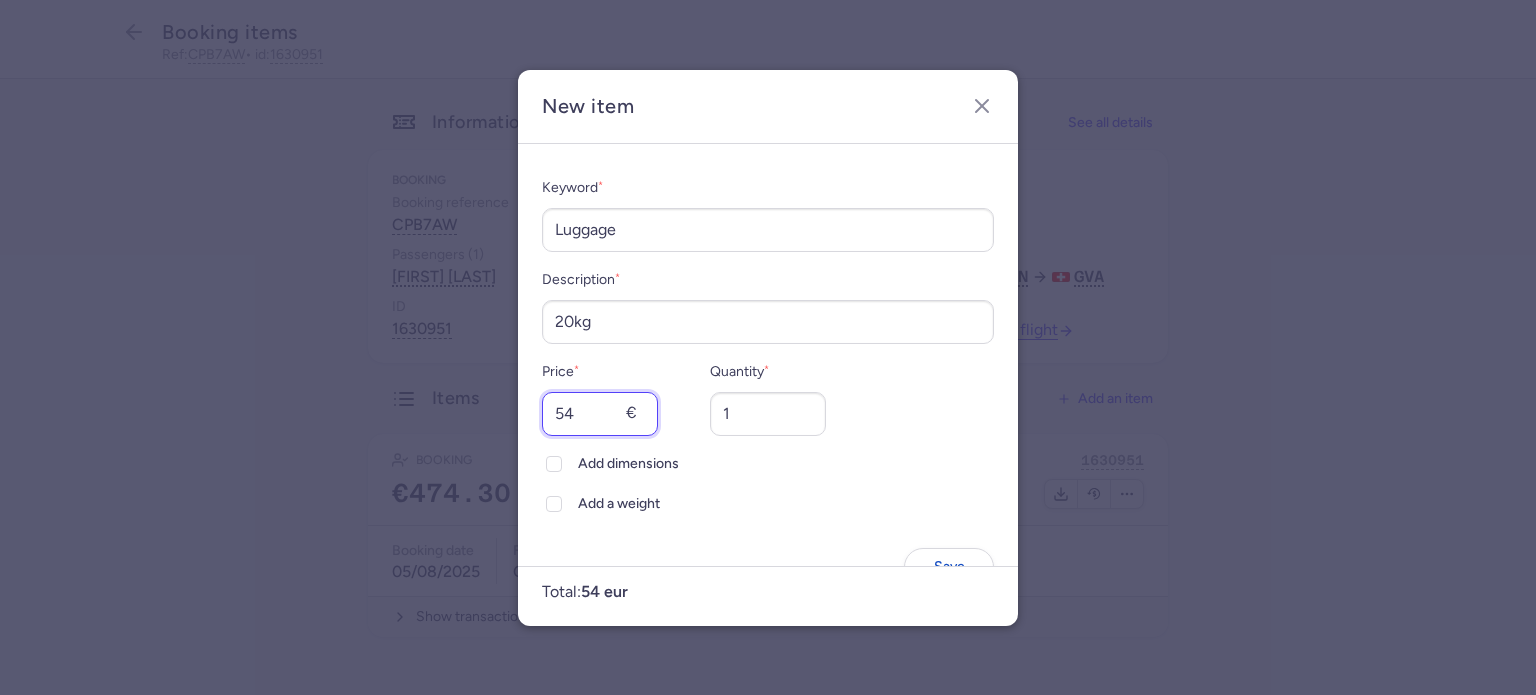 type on "54" 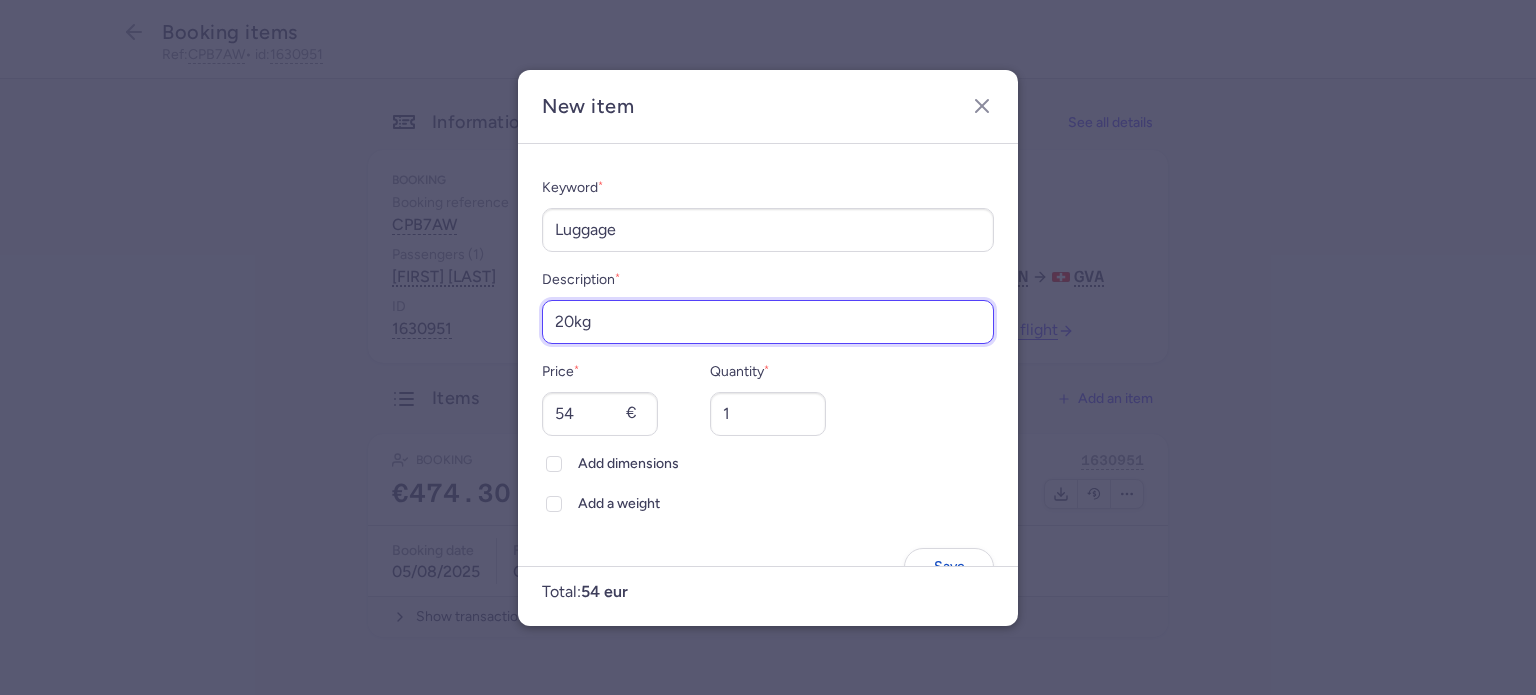 click on "20kg" at bounding box center (768, 322) 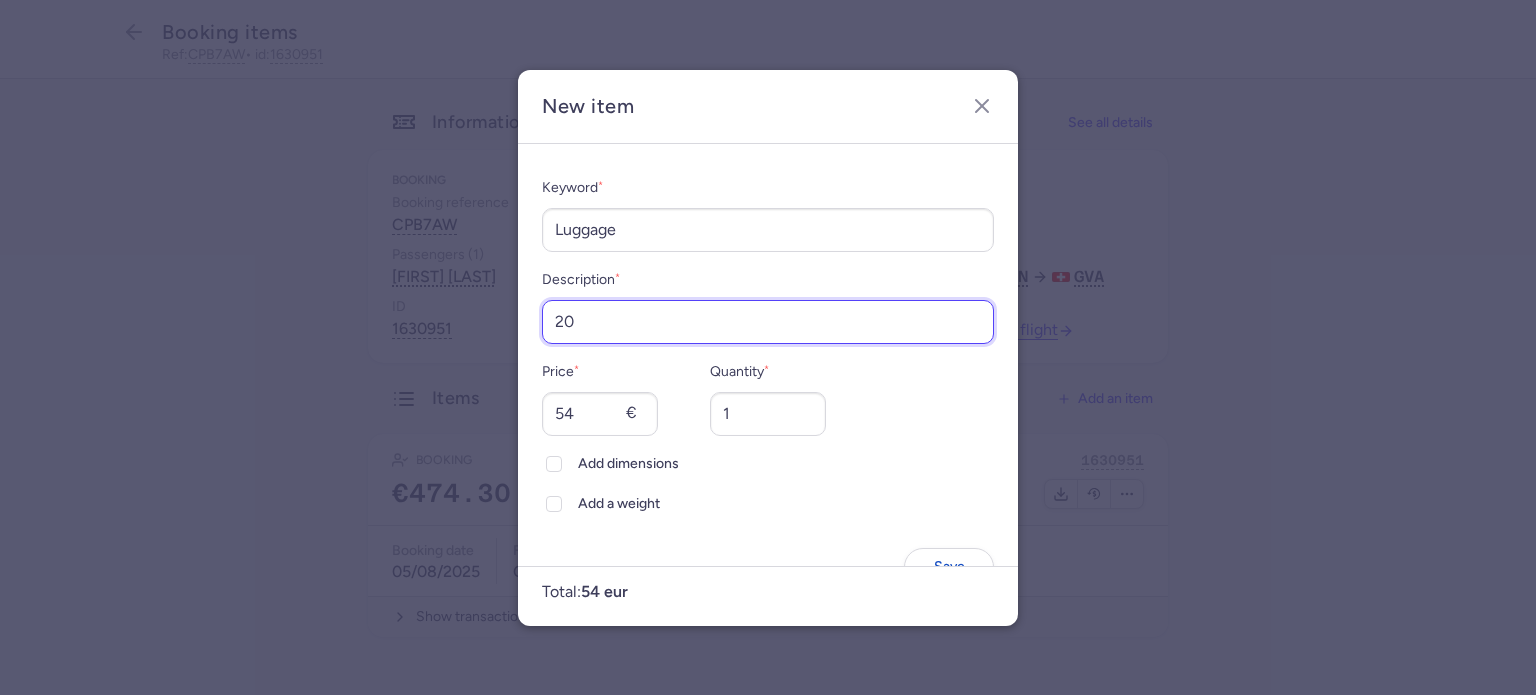 type on "2" 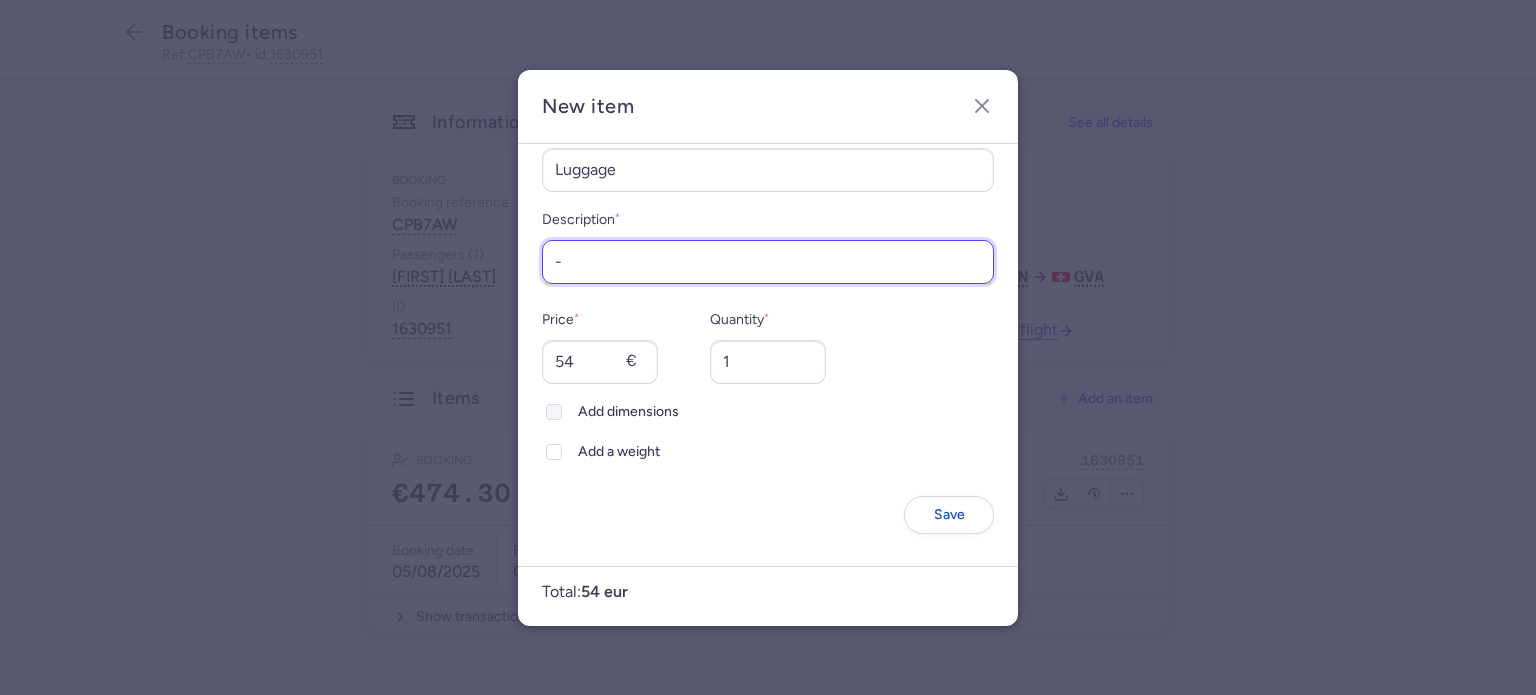 scroll, scrollTop: 51, scrollLeft: 0, axis: vertical 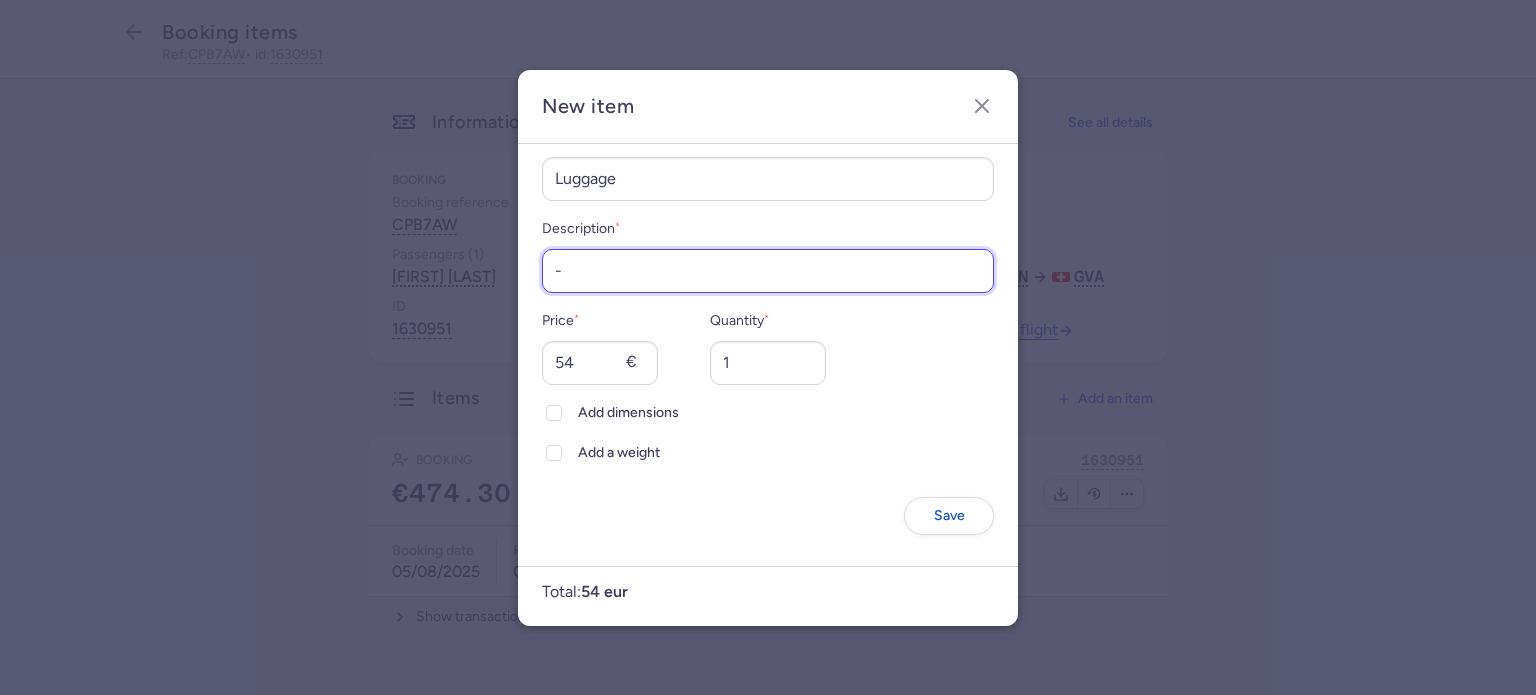 type on "-" 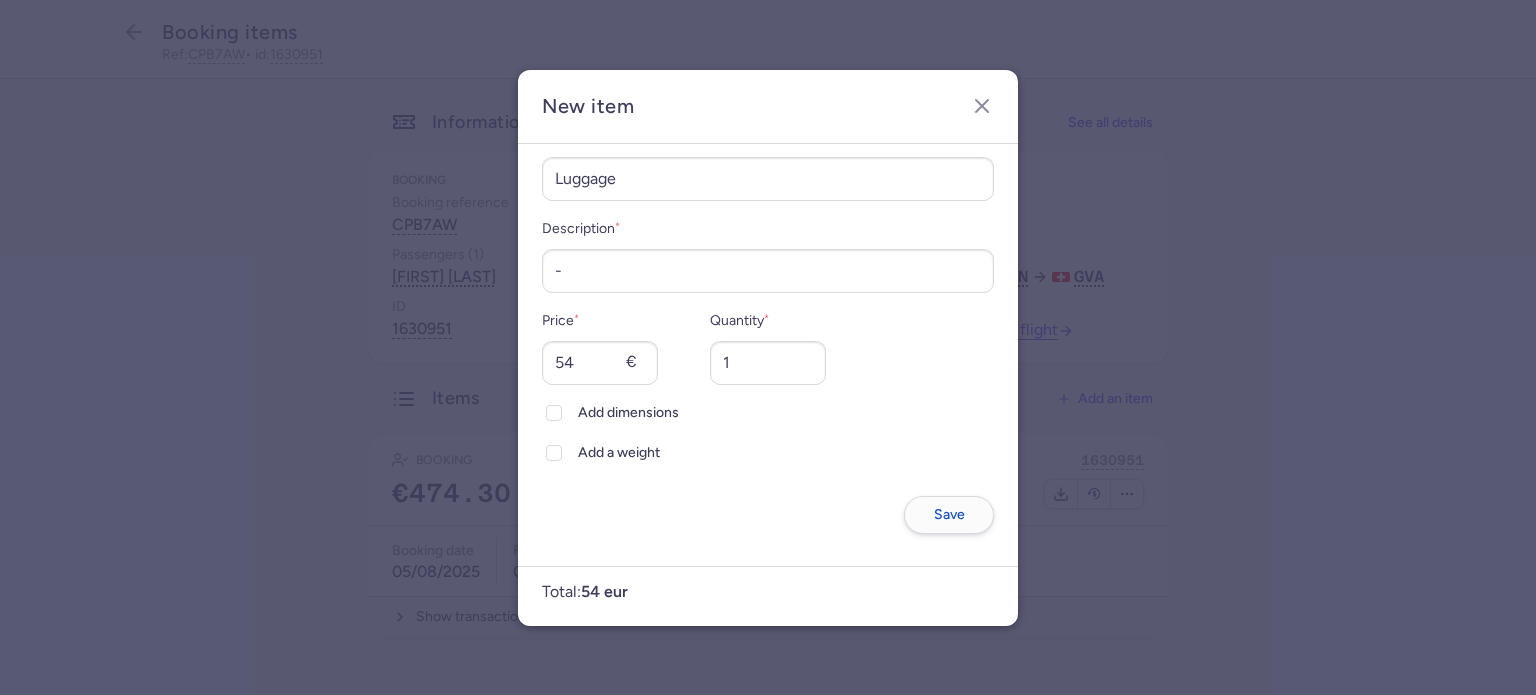 drag, startPoint x: 925, startPoint y: 495, endPoint x: 925, endPoint y: 511, distance: 16 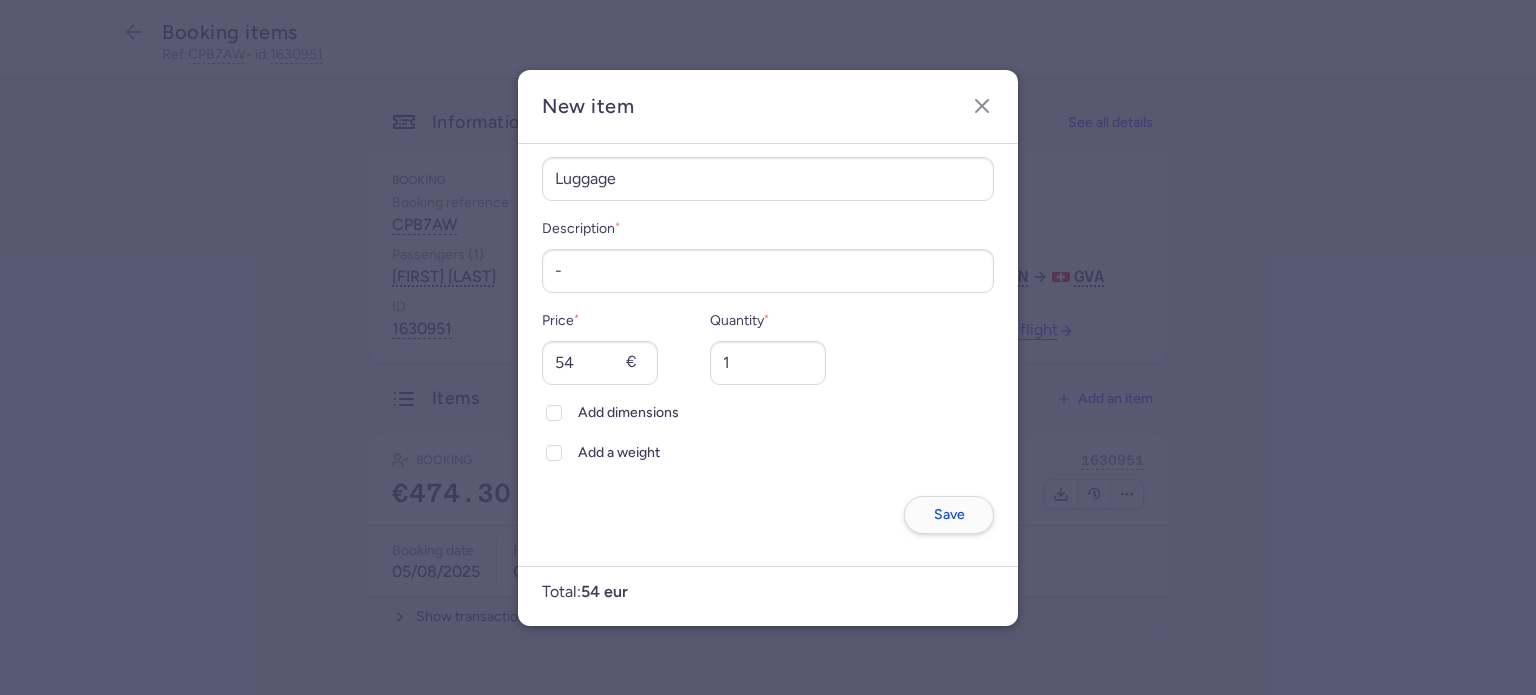 click on "Keyword  * Luggage Description  * - Price  * 54 € Quantity  * 1 Add dimensions Add a weight  Save" at bounding box center [768, 330] 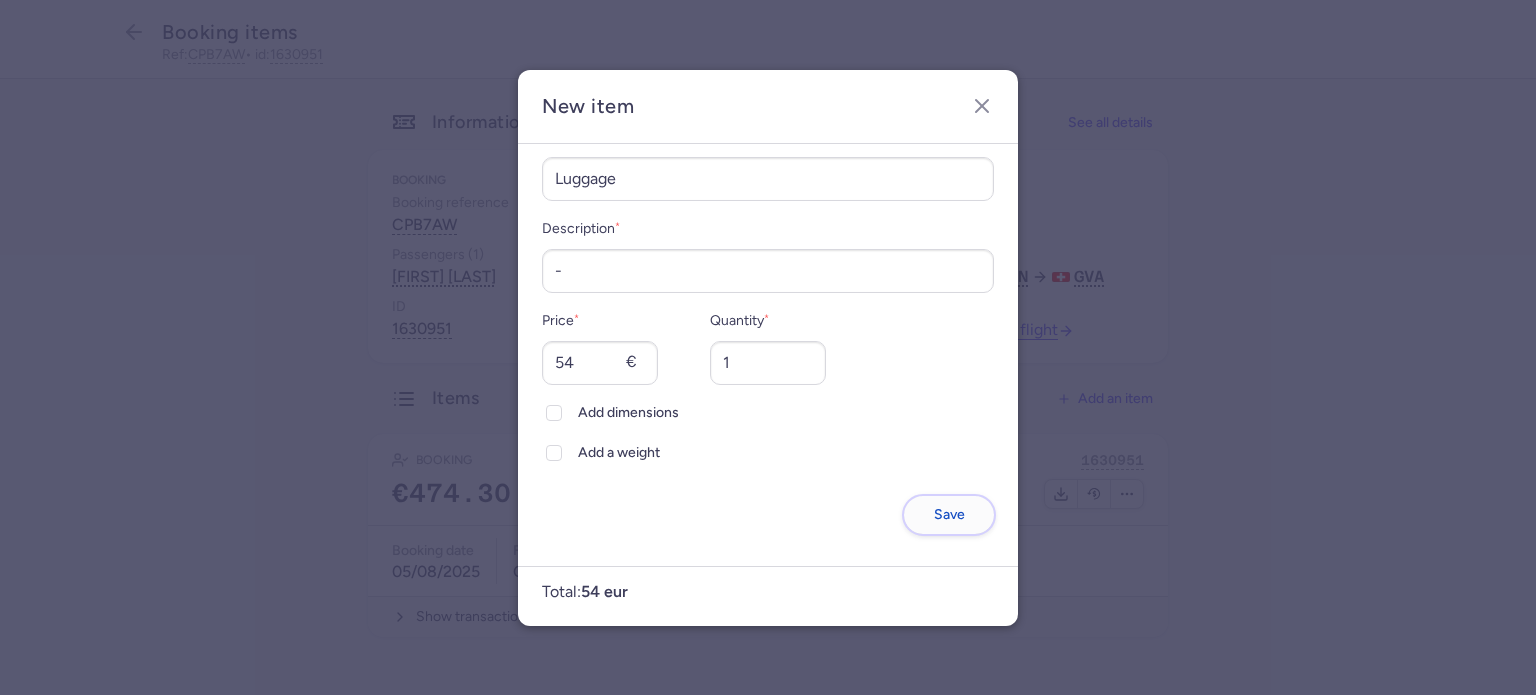 click on "Save" at bounding box center [949, 514] 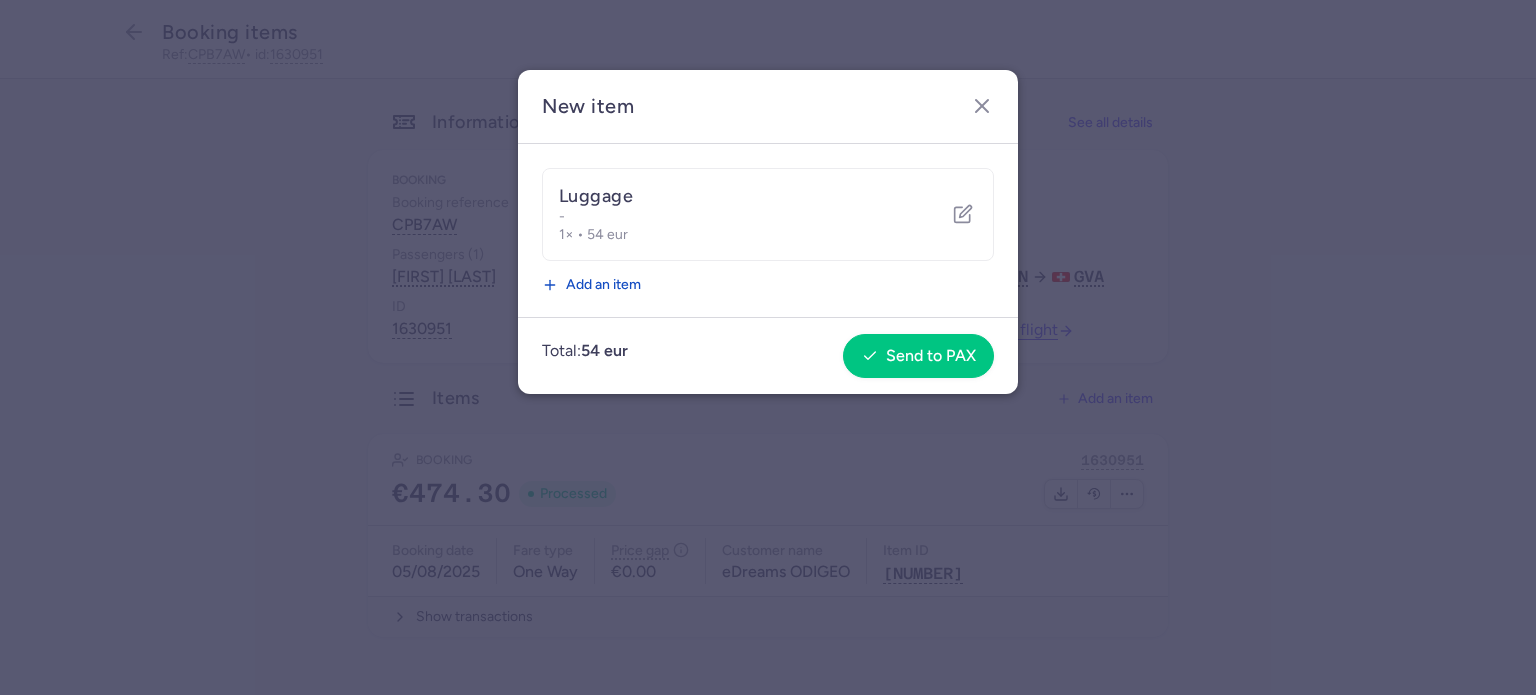 scroll, scrollTop: 0, scrollLeft: 0, axis: both 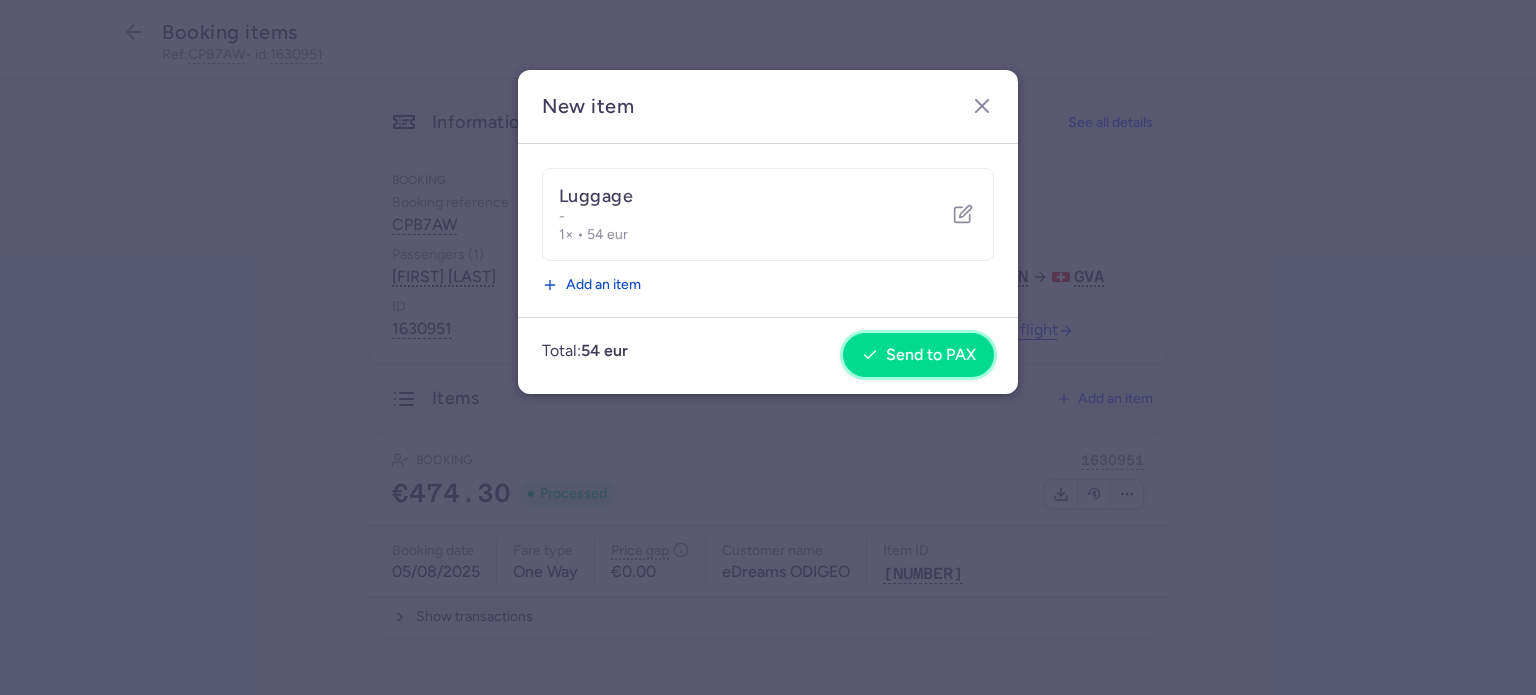 click on "Send to PAX" at bounding box center [931, 355] 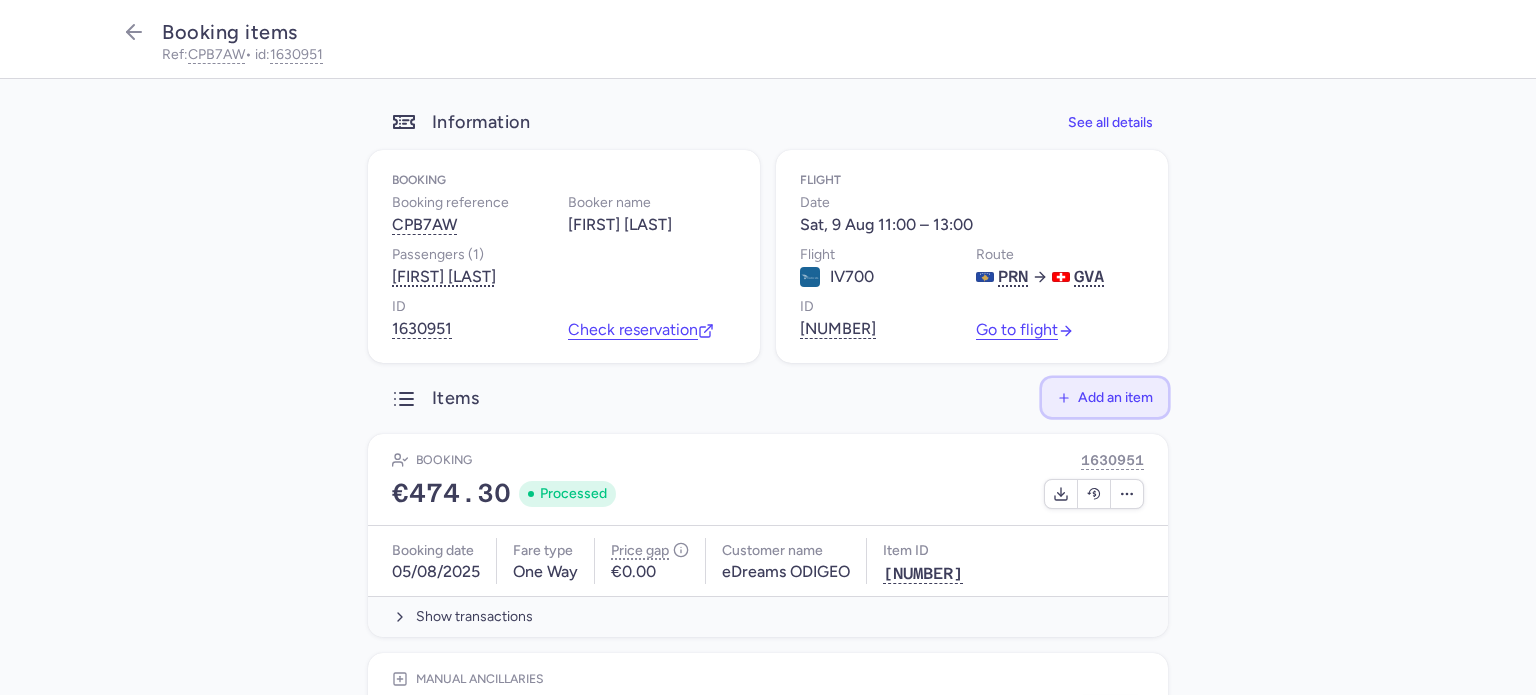 click on "Add an item" at bounding box center (1115, 397) 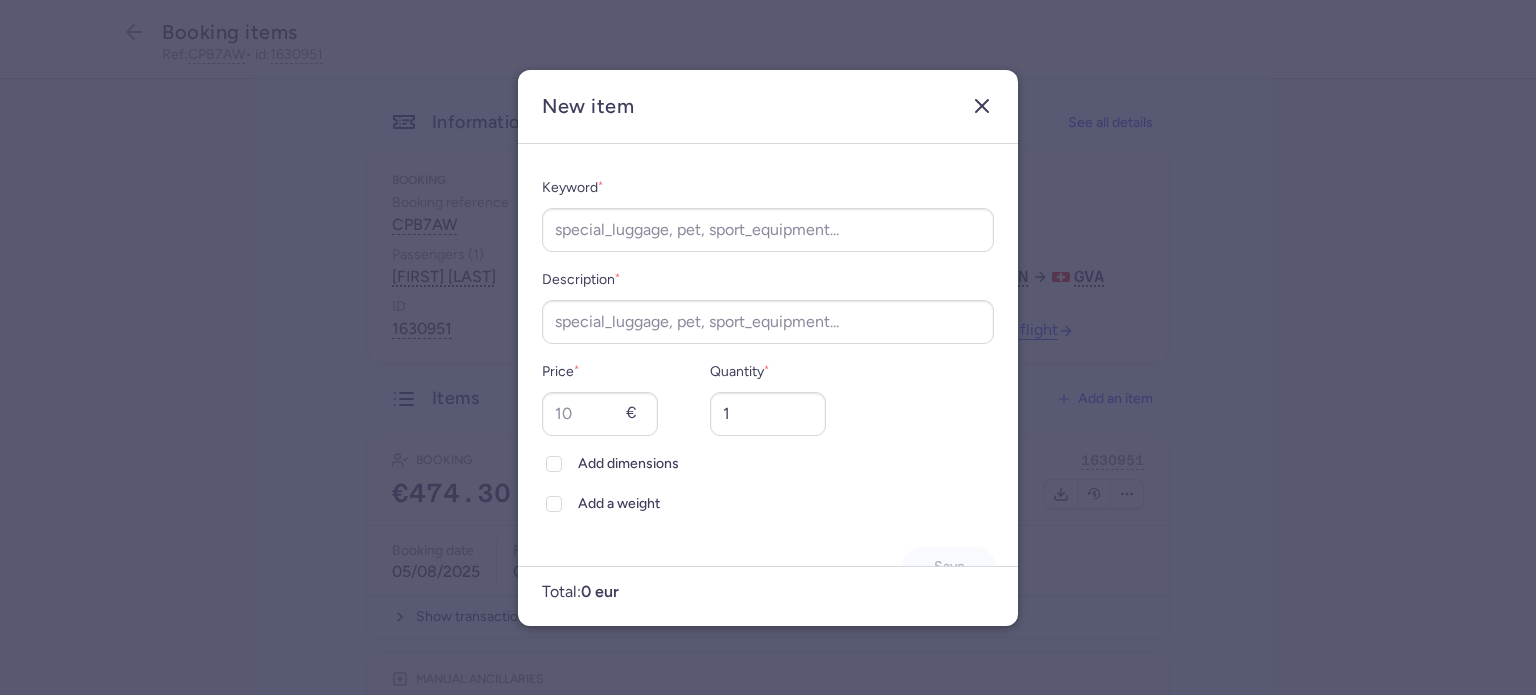 click 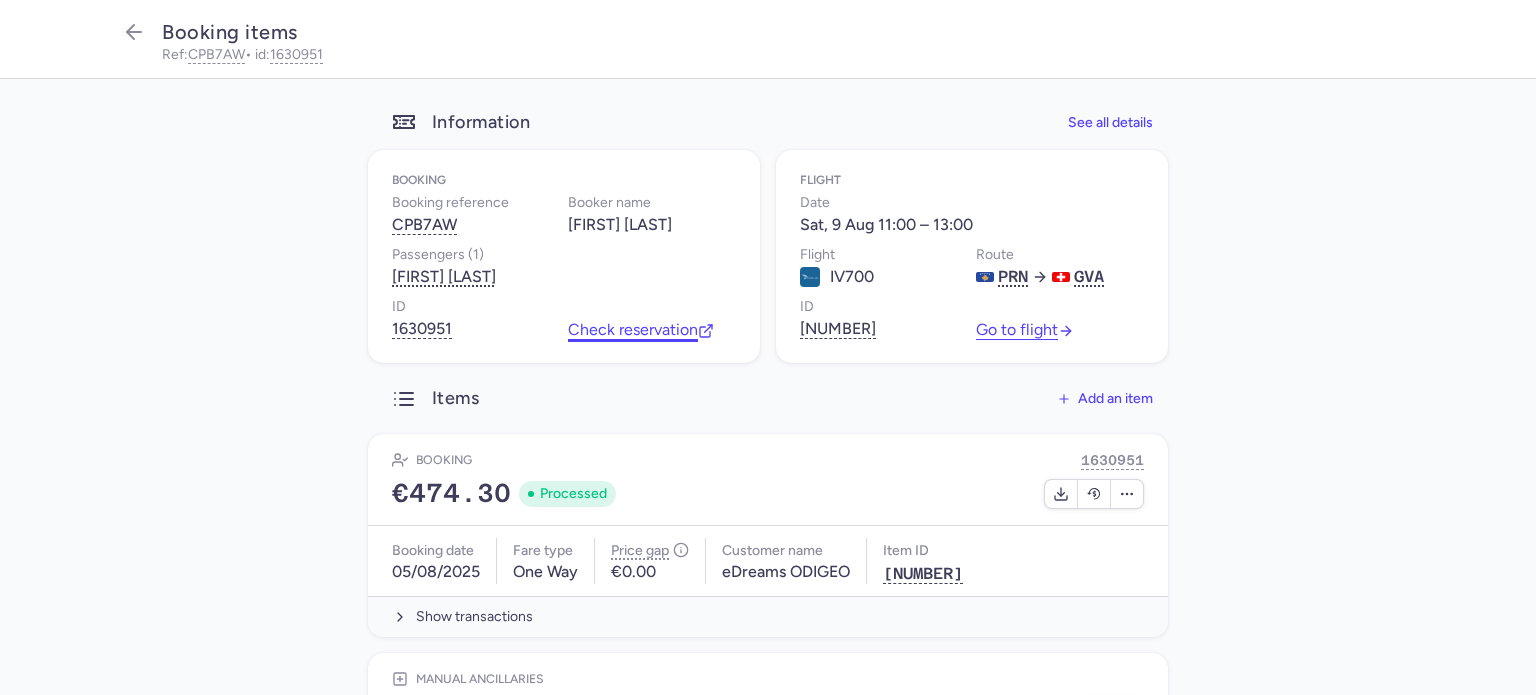 click on "Check reservation" at bounding box center (641, 330) 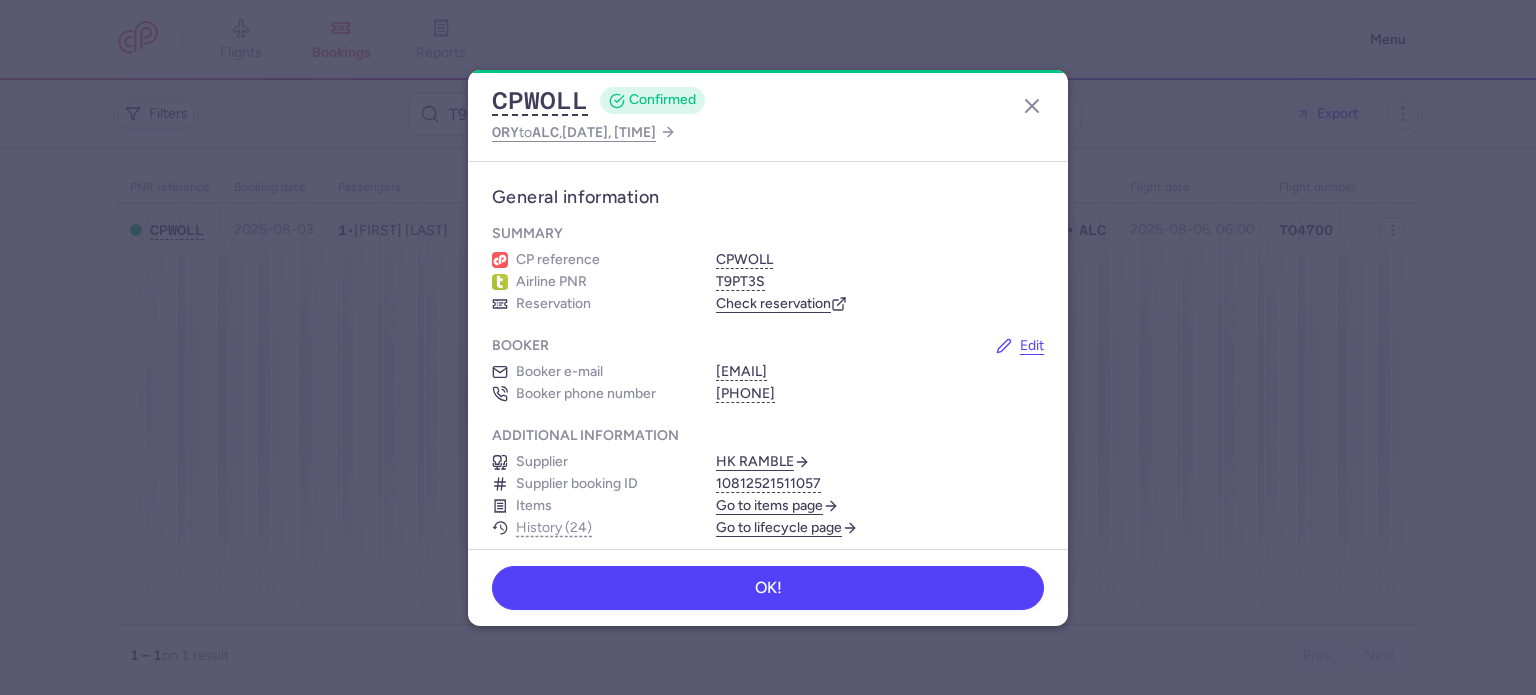 scroll, scrollTop: 0, scrollLeft: 0, axis: both 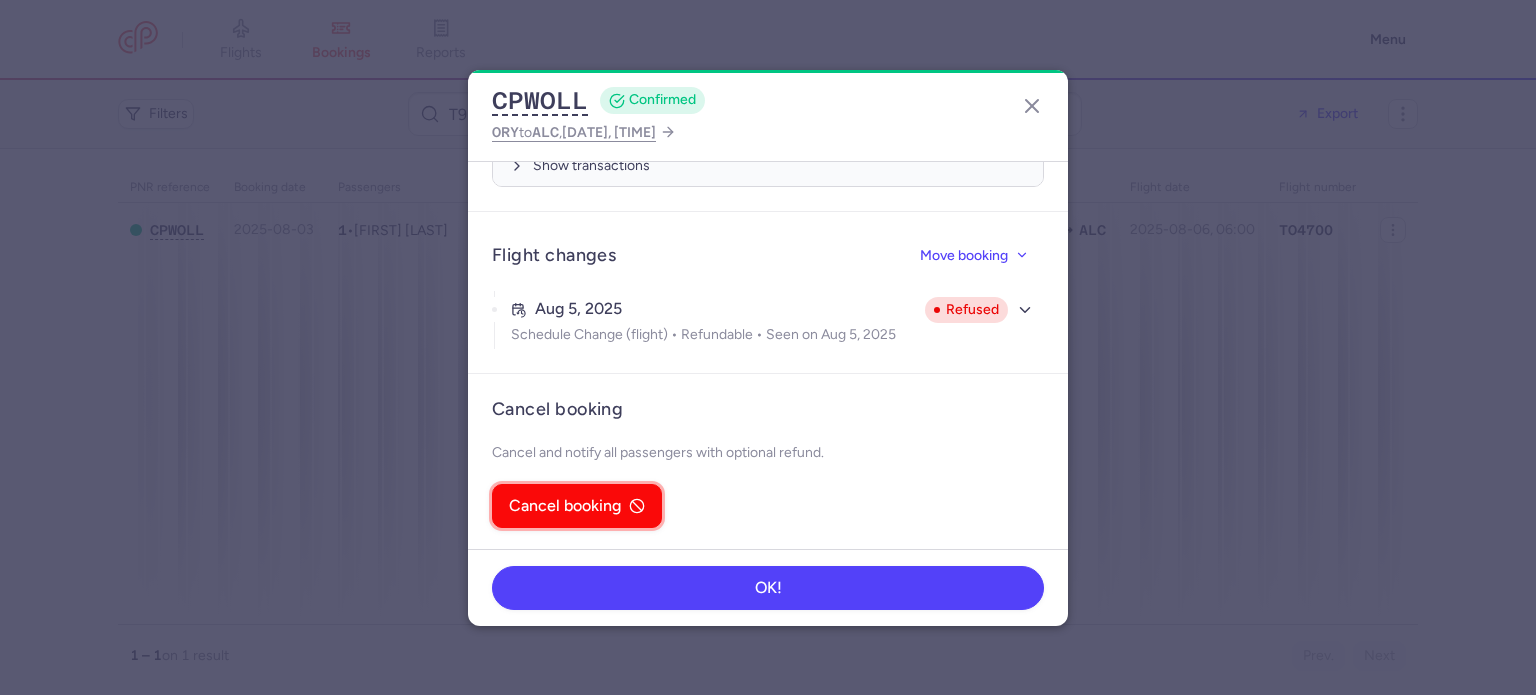click on "Cancel booking" at bounding box center [565, 506] 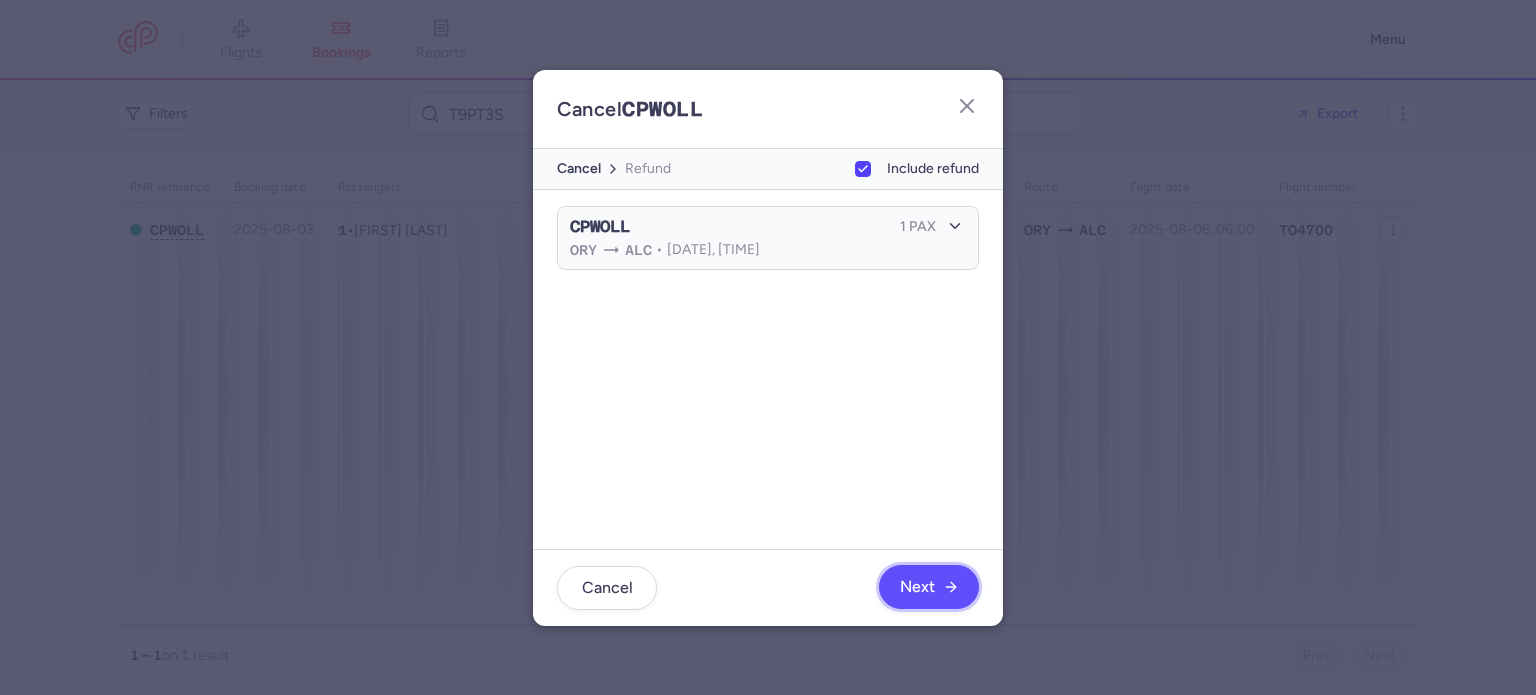 click on "Next" 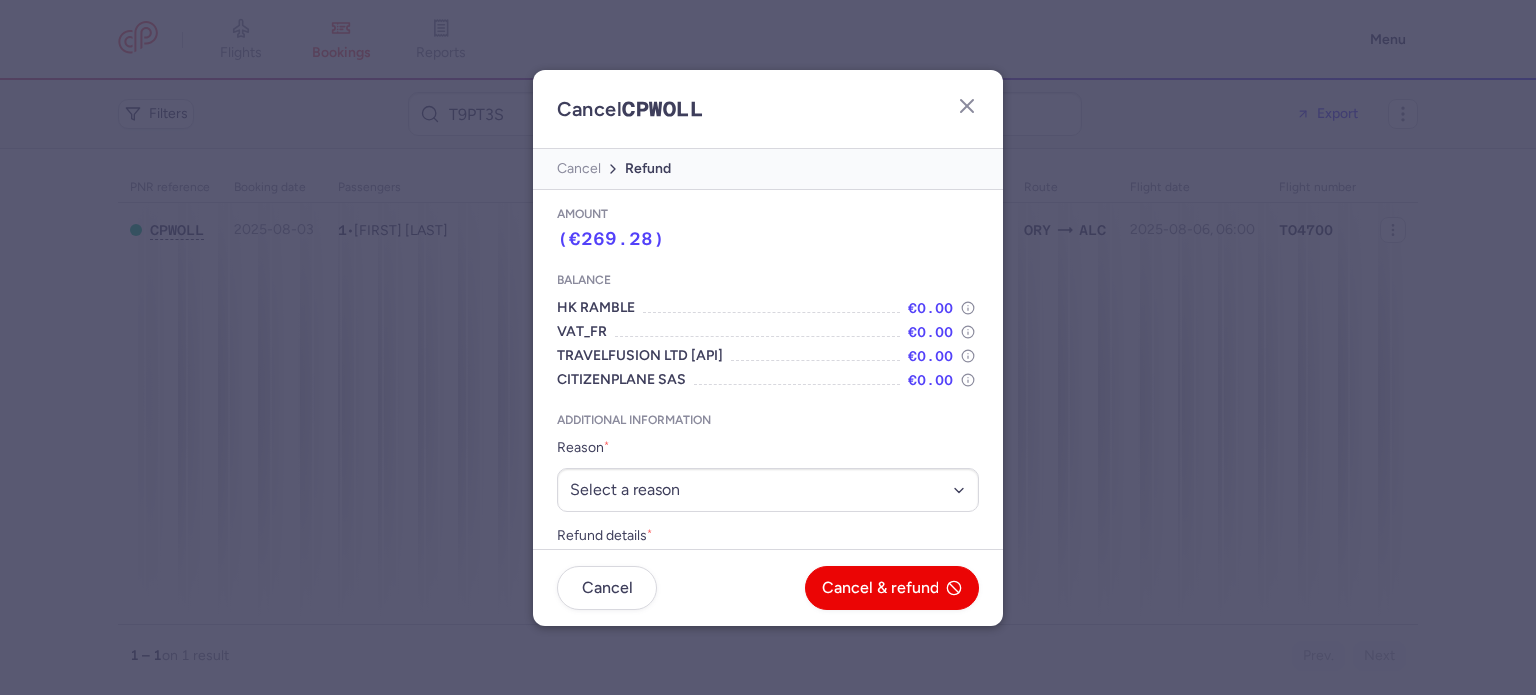 scroll, scrollTop: 66, scrollLeft: 0, axis: vertical 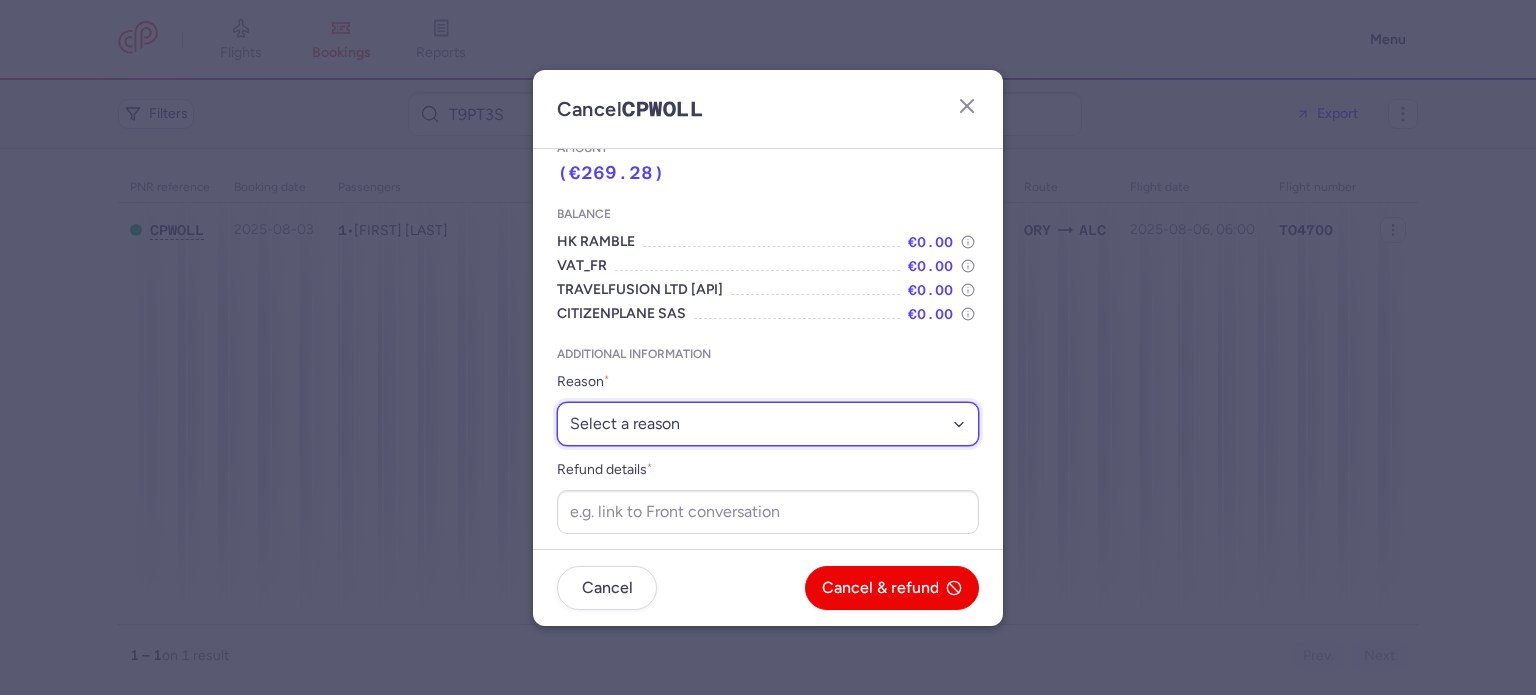 click on "Select a reason ⛔️ Unconfirmed booking ❌ Flight canceled 🙅 Schedule change not accepted" at bounding box center (768, 424) 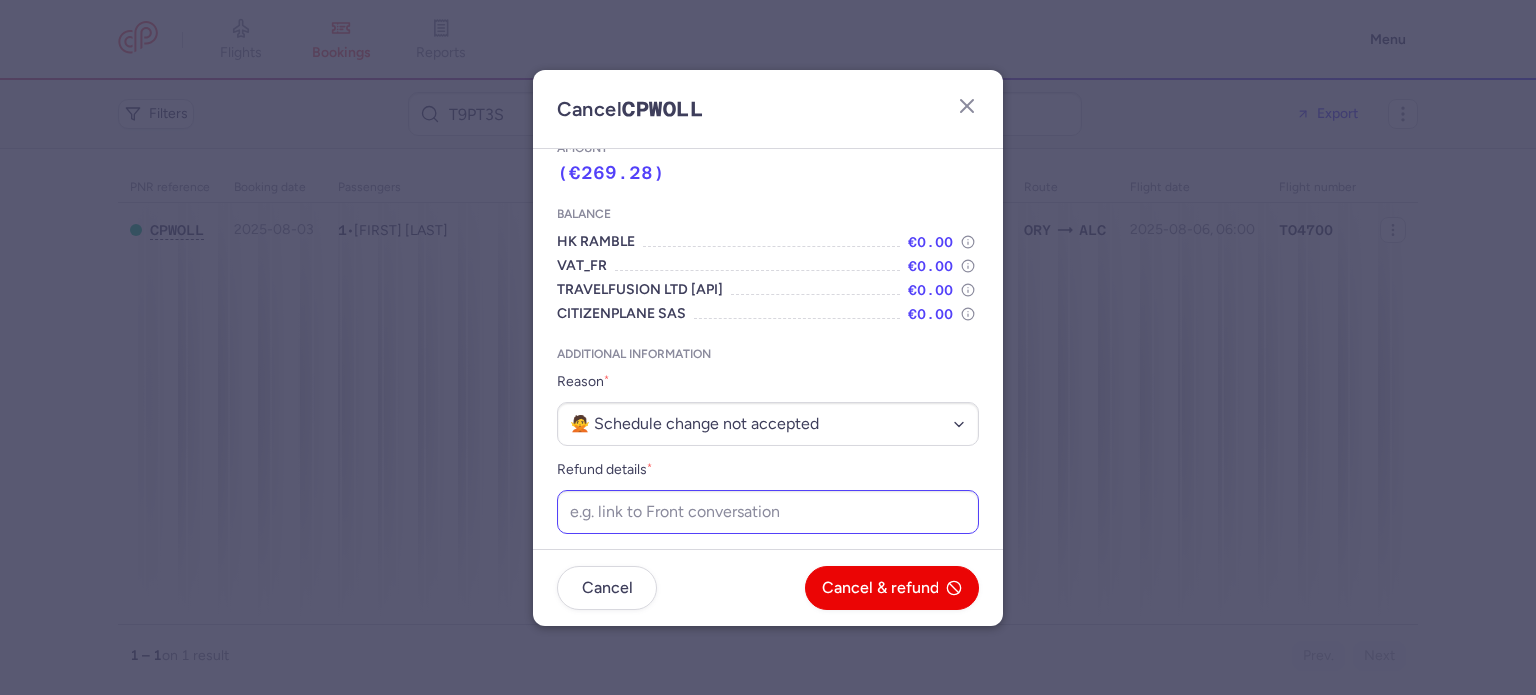 drag, startPoint x: 721, startPoint y: 545, endPoint x: 777, endPoint y: 503, distance: 70 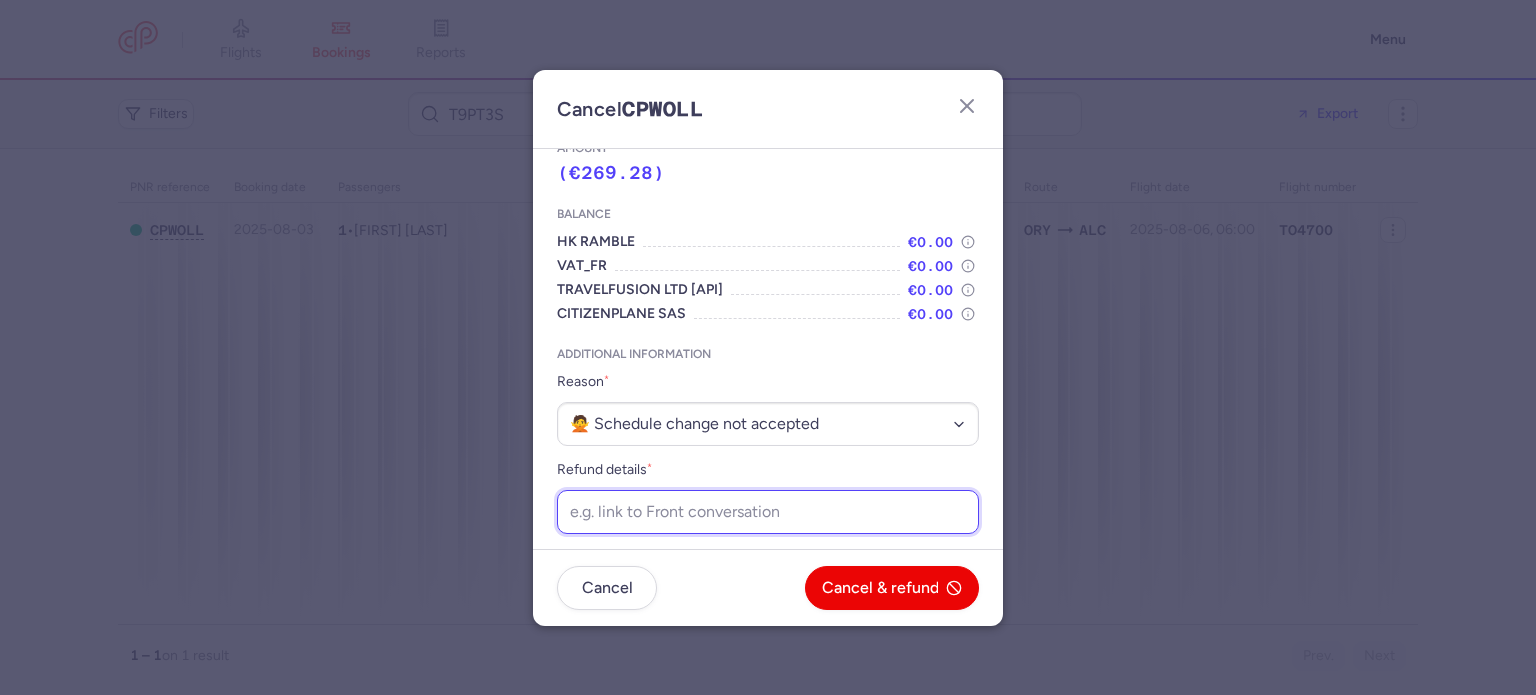 paste on "https://app.frontapp.com/open/cnv_f1gpepu?key=Bj6CLijDxbXdOO3FLBaaDV38_2PEvVnw" 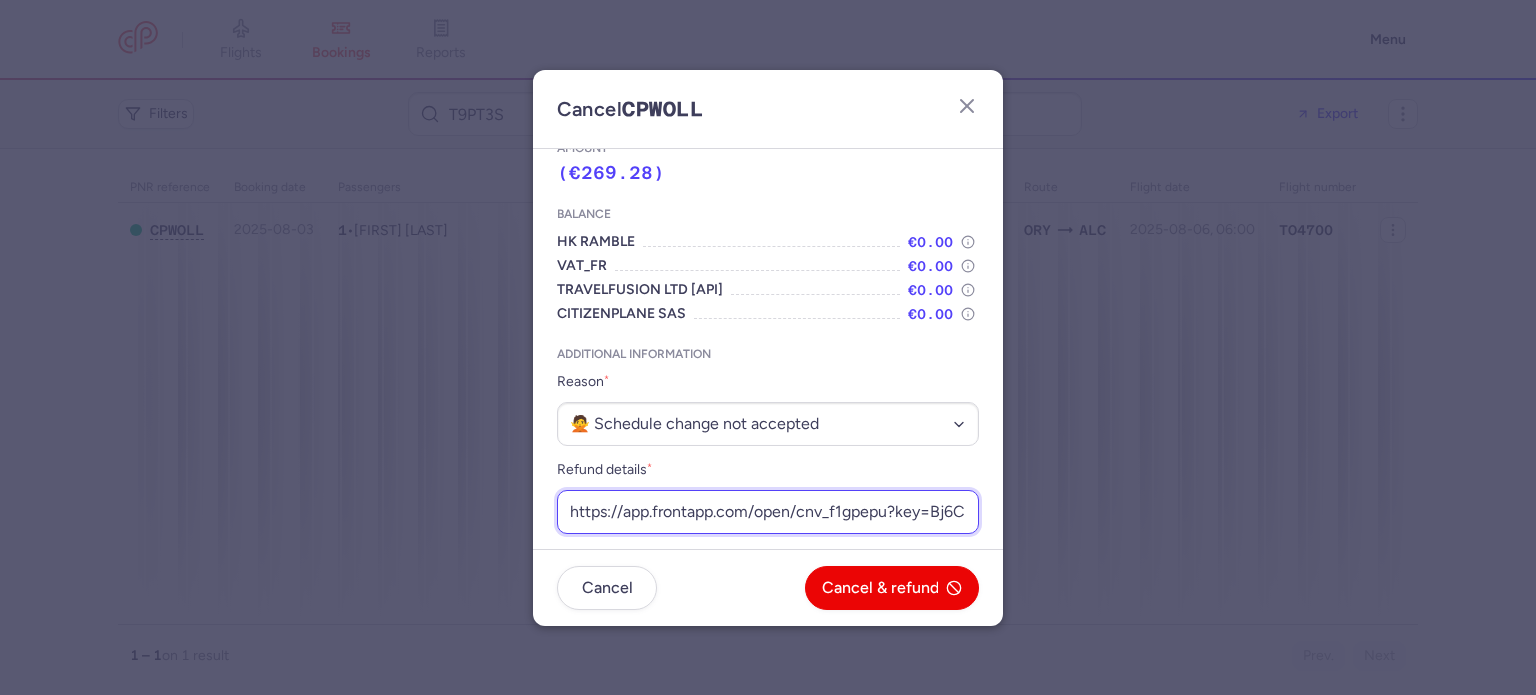scroll, scrollTop: 0, scrollLeft: 273, axis: horizontal 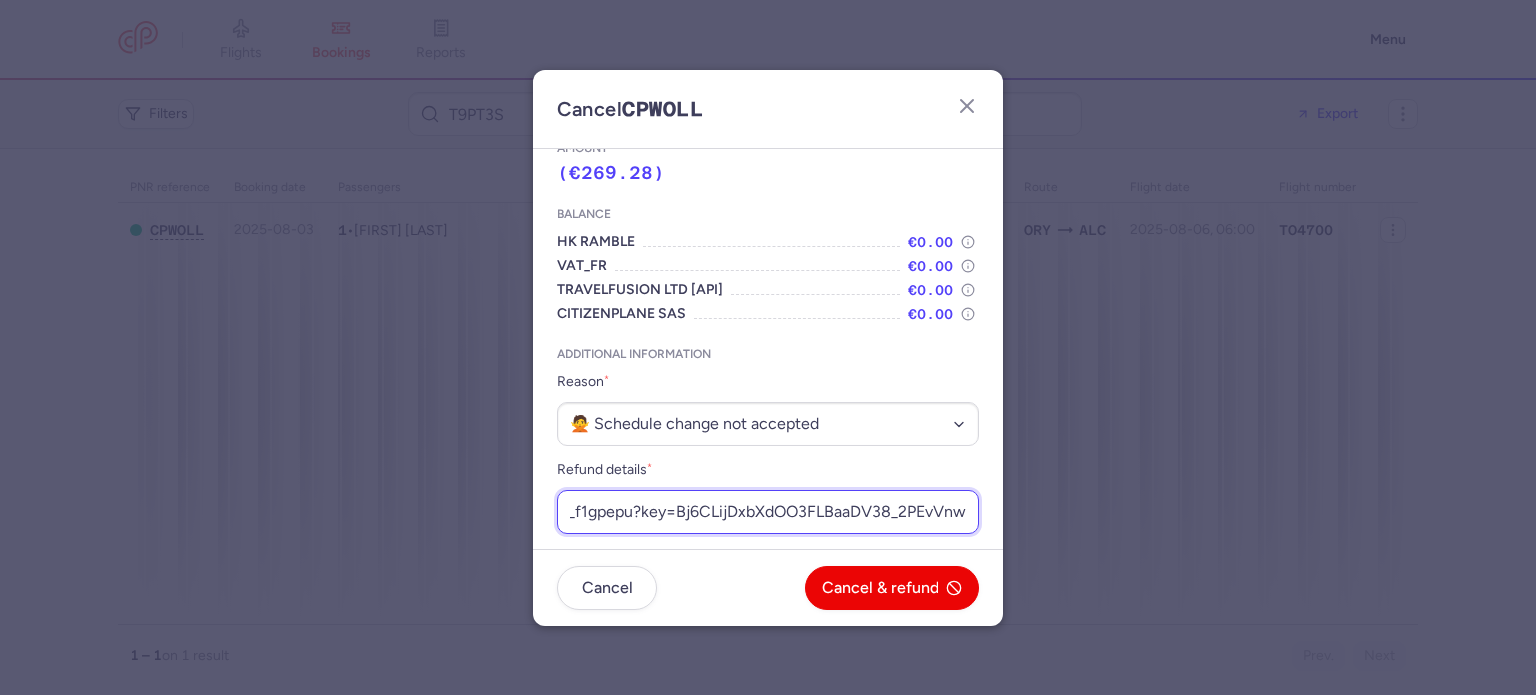 click on "https://app.frontapp.com/open/cnv_f1gpepu?key=Bj6CLijDxbXdOO3FLBaaDV38_2PEvVnw" at bounding box center [768, 512] 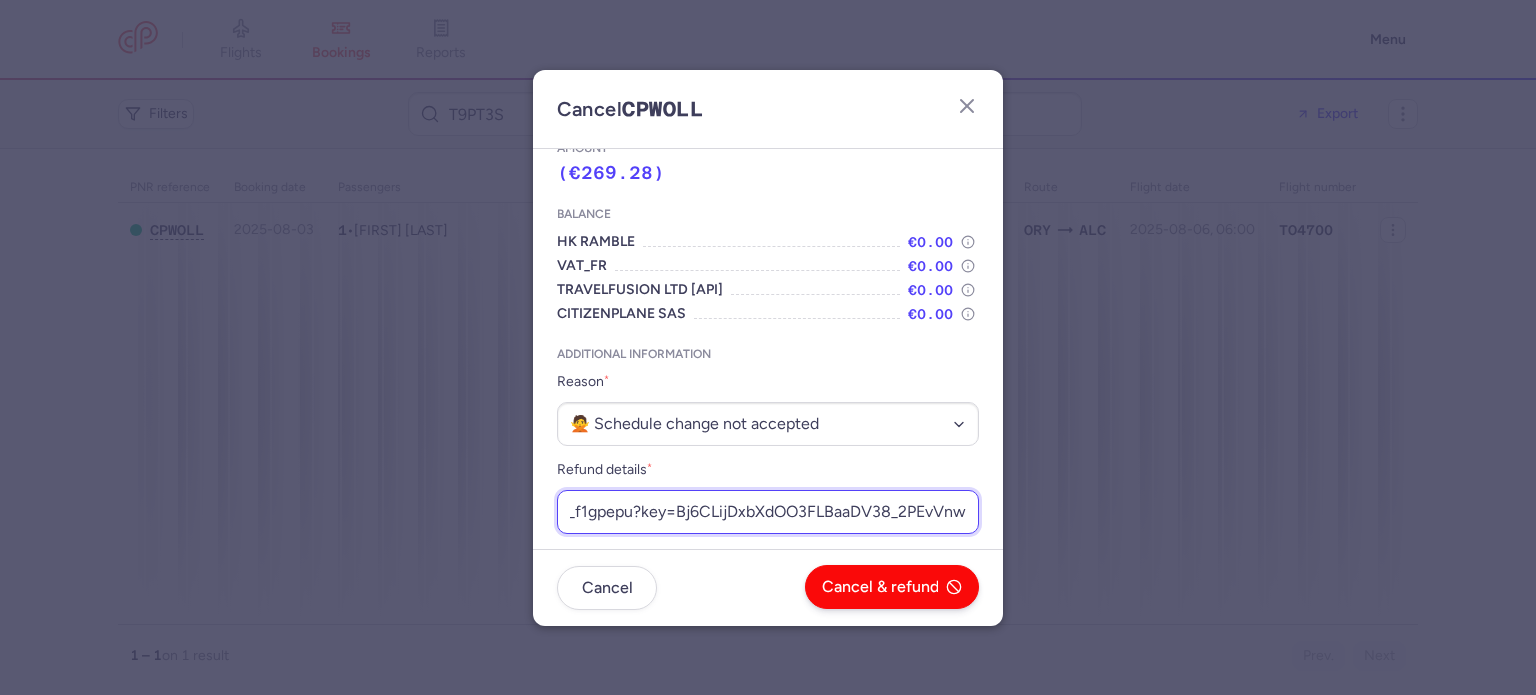 type on "https://app.frontapp.com/open/cnv_f1gpepu?key=Bj6CLijDxbXdOO3FLBaaDV38_2PEvVnw" 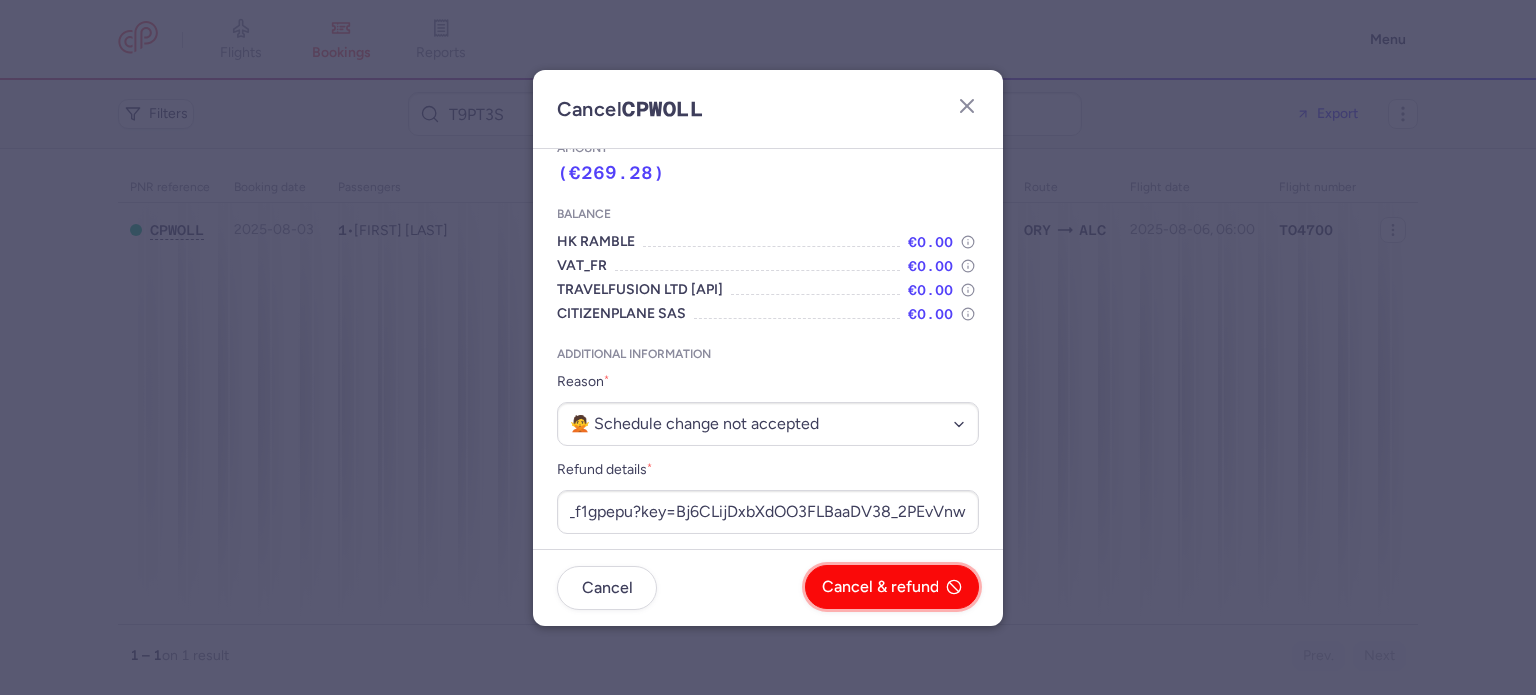 scroll, scrollTop: 0, scrollLeft: 0, axis: both 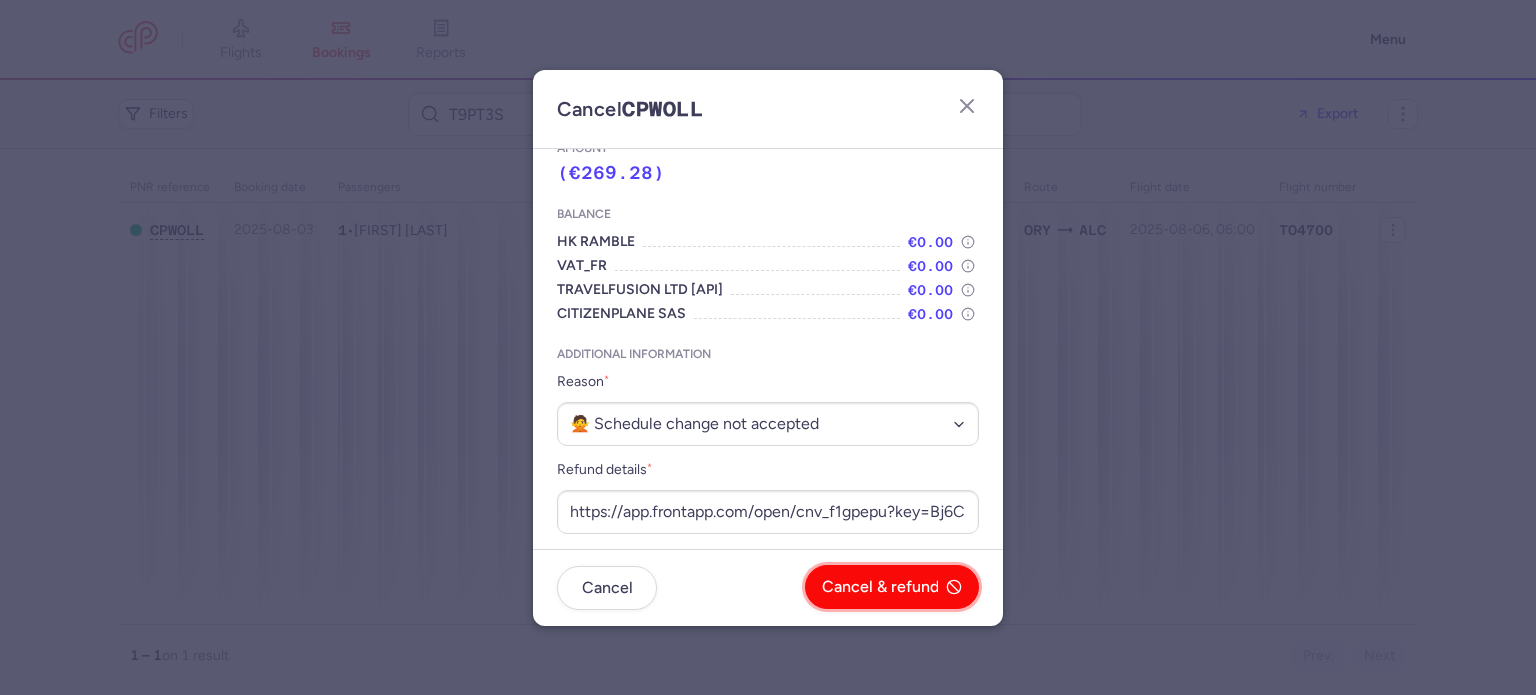click on "Cancel & refund" 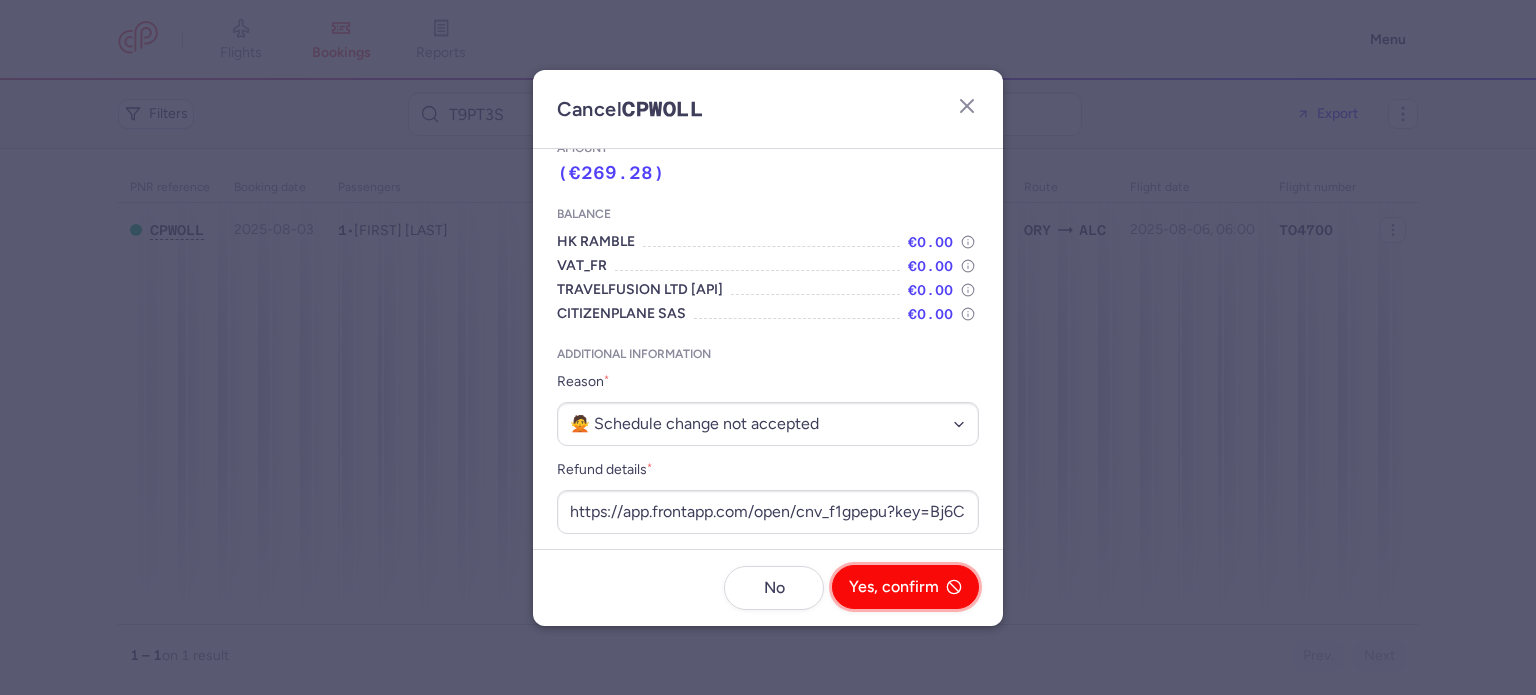 click on "Yes, confirm" 